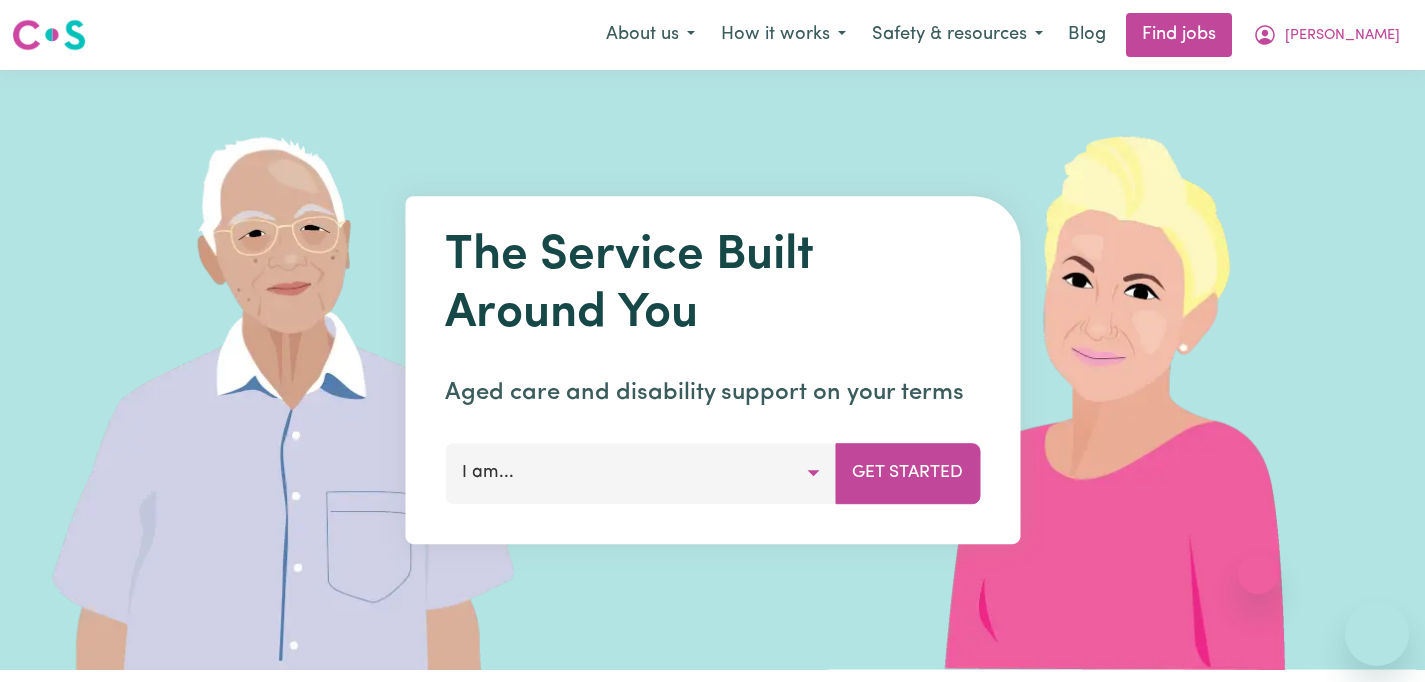 scroll, scrollTop: 0, scrollLeft: 0, axis: both 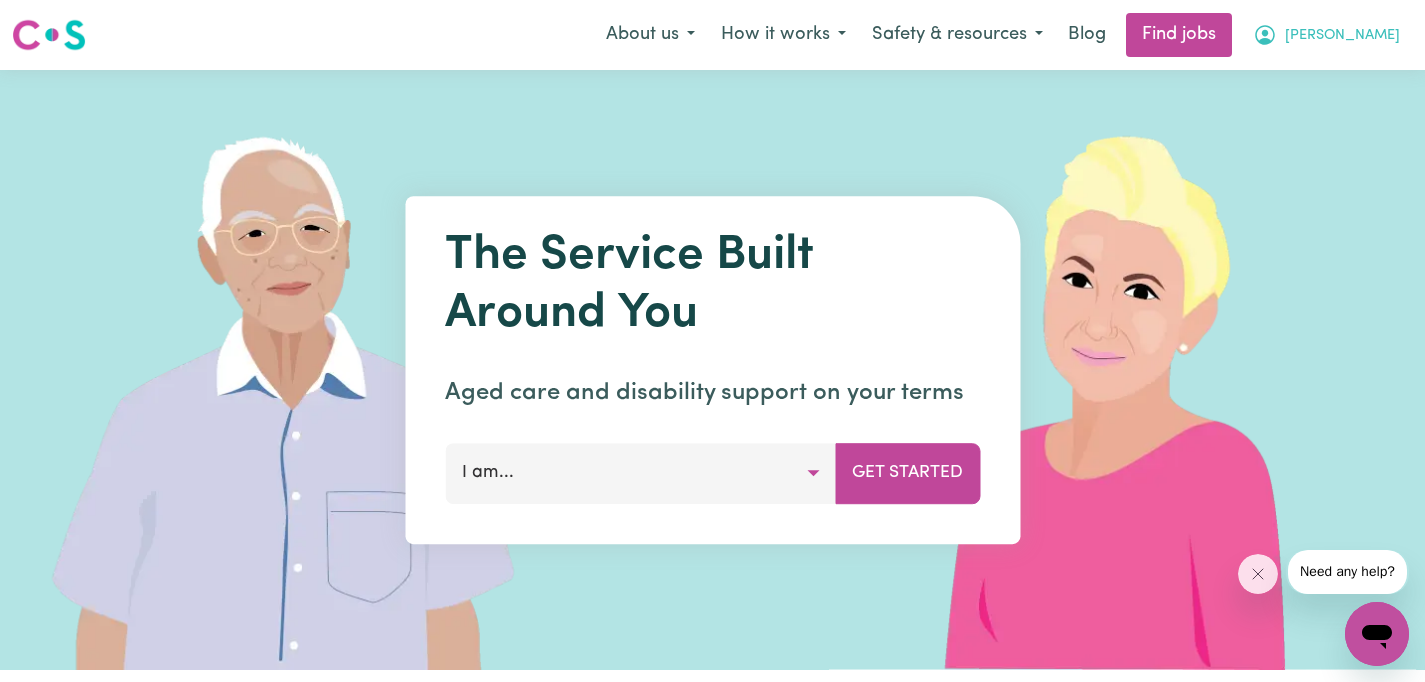 click on "[PERSON_NAME]" at bounding box center (1342, 36) 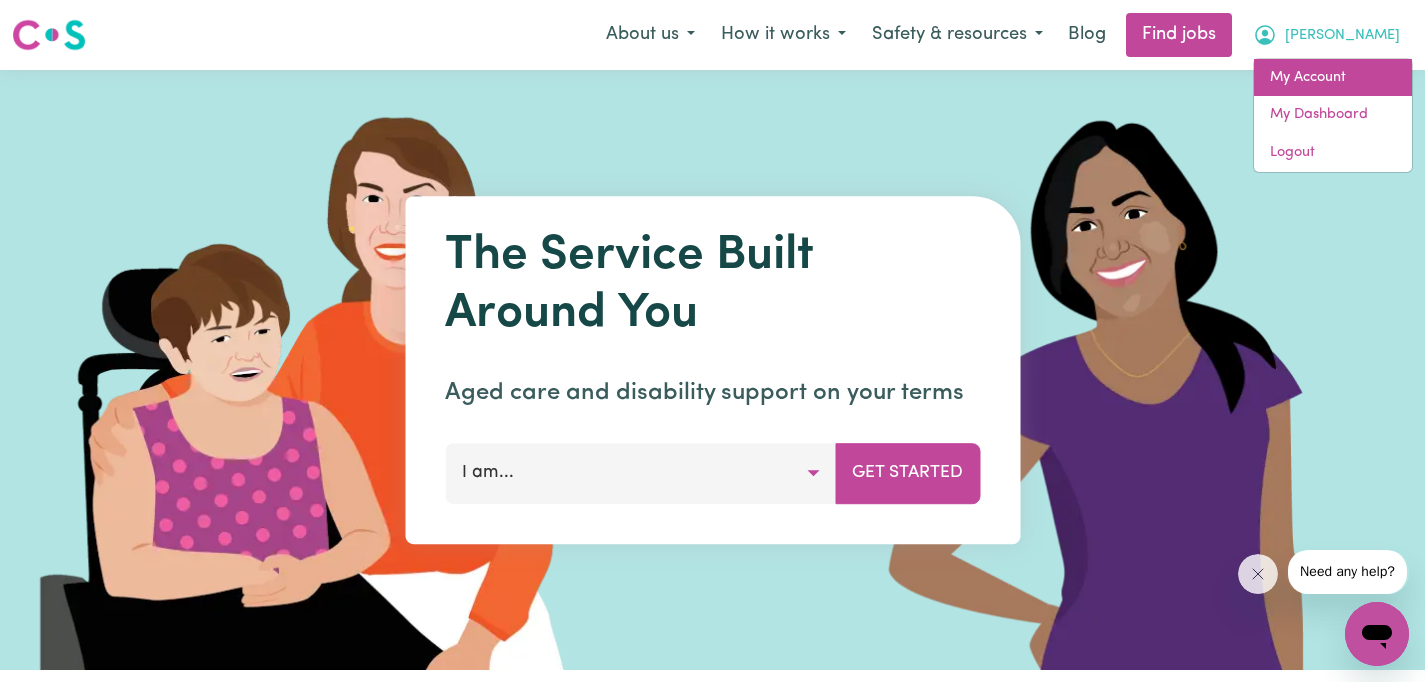 click on "My Account" at bounding box center (1333, 78) 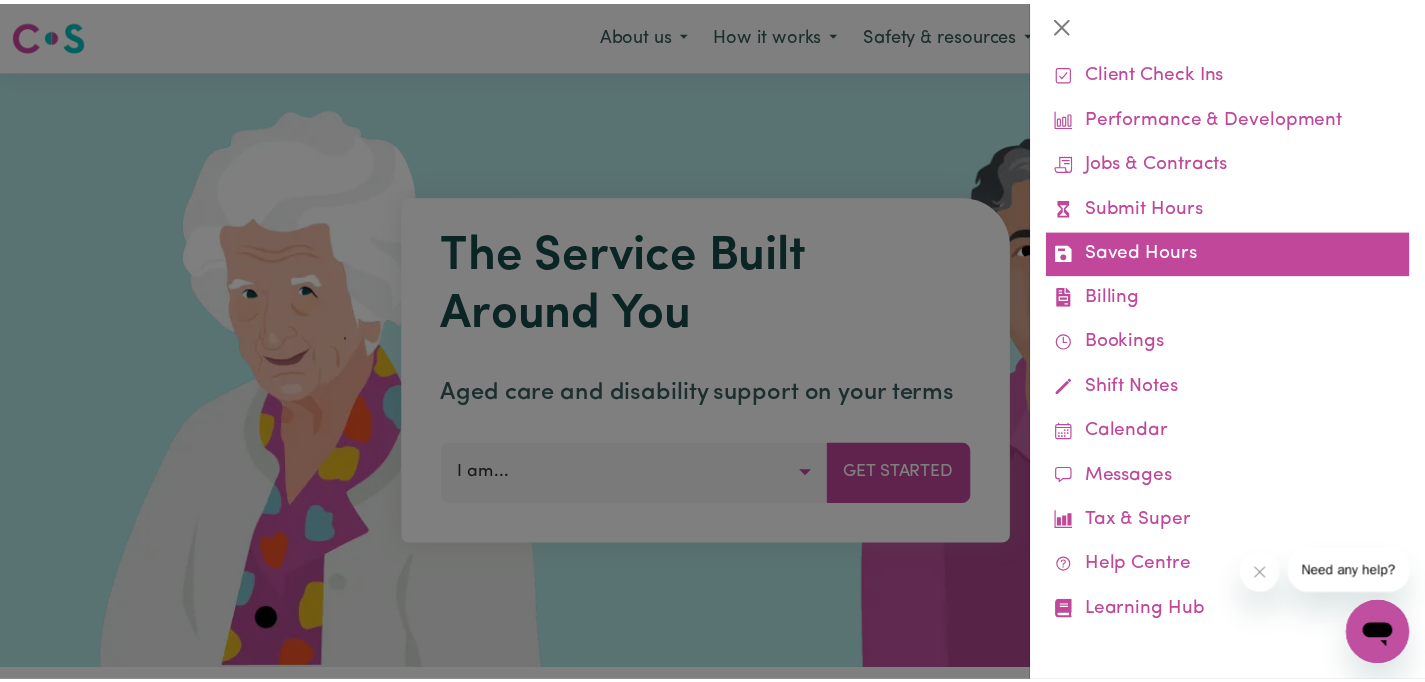 scroll, scrollTop: 0, scrollLeft: 0, axis: both 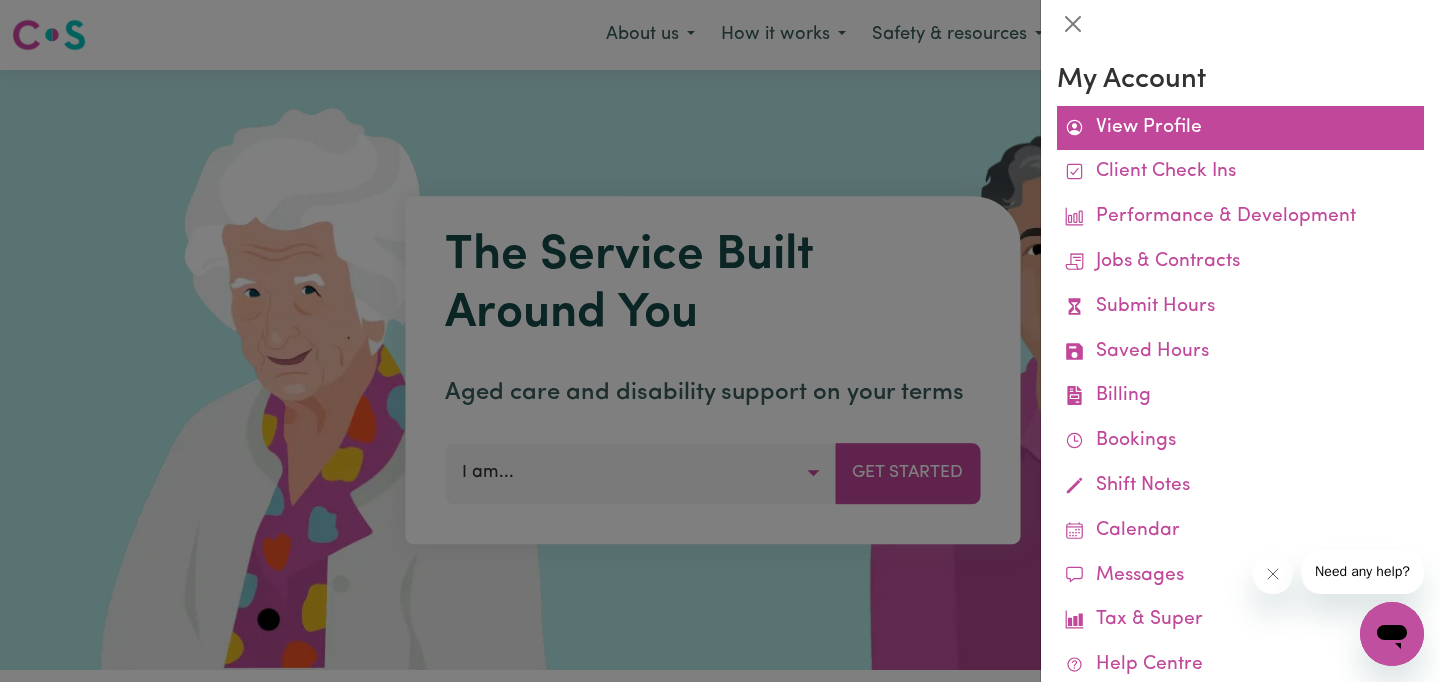 click on "View Profile" at bounding box center (1240, 128) 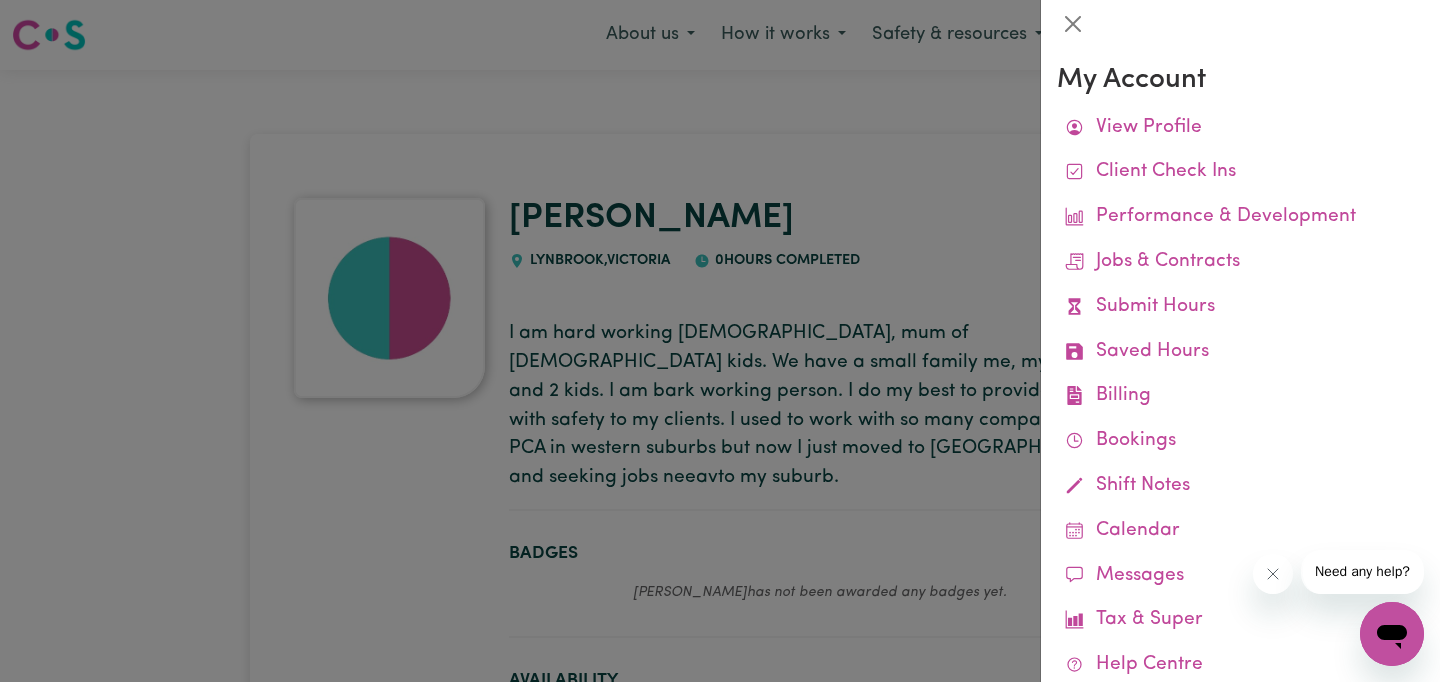 click at bounding box center (720, 341) 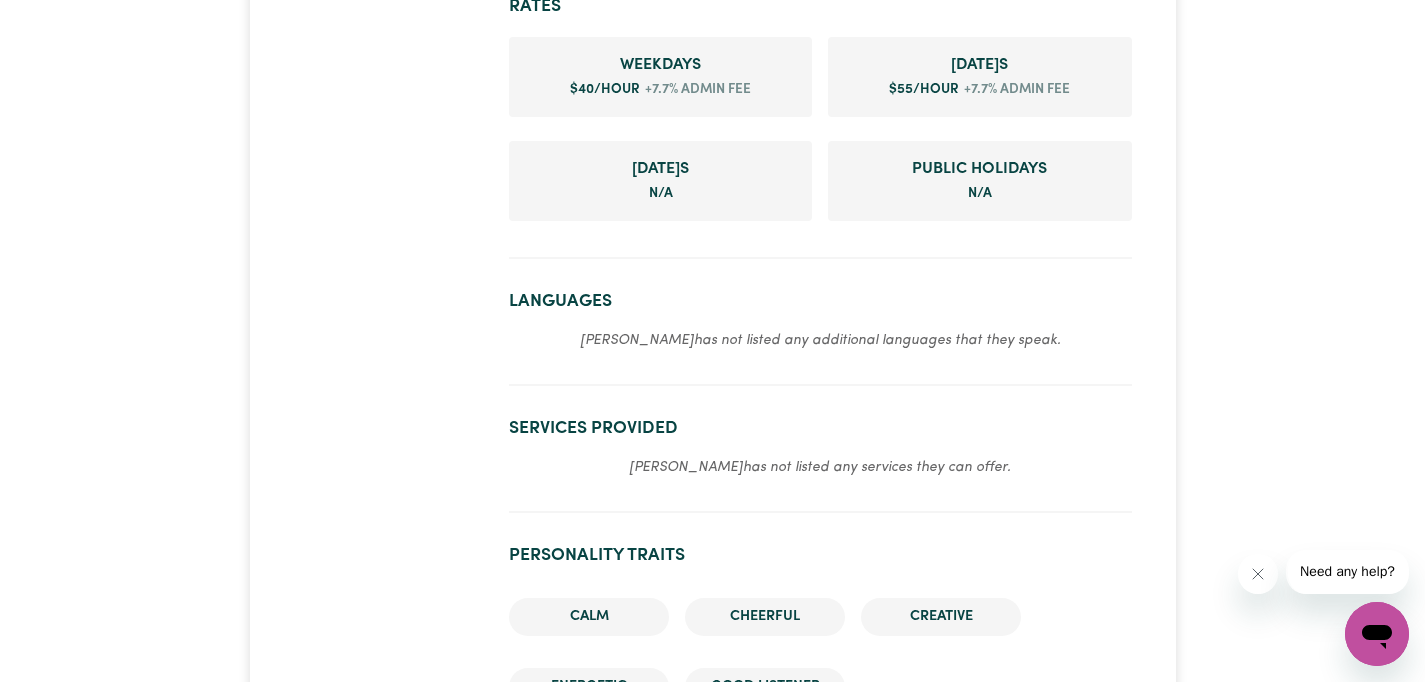 scroll, scrollTop: 1001, scrollLeft: 0, axis: vertical 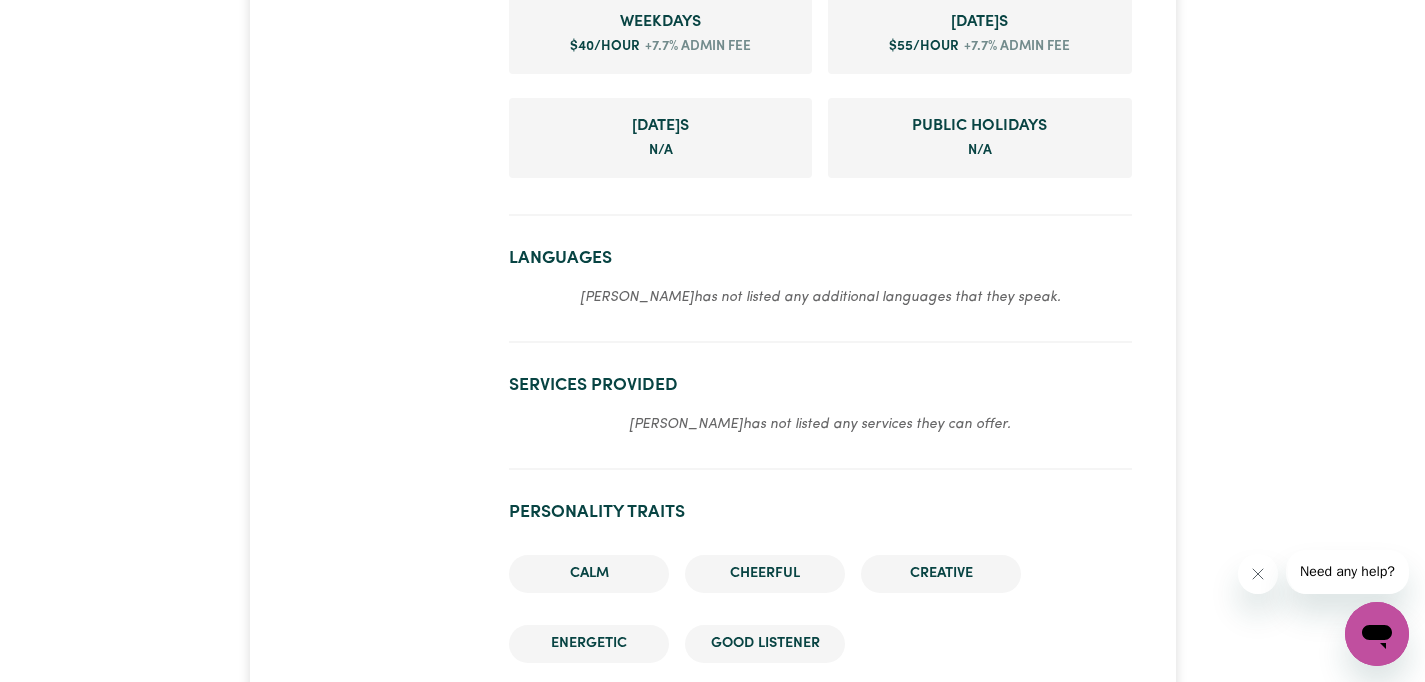 click on "[PERSON_NAME]   has not listed any additional languages that they speak." at bounding box center (820, 297) 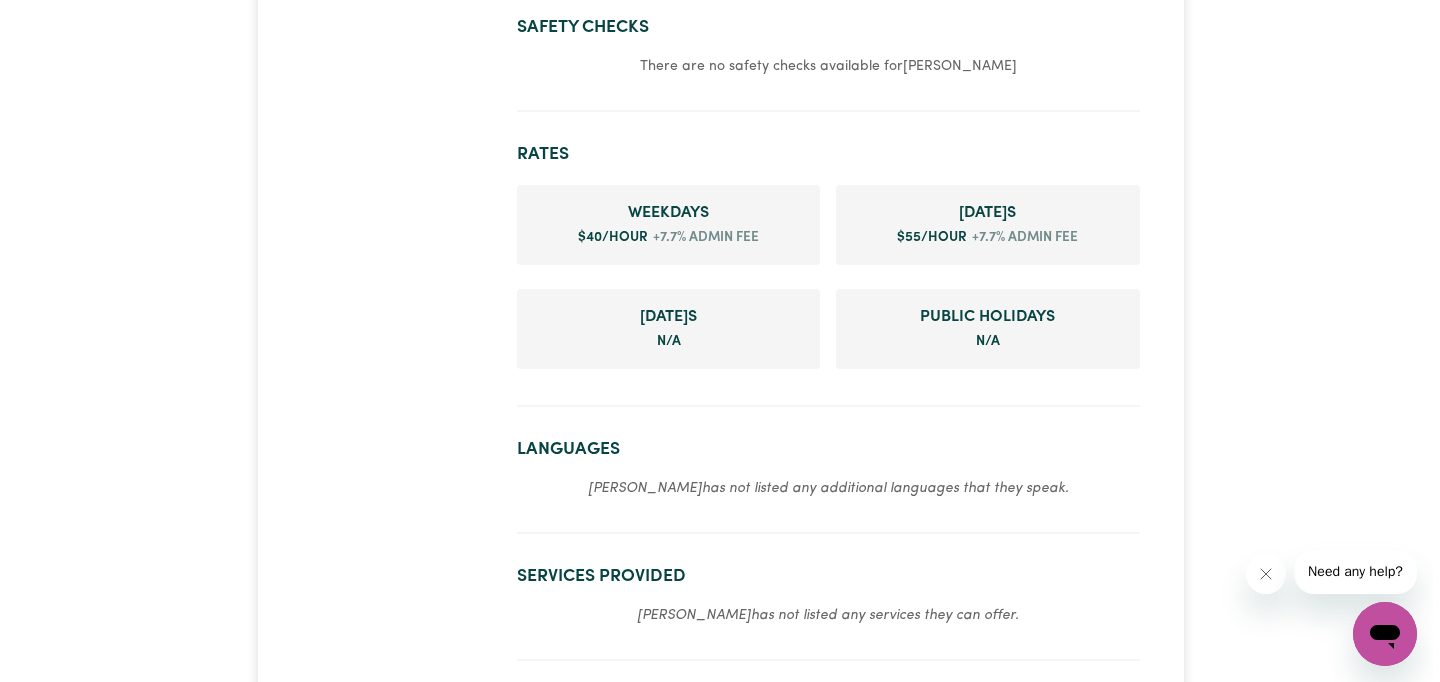scroll, scrollTop: 0, scrollLeft: 0, axis: both 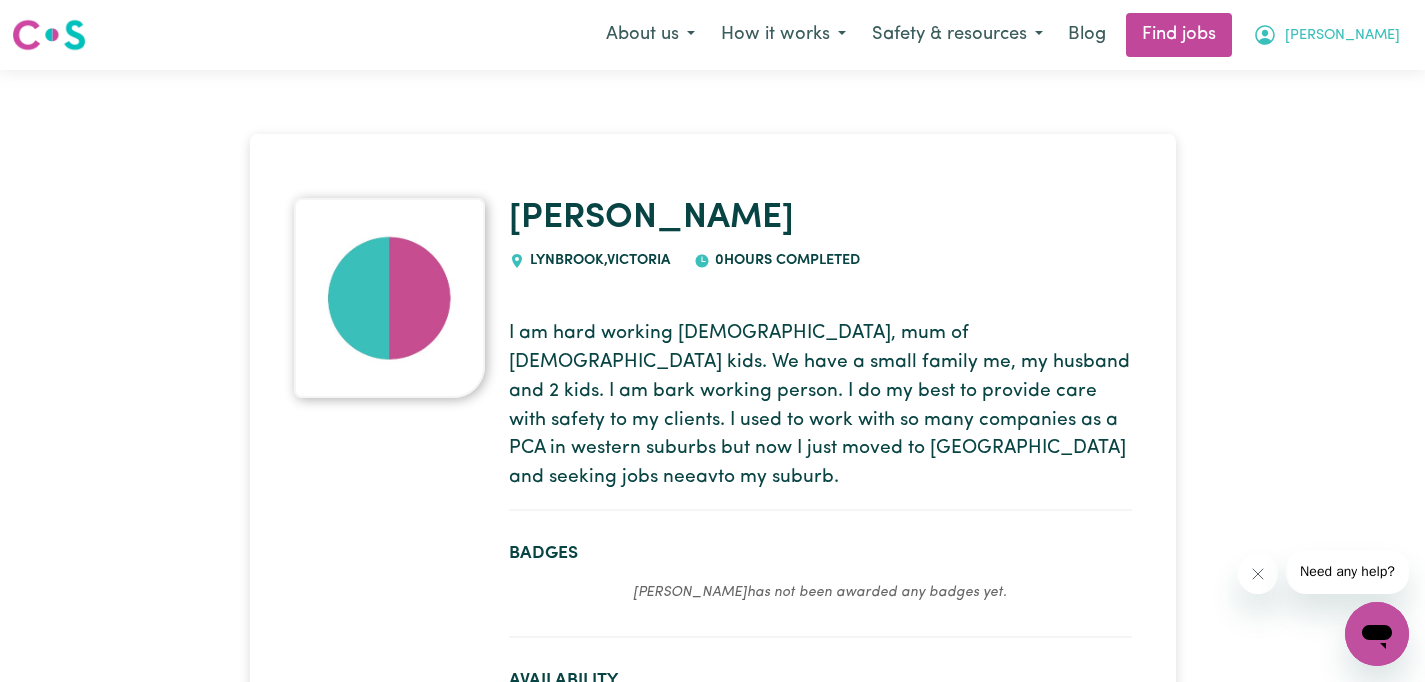 click on "[PERSON_NAME]" at bounding box center [1326, 35] 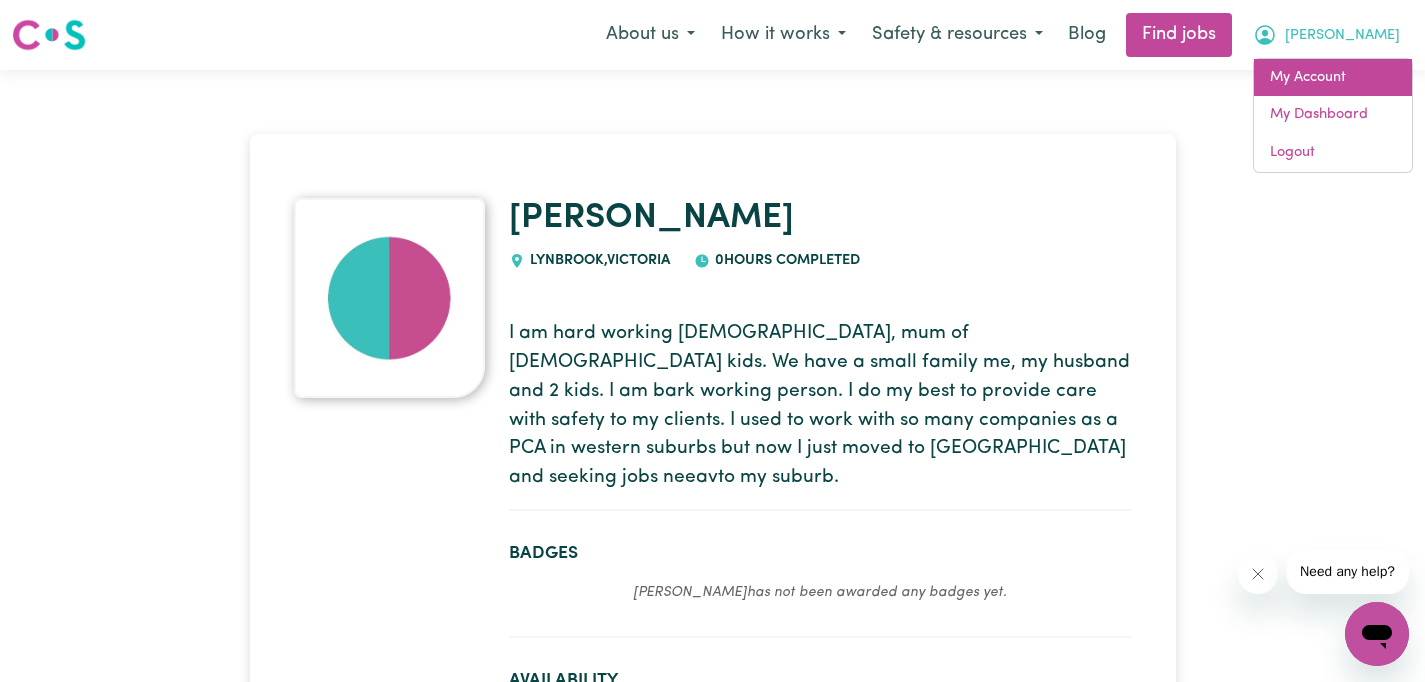 click on "My Account" at bounding box center [1333, 78] 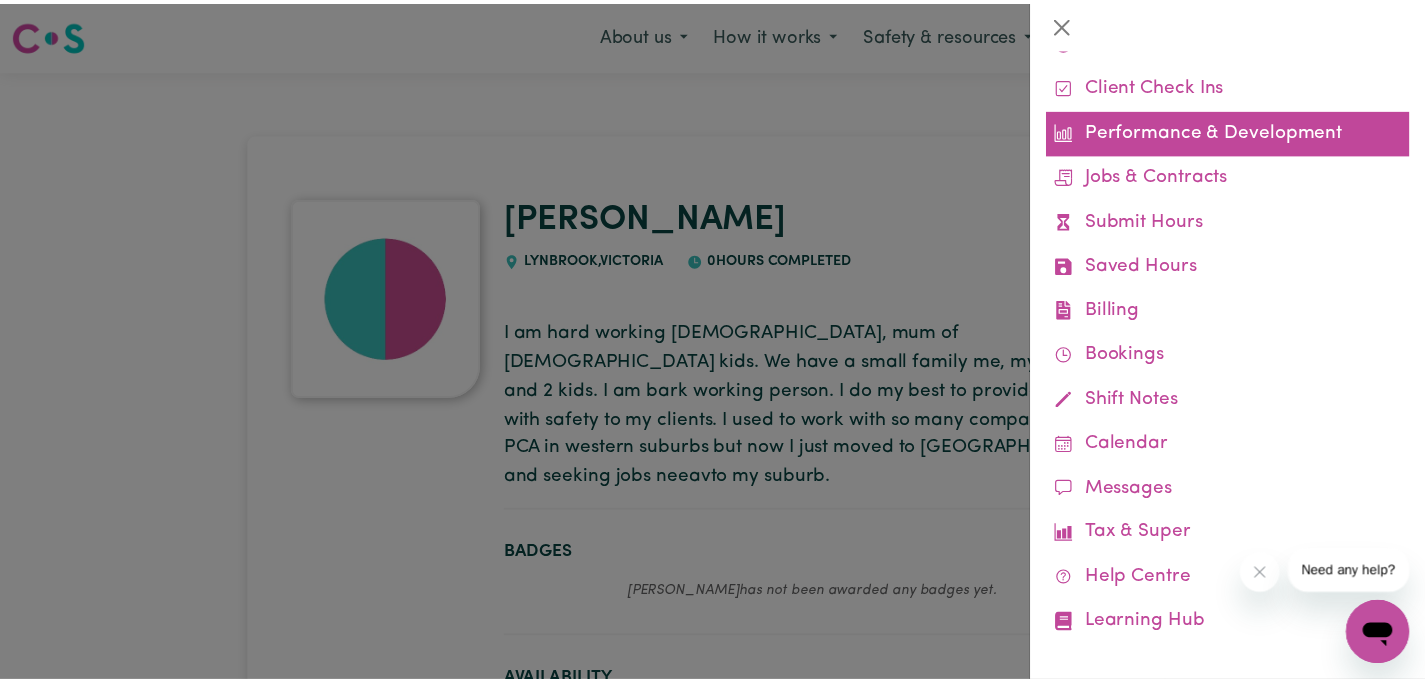scroll, scrollTop: 99, scrollLeft: 0, axis: vertical 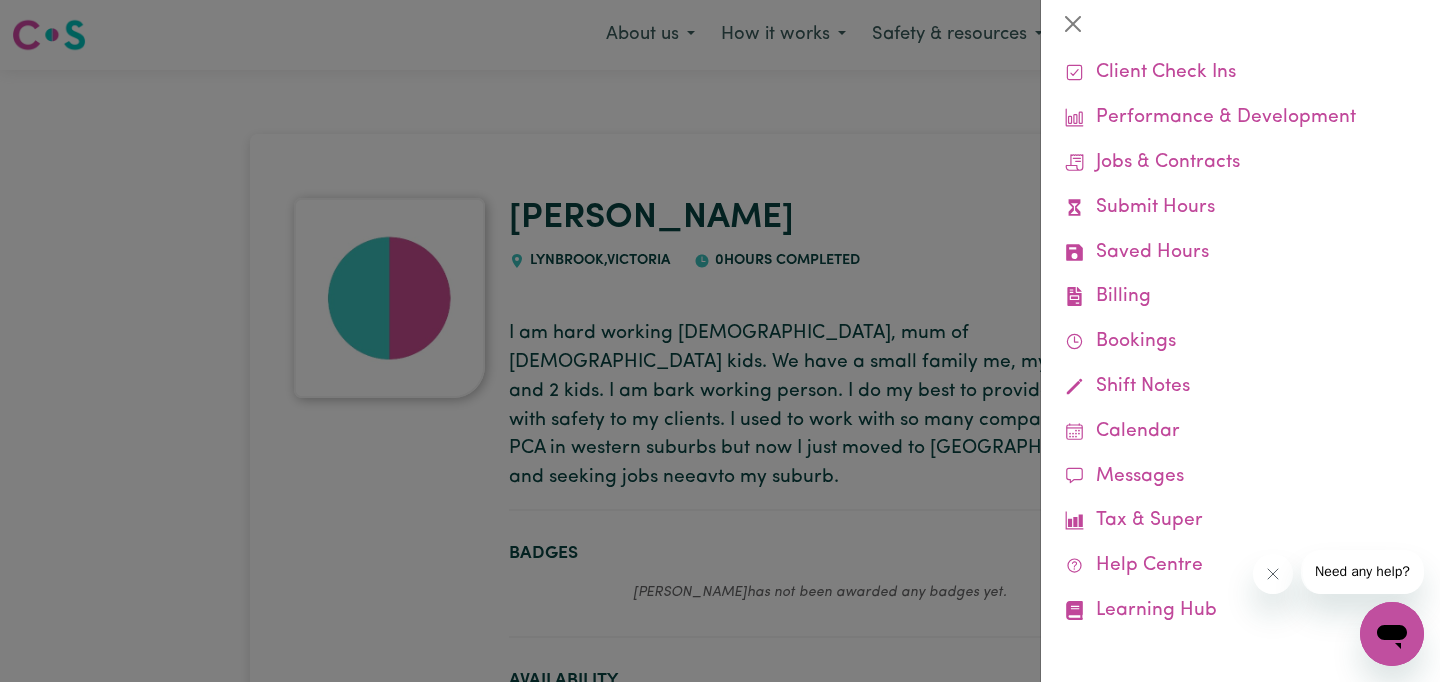 click at bounding box center (720, 341) 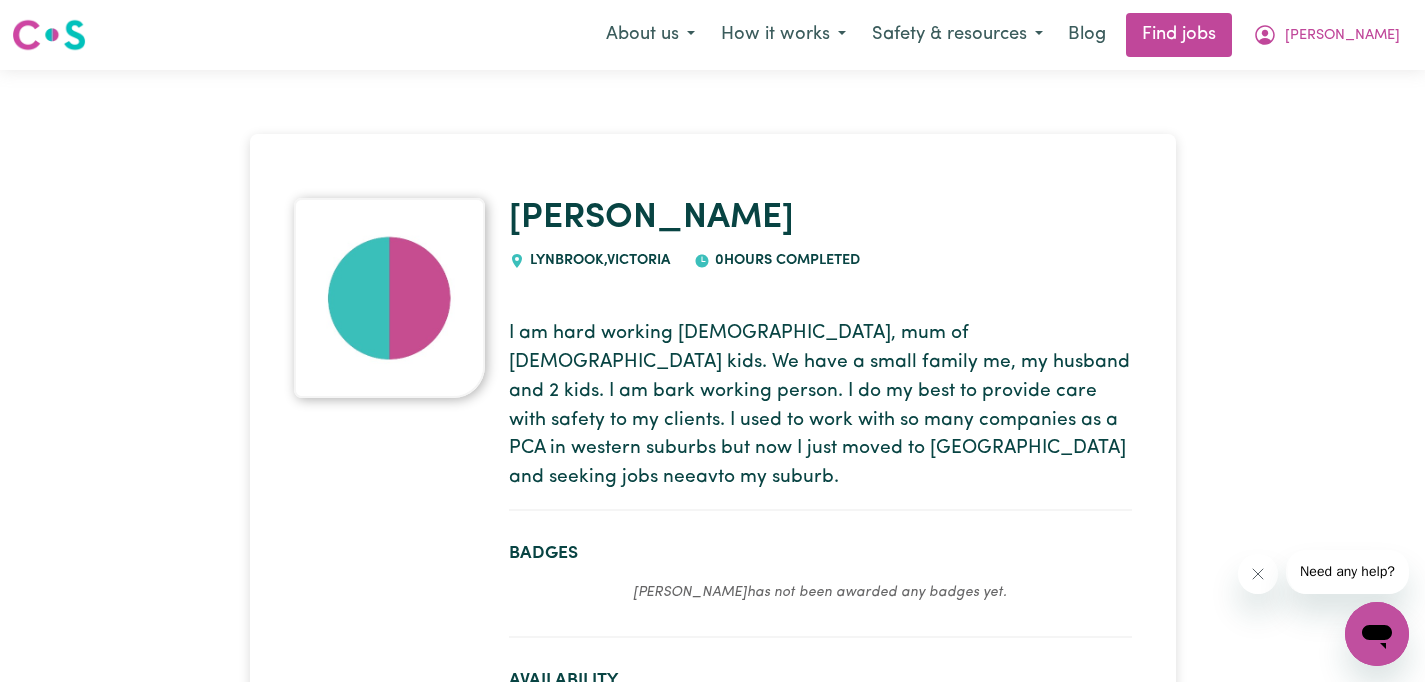 click at bounding box center [390, 298] 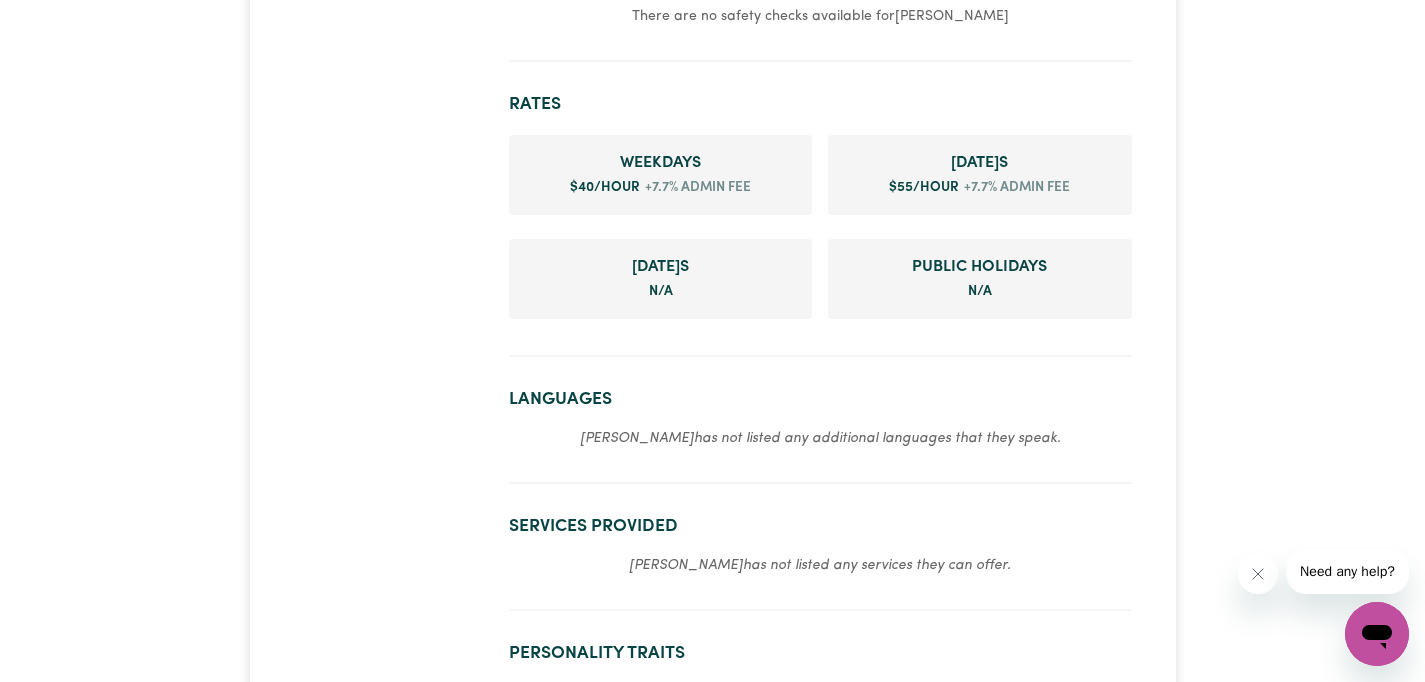 scroll, scrollTop: 855, scrollLeft: 0, axis: vertical 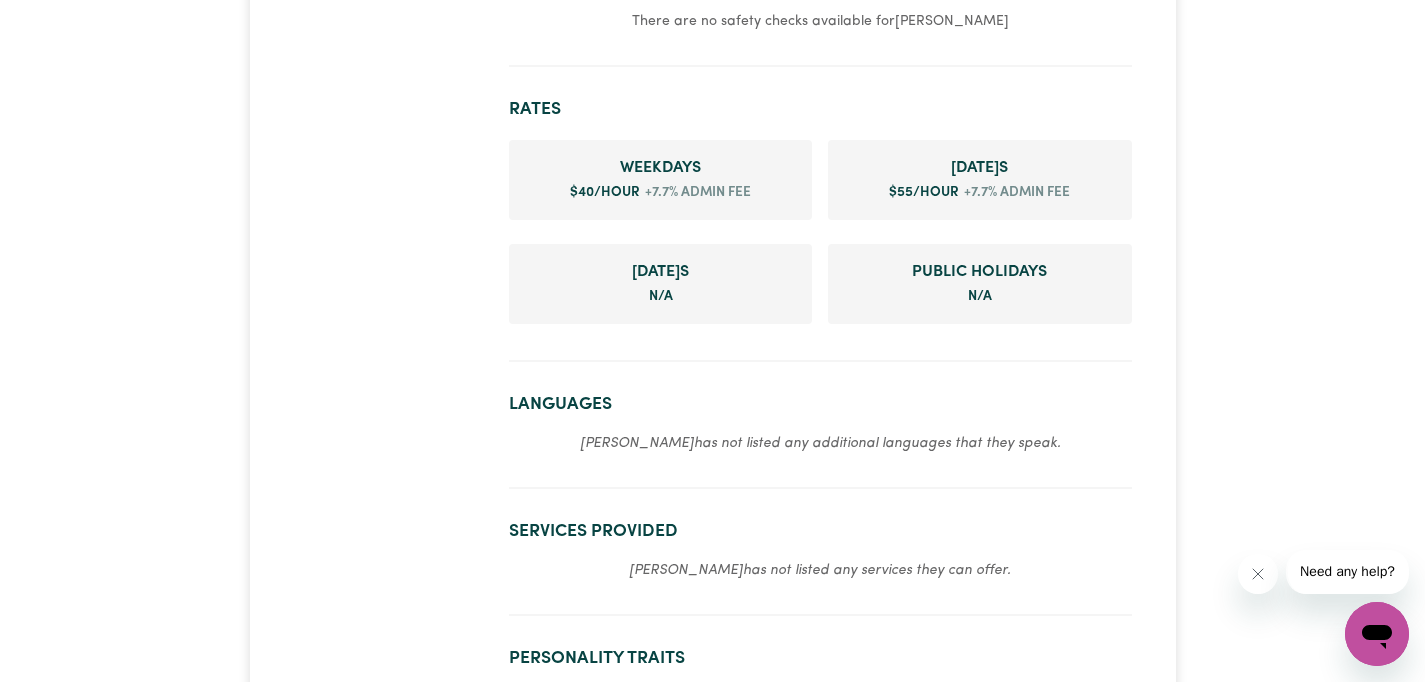 click on "Languages [PERSON_NAME]   has not listed any additional languages that they speak." at bounding box center [820, 433] 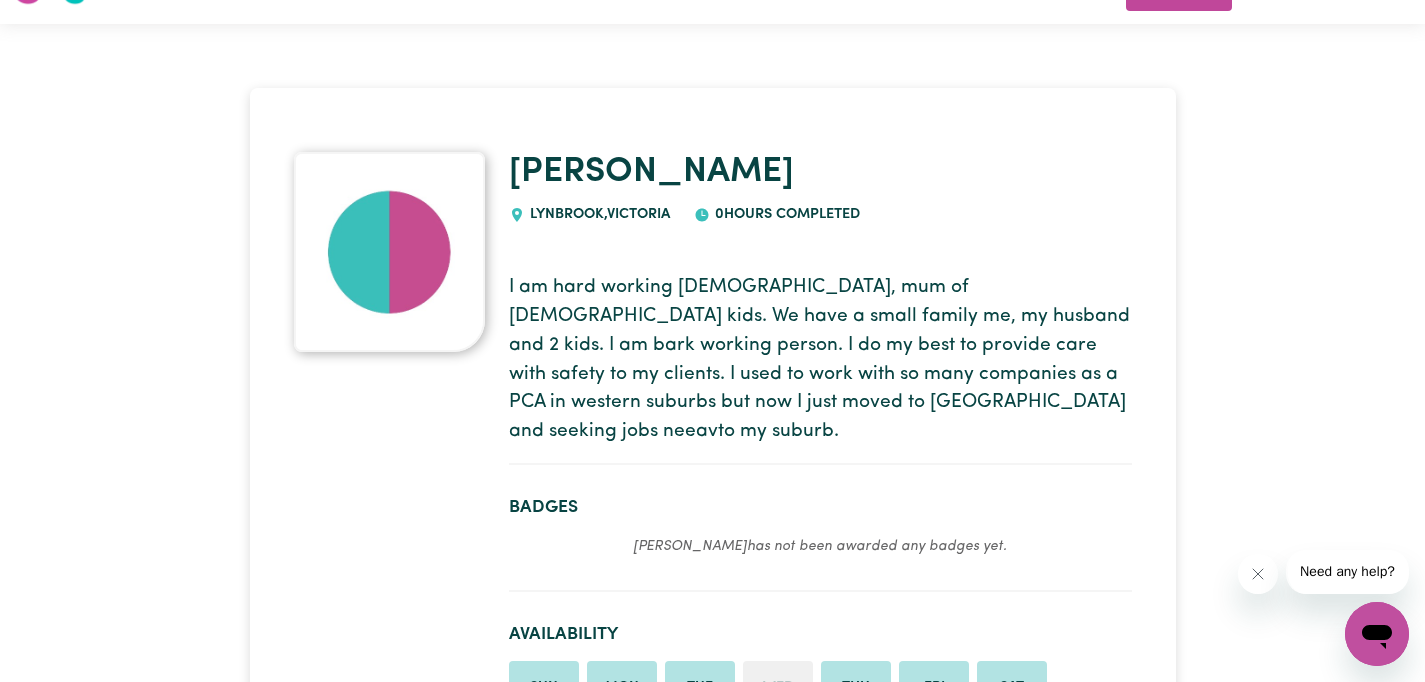 scroll, scrollTop: 0, scrollLeft: 0, axis: both 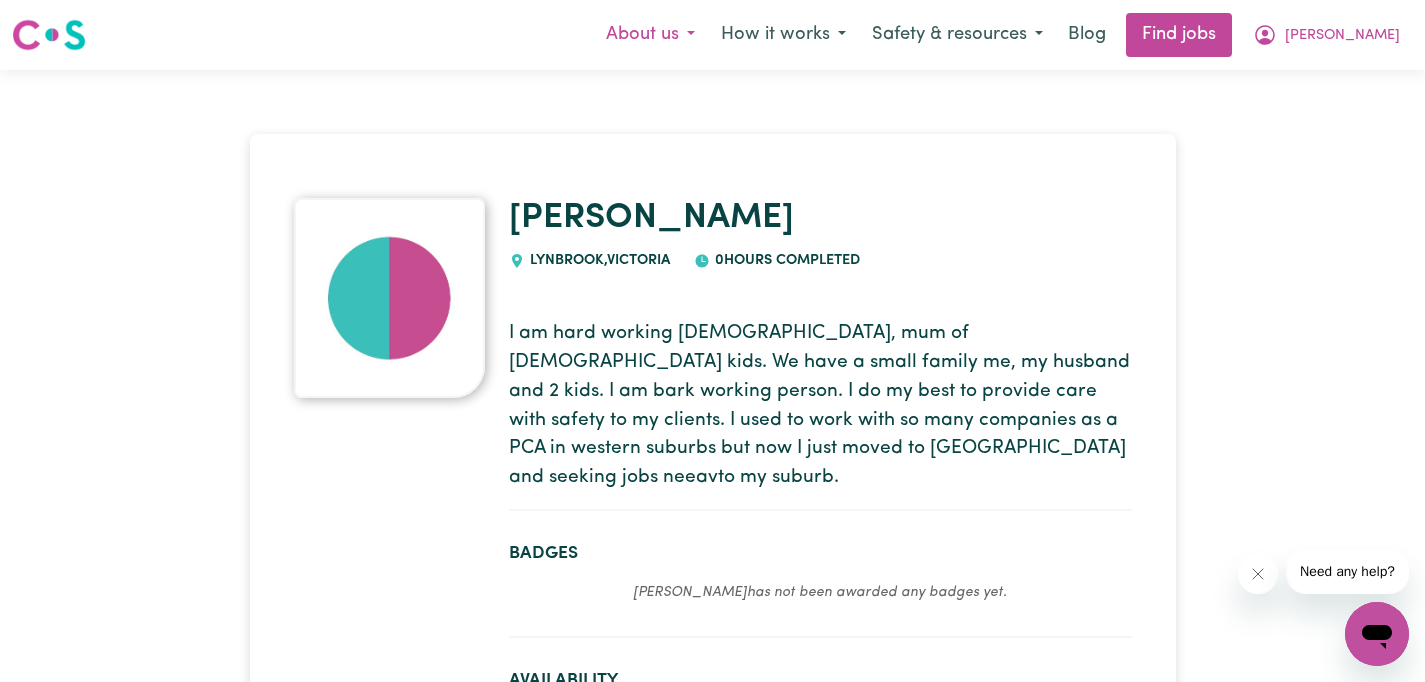 click on "About us" at bounding box center (650, 35) 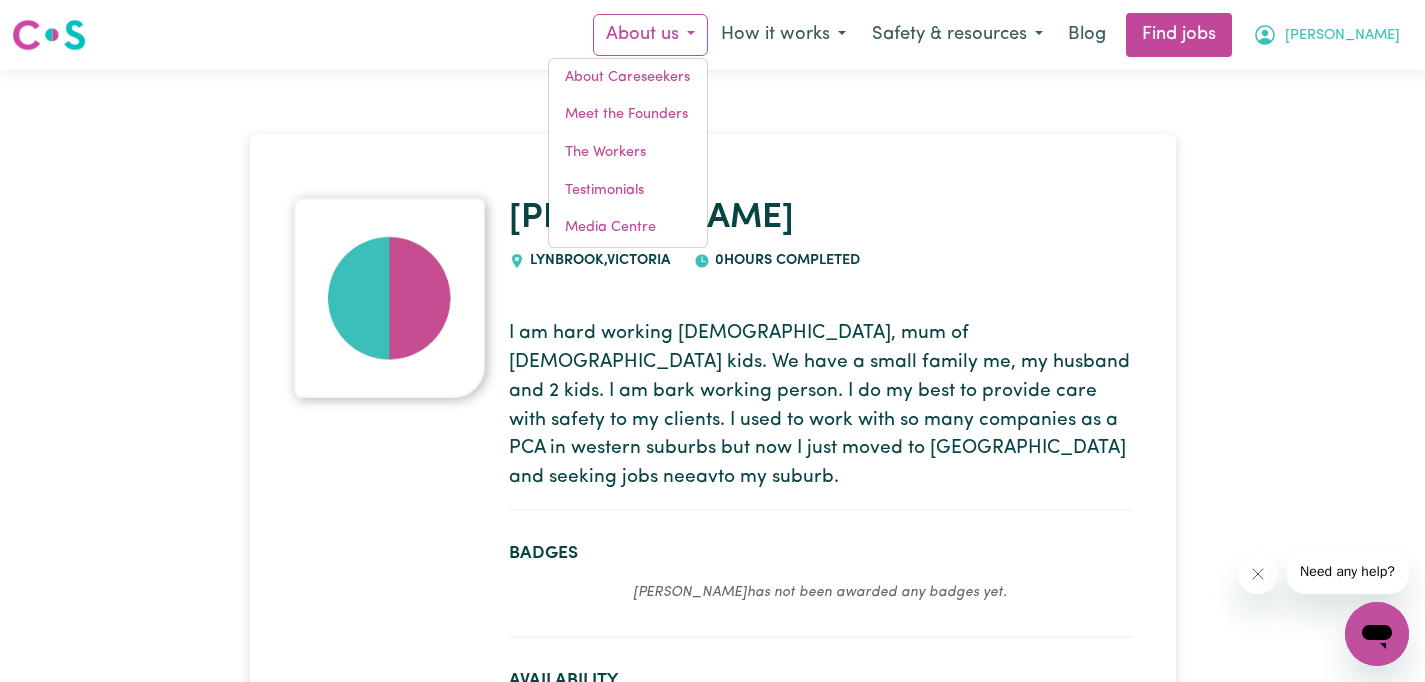 click on "[PERSON_NAME]" at bounding box center [1326, 35] 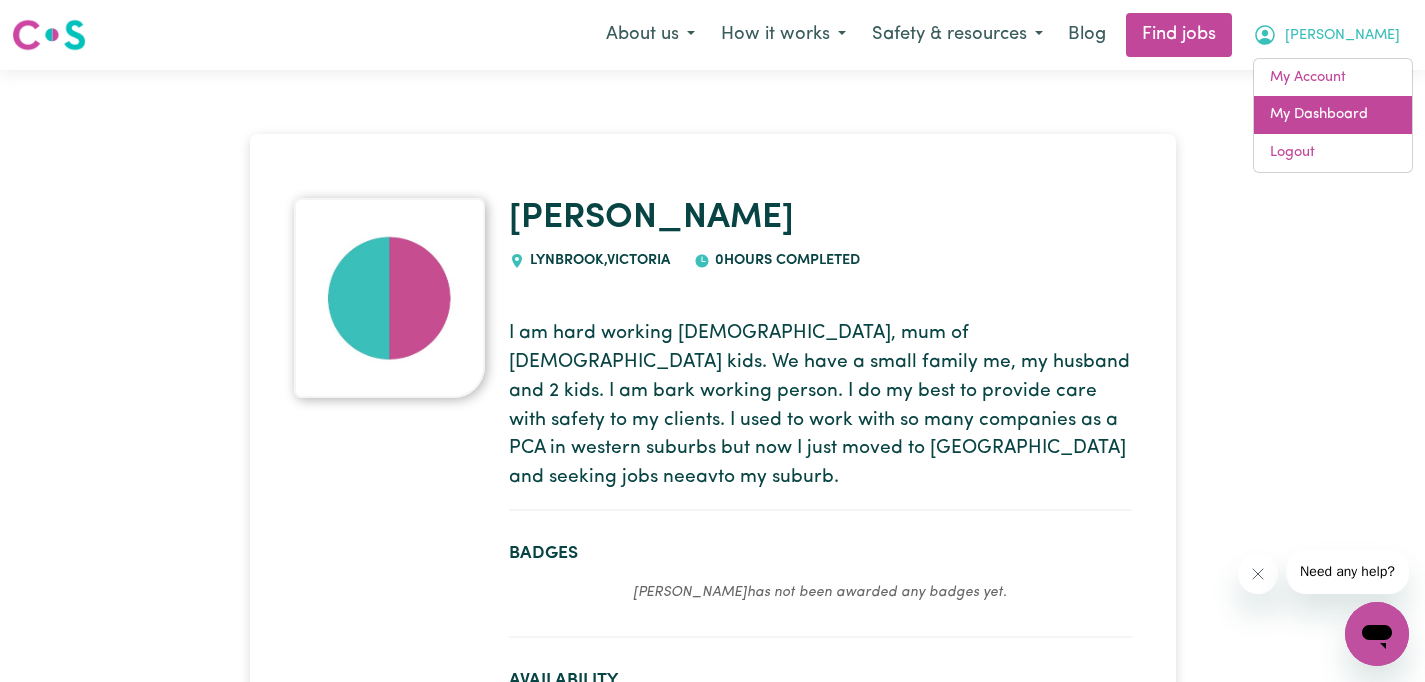 click on "My Dashboard" at bounding box center (1333, 115) 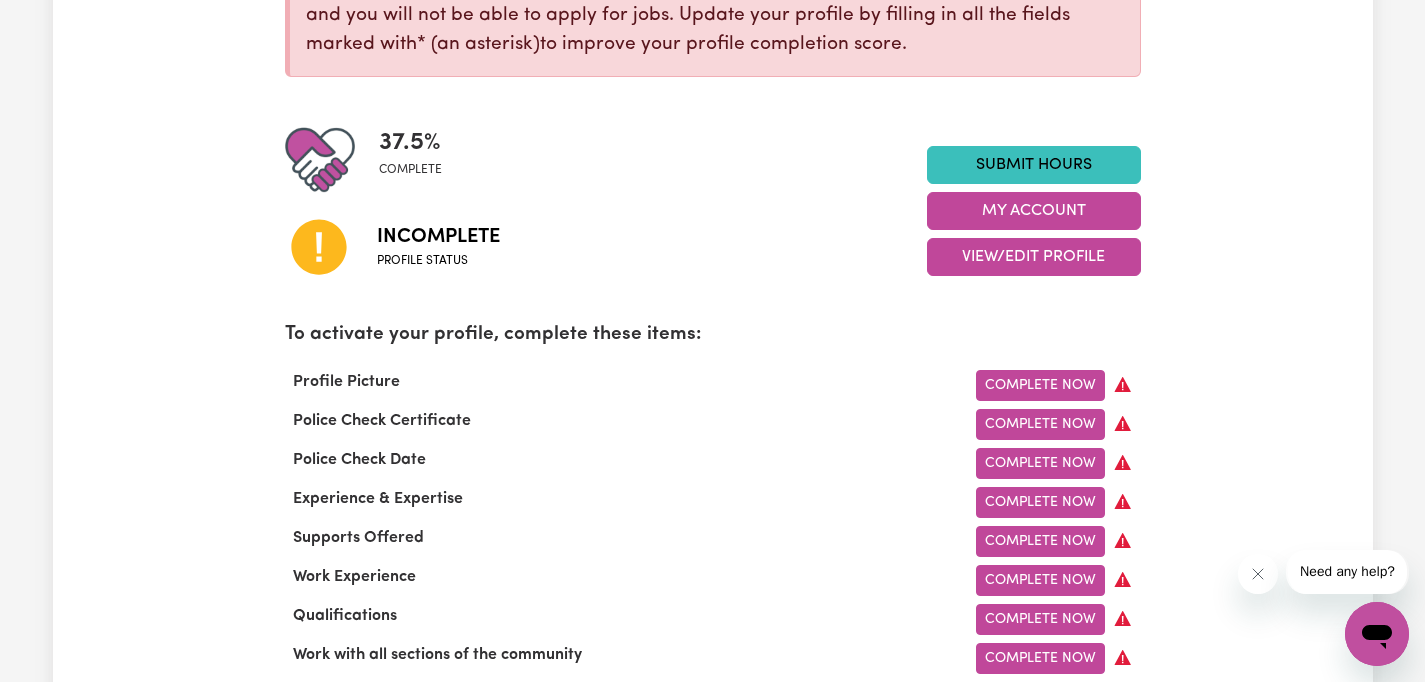 scroll, scrollTop: 380, scrollLeft: 0, axis: vertical 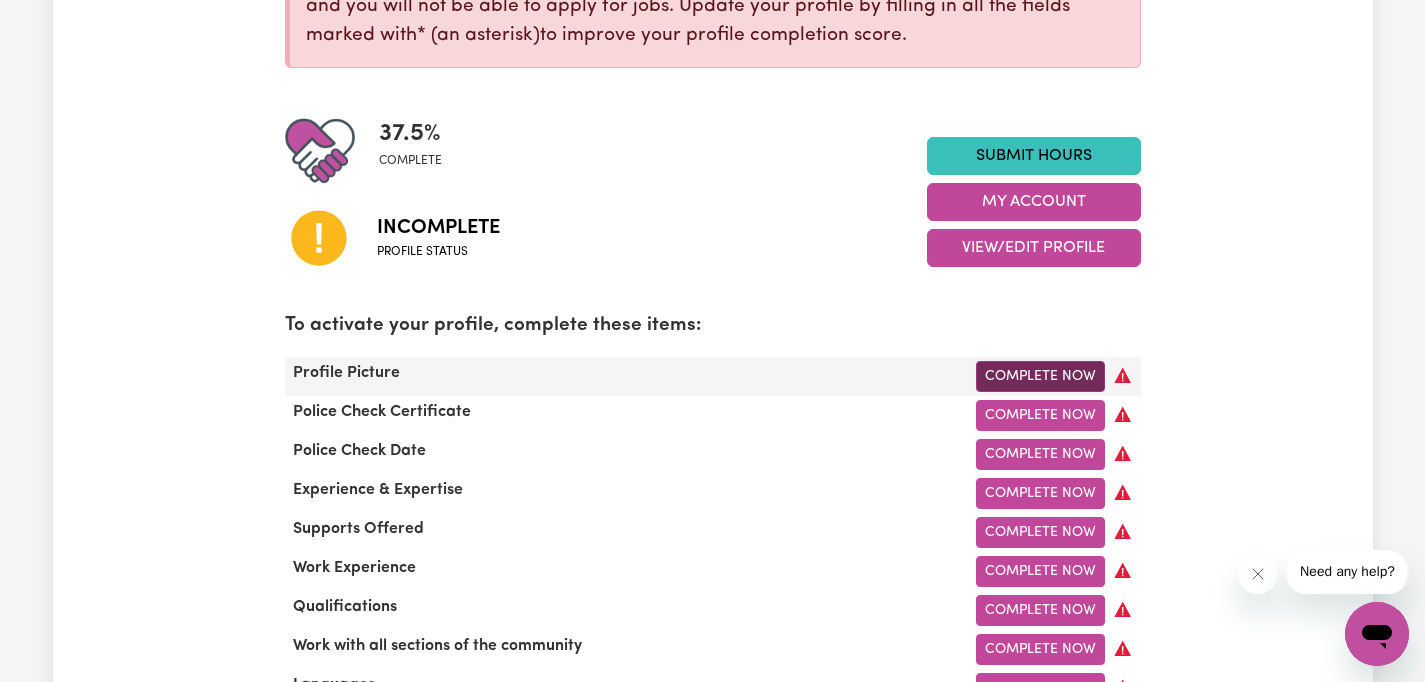 click on "Complete Now" at bounding box center (1040, 376) 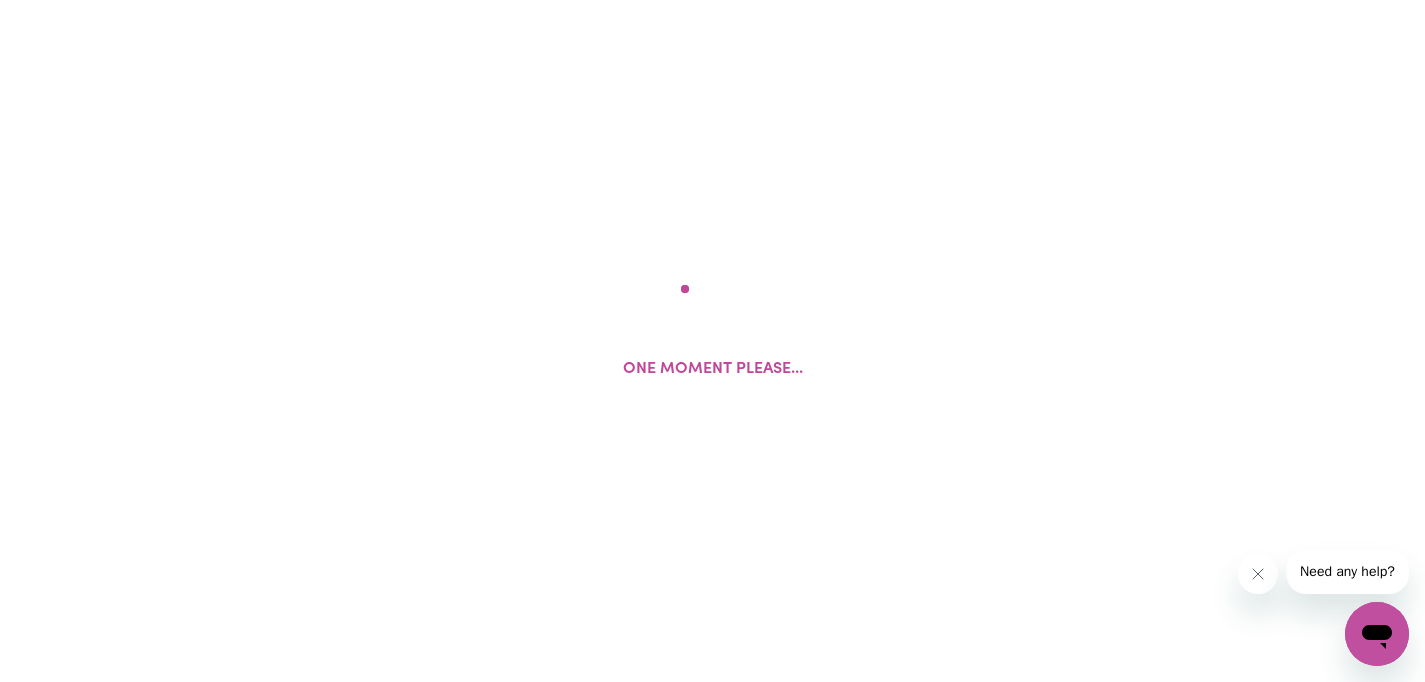 scroll, scrollTop: 0, scrollLeft: 0, axis: both 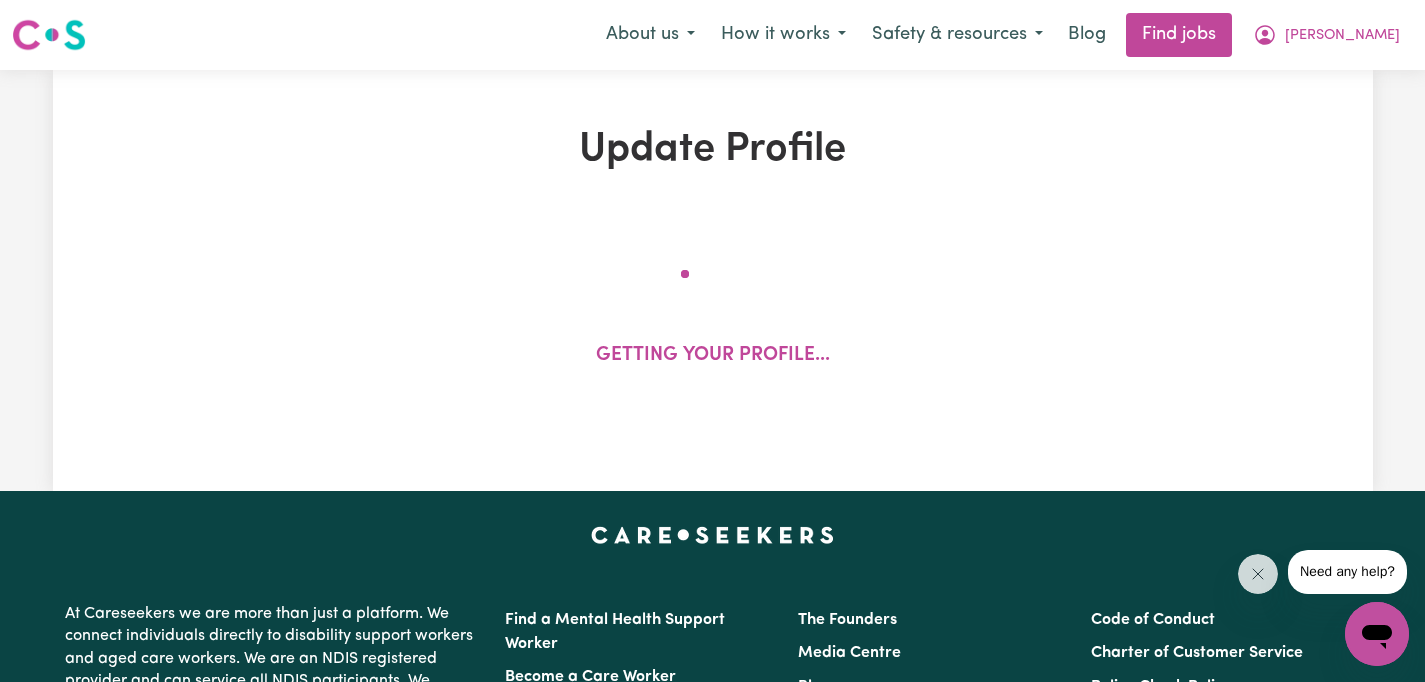 select on "[DEMOGRAPHIC_DATA]" 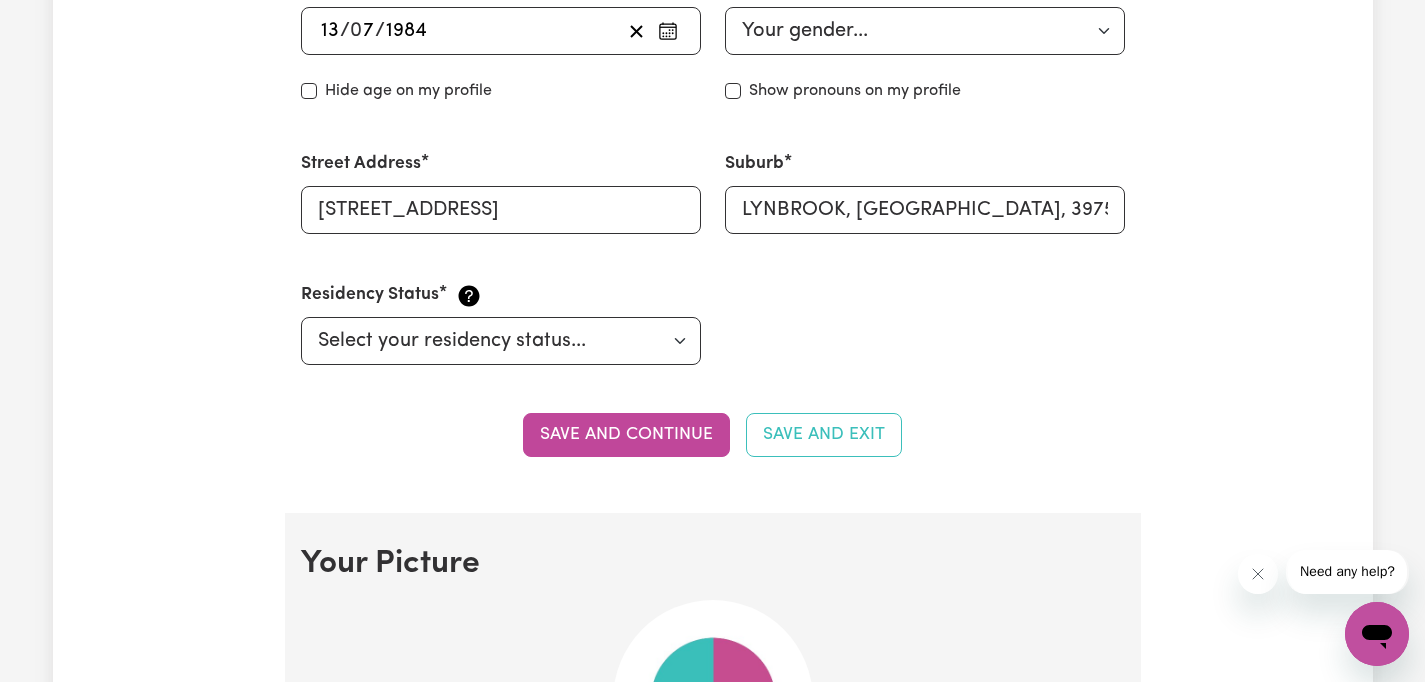 scroll, scrollTop: 937, scrollLeft: 0, axis: vertical 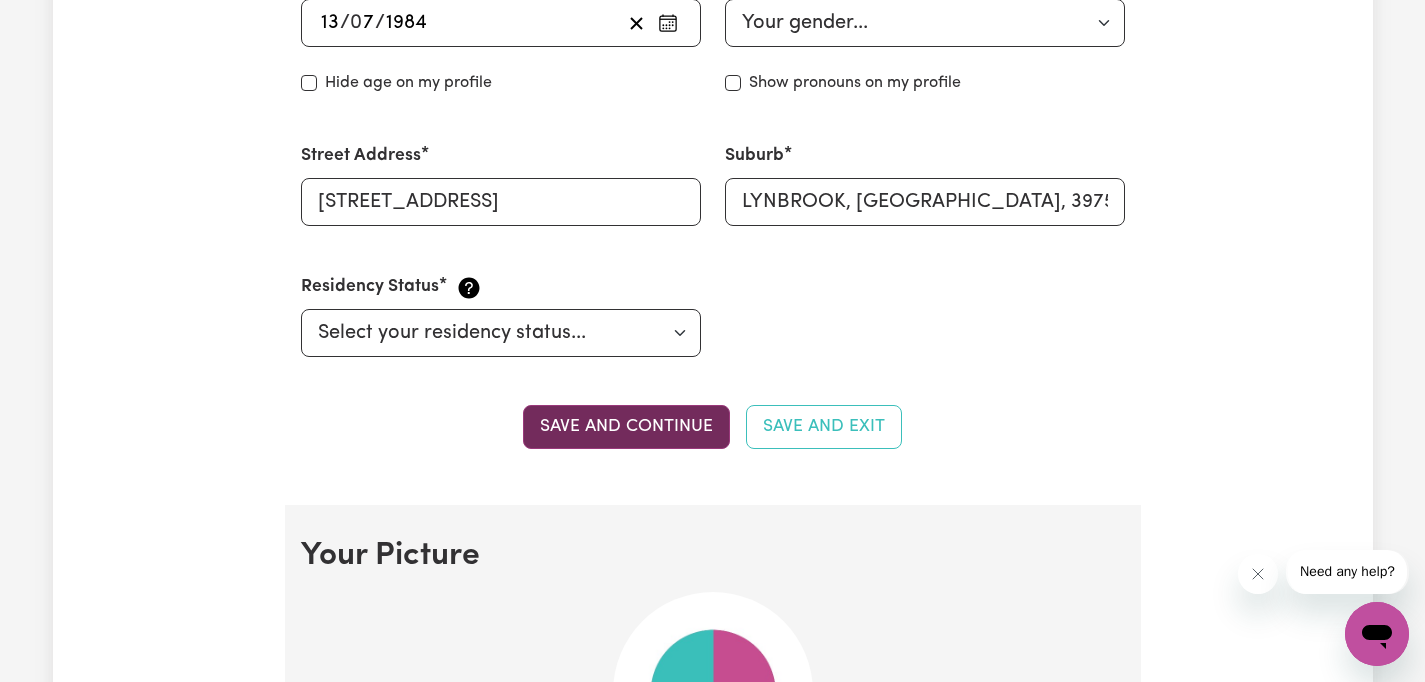 click on "Save and continue" at bounding box center (626, 427) 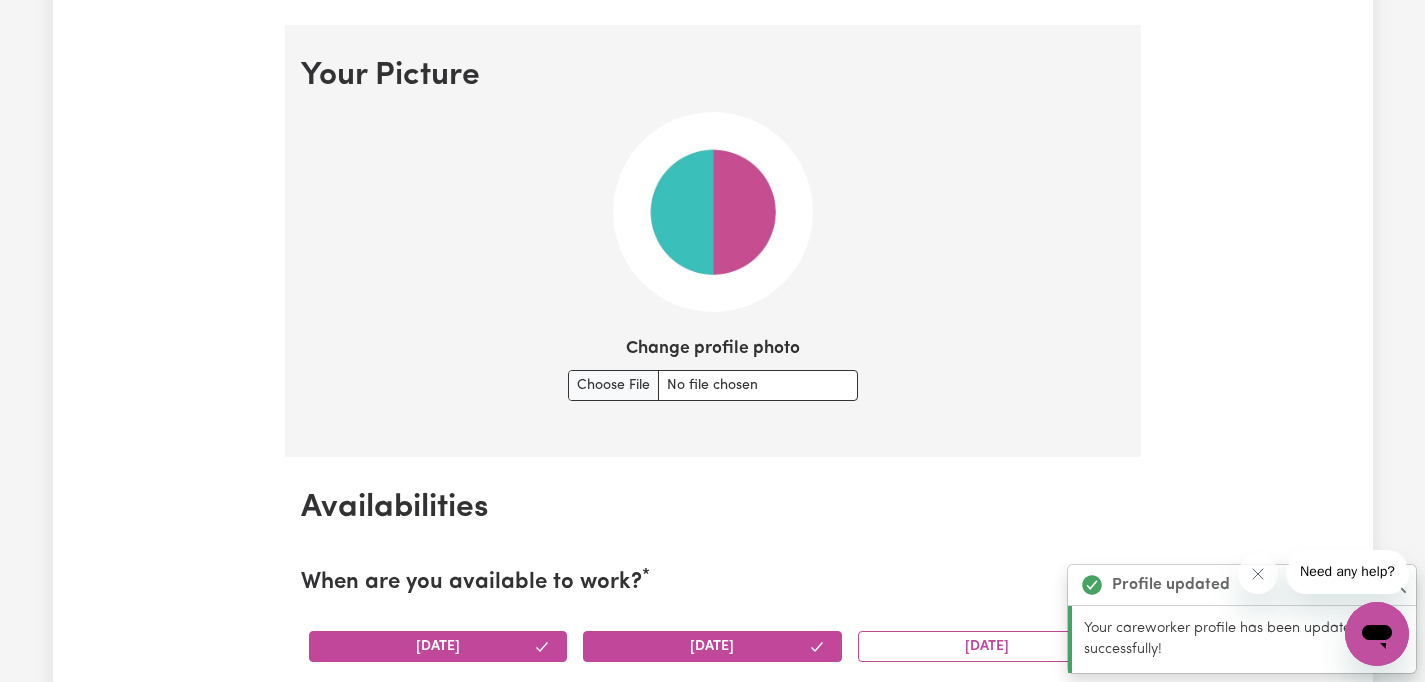 scroll, scrollTop: 1442, scrollLeft: 0, axis: vertical 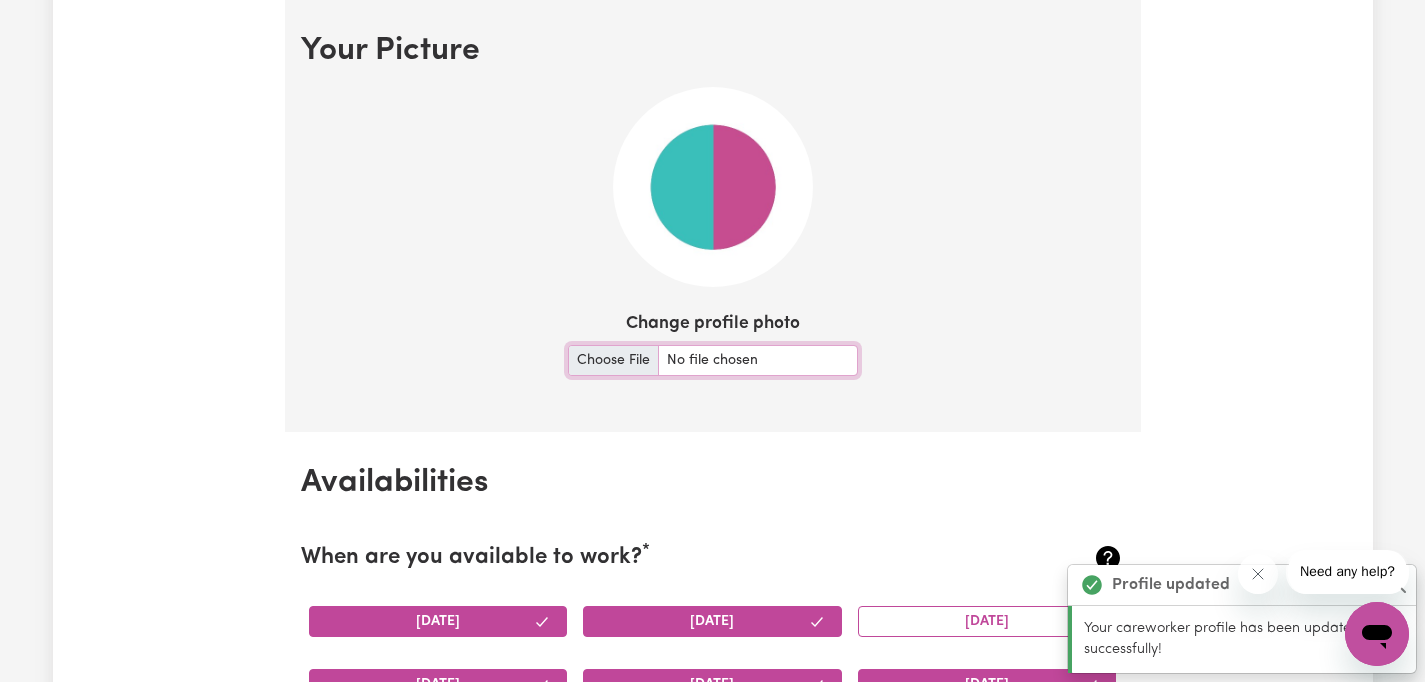 click on "Change profile photo" at bounding box center [713, 360] 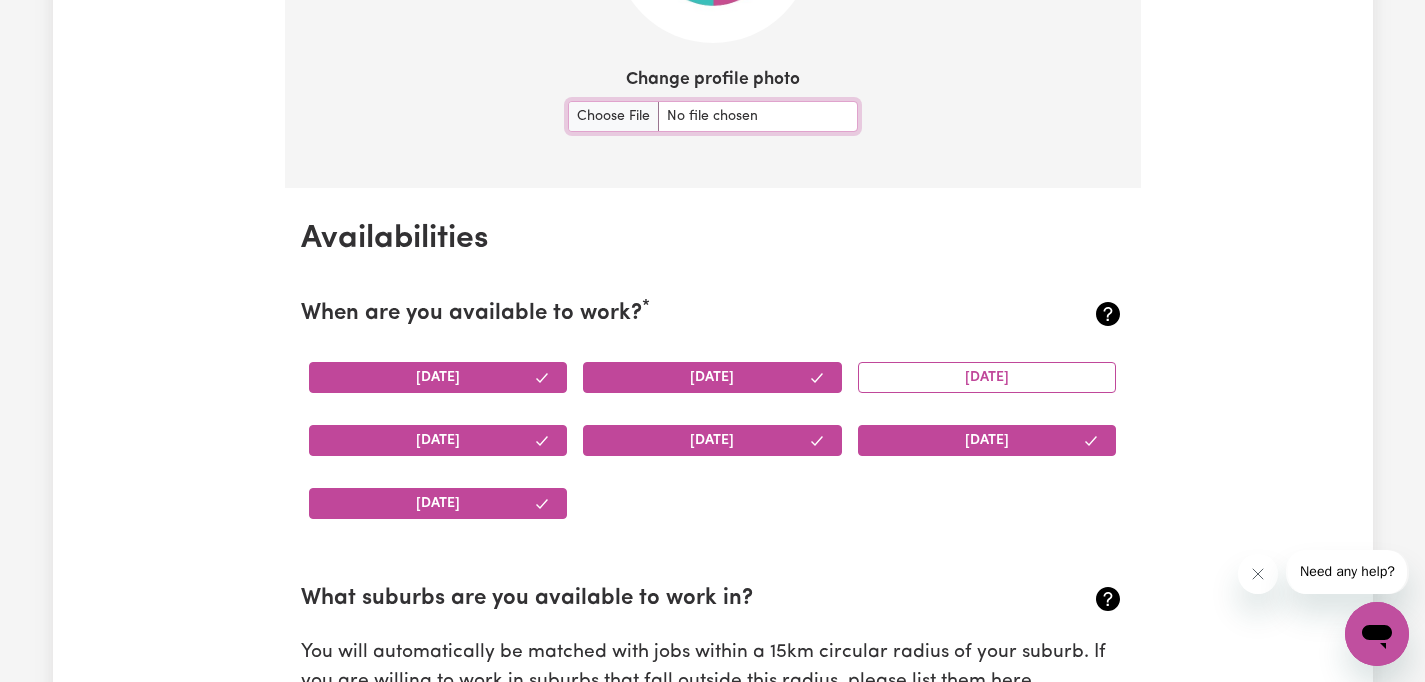 scroll, scrollTop: 1702, scrollLeft: 0, axis: vertical 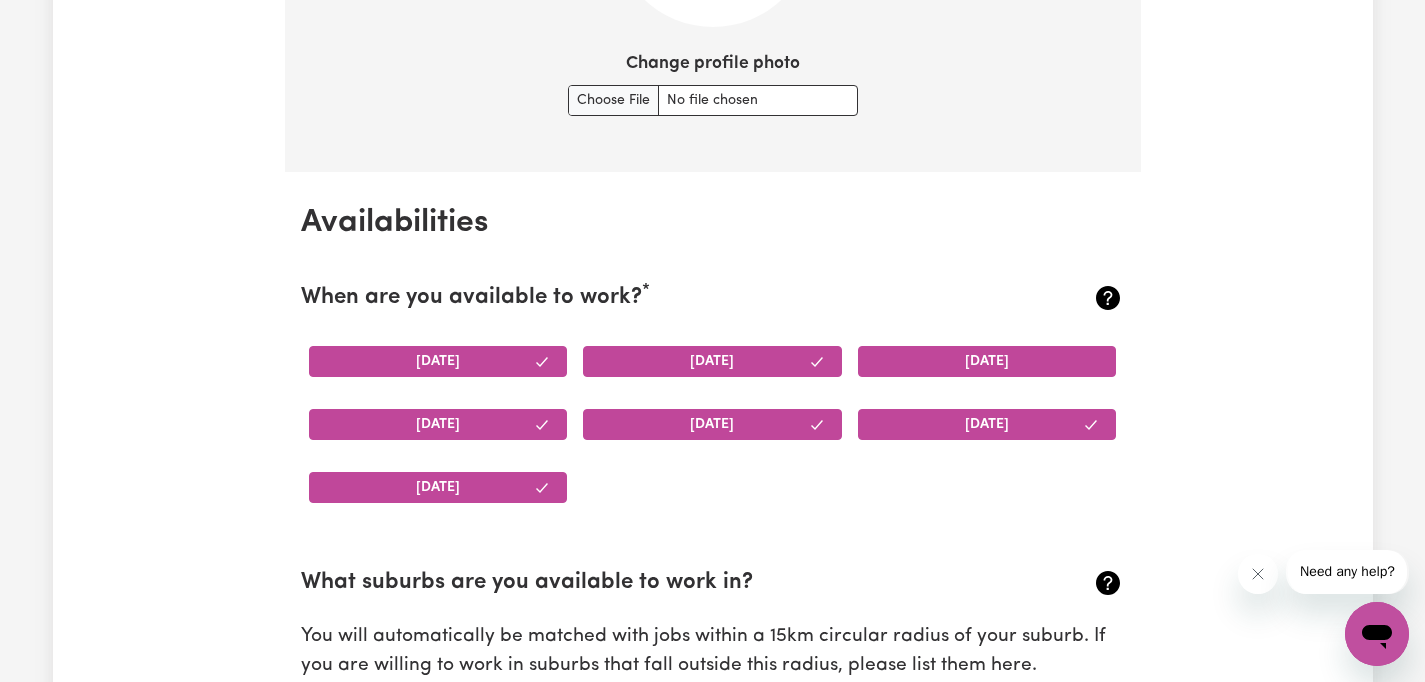 click on "[DATE]" at bounding box center [987, 361] 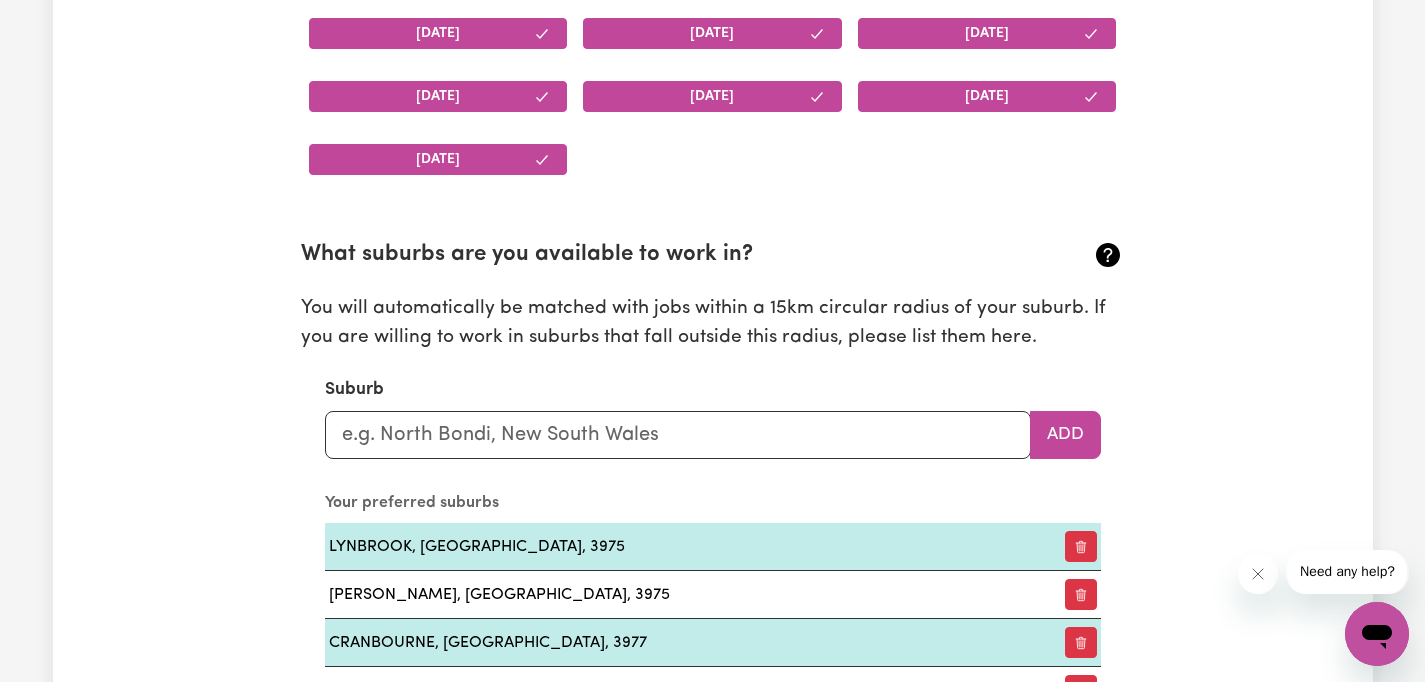 scroll, scrollTop: 2038, scrollLeft: 0, axis: vertical 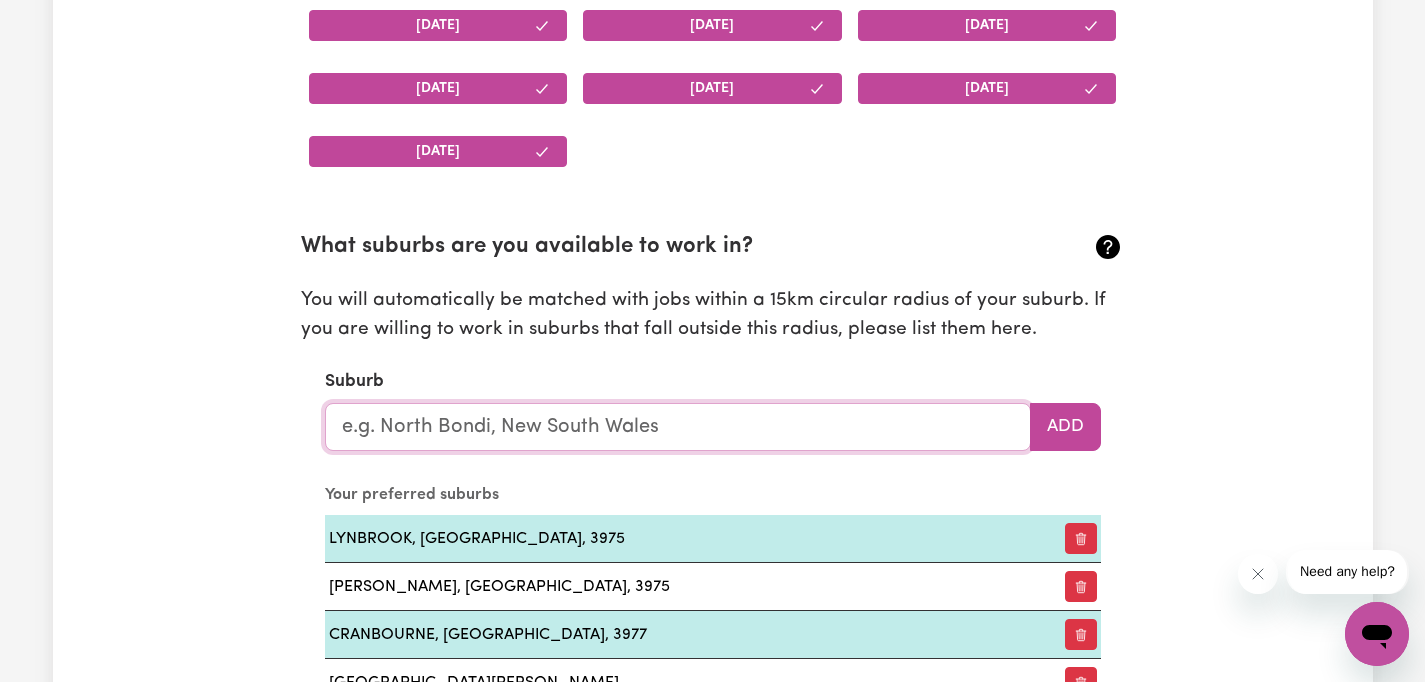 click at bounding box center [678, 427] 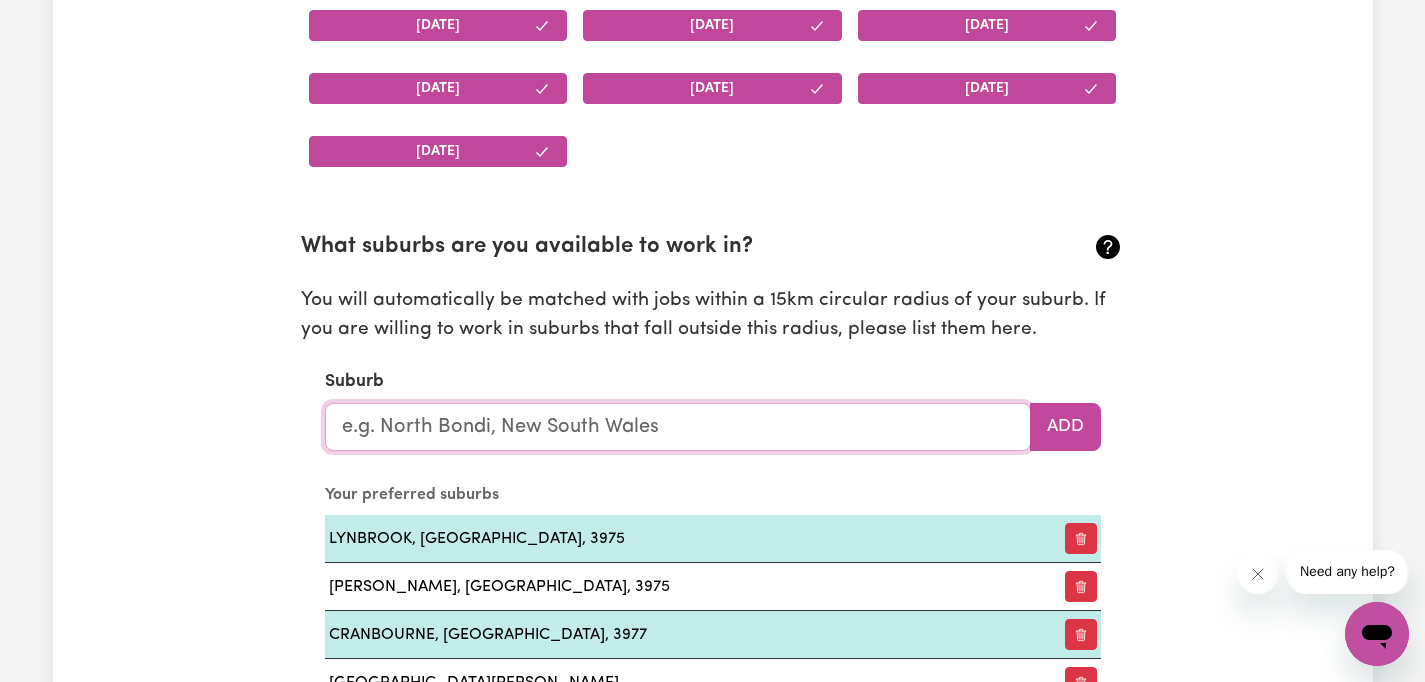 type on "Lynbrook" 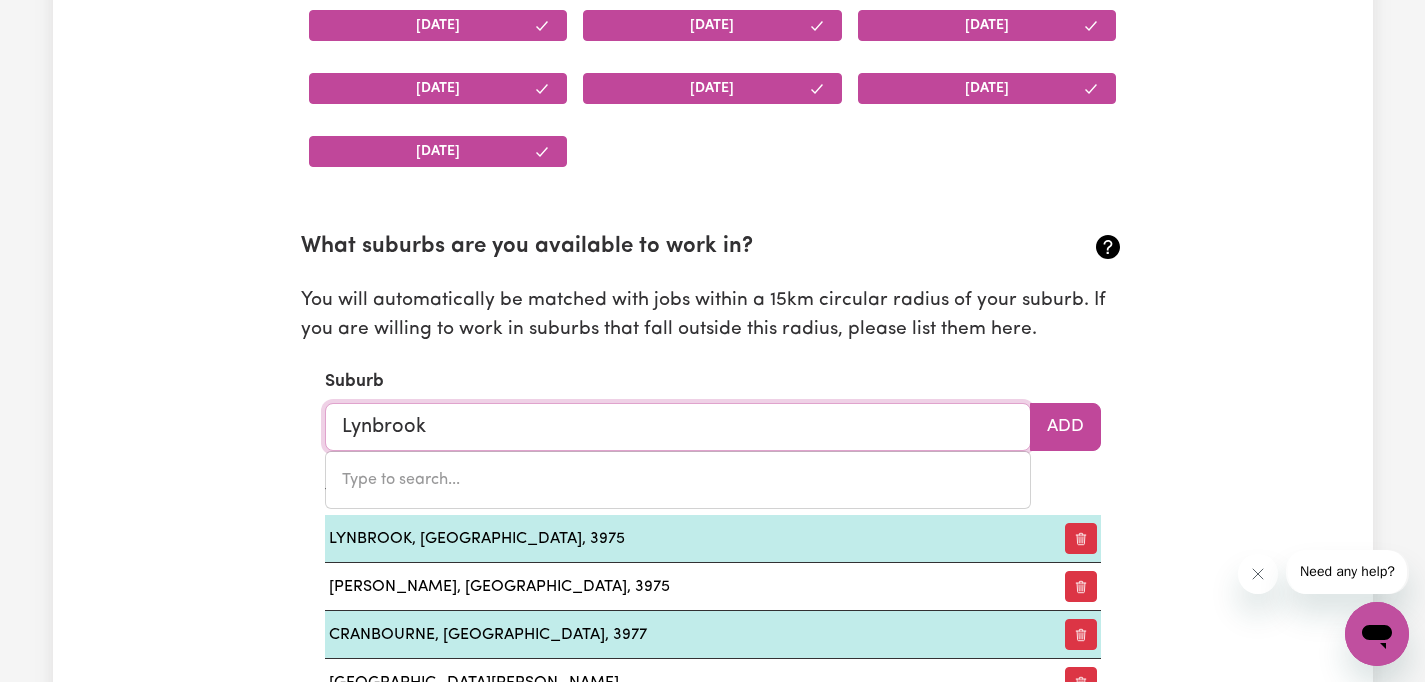type on "Lynbrook, [GEOGRAPHIC_DATA], 3975" 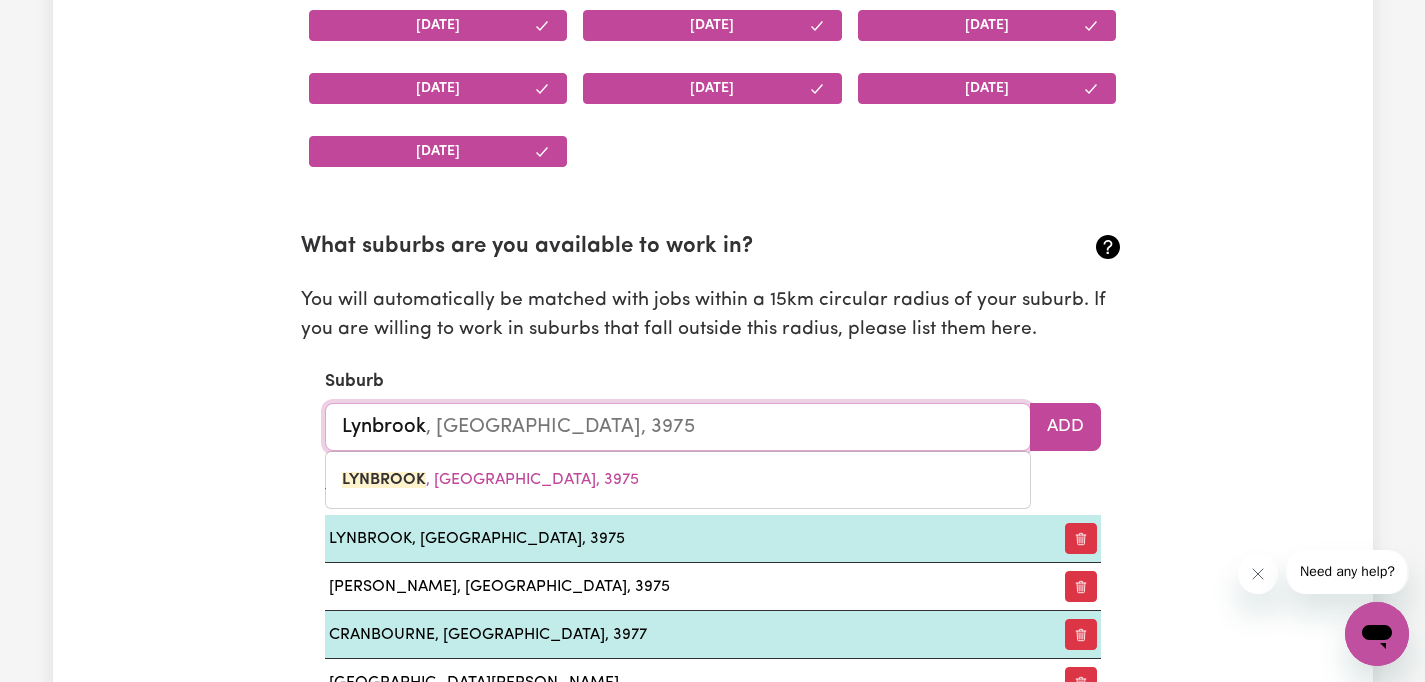 click on "LYNBROOK , [GEOGRAPHIC_DATA], 3975" at bounding box center (490, 480) 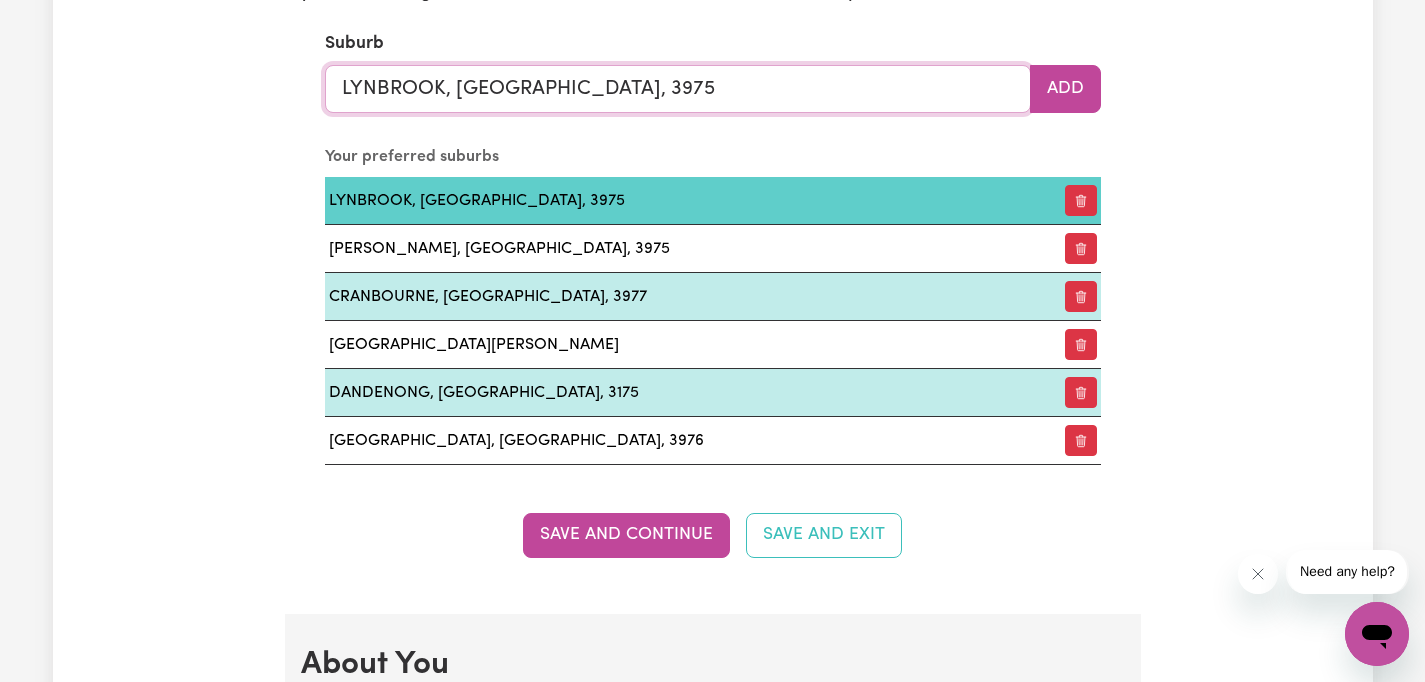 scroll, scrollTop: 2394, scrollLeft: 0, axis: vertical 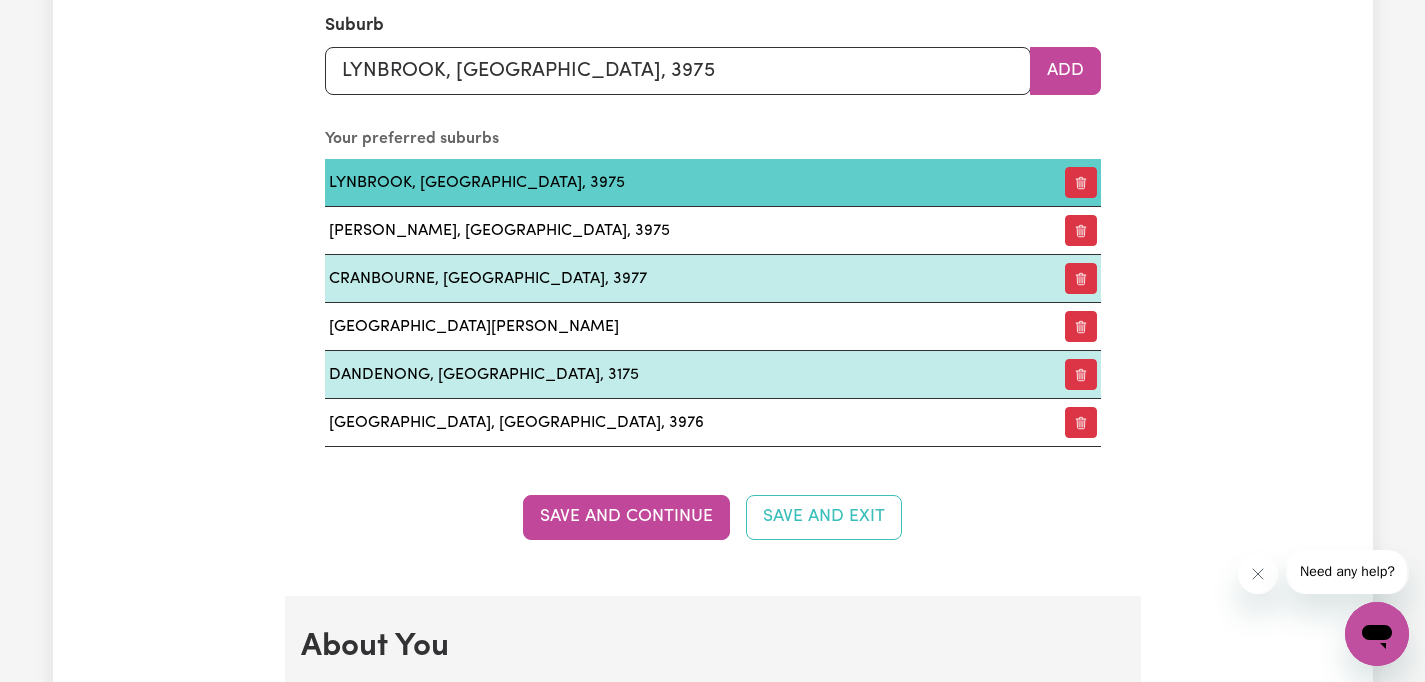 click on "Save and Continue" at bounding box center (626, 517) 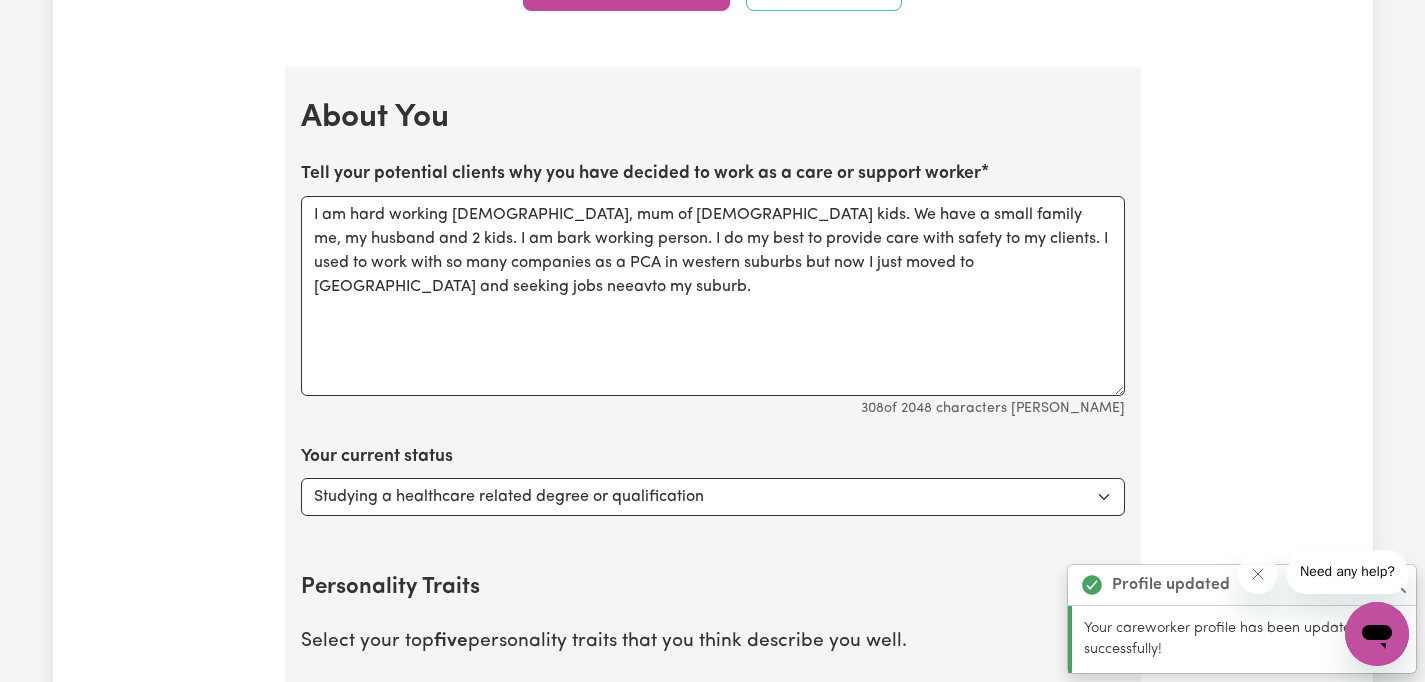 scroll, scrollTop: 2990, scrollLeft: 0, axis: vertical 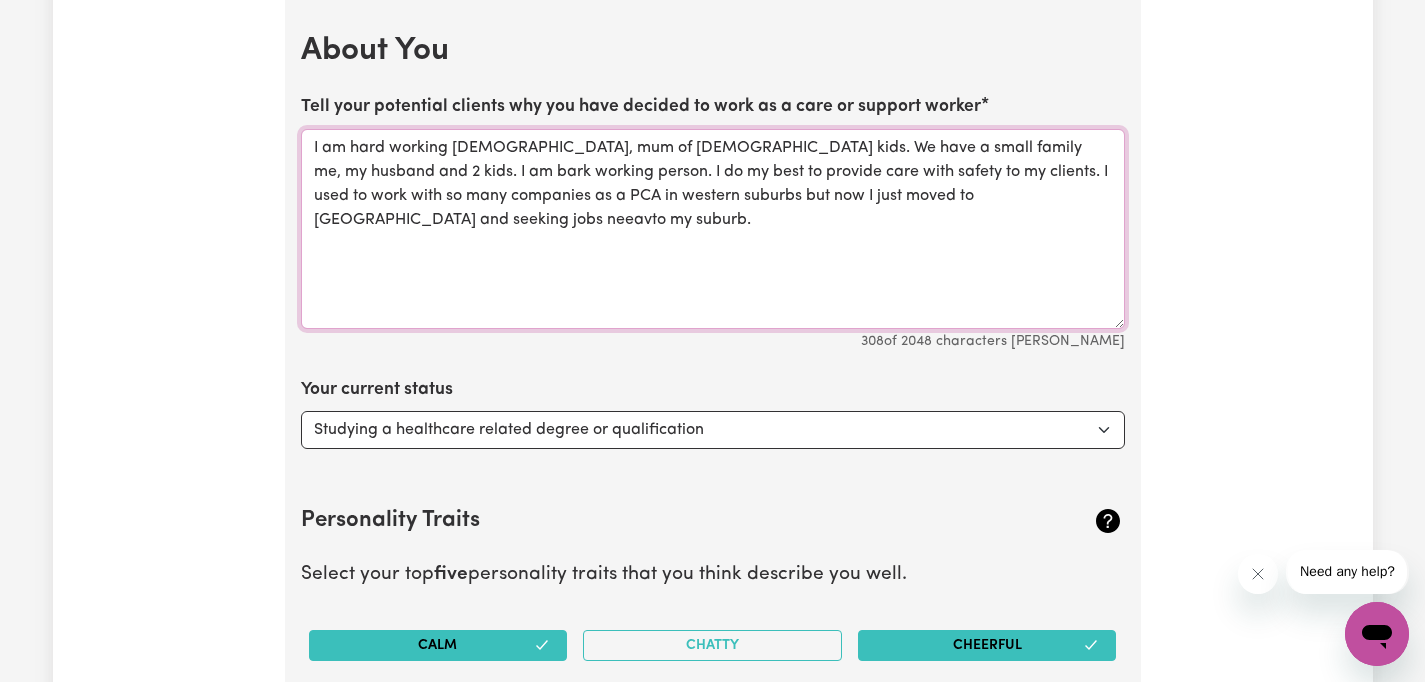click on "I am hard working [DEMOGRAPHIC_DATA], mum of [DEMOGRAPHIC_DATA] kids. We have a small family me, my husband and 2 kids. I am bark working person. I do my best to provide care with safety to my clients. I used to work with so many companies as a PCA in western suburbs but now I just moved to [GEOGRAPHIC_DATA] and seeking jobs neeavto my suburb." at bounding box center [713, 229] 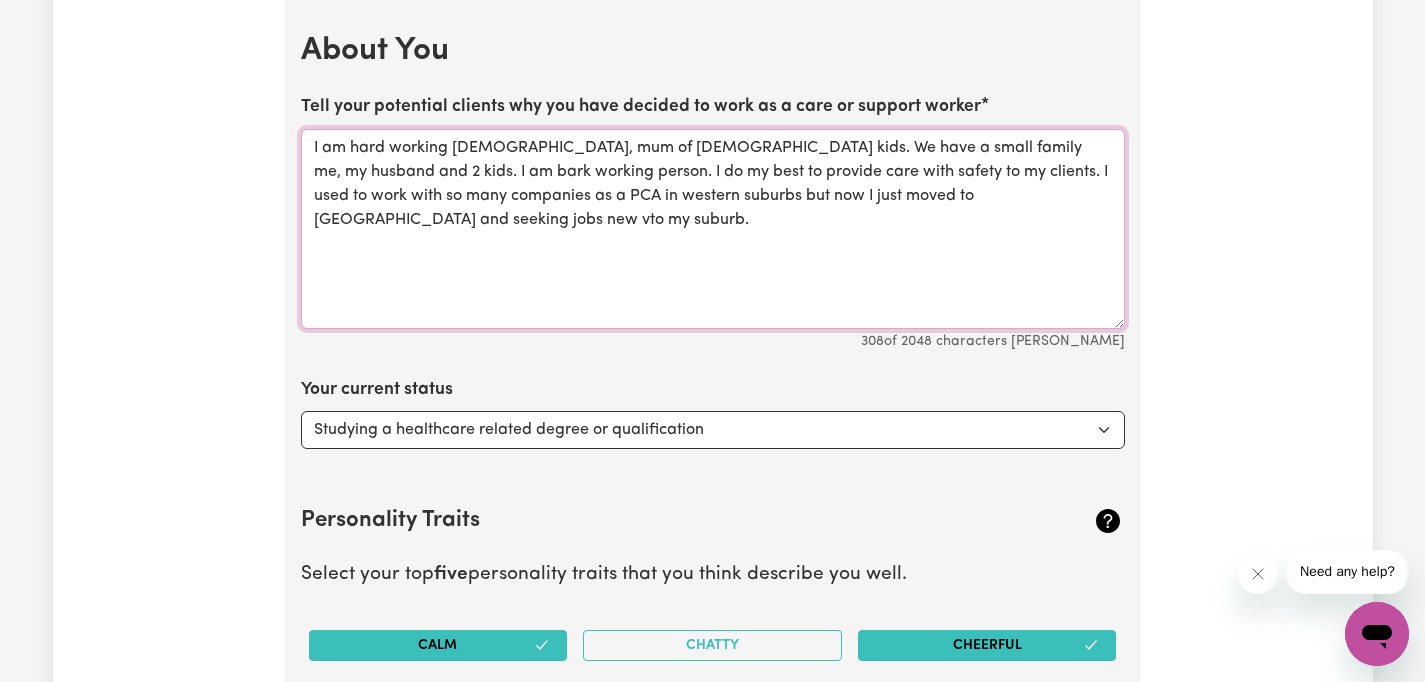click on "I am hard working [DEMOGRAPHIC_DATA], mum of [DEMOGRAPHIC_DATA] kids. We have a small family me, my husband and 2 kids. I am bark working person. I do my best to provide care with safety to my clients. I used to work with so many companies as a PCA in western suburbs but now I just moved to [GEOGRAPHIC_DATA] and seeking jobs new vto my suburb." at bounding box center [713, 229] 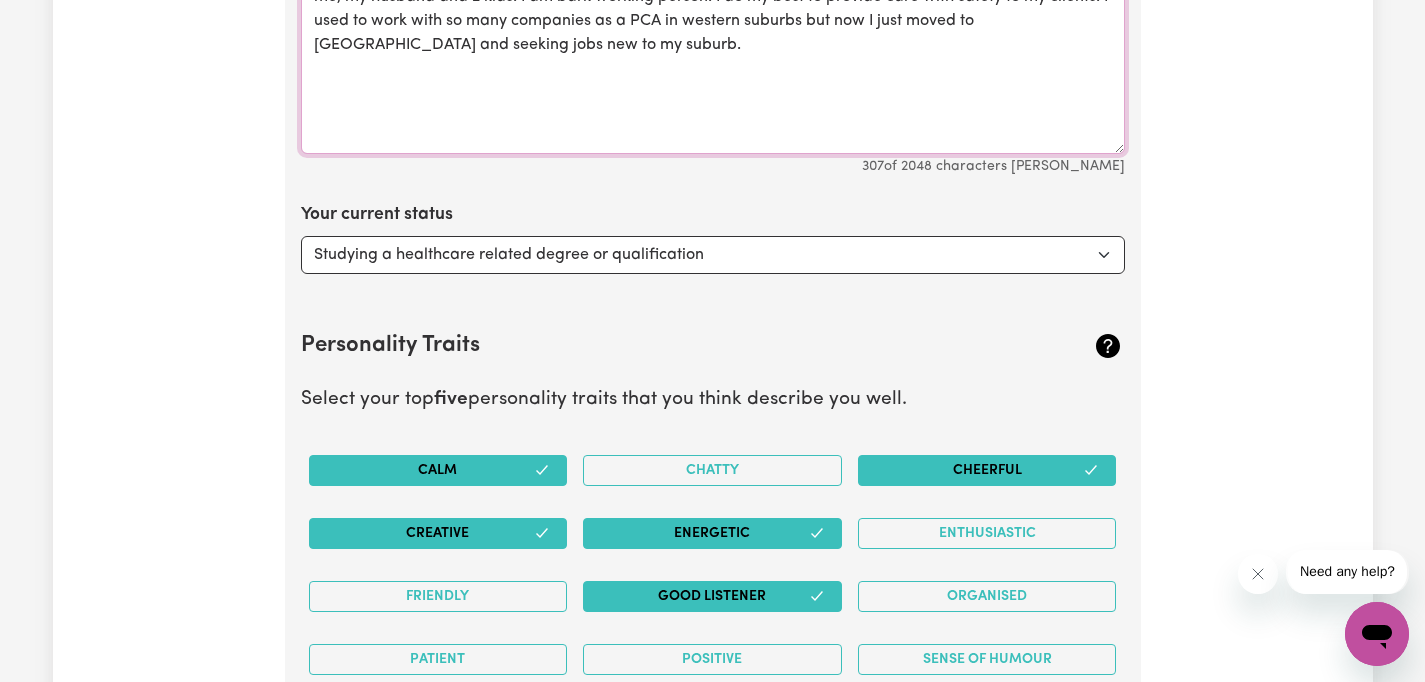 scroll, scrollTop: 3177, scrollLeft: 0, axis: vertical 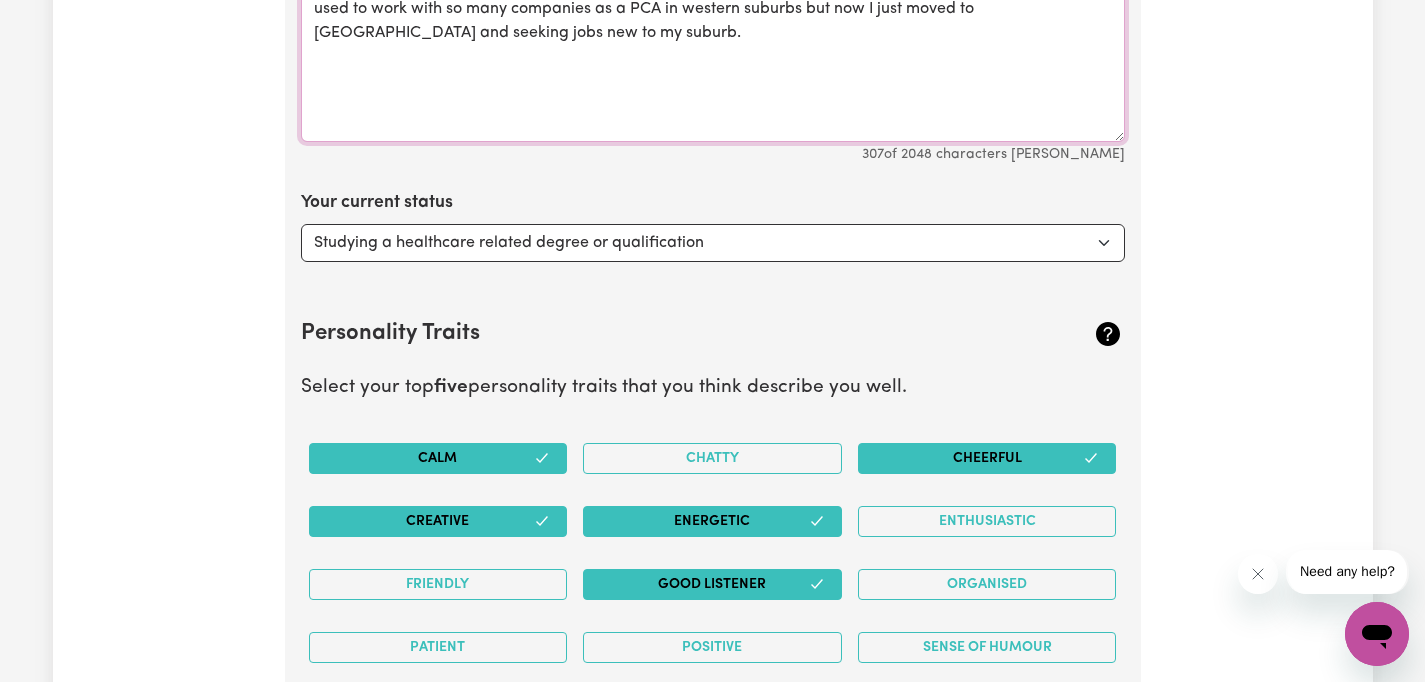 type on "I am hard working [DEMOGRAPHIC_DATA], mum of [DEMOGRAPHIC_DATA] kids. We have a small family me, my husband and 2 kids. I am bark working person. I do my best to provide care with safety to my clients. I used to work with so many companies as a PCA in western suburbs but now I just moved to [GEOGRAPHIC_DATA] and seeking jobs new to my suburb." 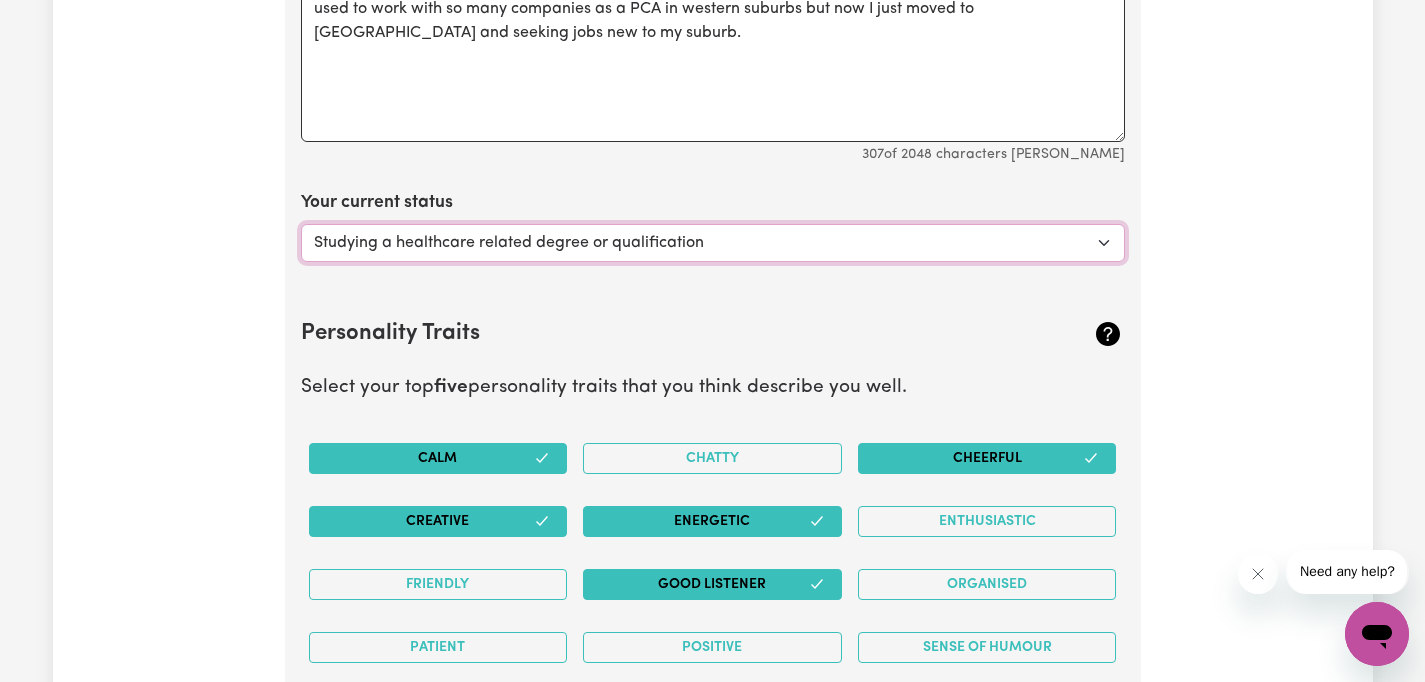 click on "Select... Studying a healthcare related degree or qualification Studying a non-healthcare related degree or qualification Looking for work - I just graduated Looking for extra work to fill my week and/or weekends Embarking on a career change into the care industry" at bounding box center [713, 243] 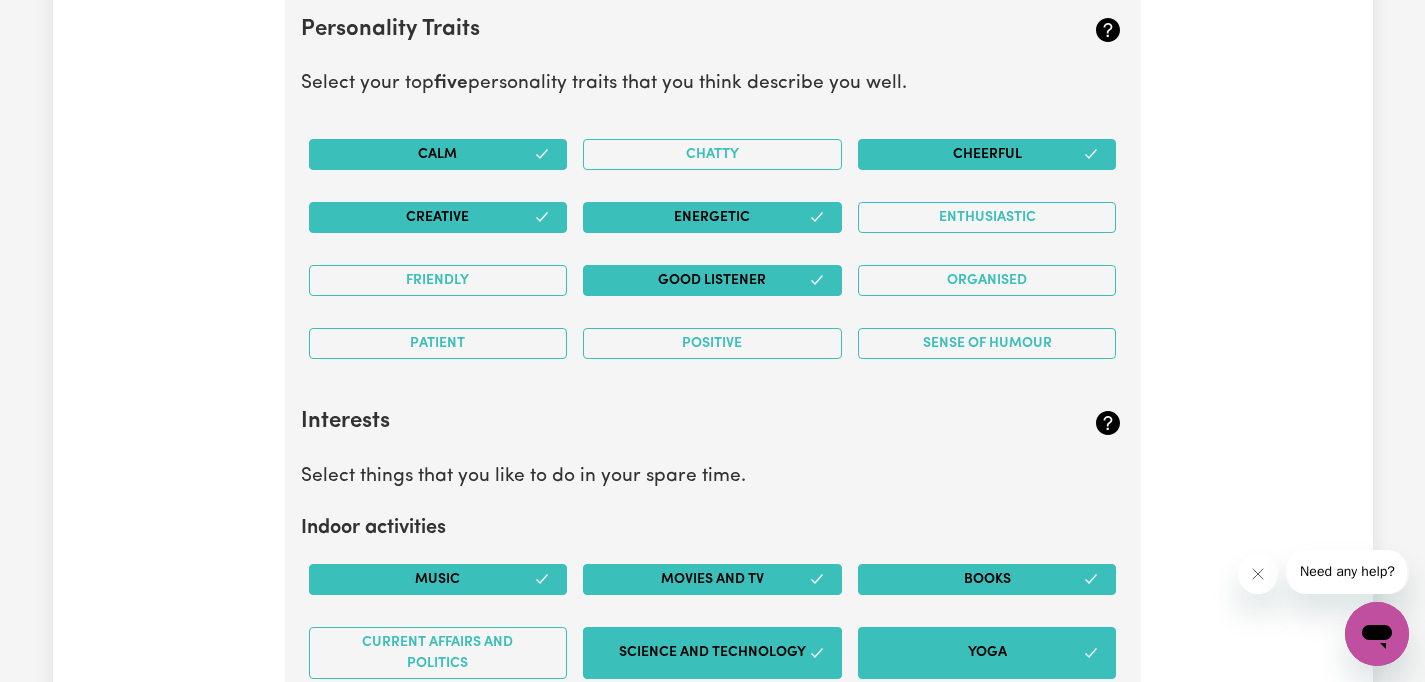scroll, scrollTop: 3485, scrollLeft: 0, axis: vertical 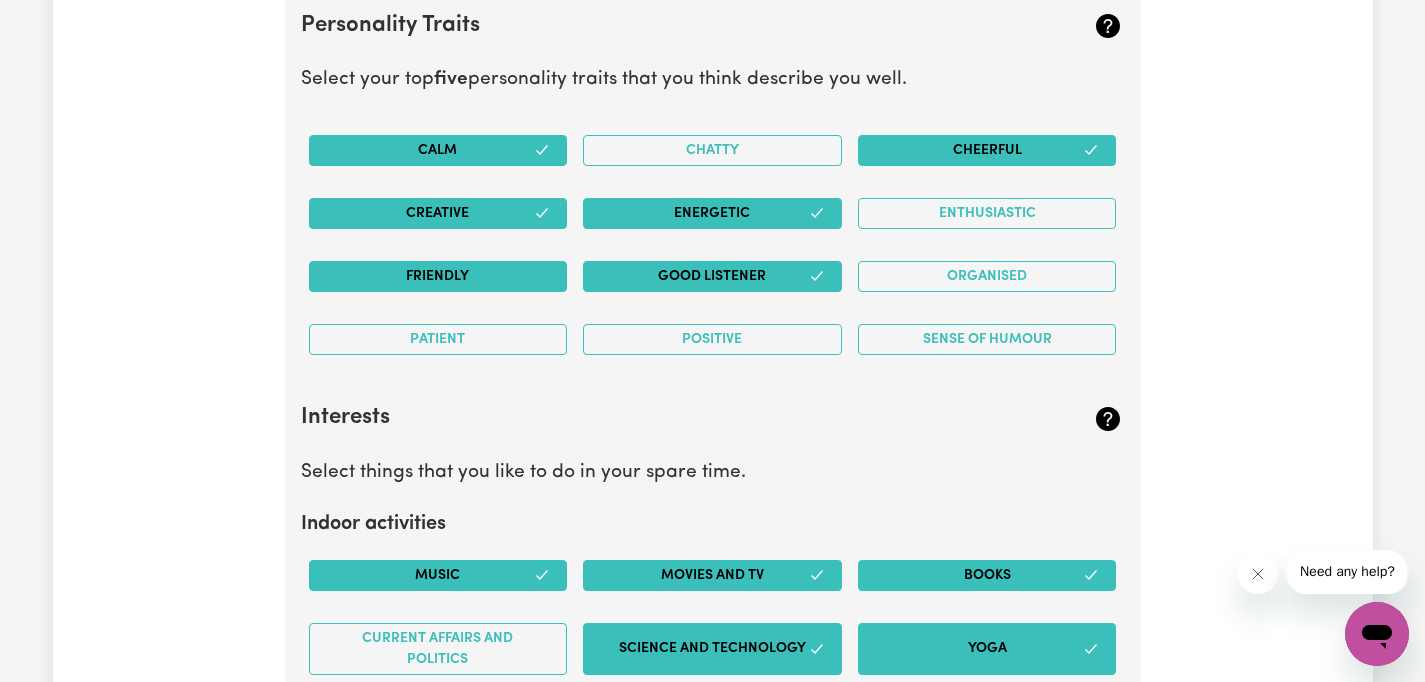 click on "Friendly" at bounding box center [438, 276] 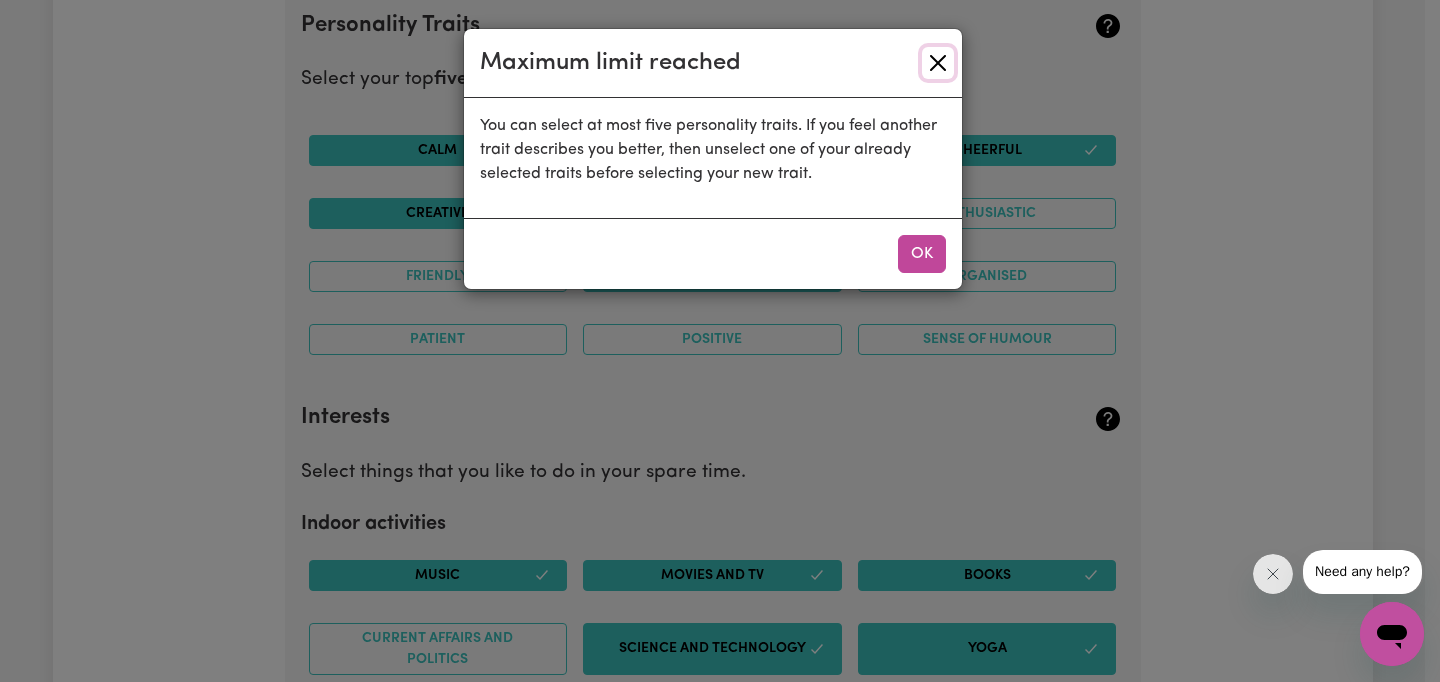 click at bounding box center [938, 63] 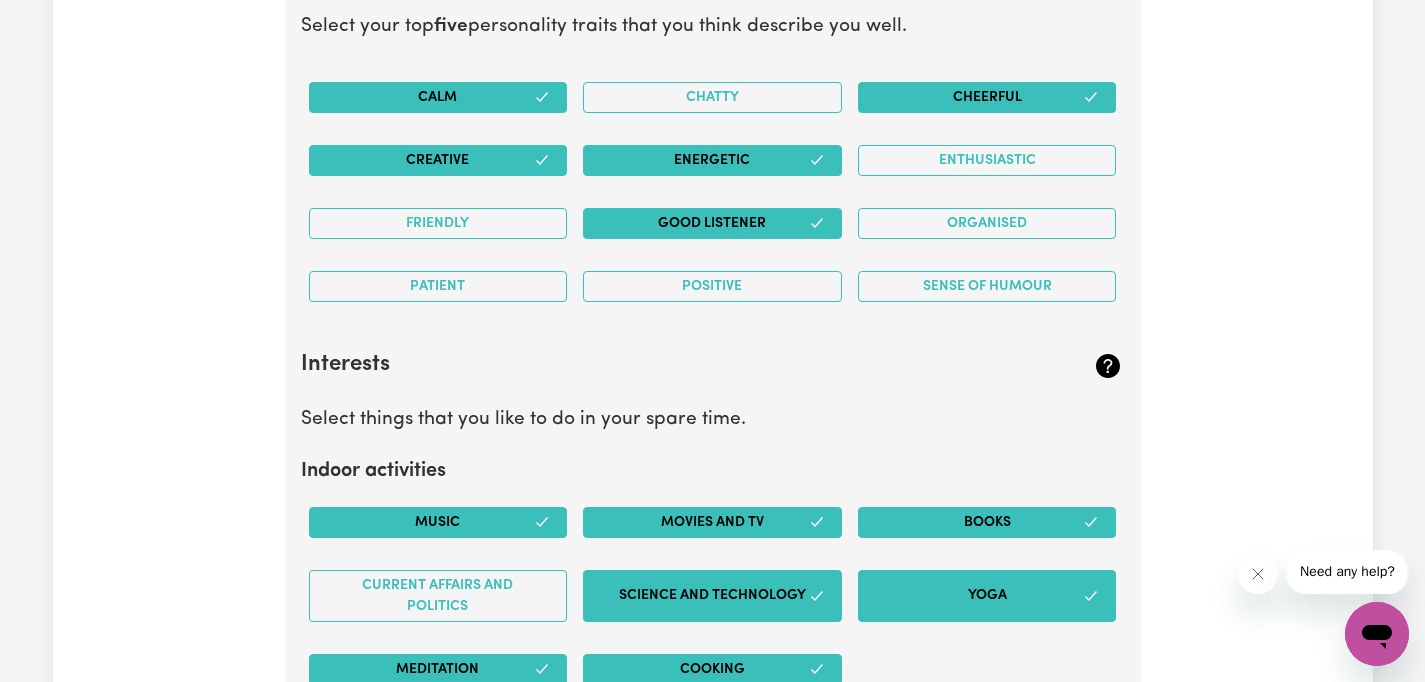 scroll, scrollTop: 3540, scrollLeft: 0, axis: vertical 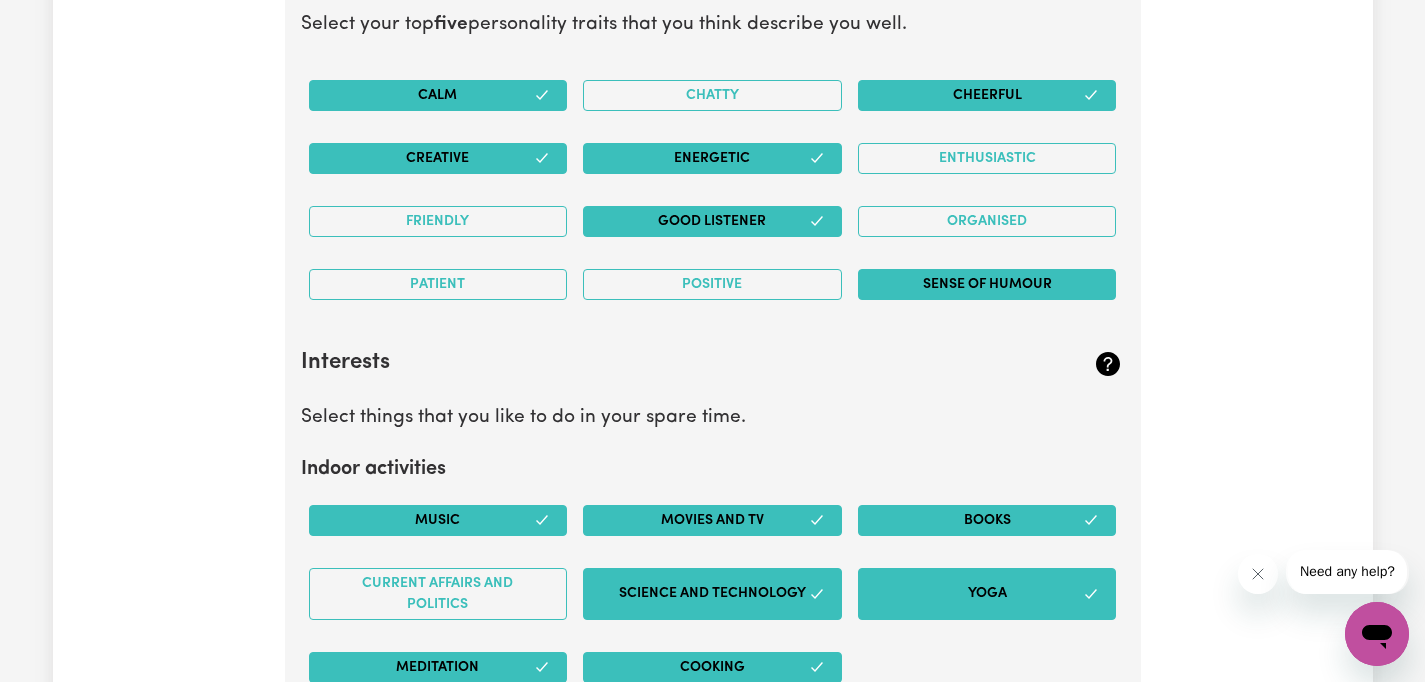 click on "Sense of Humour" at bounding box center [987, 284] 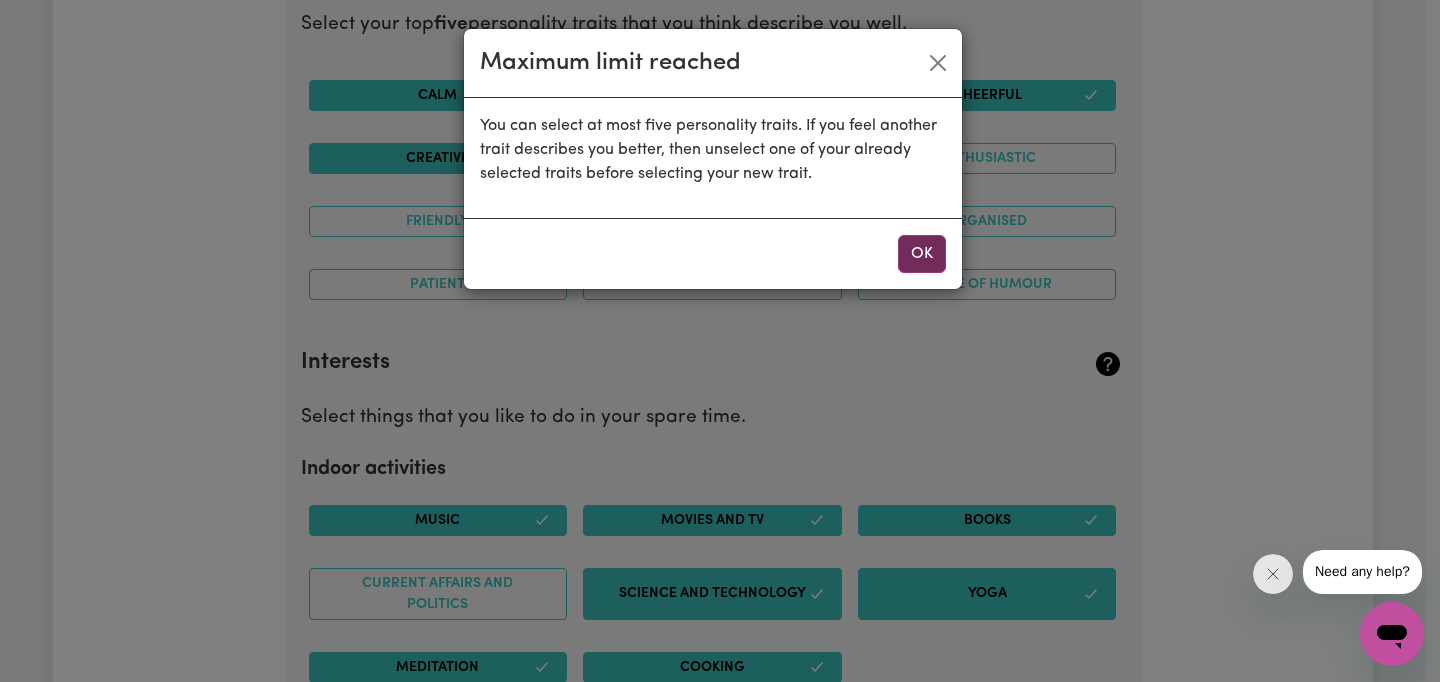 click on "OK" at bounding box center [922, 254] 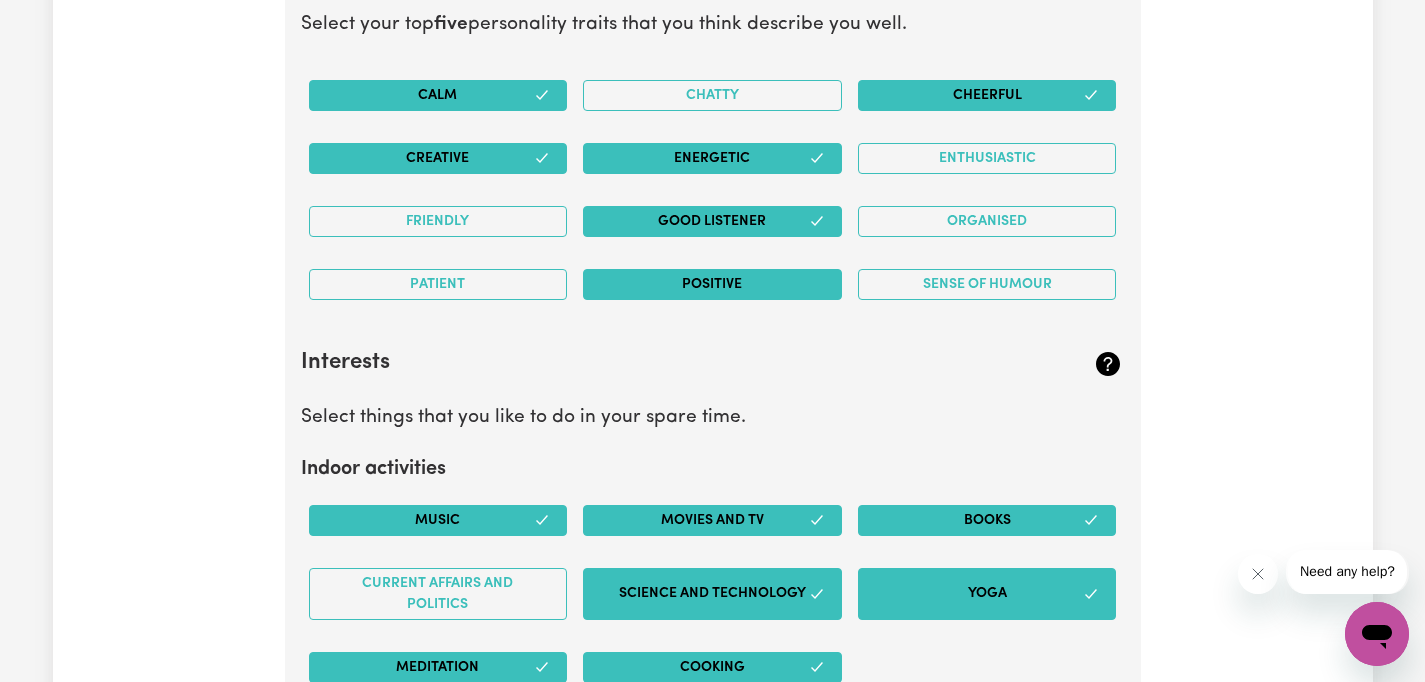 click on "Positive" at bounding box center (712, 284) 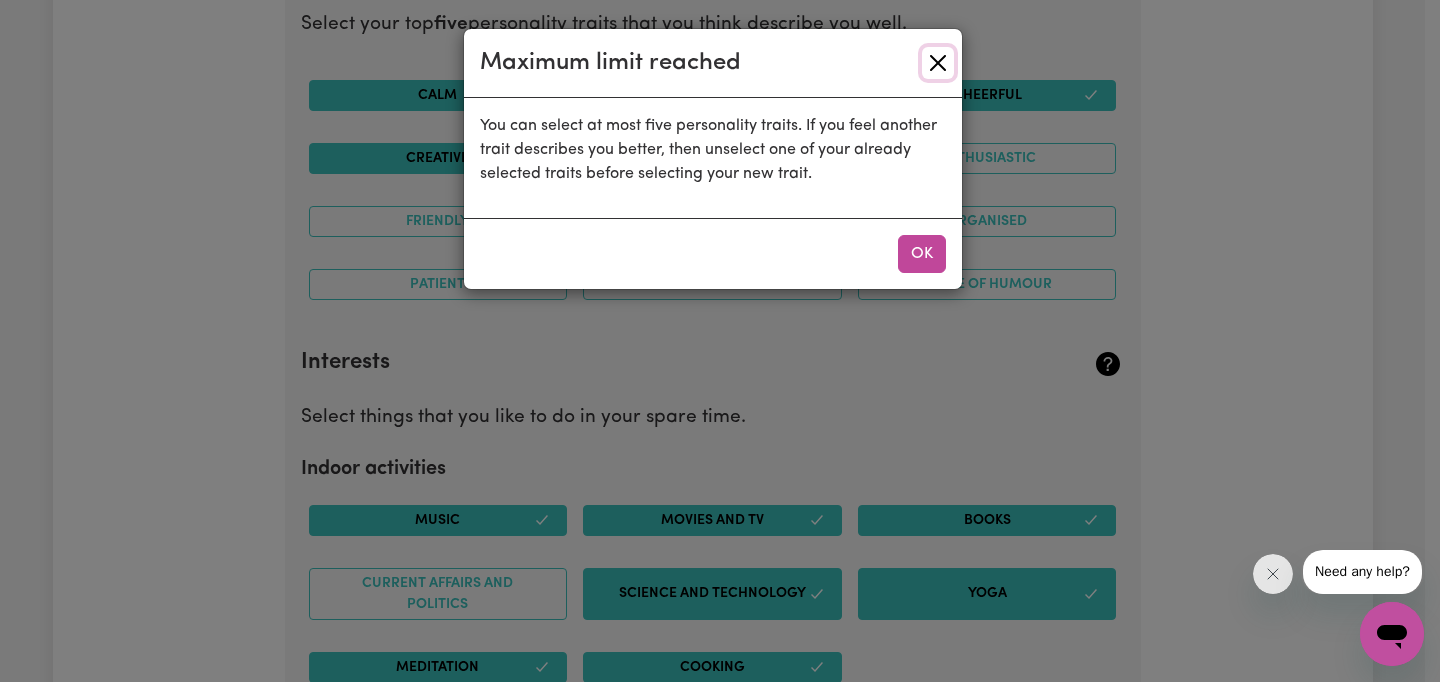 click at bounding box center [938, 63] 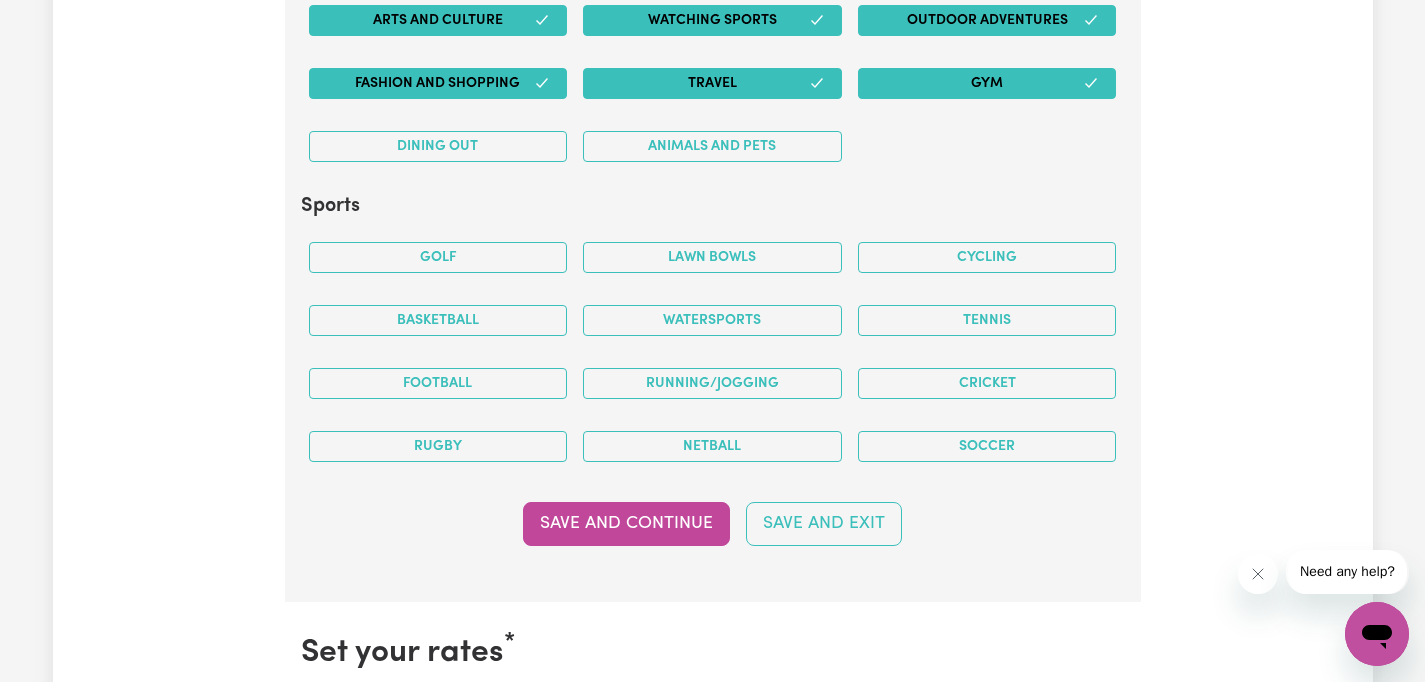 scroll, scrollTop: 4300, scrollLeft: 0, axis: vertical 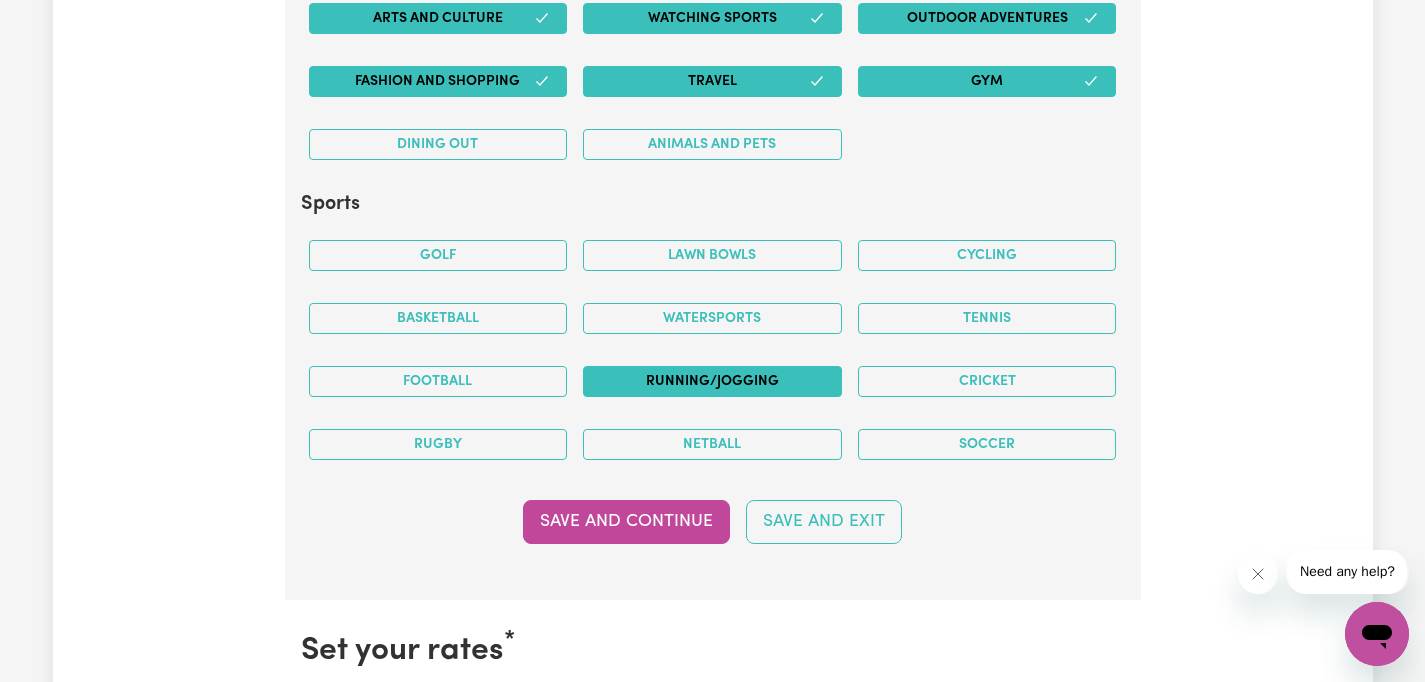 click on "Running/Jogging" at bounding box center (712, 381) 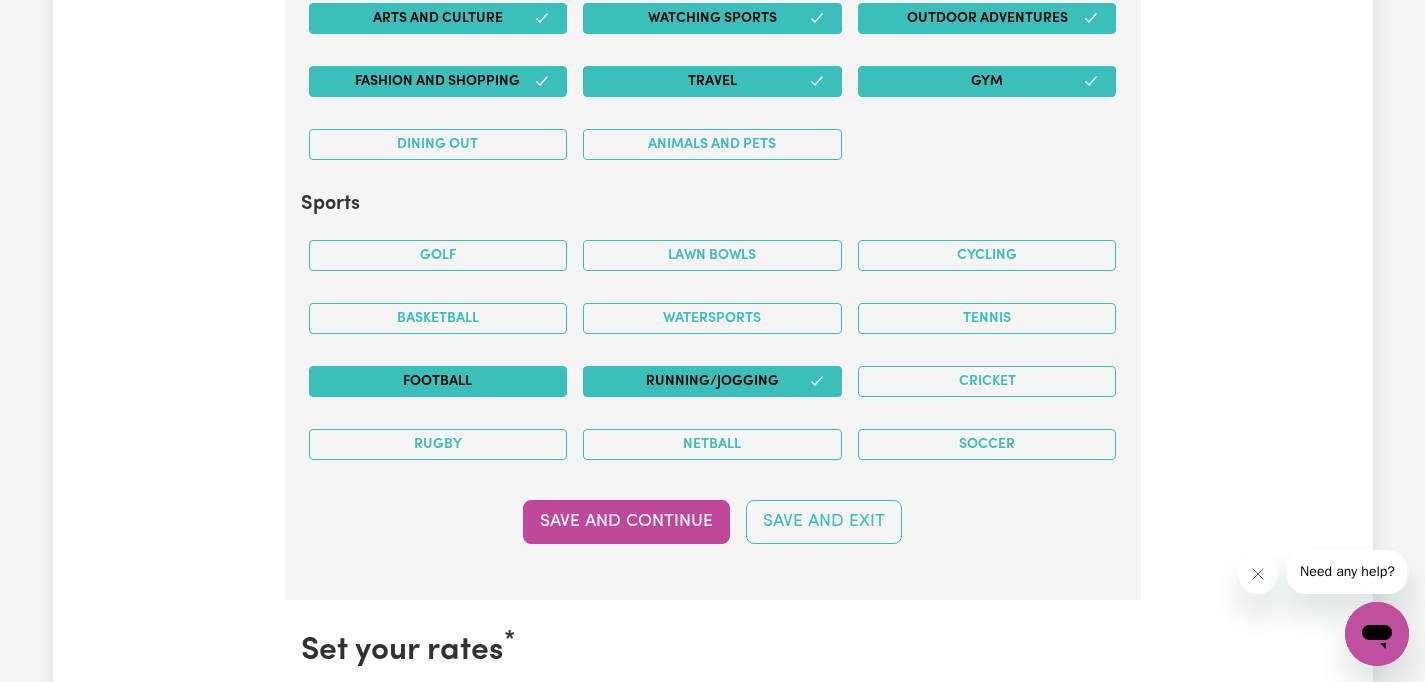 click on "Football" at bounding box center (438, 381) 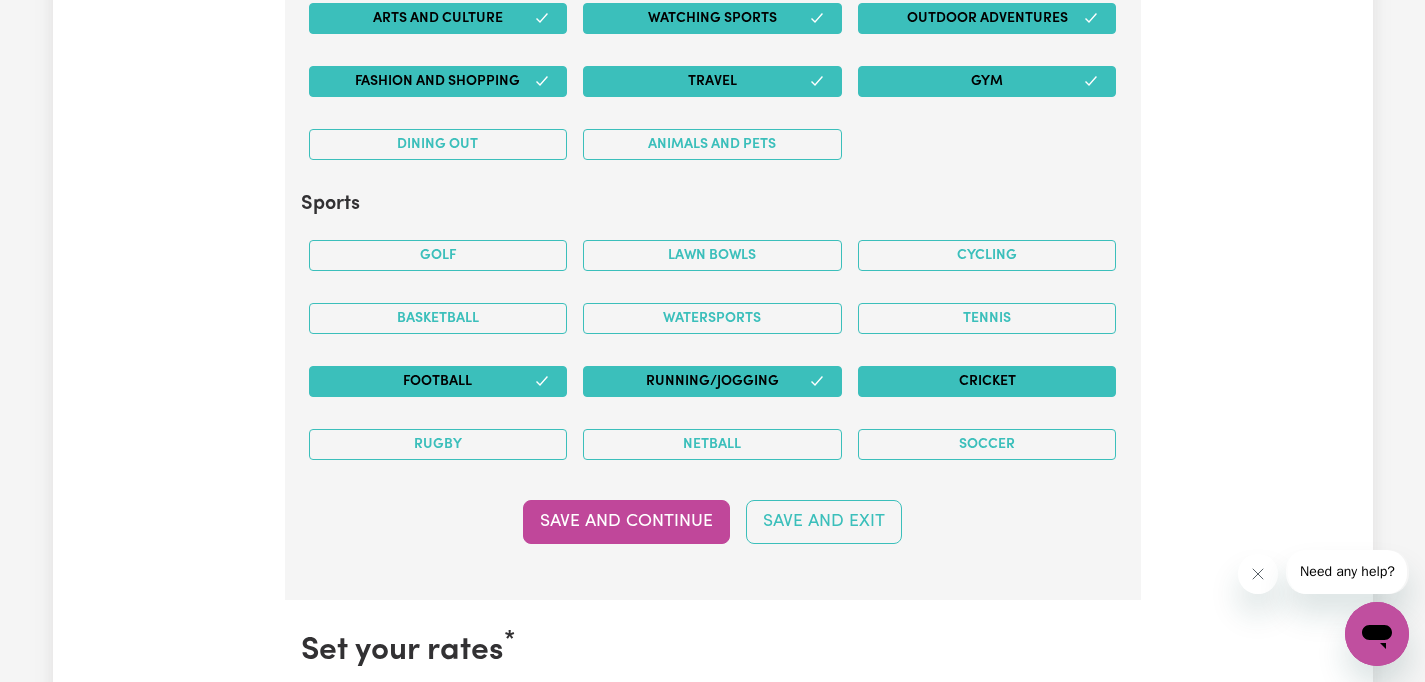 click on "Cricket" at bounding box center (987, 381) 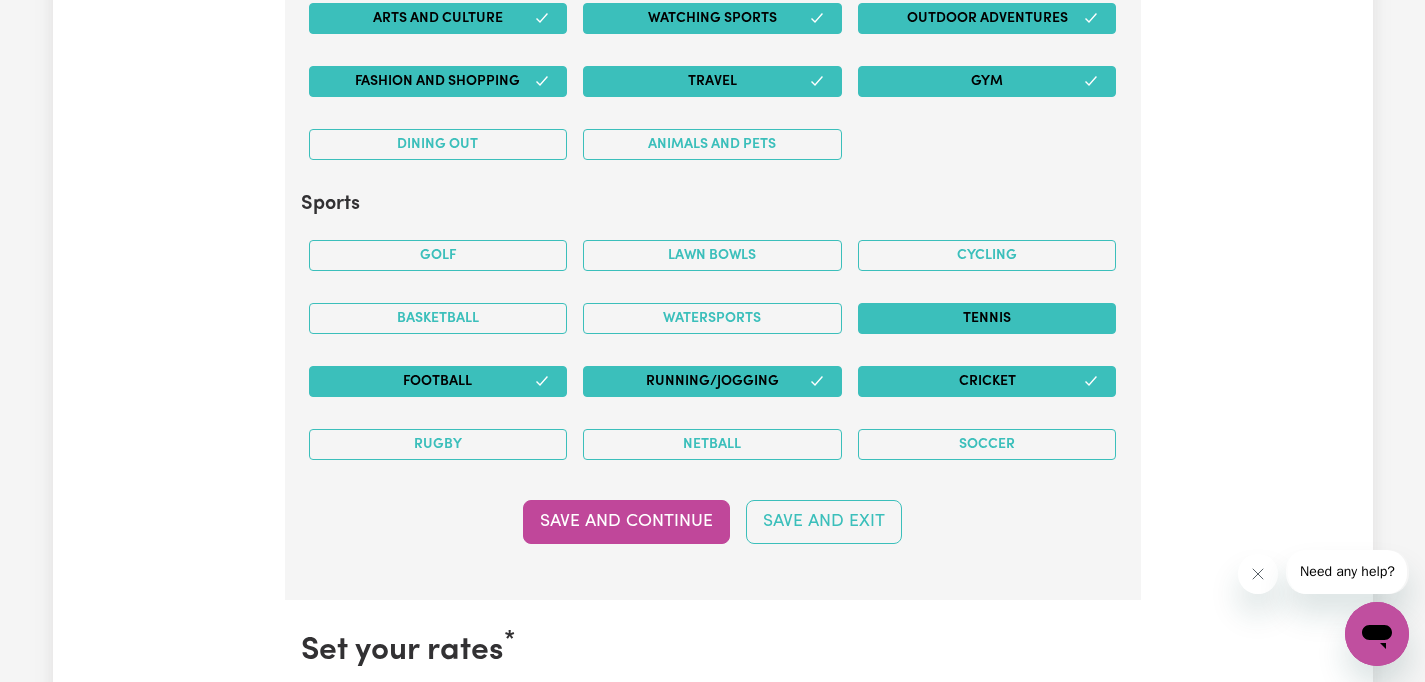 click on "Tennis" at bounding box center [987, 318] 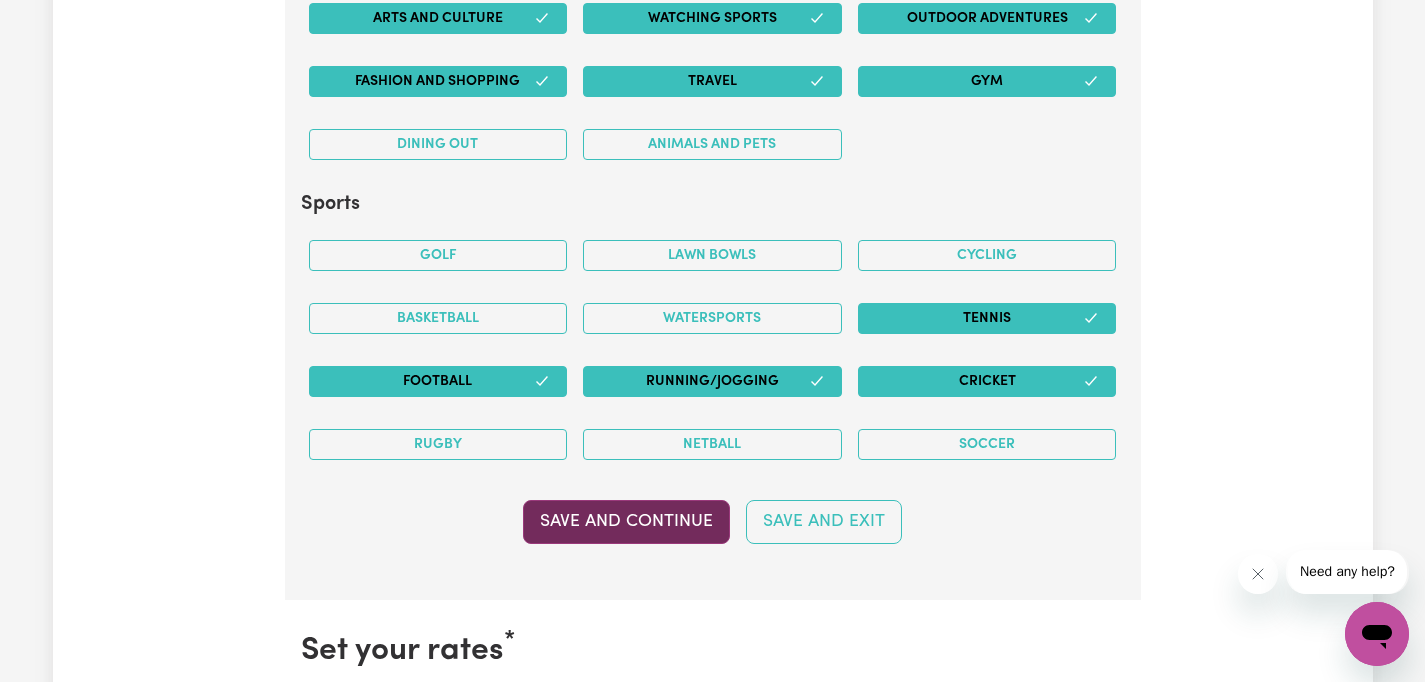 click on "Save and Continue" at bounding box center [626, 522] 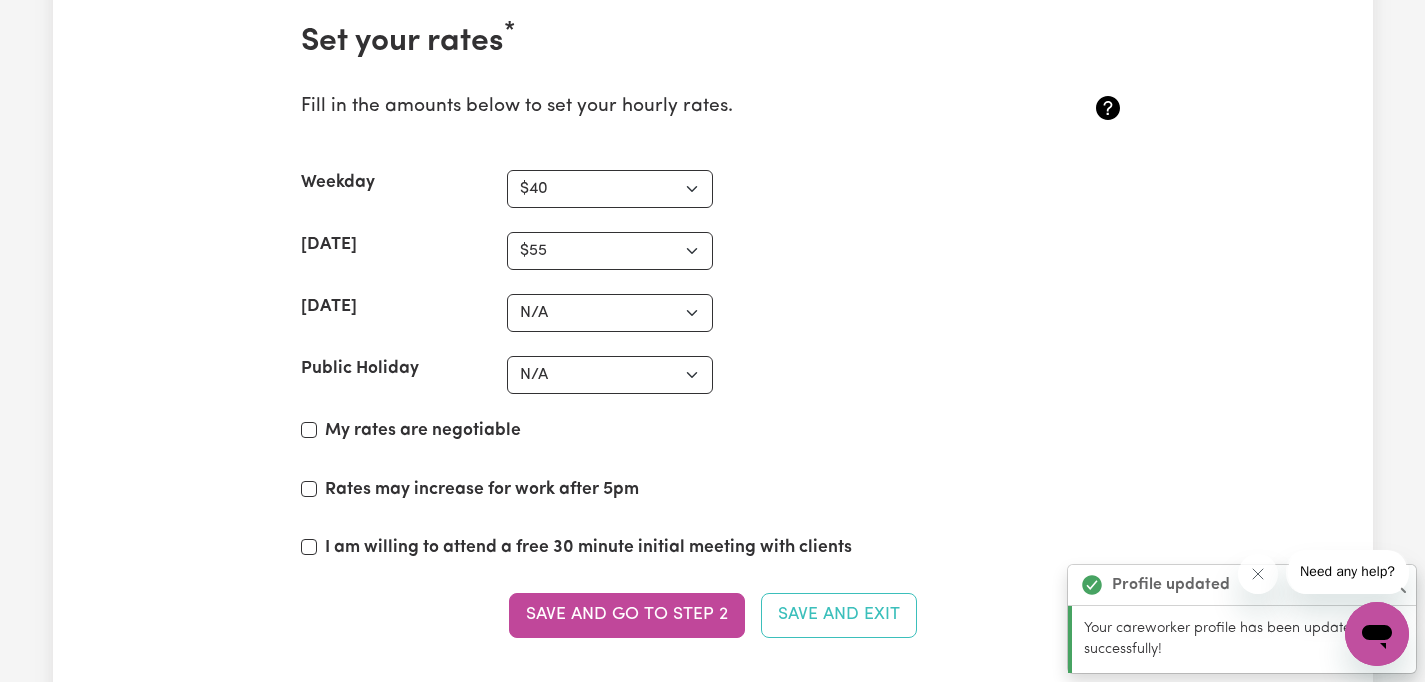 scroll, scrollTop: 4912, scrollLeft: 0, axis: vertical 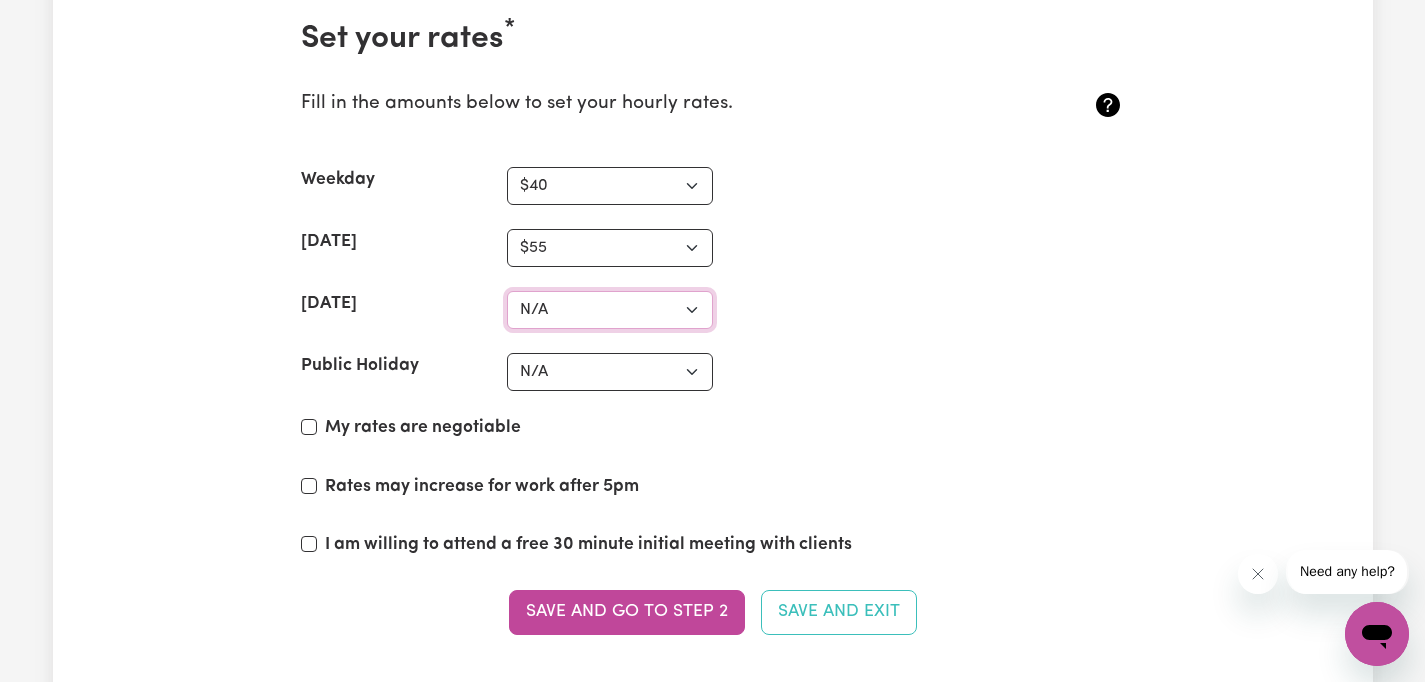click on "N/A $37 $38 $39 $40 $41 $42 $43 $44 $45 $46 $47 $48 $49 $50 $51 $52 $53 $54 $55 $56 $57 $58 $59 $60 $61 $62 $63 $64 $65 $66 $67 $68 $69 $70 $71 $72 $73 $74 $75 $76 $77 $78 $79 $80 $81 $82 $83 $84 $85 $86 $87 $88 $89 $90 $91 $92 $93 $94 $95 $96 $97 $98 $99 $100 $101 $102 $103 $104 $105 $106 $107 $108 $109 $110 $111 $112 $113 $114 $115 $116 $117 $118 $119 $120 $121 $122 $123 $124 $125 $126 $127 $128 $129 $130 $131 $132 $133 $134 $135 $136 $137 $138 $139 $140 $141 $142 $143 $144 $145 $146 $147 $148 $149 $150 $151 $152 $153 $154 $155 $156 $157 $158 $159 $160 $161 $162" at bounding box center (610, 310) 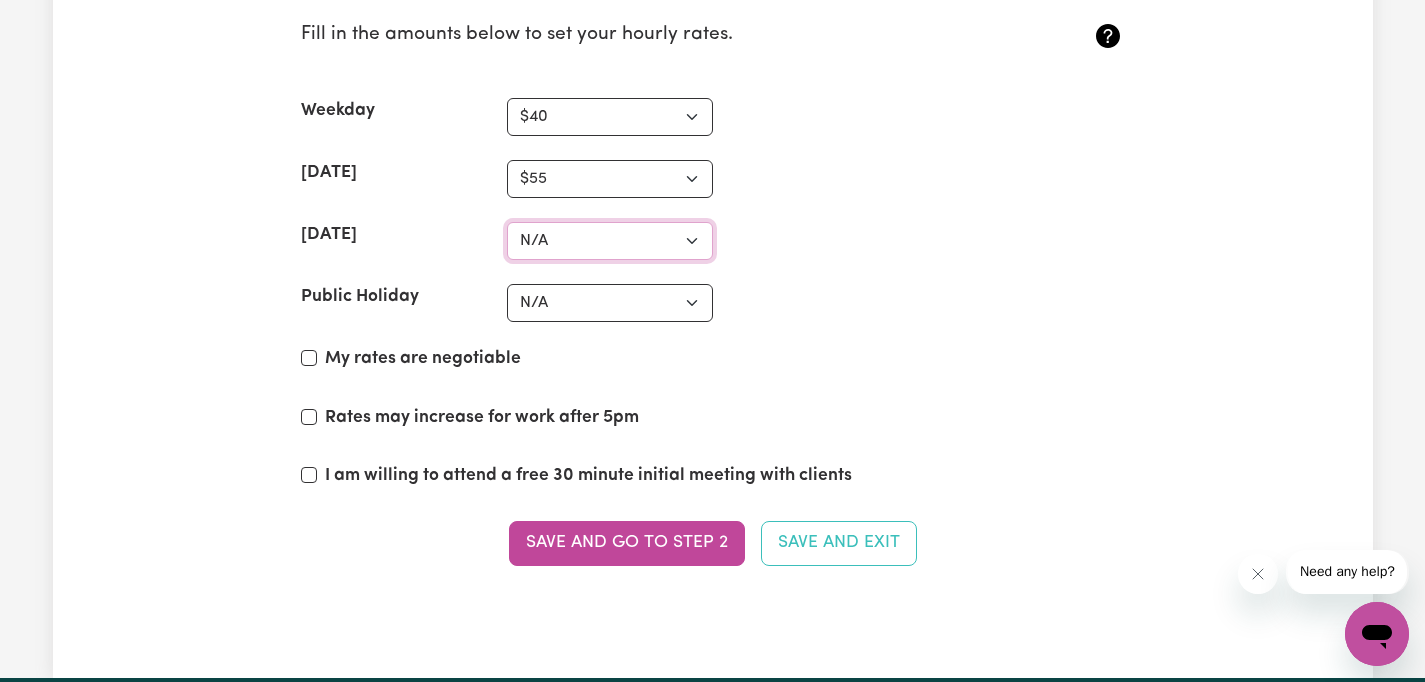 scroll, scrollTop: 4988, scrollLeft: 0, axis: vertical 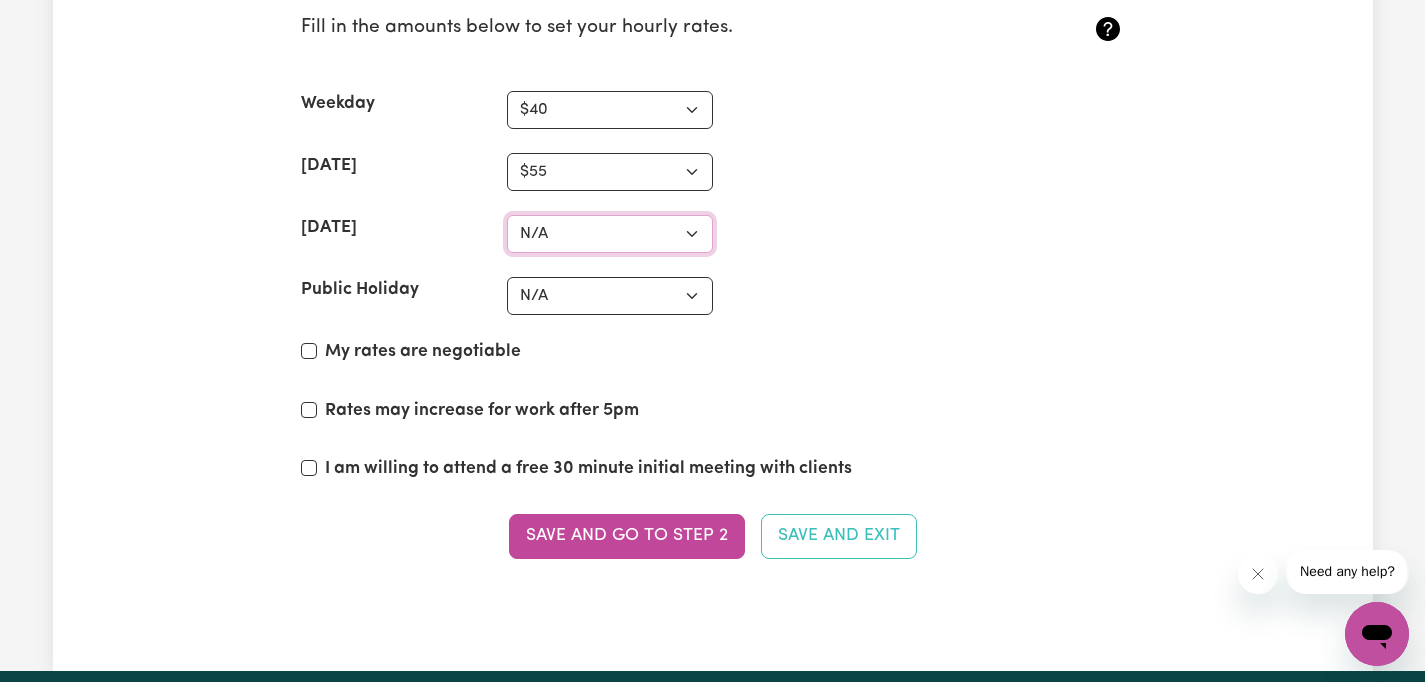 click on "N/A $37 $38 $39 $40 $41 $42 $43 $44 $45 $46 $47 $48 $49 $50 $51 $52 $53 $54 $55 $56 $57 $58 $59 $60 $61 $62 $63 $64 $65 $66 $67 $68 $69 $70 $71 $72 $73 $74 $75 $76 $77 $78 $79 $80 $81 $82 $83 $84 $85 $86 $87 $88 $89 $90 $91 $92 $93 $94 $95 $96 $97 $98 $99 $100 $101 $102 $103 $104 $105 $106 $107 $108 $109 $110 $111 $112 $113 $114 $115 $116 $117 $118 $119 $120 $121 $122 $123 $124 $125 $126 $127 $128 $129 $130 $131 $132 $133 $134 $135 $136 $137 $138 $139 $140 $141 $142 $143 $144 $145 $146 $147 $148 $149 $150 $151 $152 $153 $154 $155 $156 $157 $158 $159 $160 $161 $162" at bounding box center [610, 234] 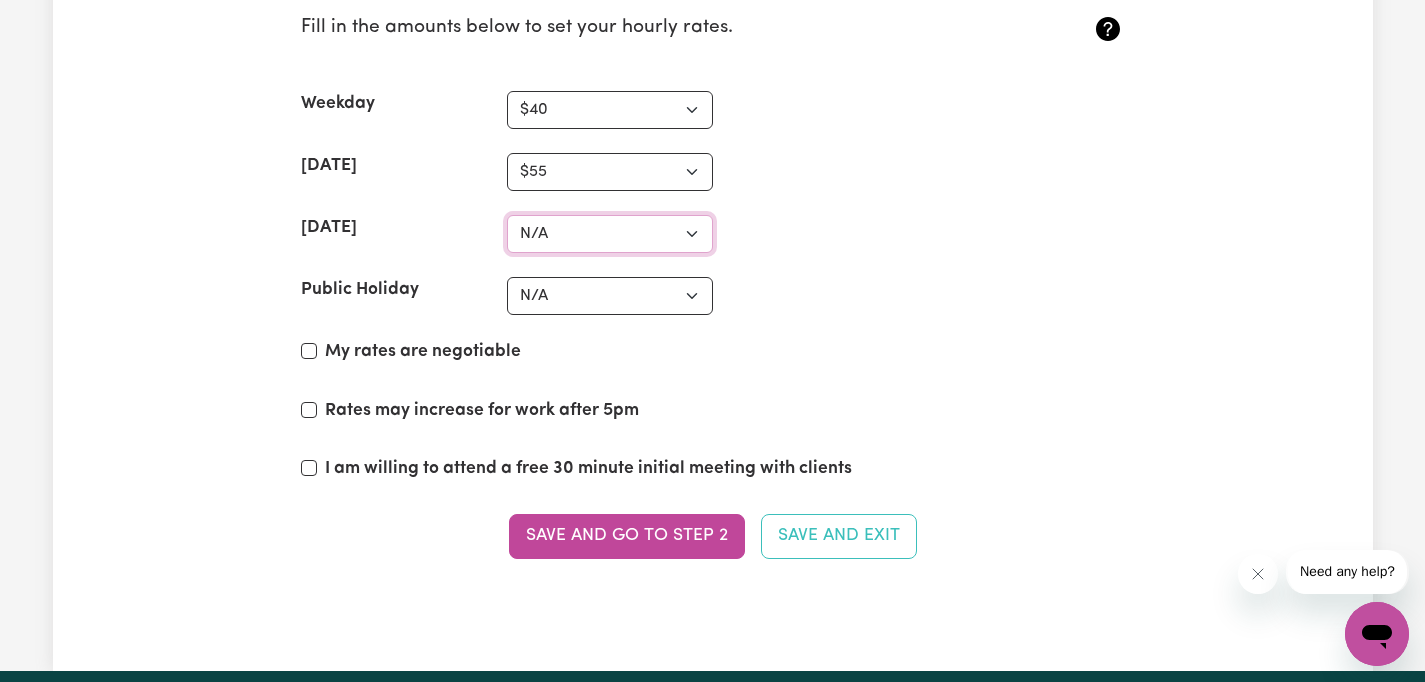 select on "50" 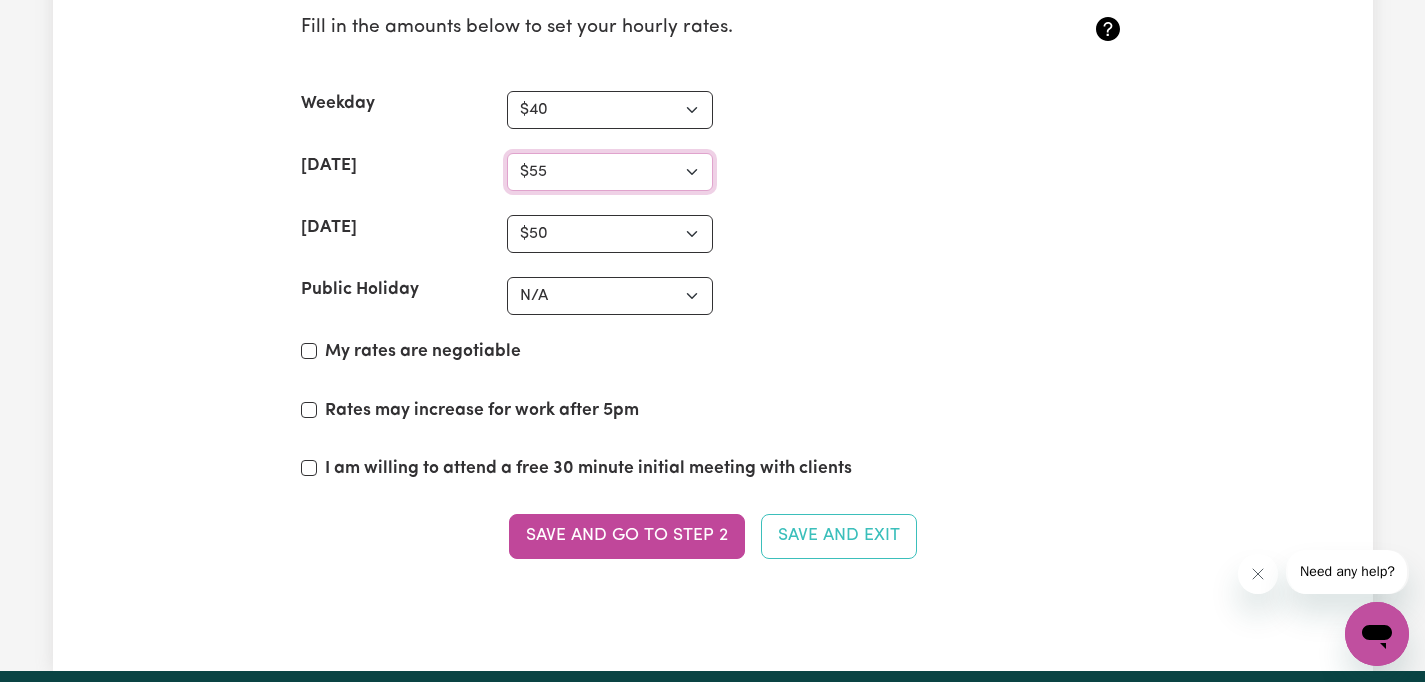 click on "N/A $37 $38 $39 $40 $41 $42 $43 $44 $45 $46 $47 $48 $49 $50 $51 $52 $53 $54 $55 $56 $57 $58 $59 $60 $61 $62 $63 $64 $65 $66 $67 $68 $69 $70 $71 $72 $73 $74 $75 $76 $77 $78 $79 $80 $81 $82 $83 $84 $85 $86 $87 $88 $89 $90 $91 $92 $93 $94 $95 $96 $97 $98 $99 $100 $101 $102 $103 $104 $105 $106 $107 $108 $109 $110 $111 $112 $113 $114 $115 $116 $117 $118 $119 $120 $121 $122 $123 $124 $125 $126 $127 $128 $129 $130 $131 $132 $133 $134 $135 $136 $137 $138 $139 $140 $141 $142 $143 $144 $145 $146 $147 $148 $149 $150 $151 $152 $153 $154 $155 $156 $157 $158 $159 $160 $161 $162" at bounding box center (610, 172) 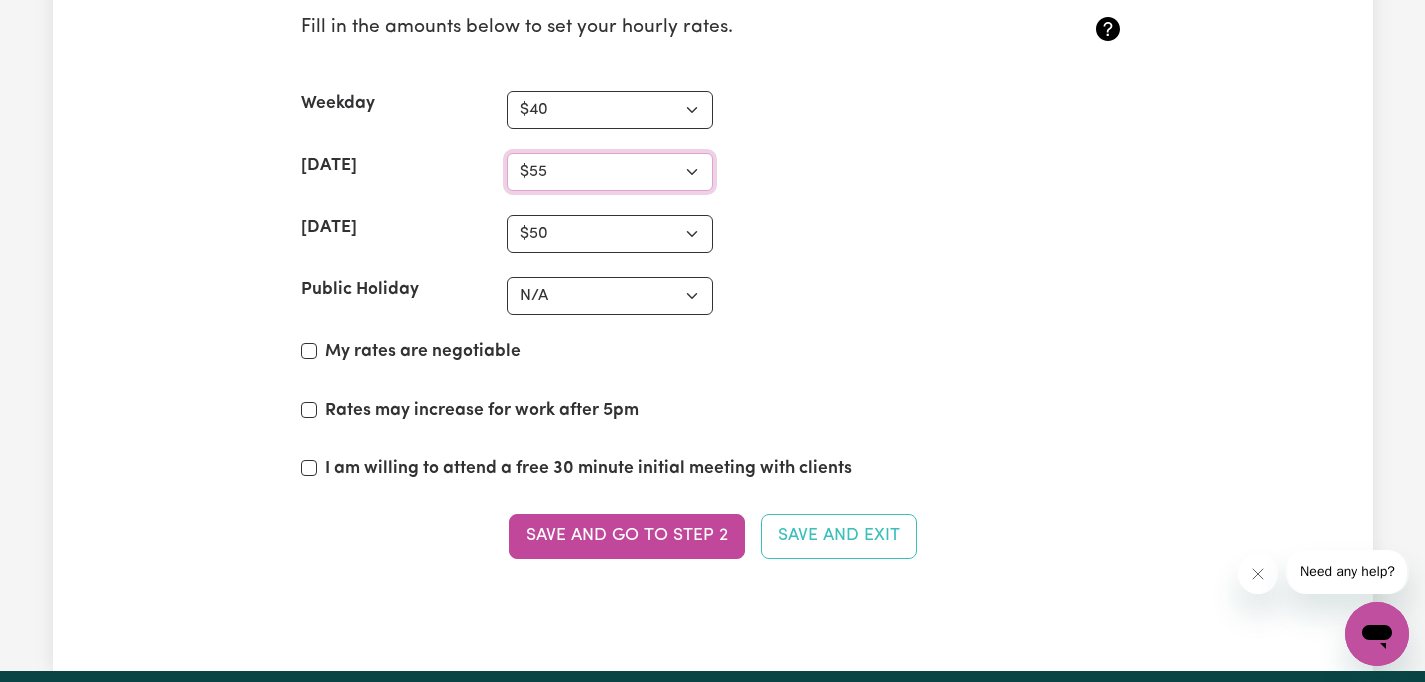 select on "45" 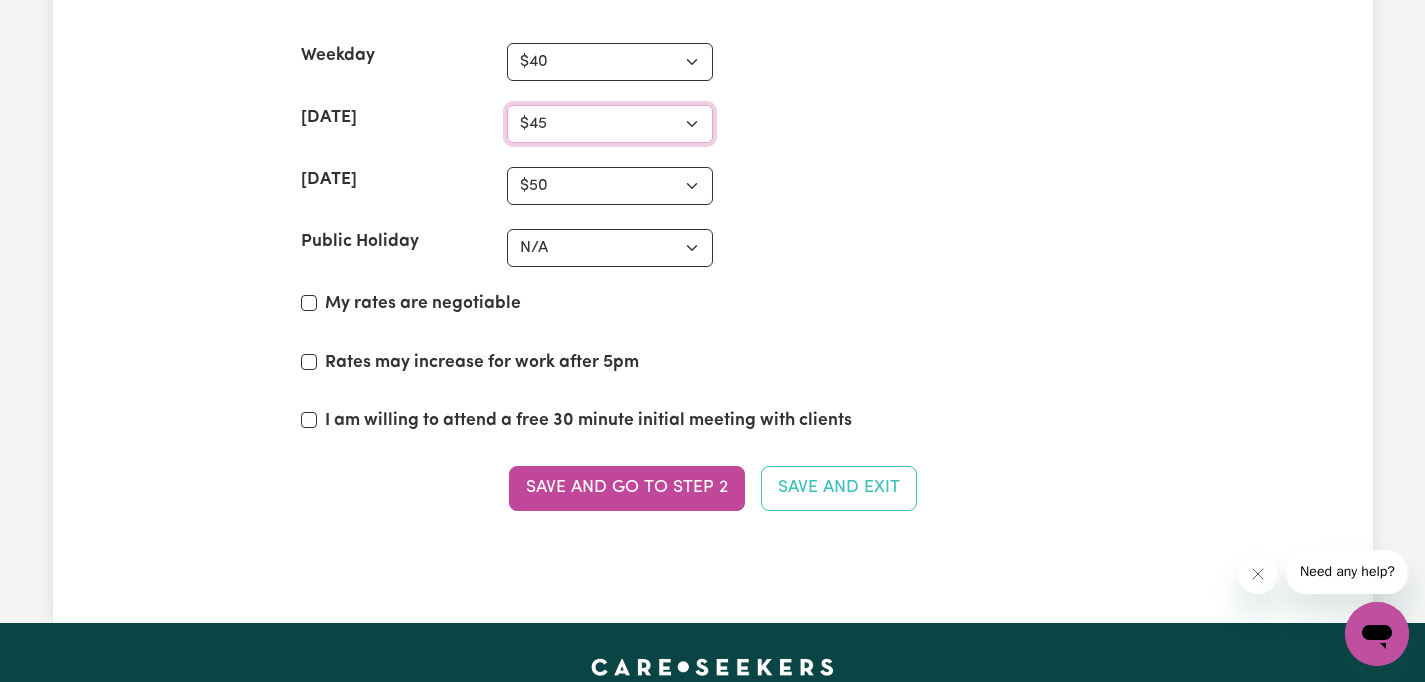 scroll, scrollTop: 5046, scrollLeft: 0, axis: vertical 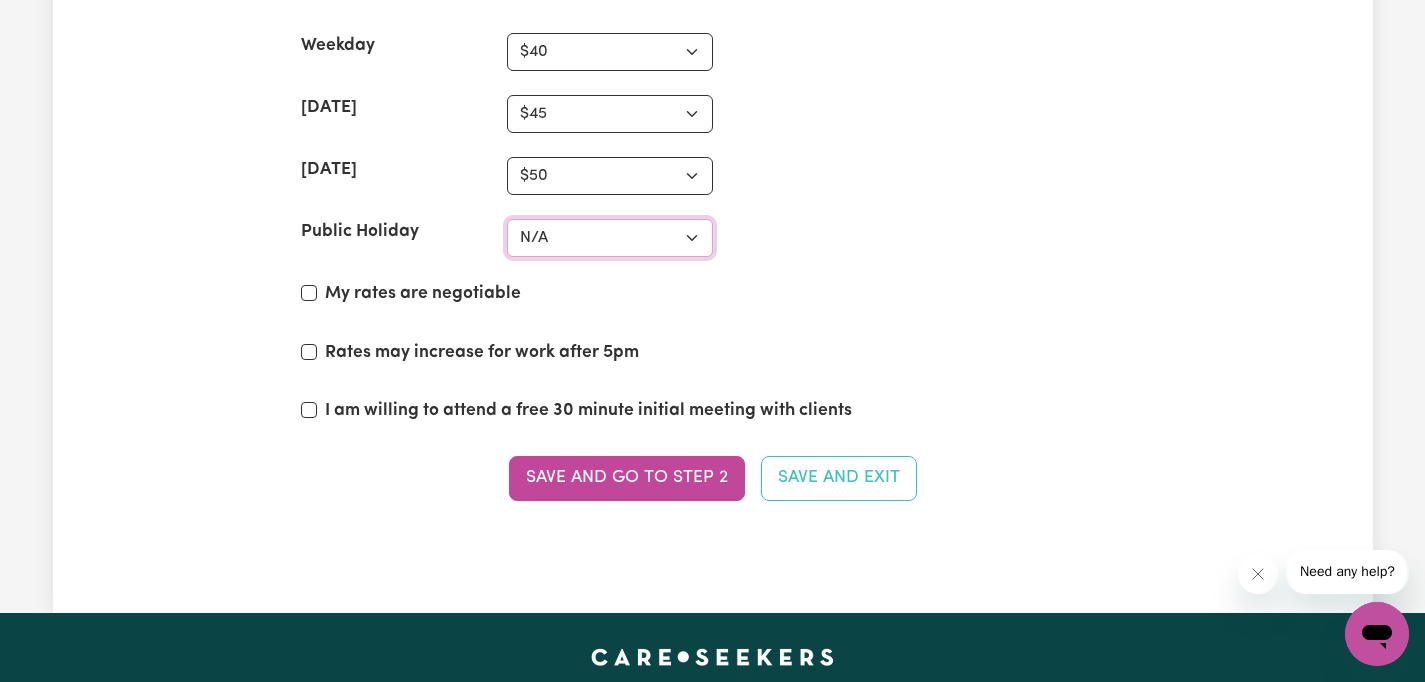 click on "N/A $37 $38 $39 $40 $41 $42 $43 $44 $45 $46 $47 $48 $49 $50 $51 $52 $53 $54 $55 $56 $57 $58 $59 $60 $61 $62 $63 $64 $65 $66 $67 $68 $69 $70 $71 $72 $73 $74 $75 $76 $77 $78 $79 $80 $81 $82 $83 $84 $85 $86 $87 $88 $89 $90 $91 $92 $93 $94 $95 $96 $97 $98 $99 $100 $101 $102 $103 $104 $105 $106 $107 $108 $109 $110 $111 $112 $113 $114 $115 $116 $117 $118 $119 $120 $121 $122 $123 $124 $125 $126 $127 $128 $129 $130 $131 $132 $133 $134 $135 $136 $137 $138 $139 $140 $141 $142 $143 $144 $145 $146 $147 $148 $149 $150 $151 $152 $153 $154 $155 $156 $157 $158 $159 $160 $161 $162" at bounding box center (610, 238) 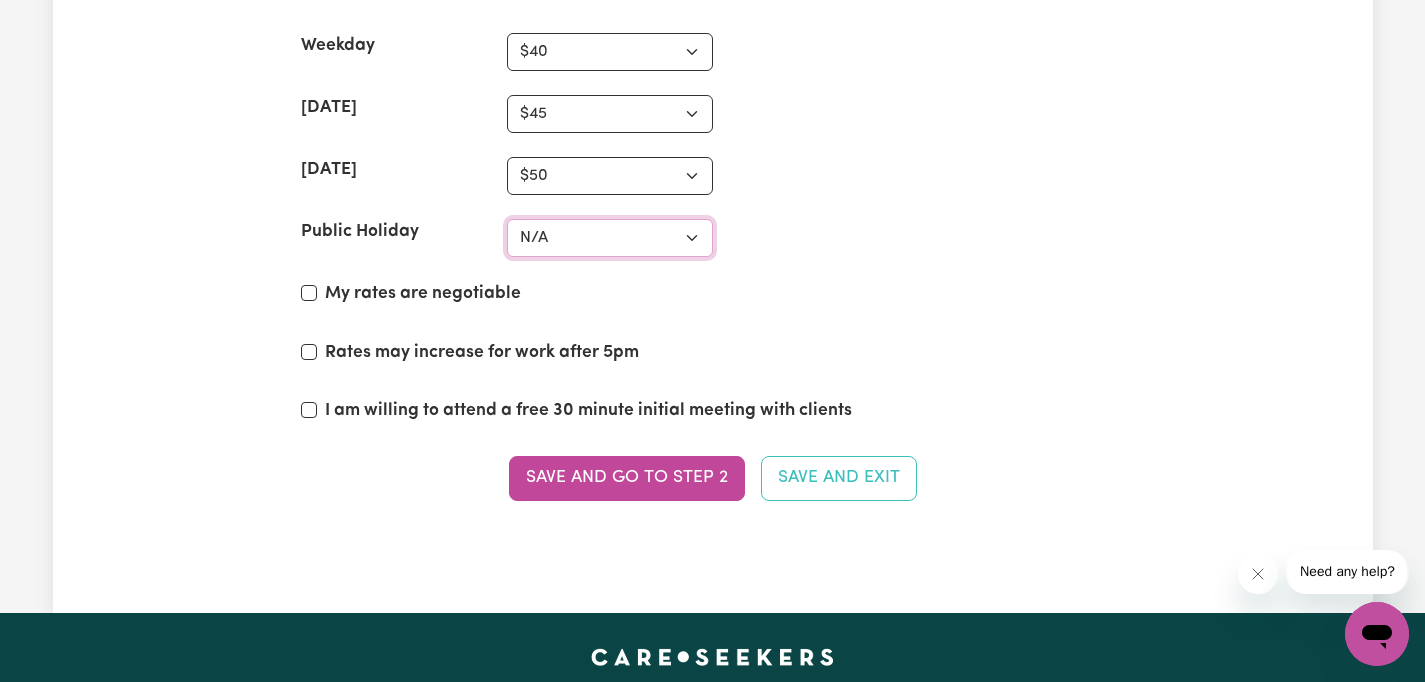 select on "50" 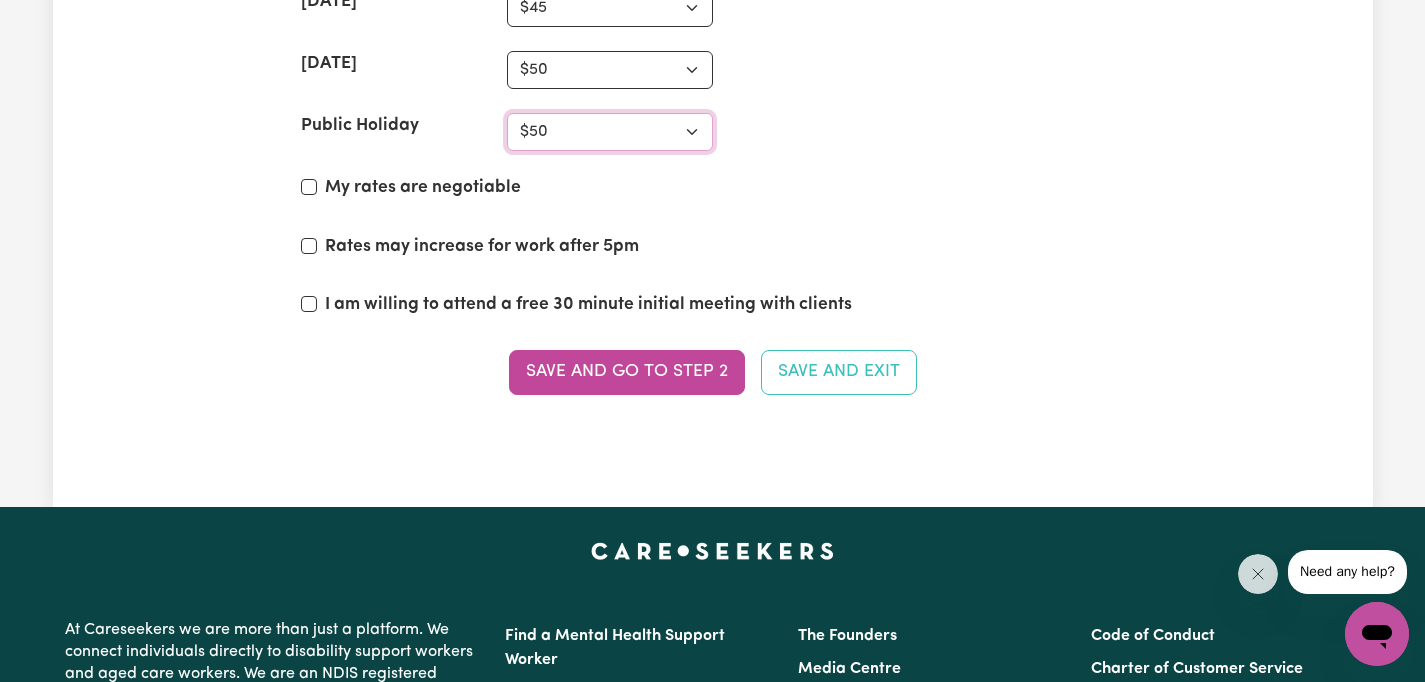 scroll, scrollTop: 5156, scrollLeft: 0, axis: vertical 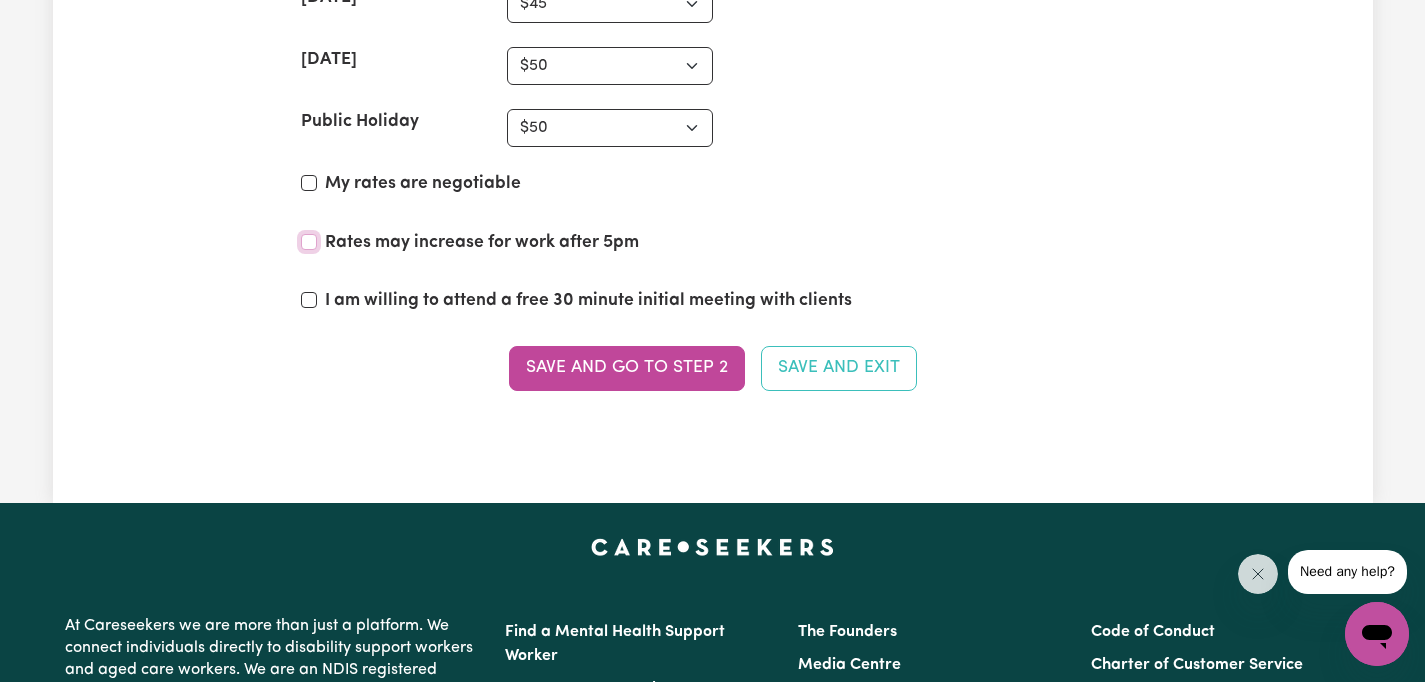 click on "Rates may increase for work after 5pm" at bounding box center (309, 242) 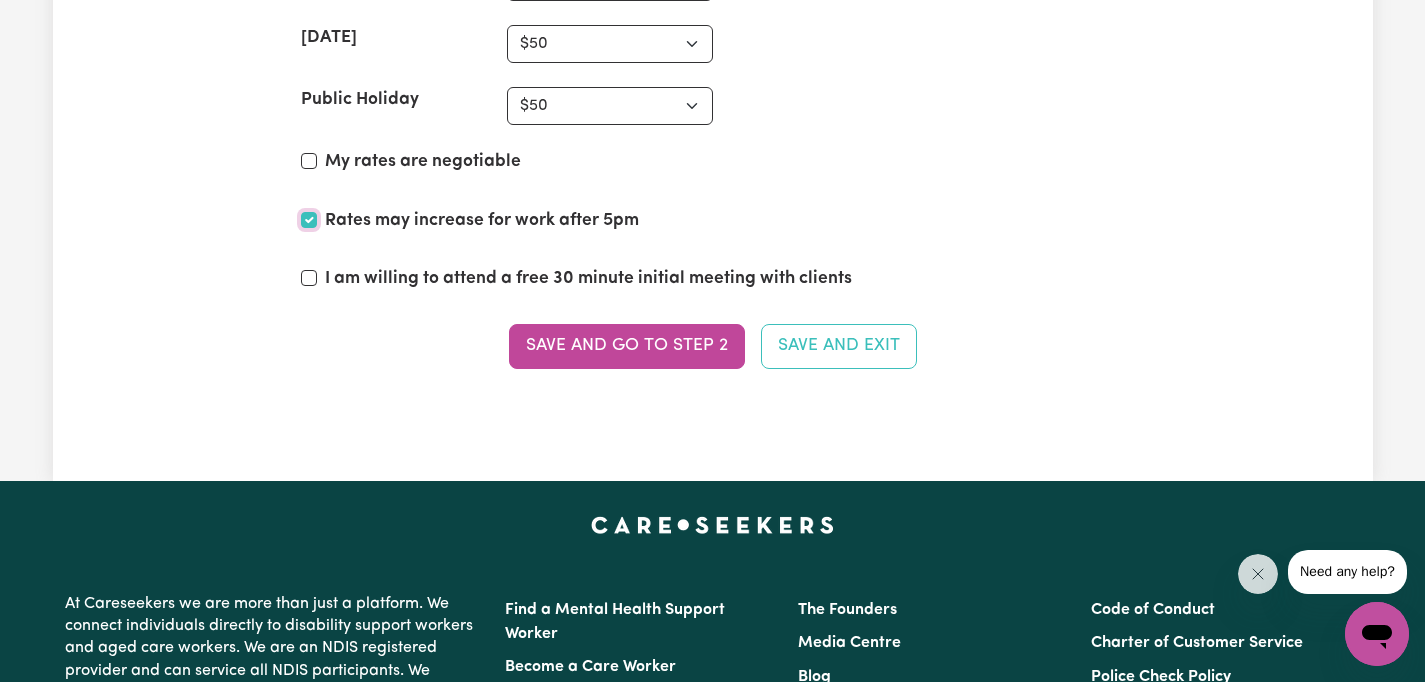 scroll, scrollTop: 5180, scrollLeft: 0, axis: vertical 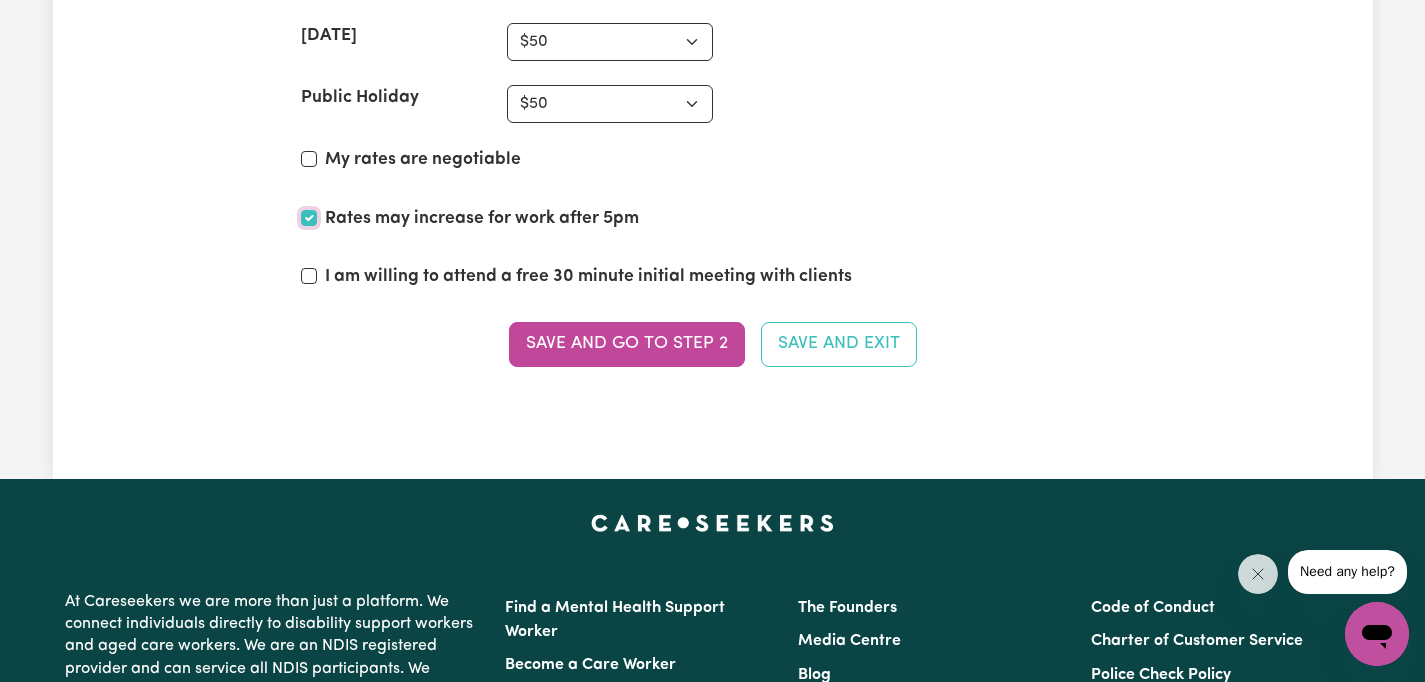 click on "Rates may increase for work after 5pm" at bounding box center (309, 218) 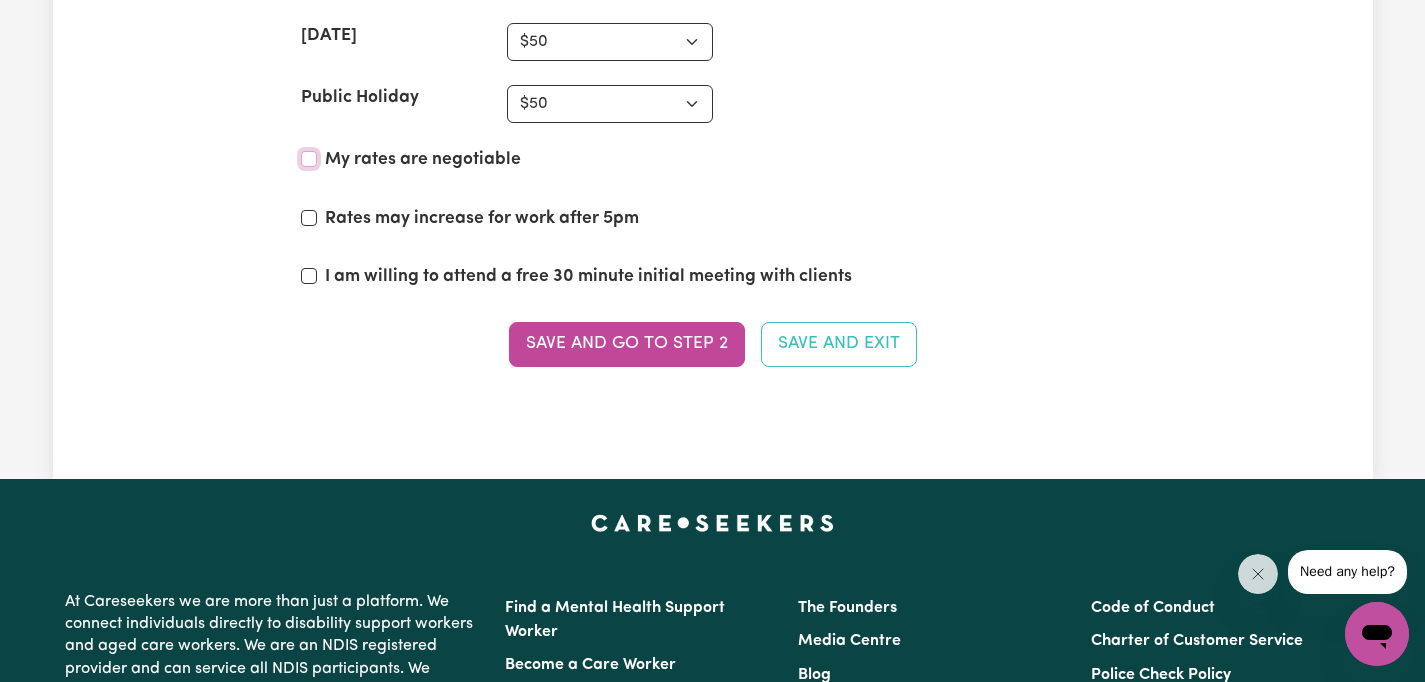 click on "My rates are negotiable" at bounding box center [309, 159] 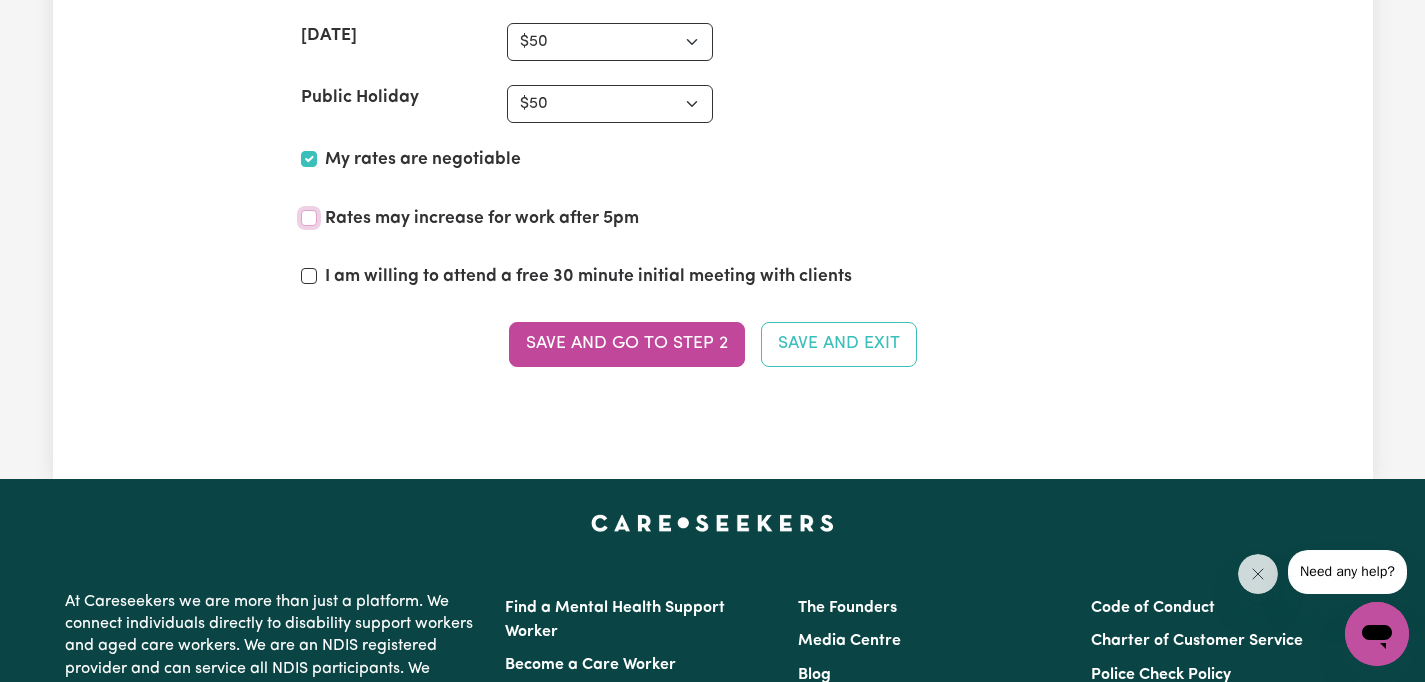 click on "Rates may increase for work after 5pm" at bounding box center (309, 218) 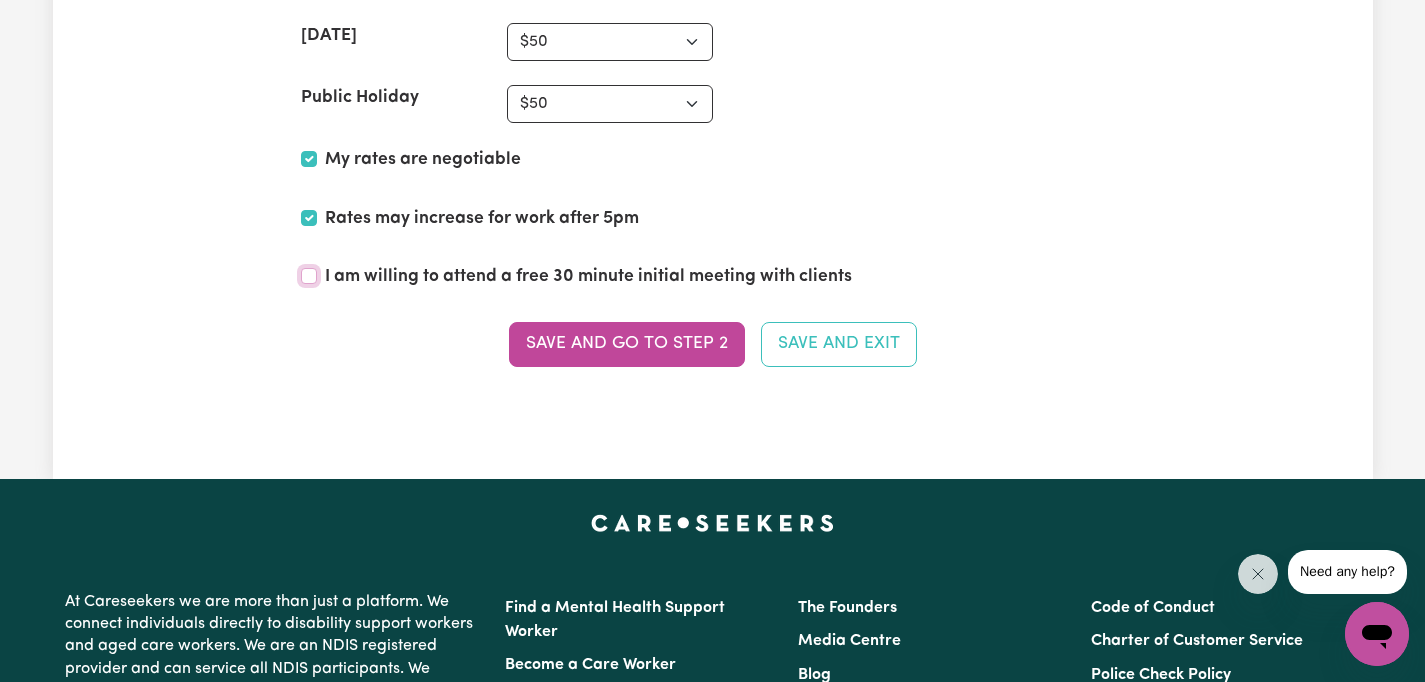 click on "I am willing to attend a free 30 minute initial meeting with clients" at bounding box center [309, 276] 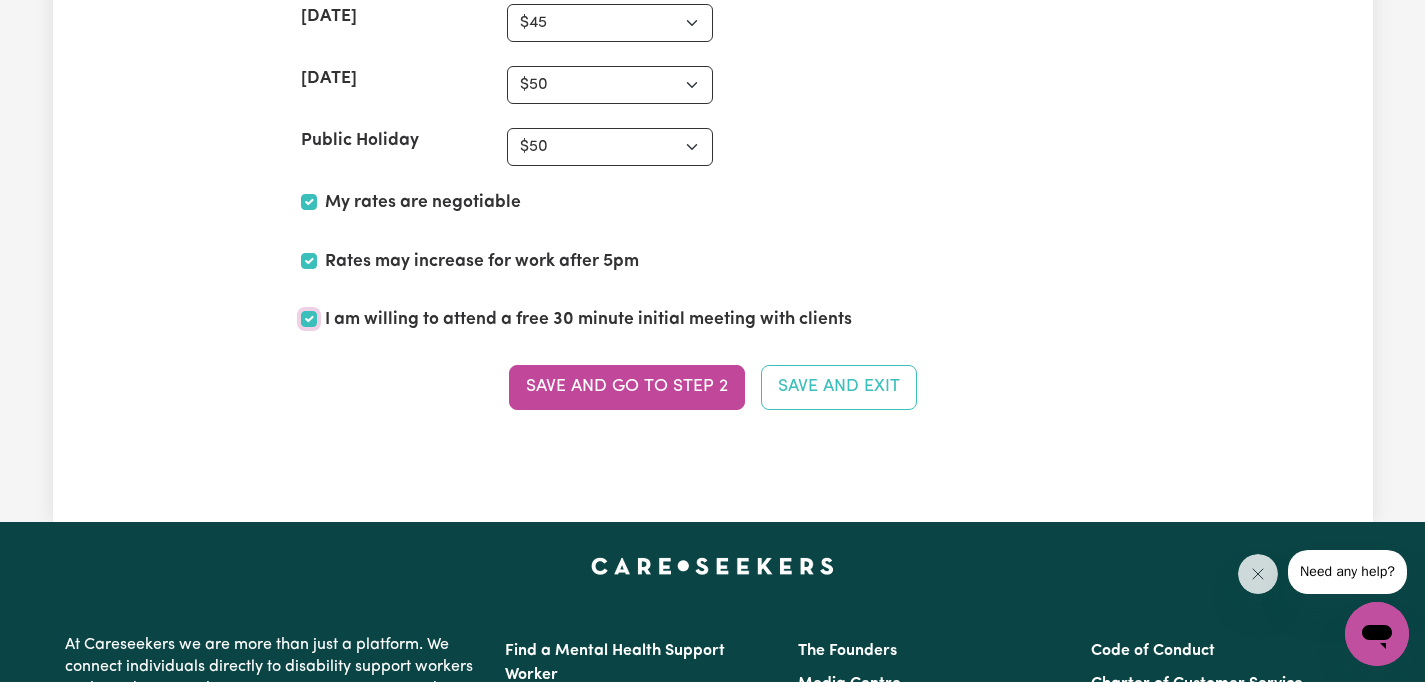 scroll, scrollTop: 5139, scrollLeft: 0, axis: vertical 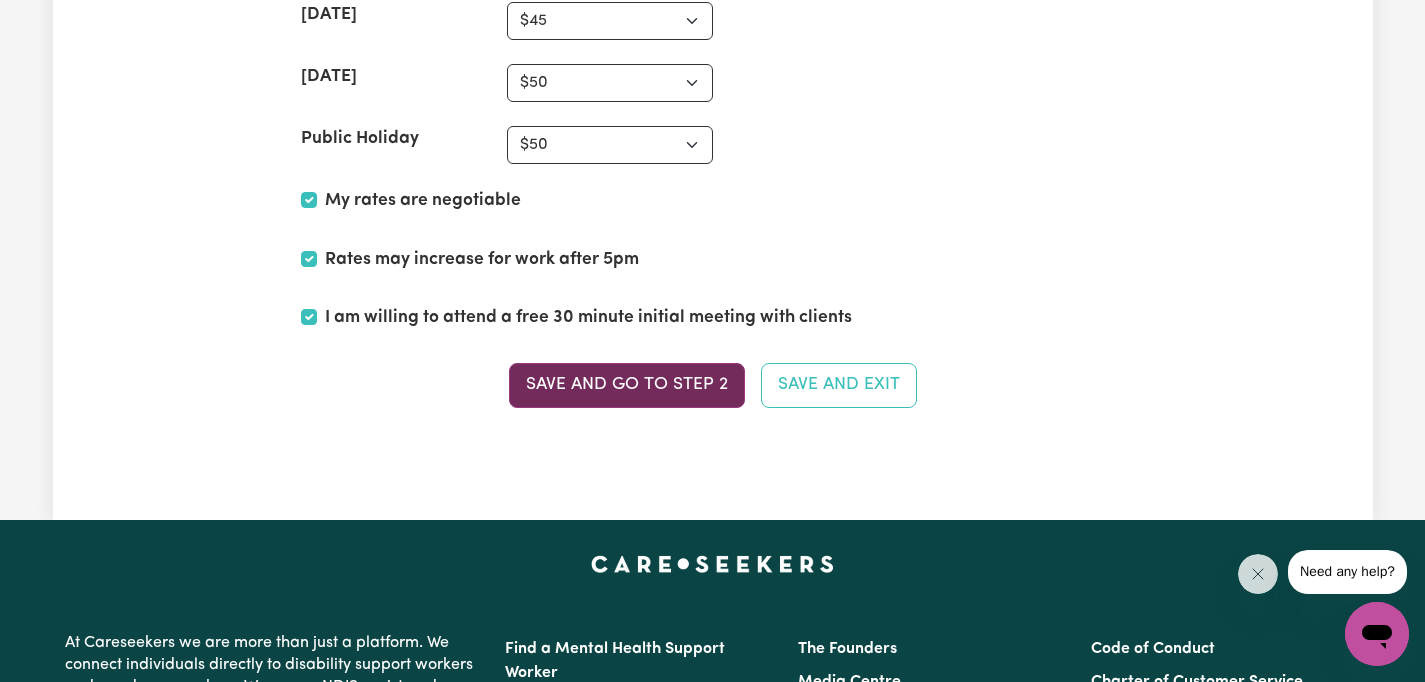 click on "Save and go to Step 2" at bounding box center (627, 385) 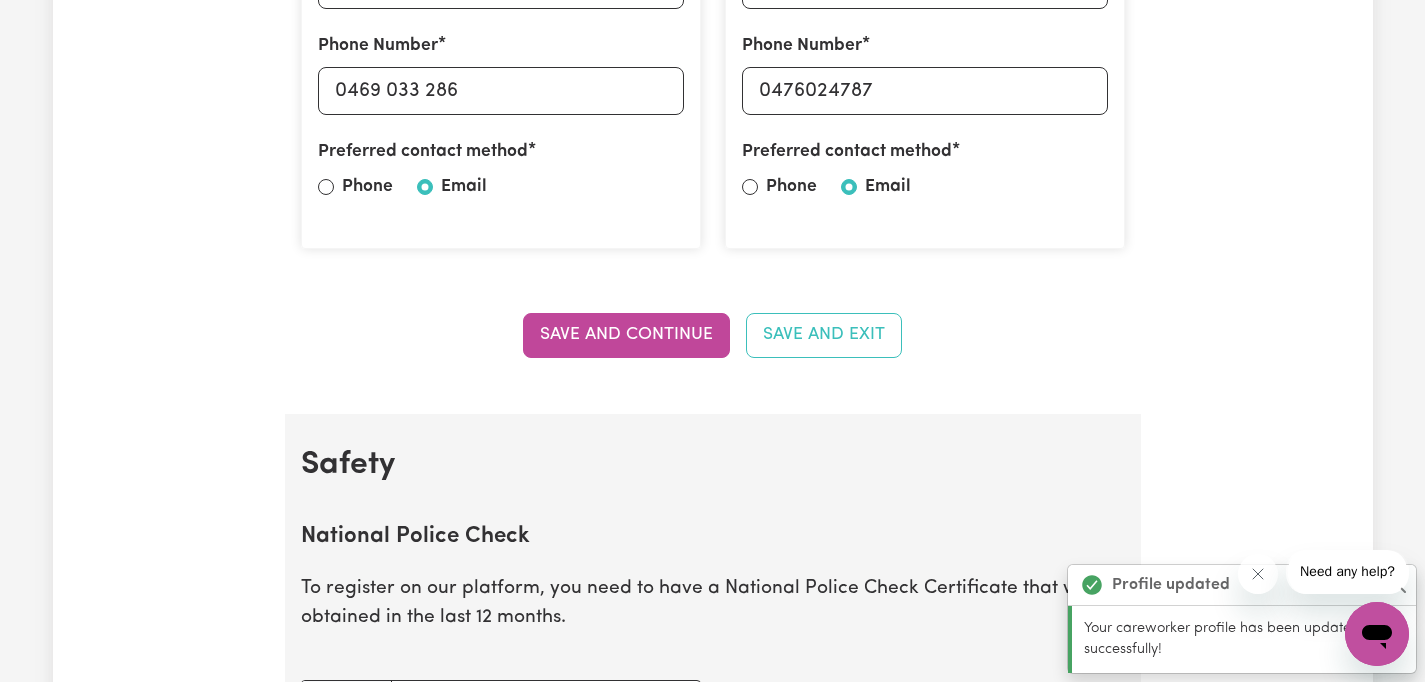 scroll, scrollTop: 868, scrollLeft: 0, axis: vertical 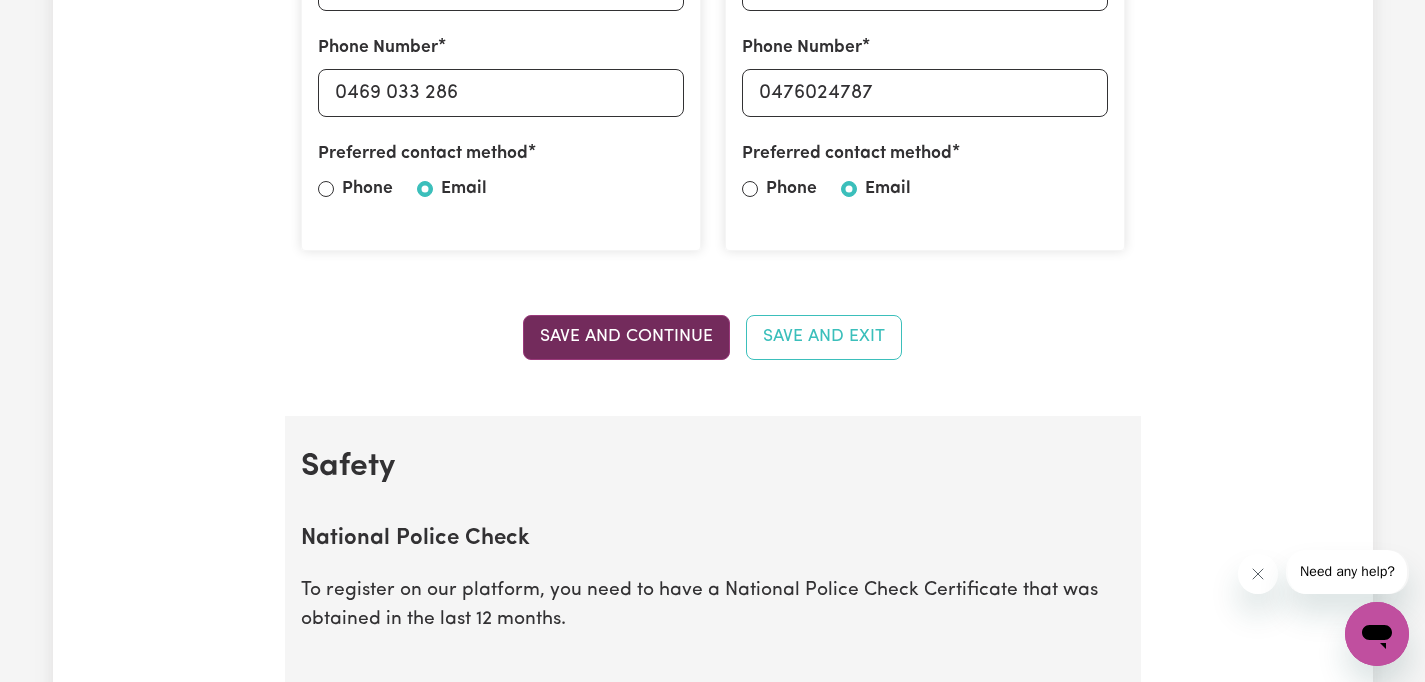 click on "Save and Continue" at bounding box center [626, 337] 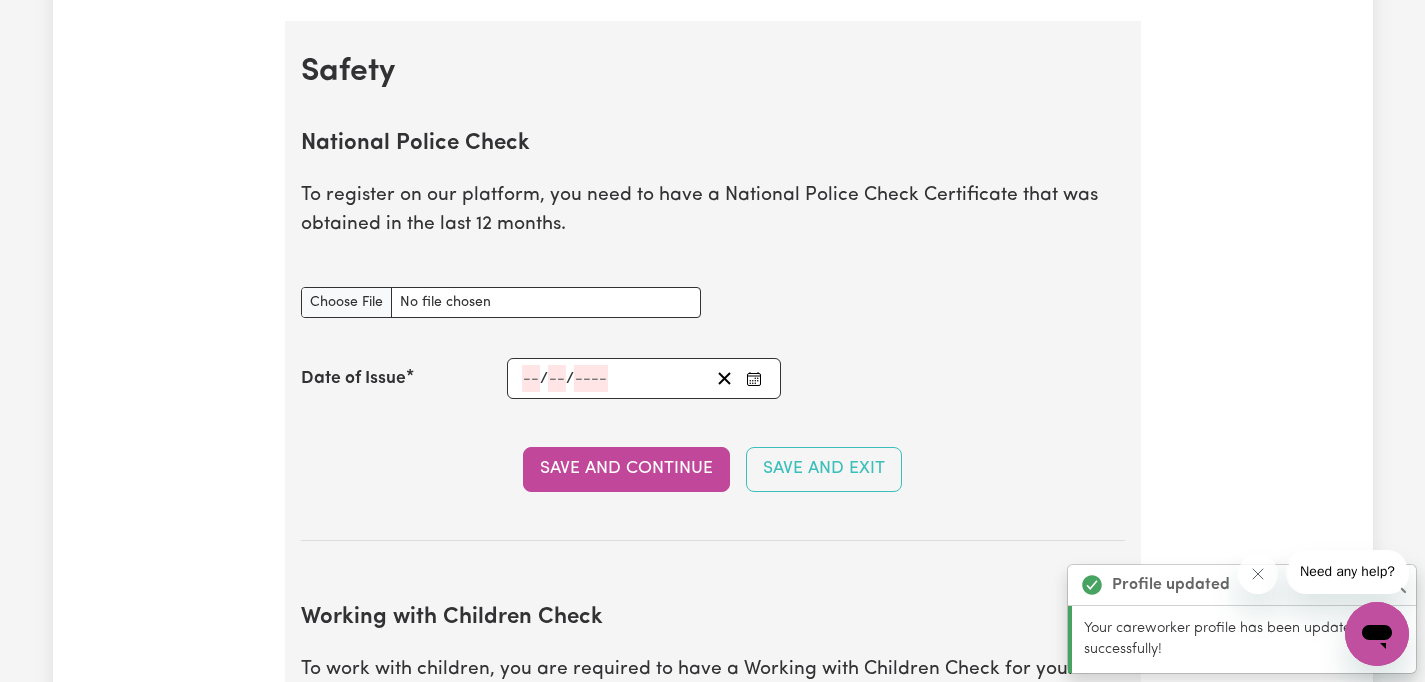 scroll, scrollTop: 1284, scrollLeft: 0, axis: vertical 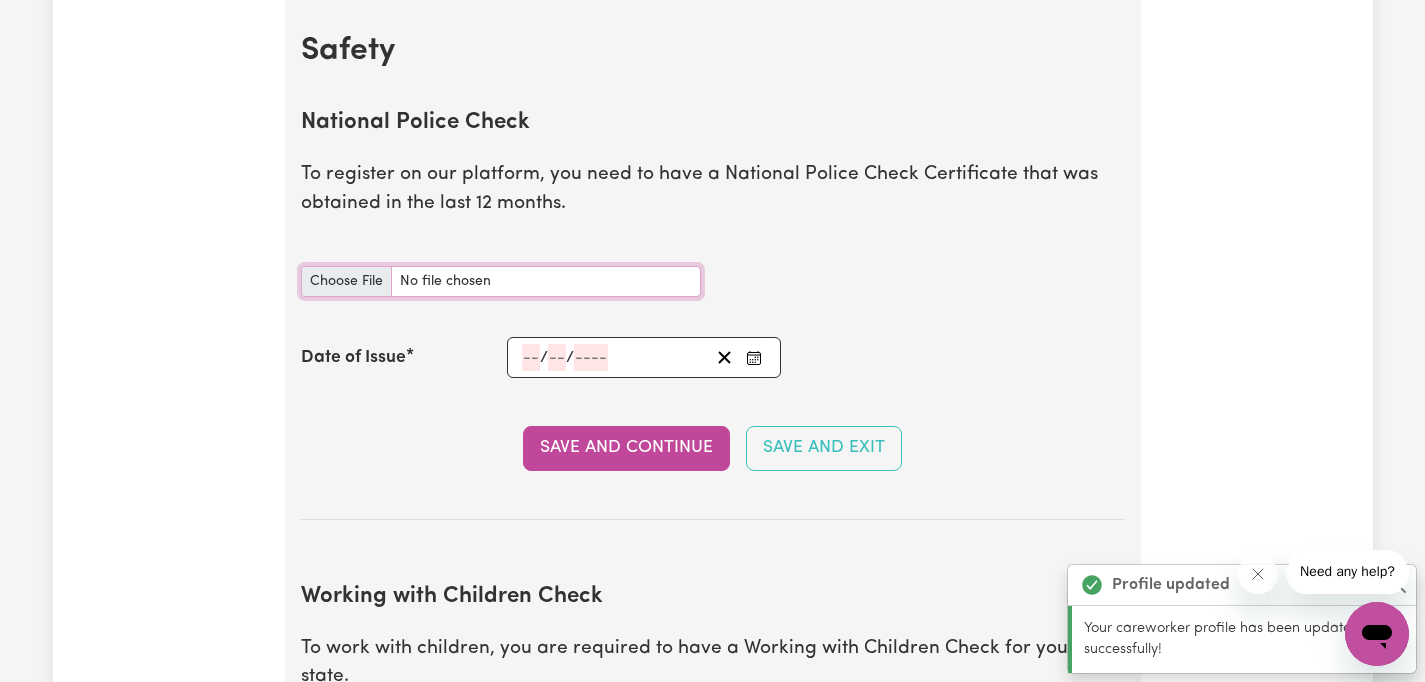 click on "National Police Check  document" at bounding box center (501, 281) 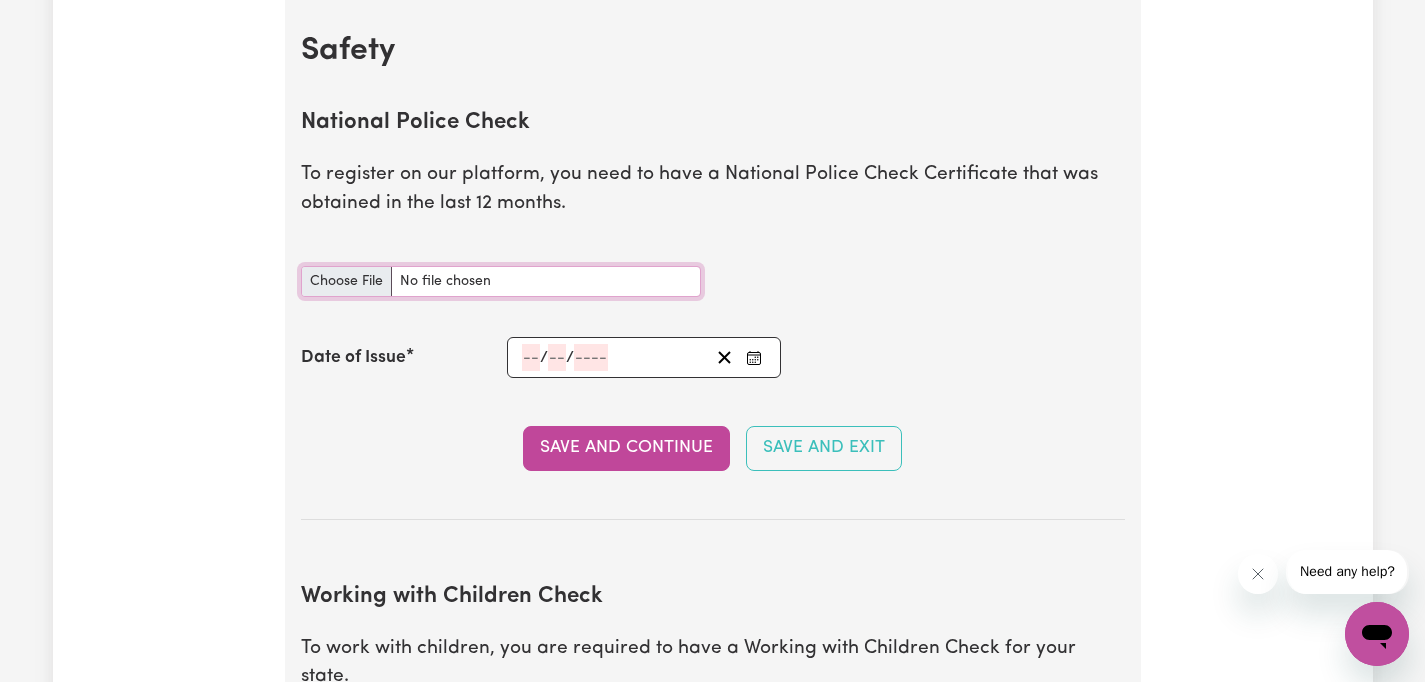 type on "C:\fakepath\POLICE CHECK.pdf" 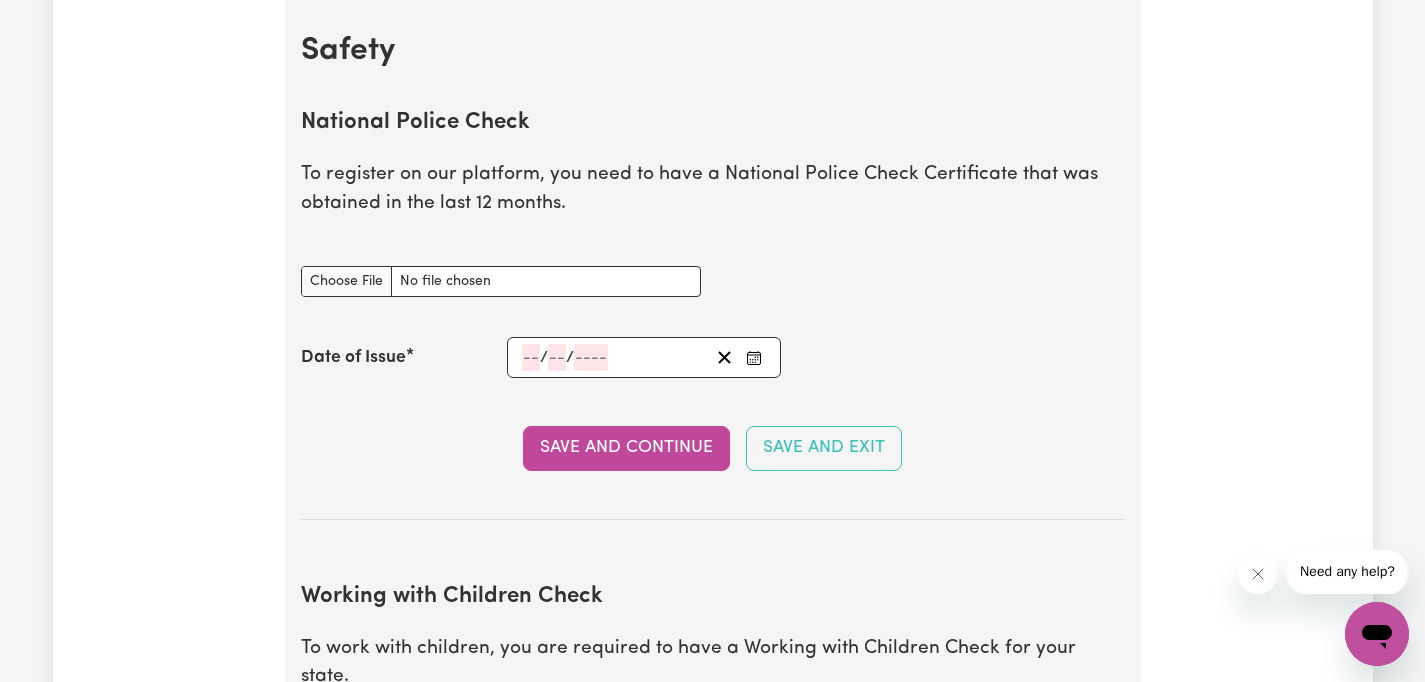 click 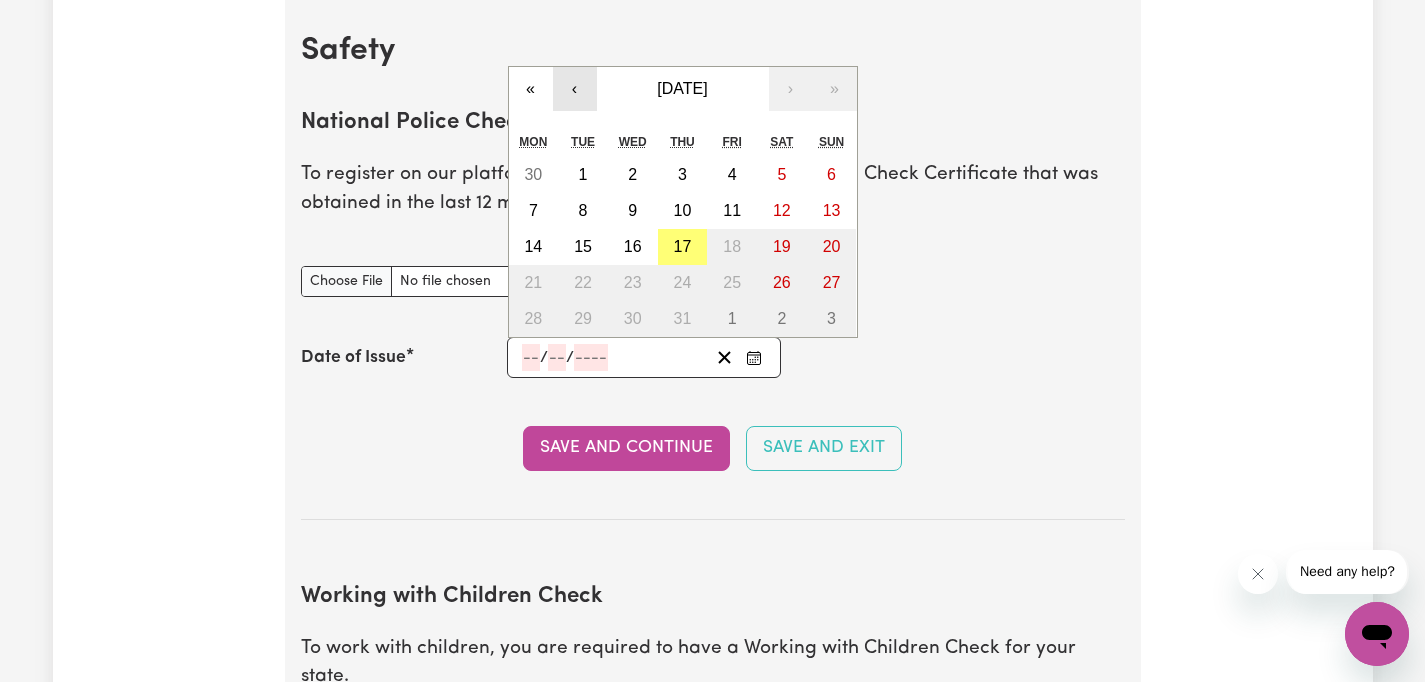 click on "‹" at bounding box center (575, 89) 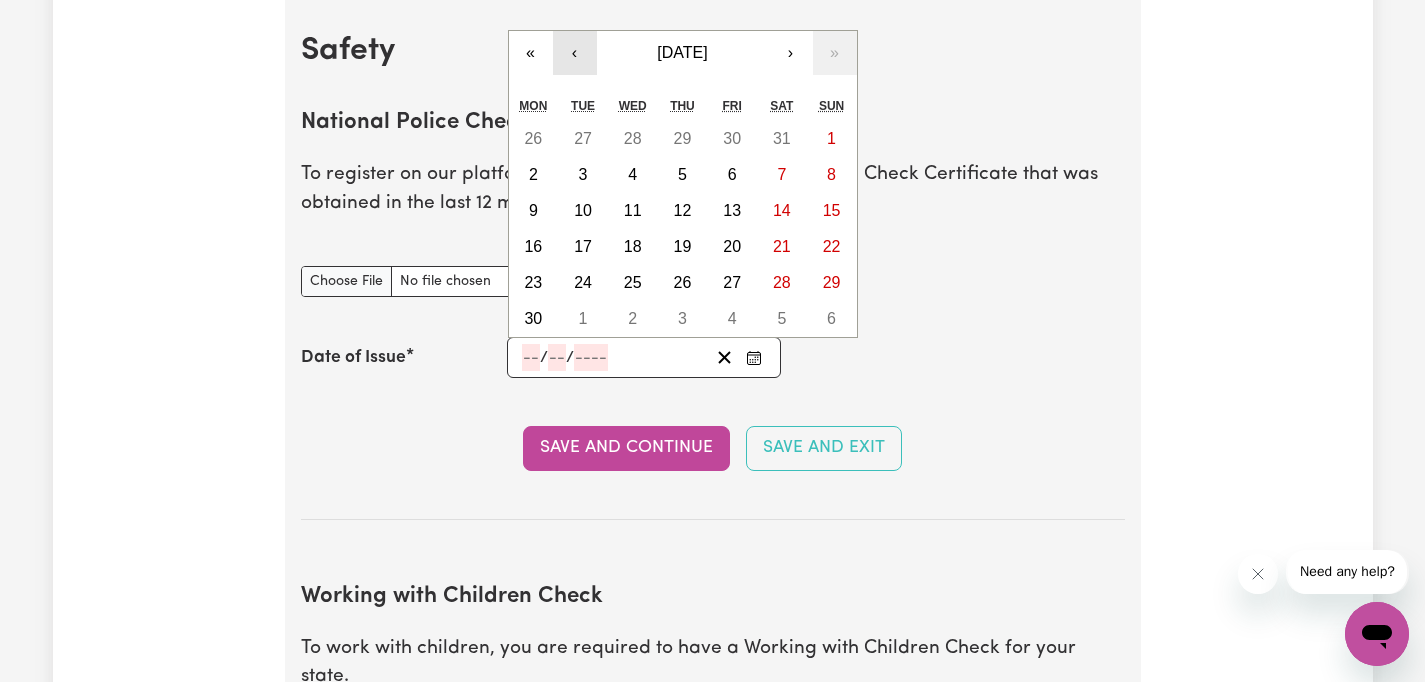 click on "‹" at bounding box center [575, 53] 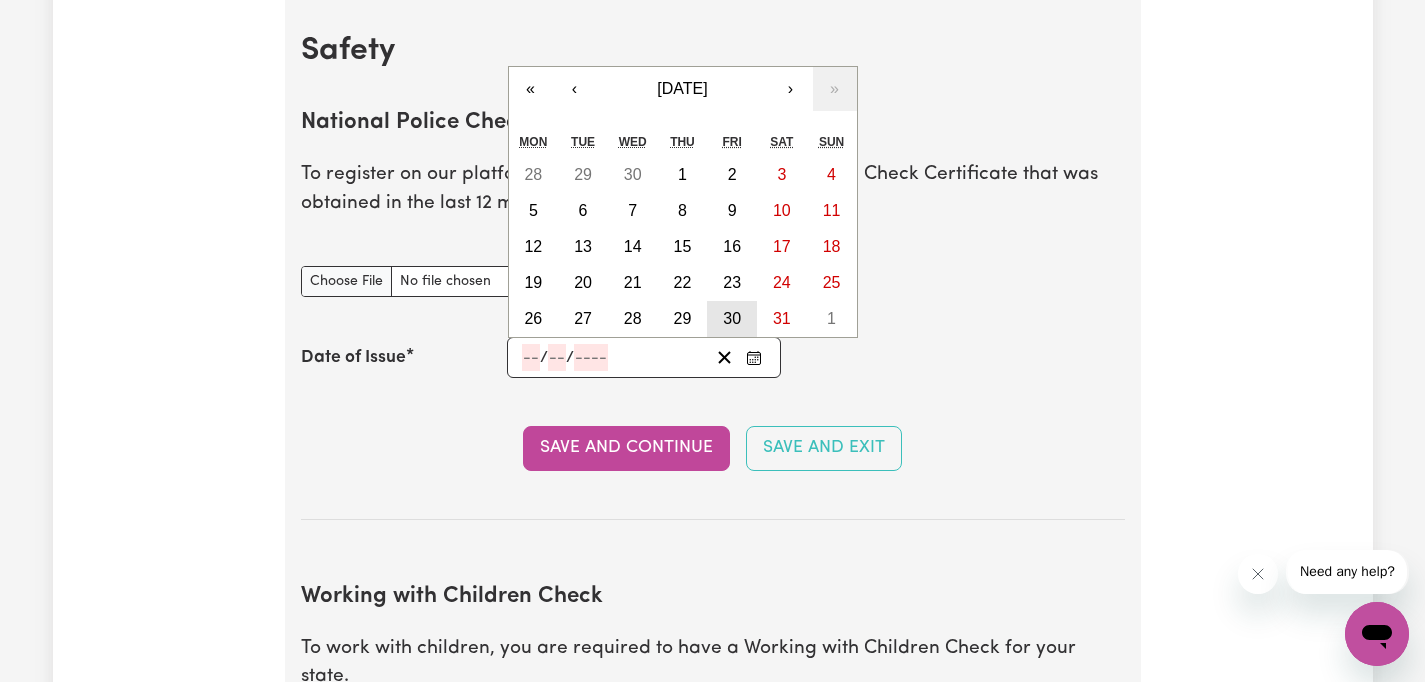 click on "30" at bounding box center (732, 318) 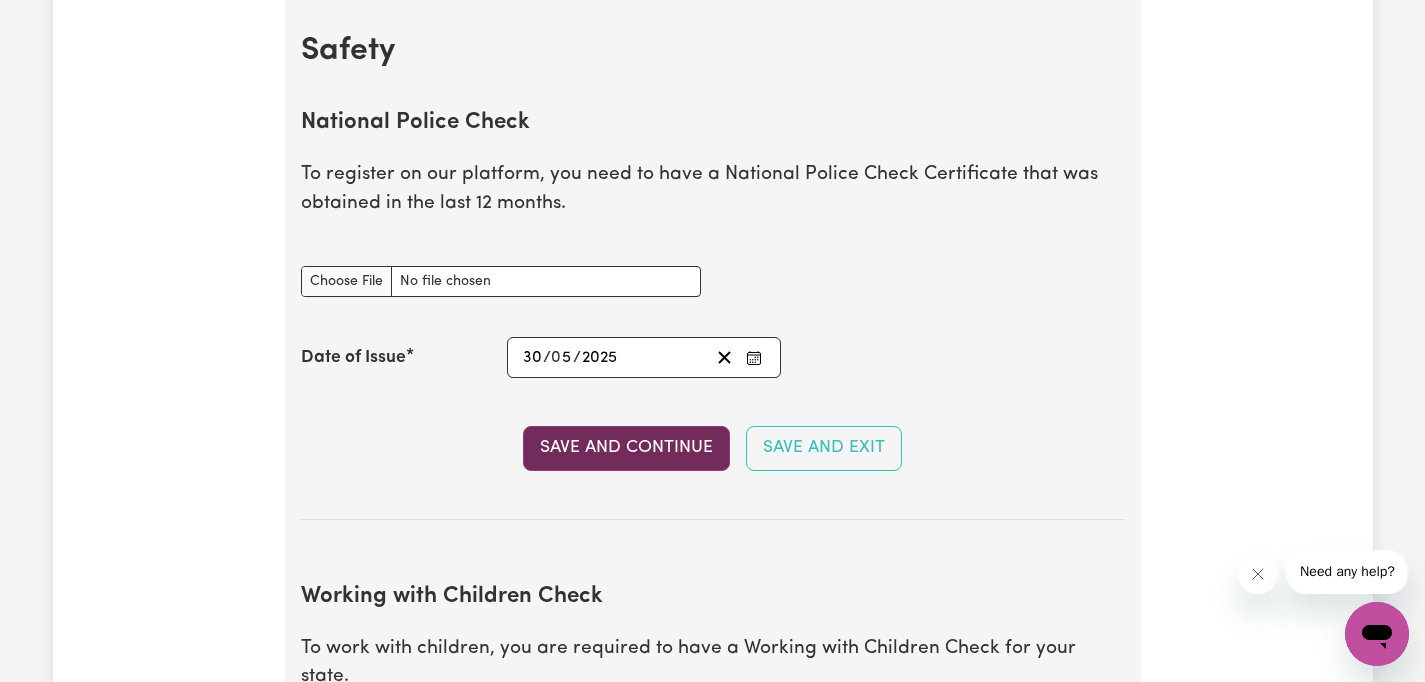 click on "Save and Continue" at bounding box center [626, 448] 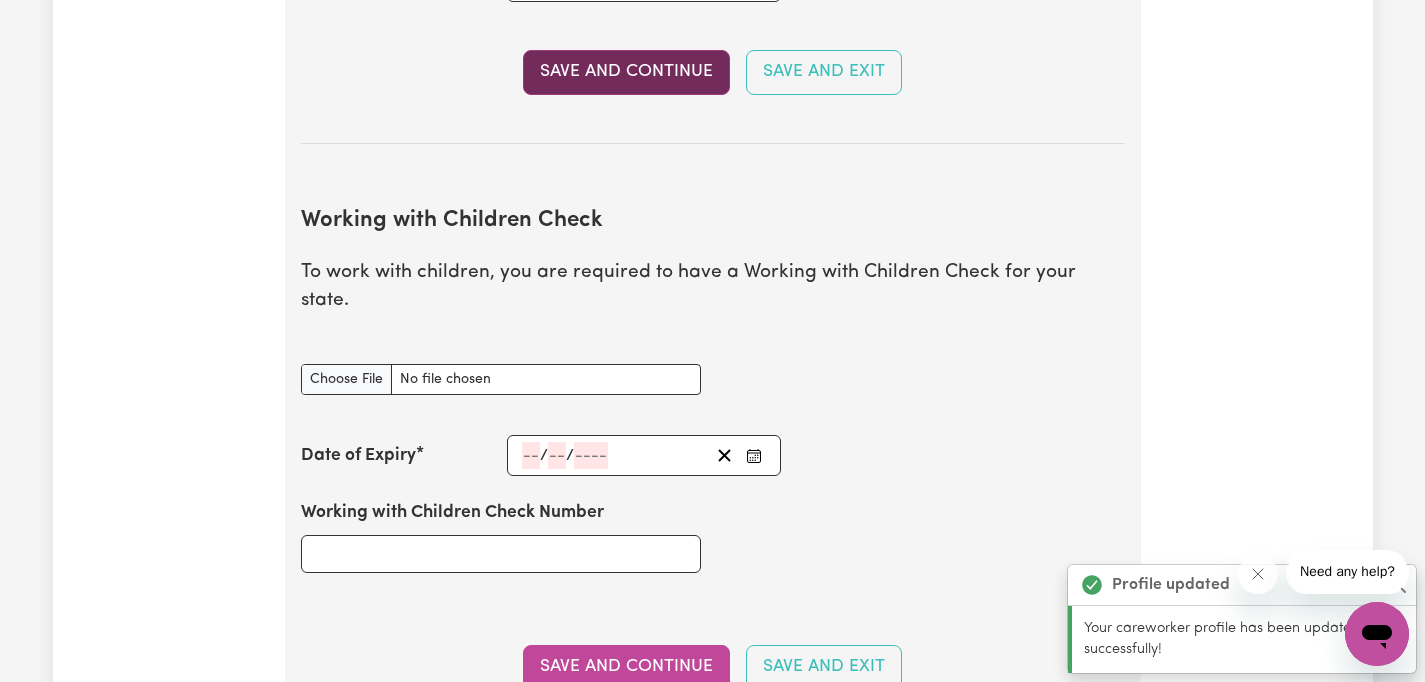 scroll, scrollTop: 1778, scrollLeft: 0, axis: vertical 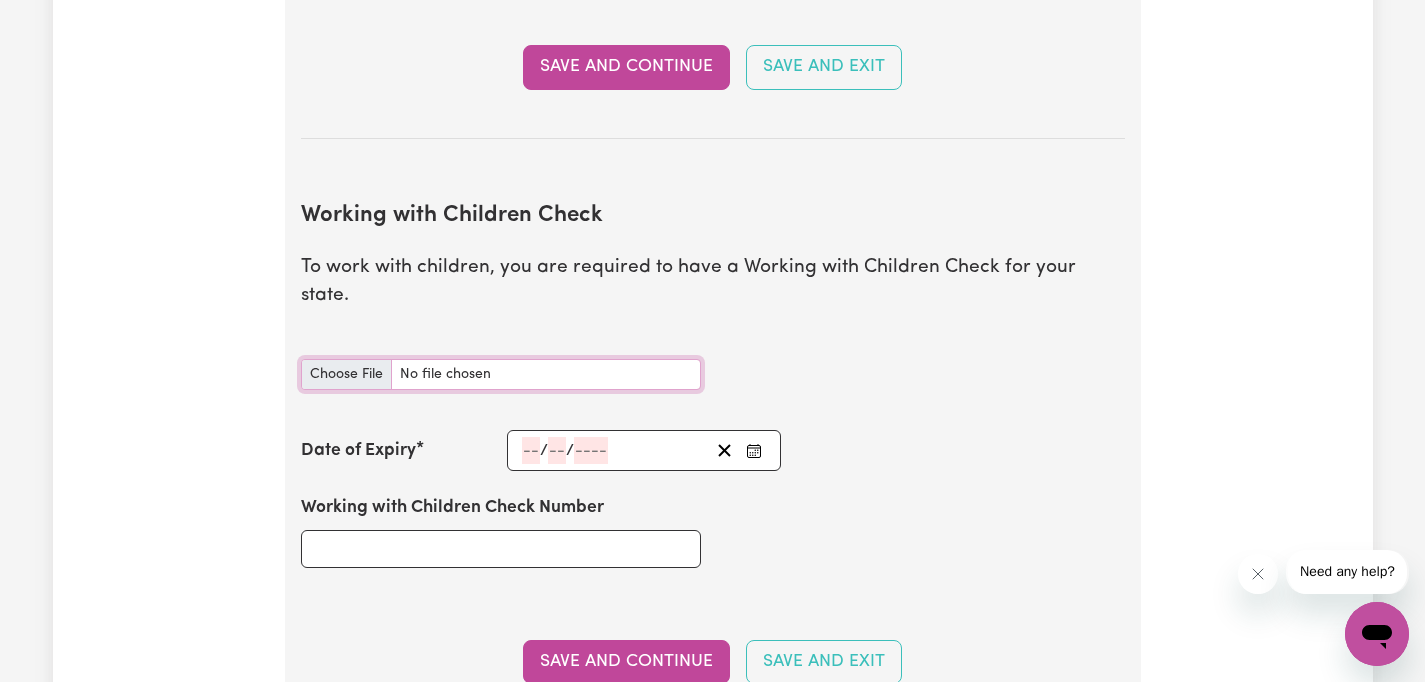 click on "Working with Children Check  document" at bounding box center (501, 374) 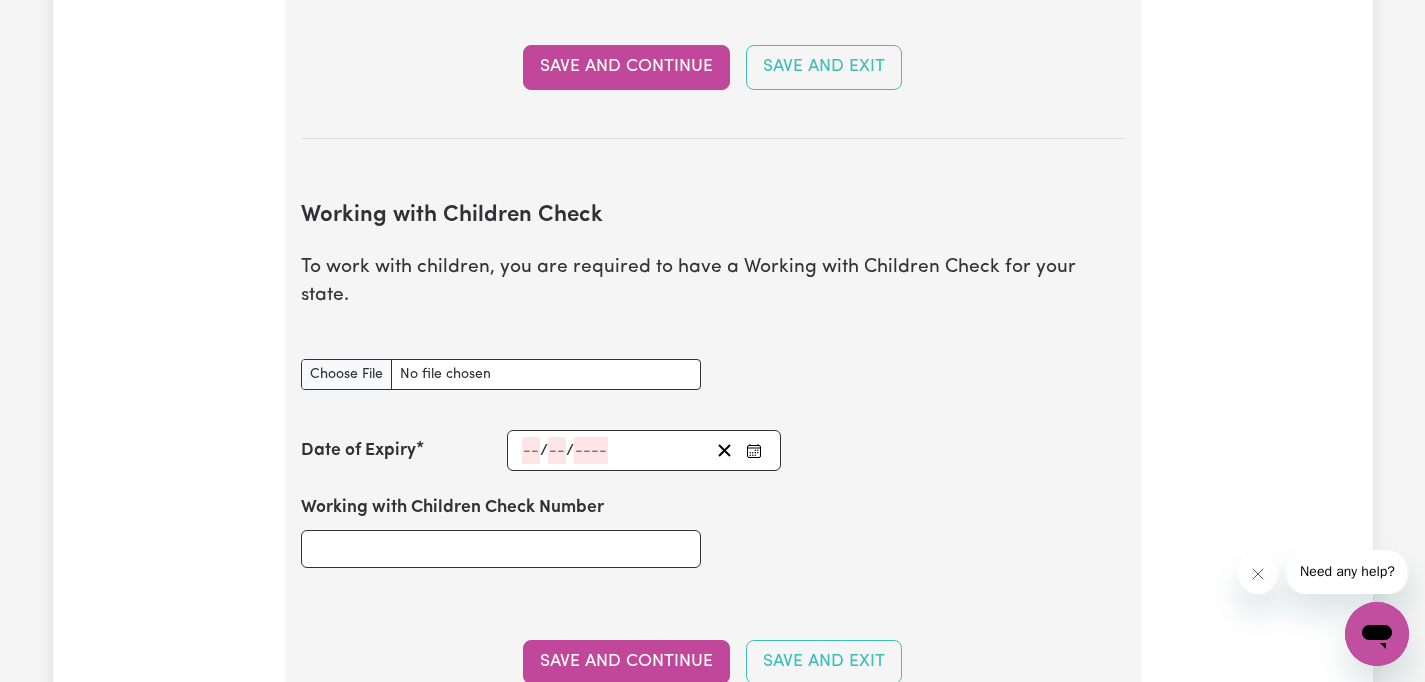 click 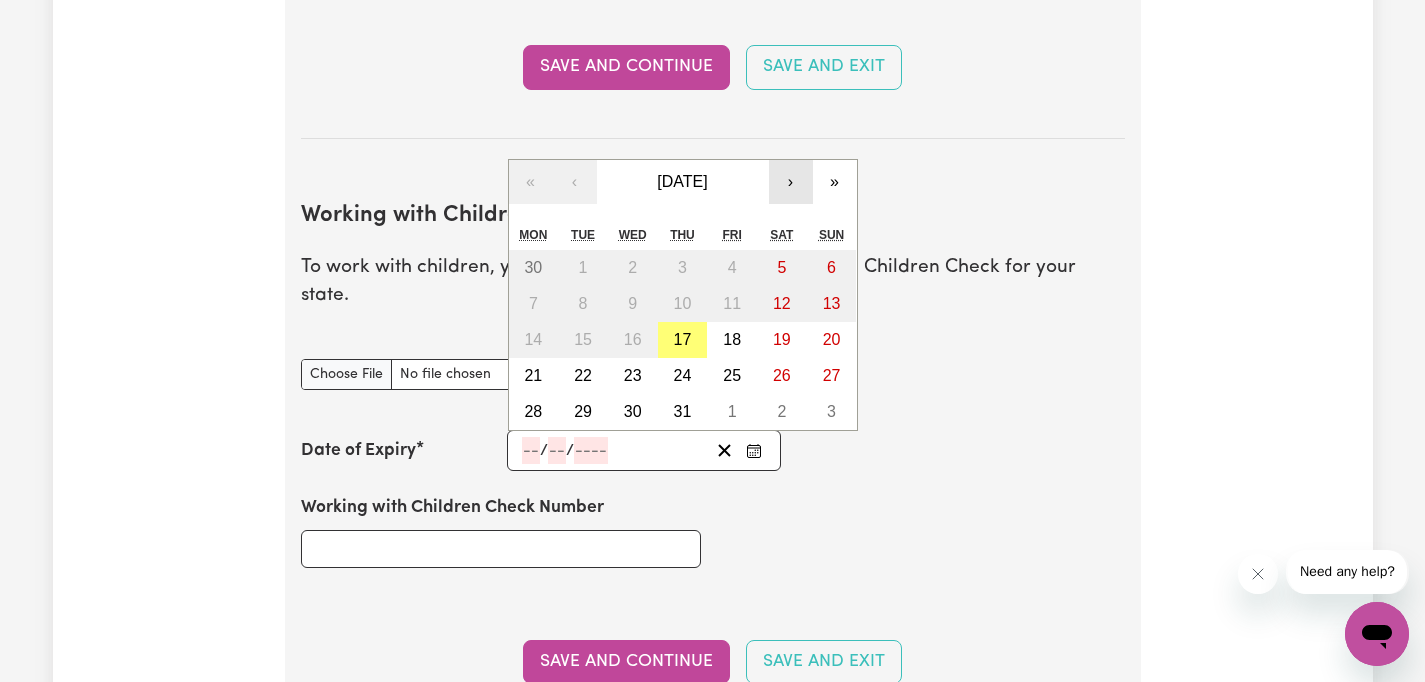 click on "›" at bounding box center (791, 182) 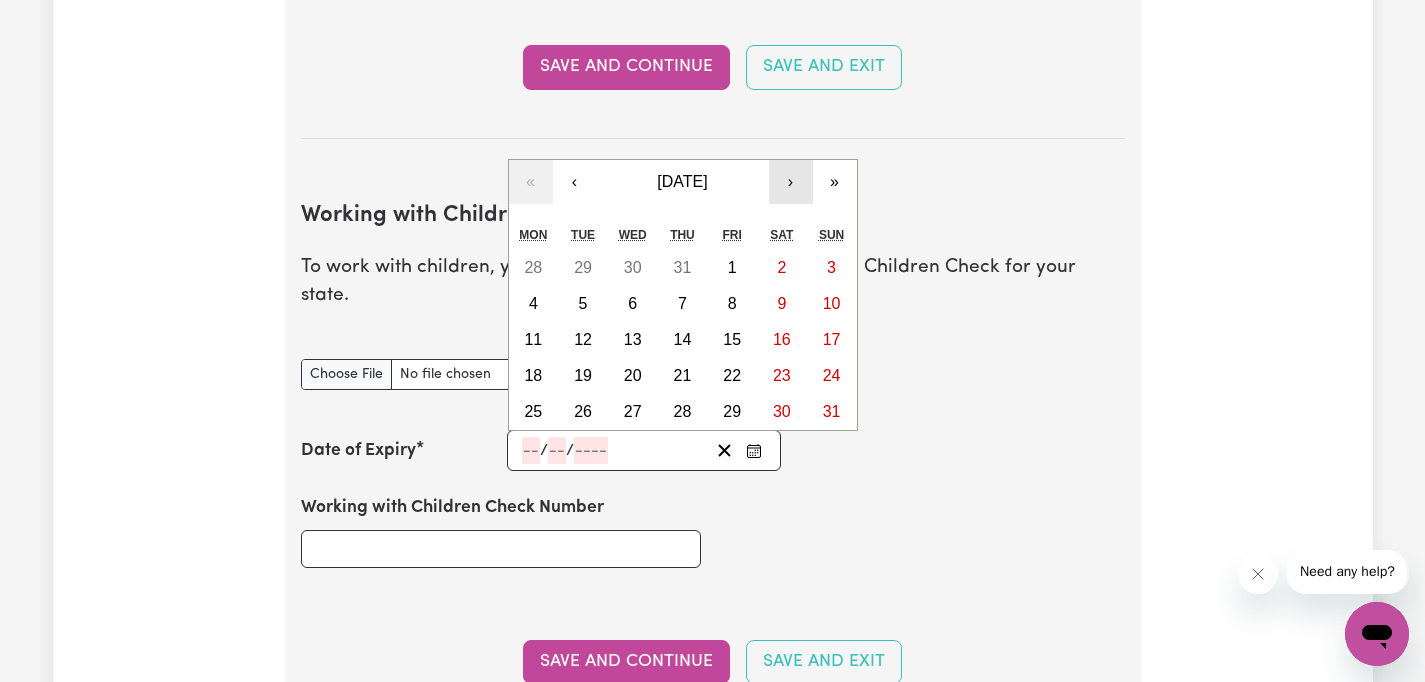 click on "›" at bounding box center (791, 182) 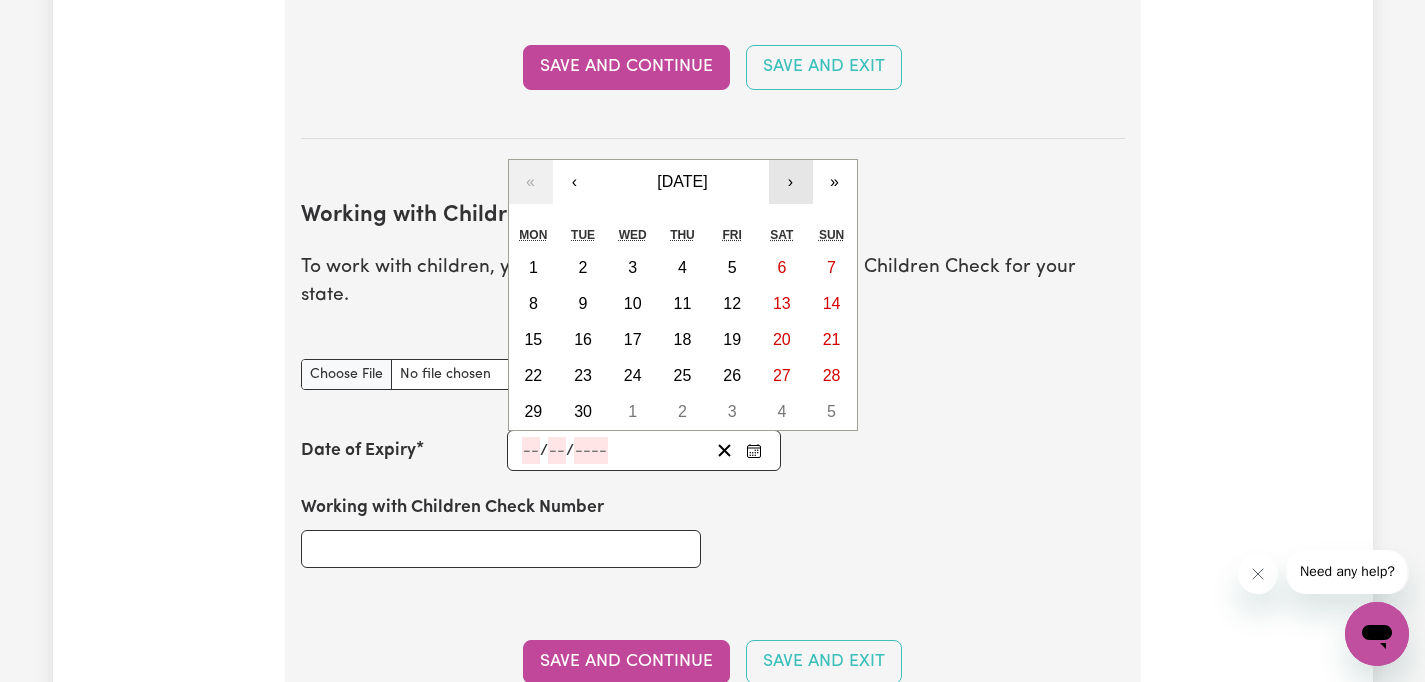 click on "›" at bounding box center [791, 182] 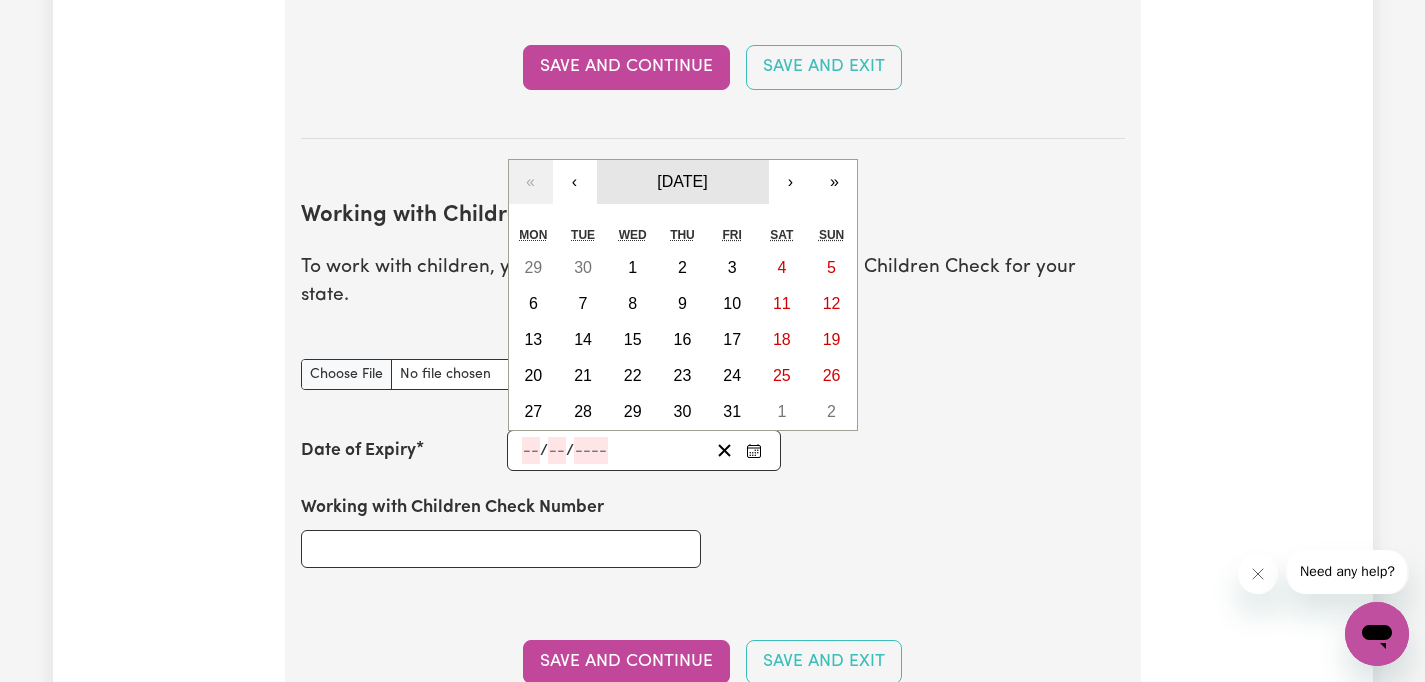 click on "[DATE]" at bounding box center [682, 181] 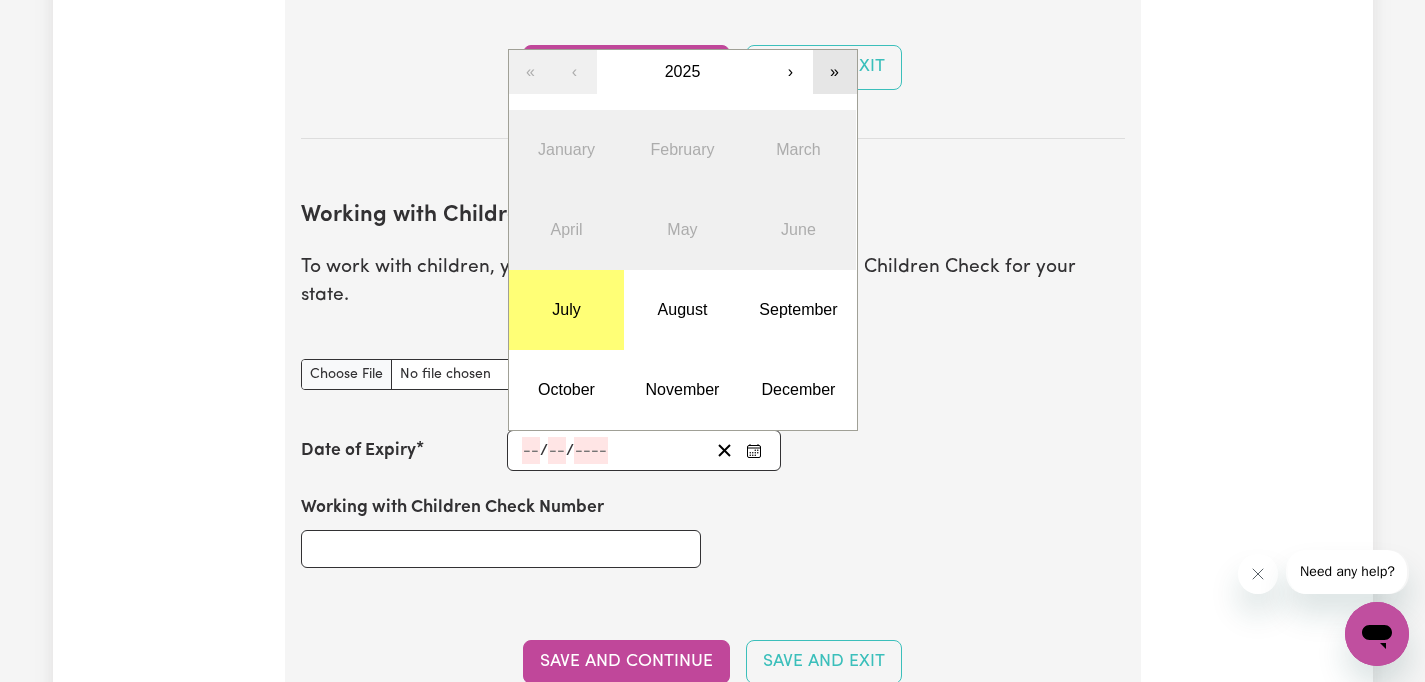 click on "»" at bounding box center (835, 72) 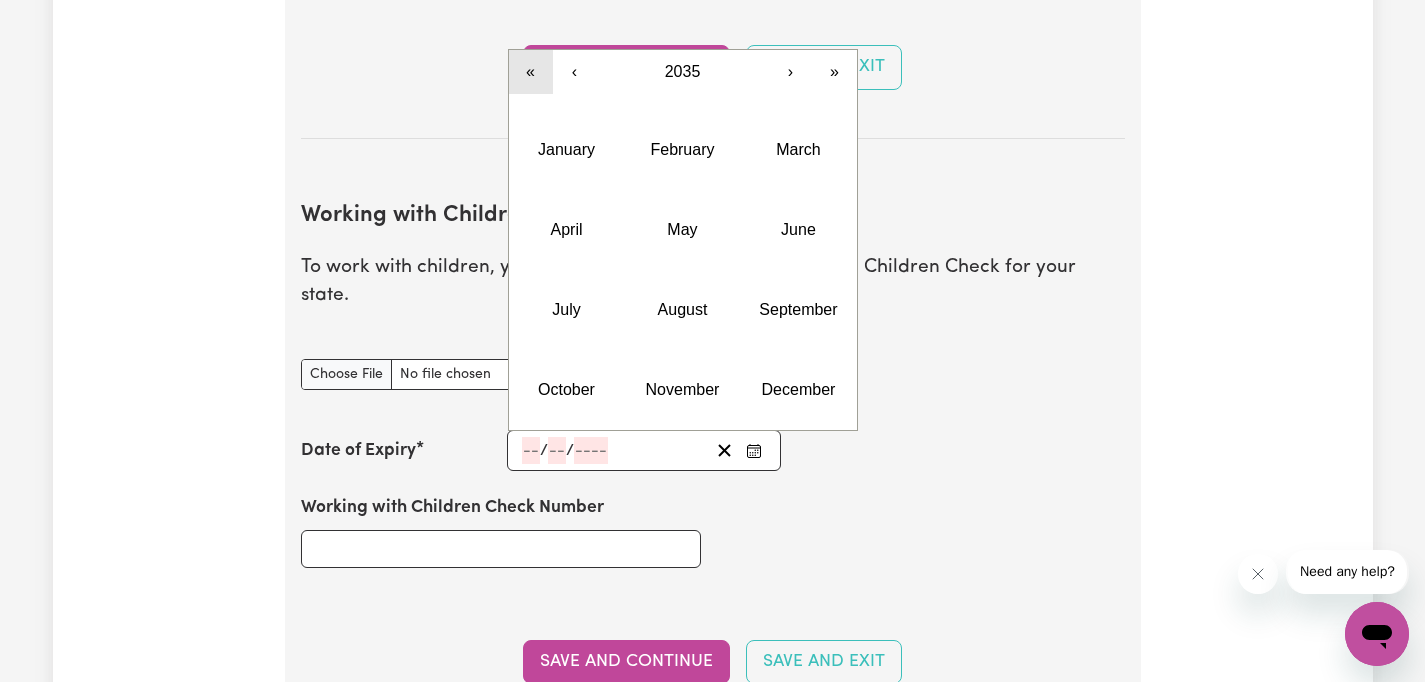 click on "«" at bounding box center [531, 72] 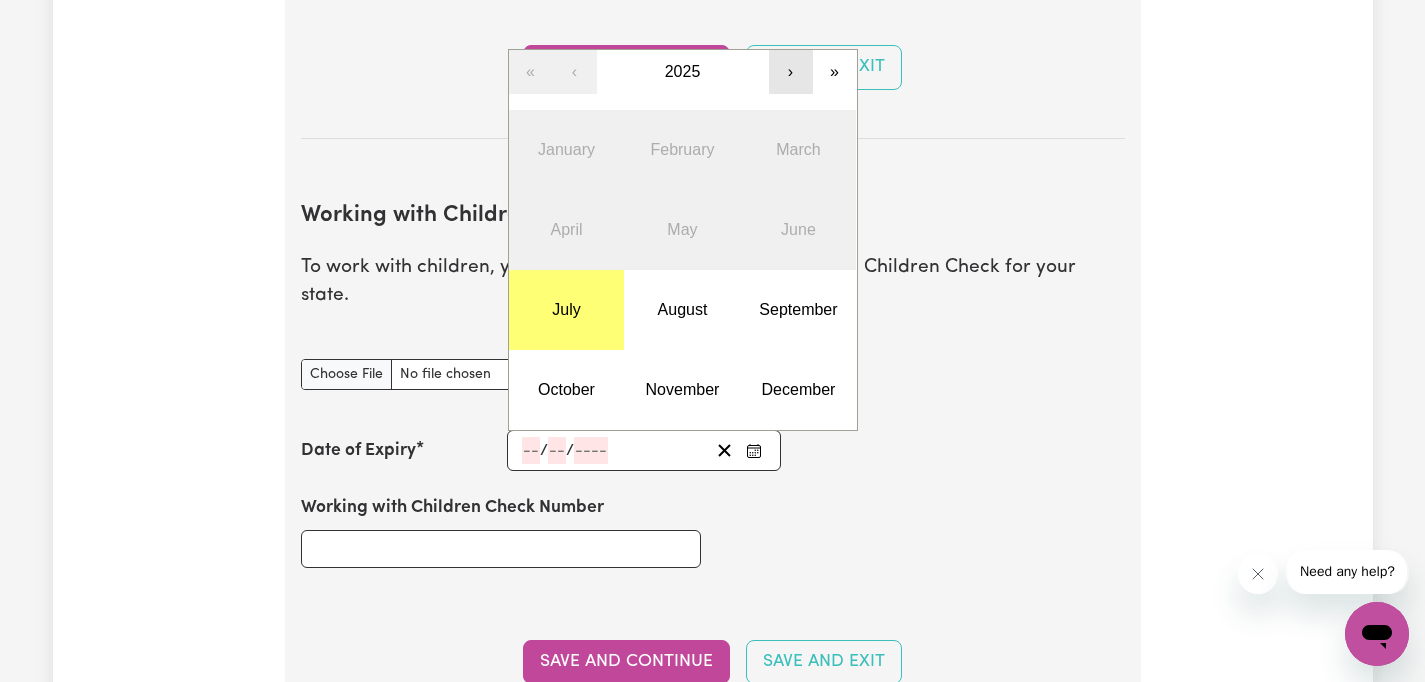 click on "›" at bounding box center (791, 72) 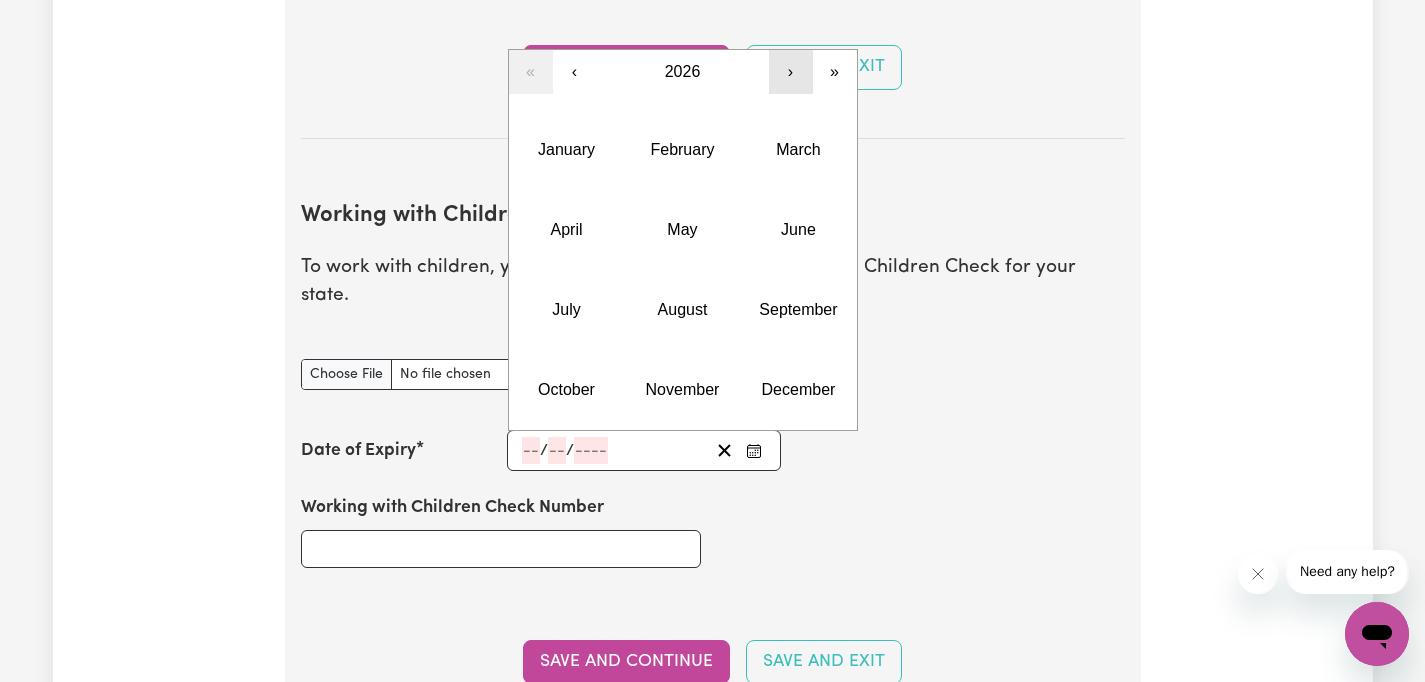 click on "›" at bounding box center (791, 72) 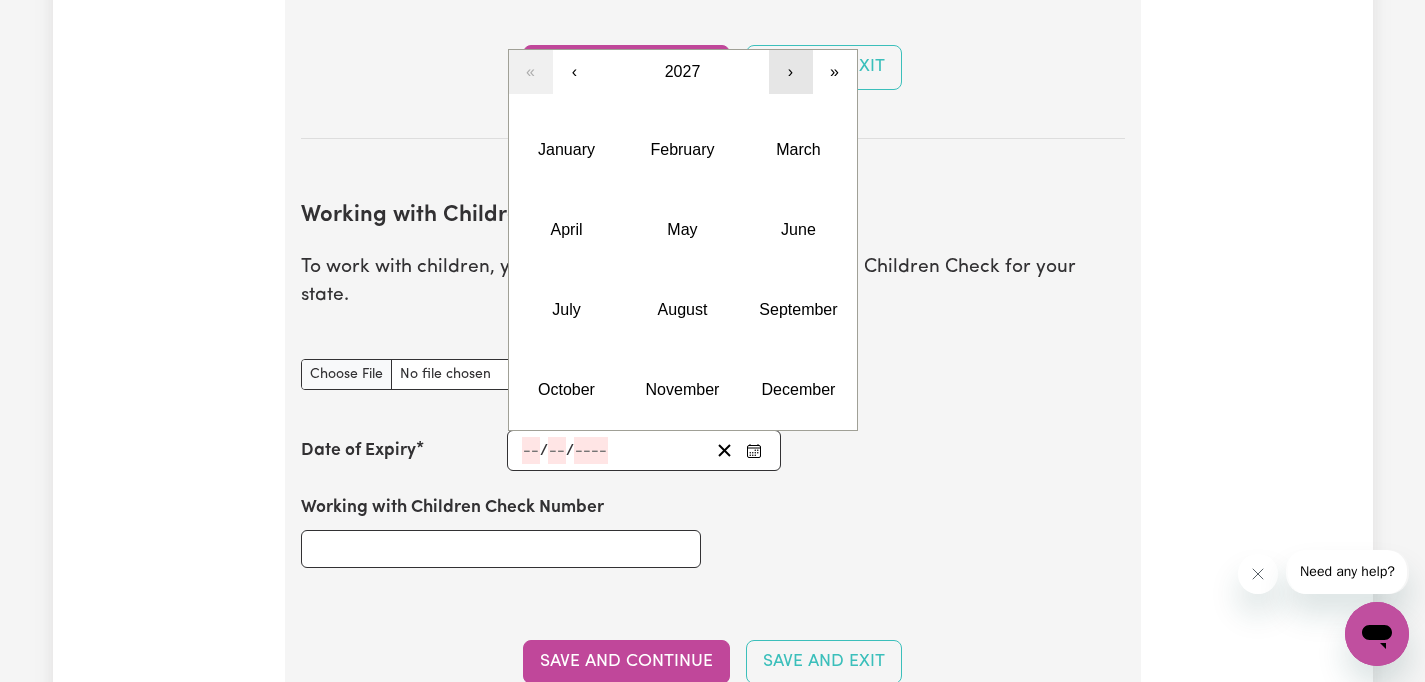 click on "›" at bounding box center [791, 72] 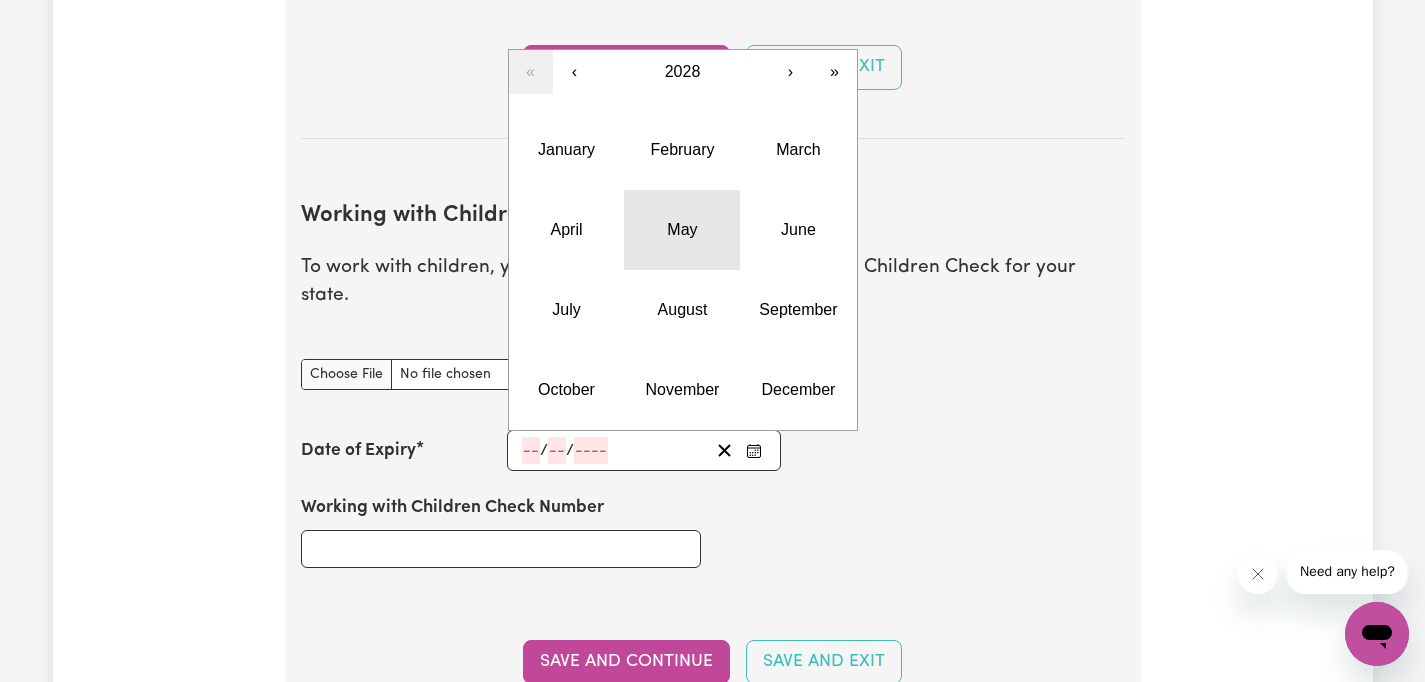 click on "May" at bounding box center [682, 229] 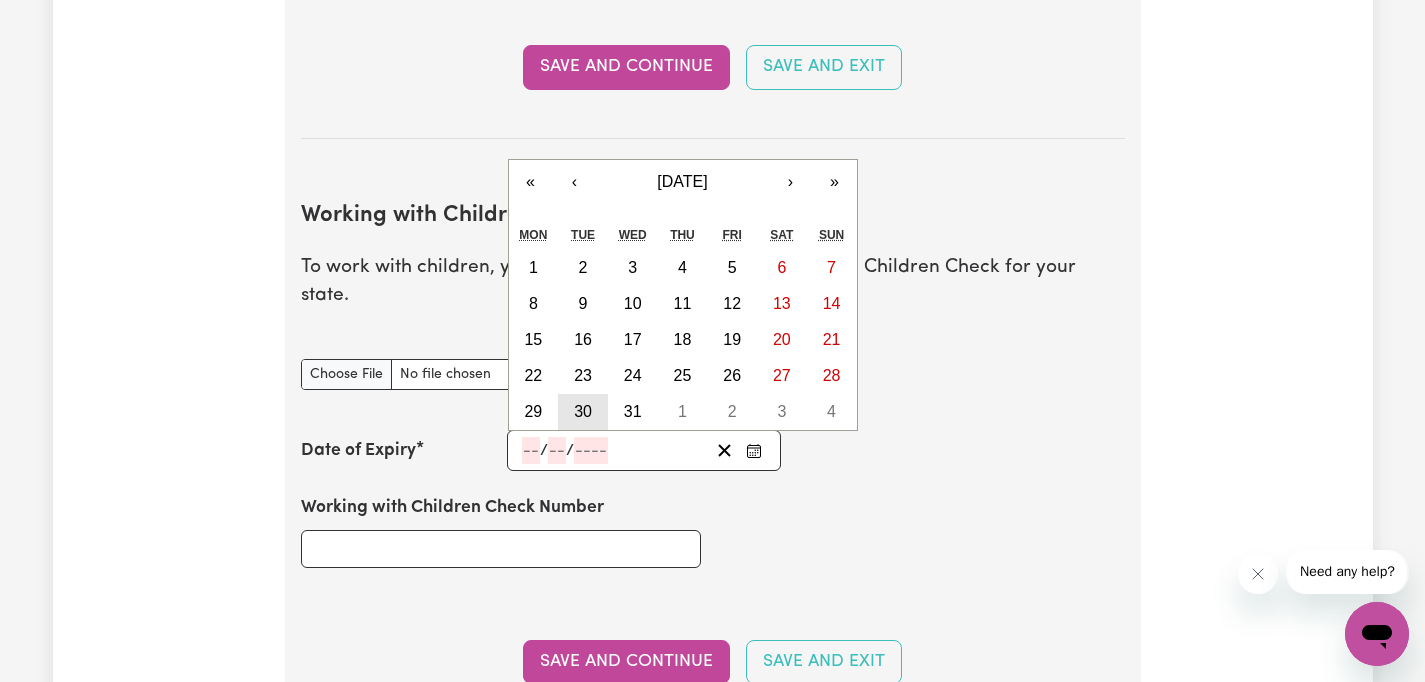 click on "30" at bounding box center [583, 411] 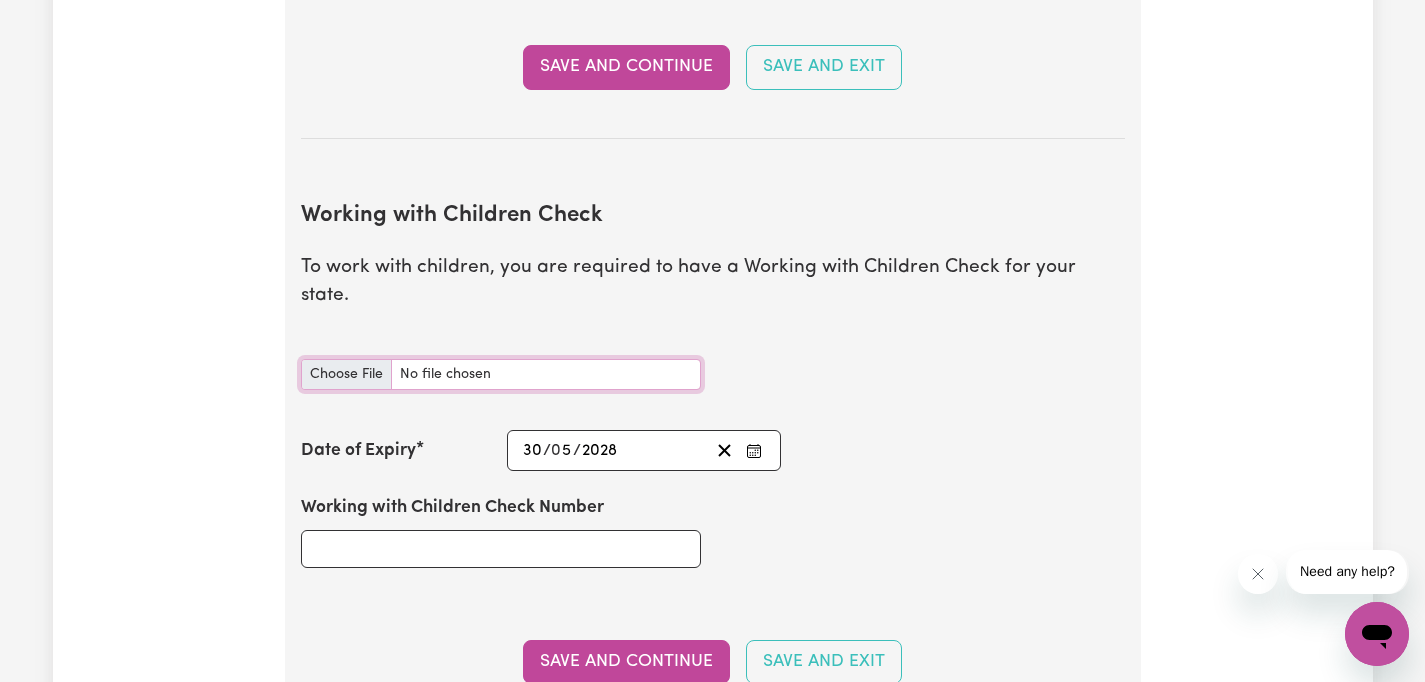 click on "Working with Children Check  document" at bounding box center (501, 374) 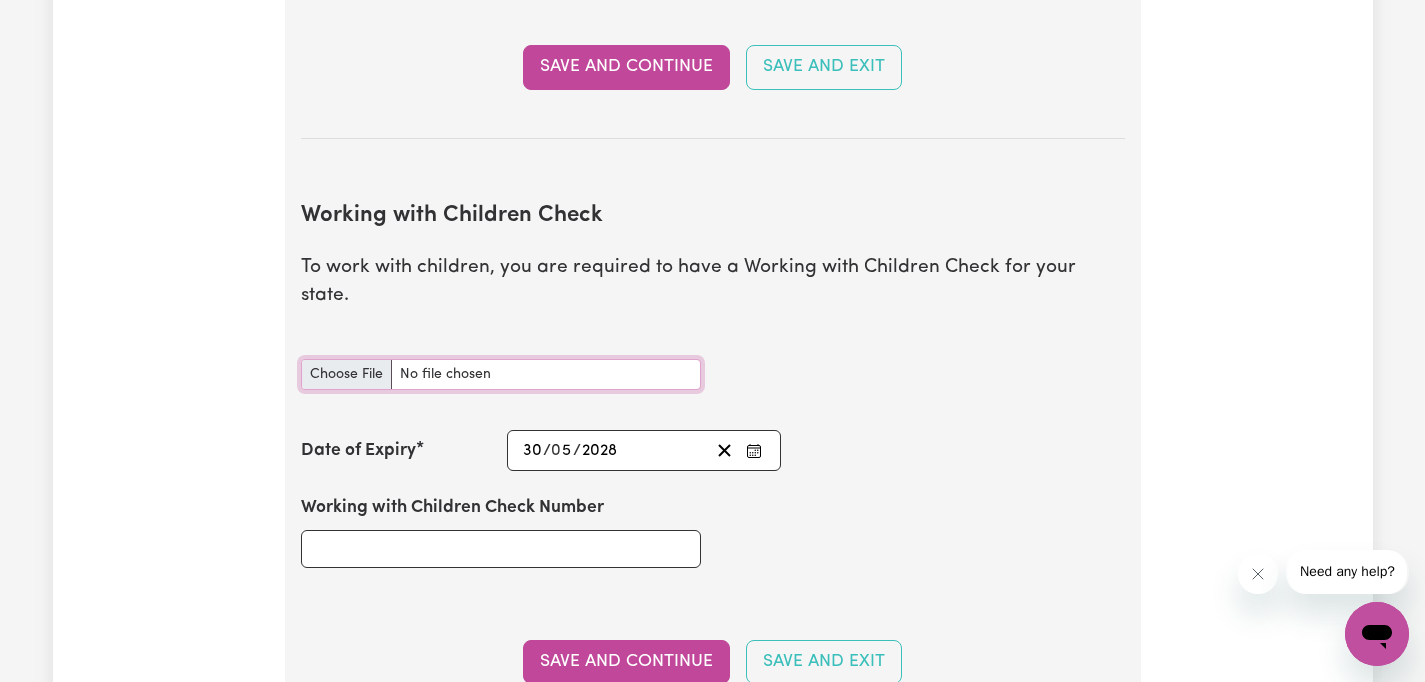 type on "C:\fakepath\WWCC.pdf" 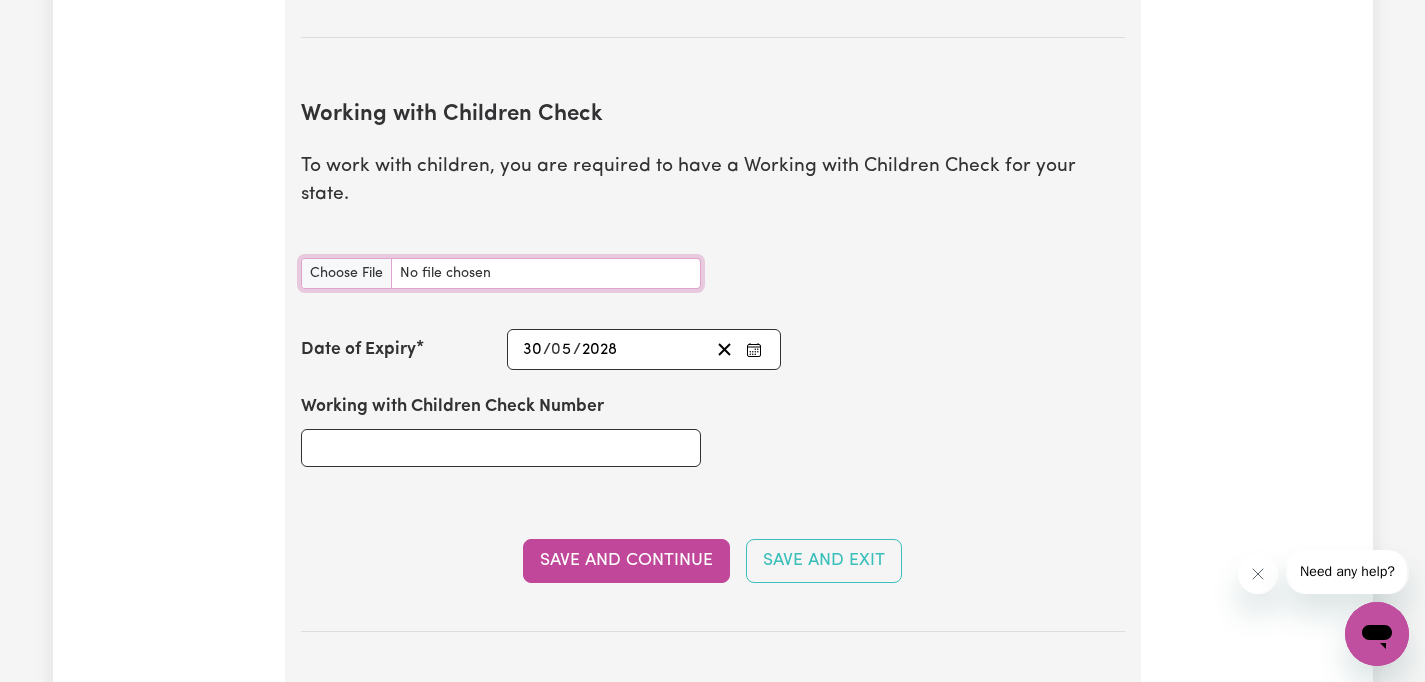 scroll, scrollTop: 1884, scrollLeft: 0, axis: vertical 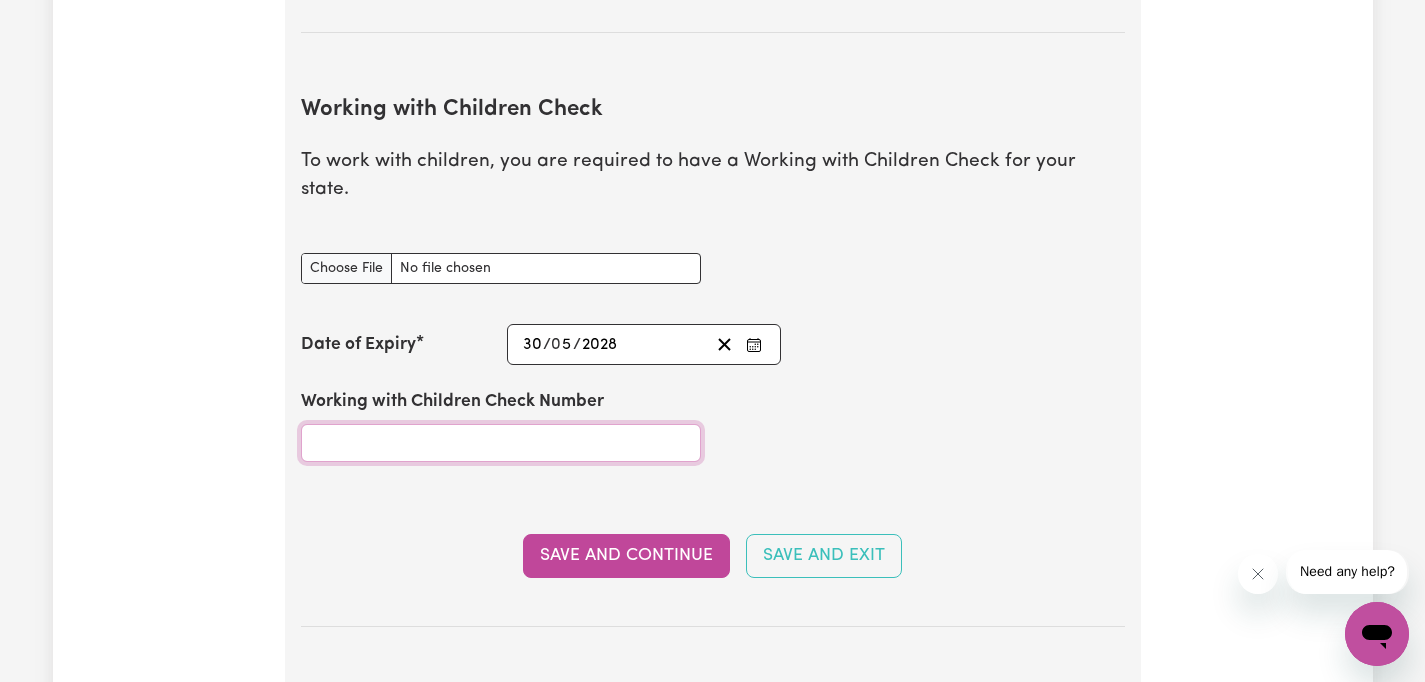 click on "Working with Children Check Number" at bounding box center (501, 443) 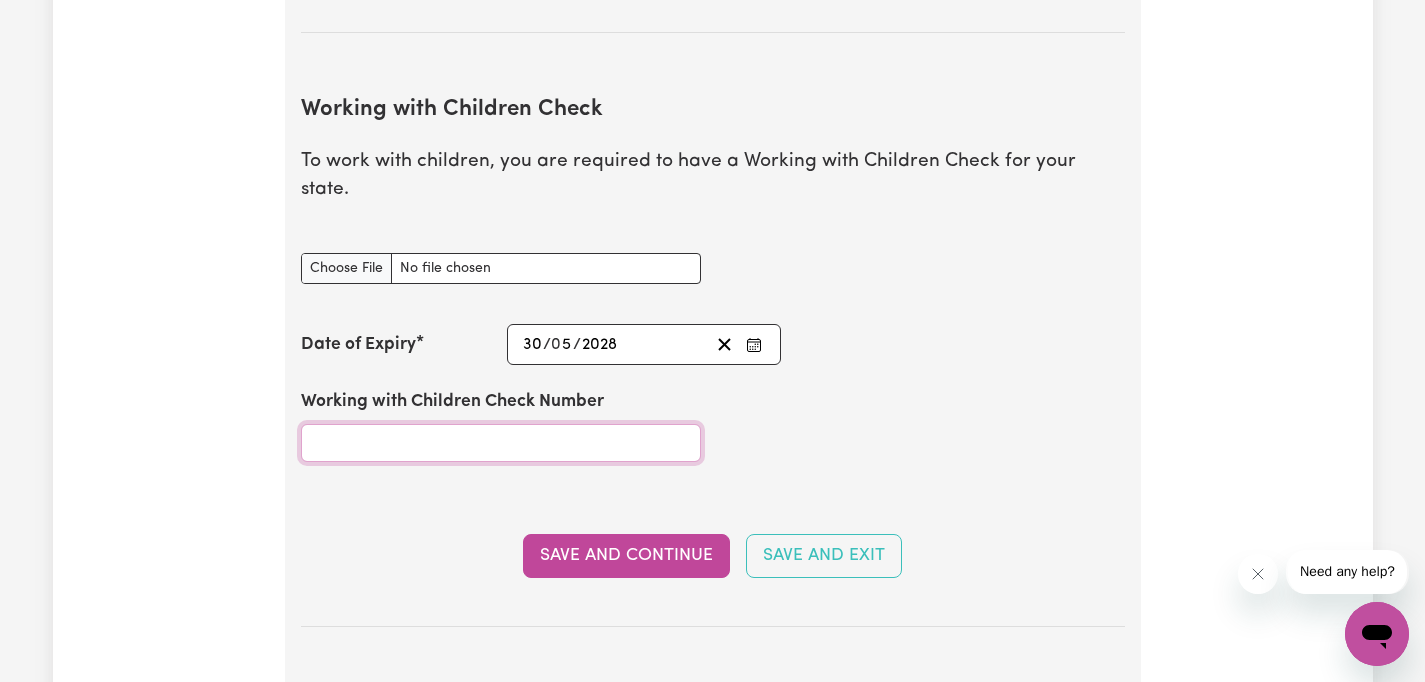 click on "Working with Children Check Number" at bounding box center [501, 443] 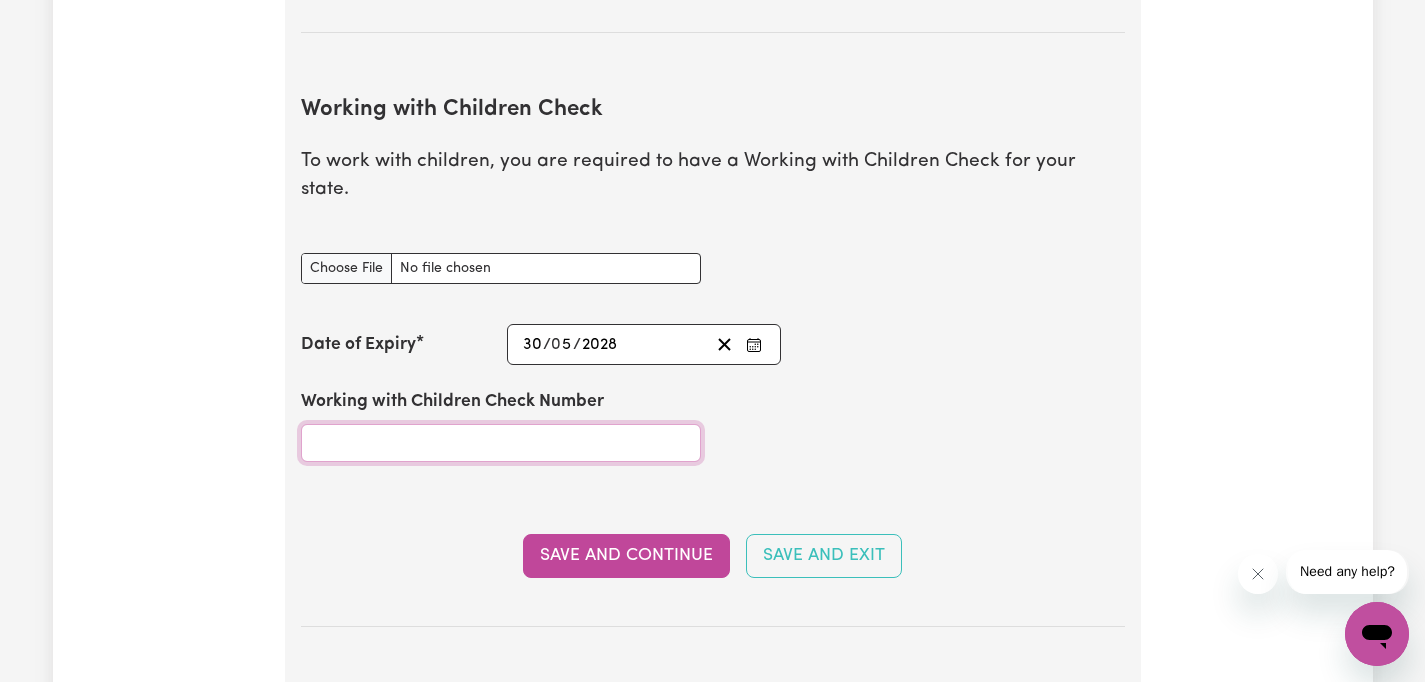 paste on "2770912A-01" 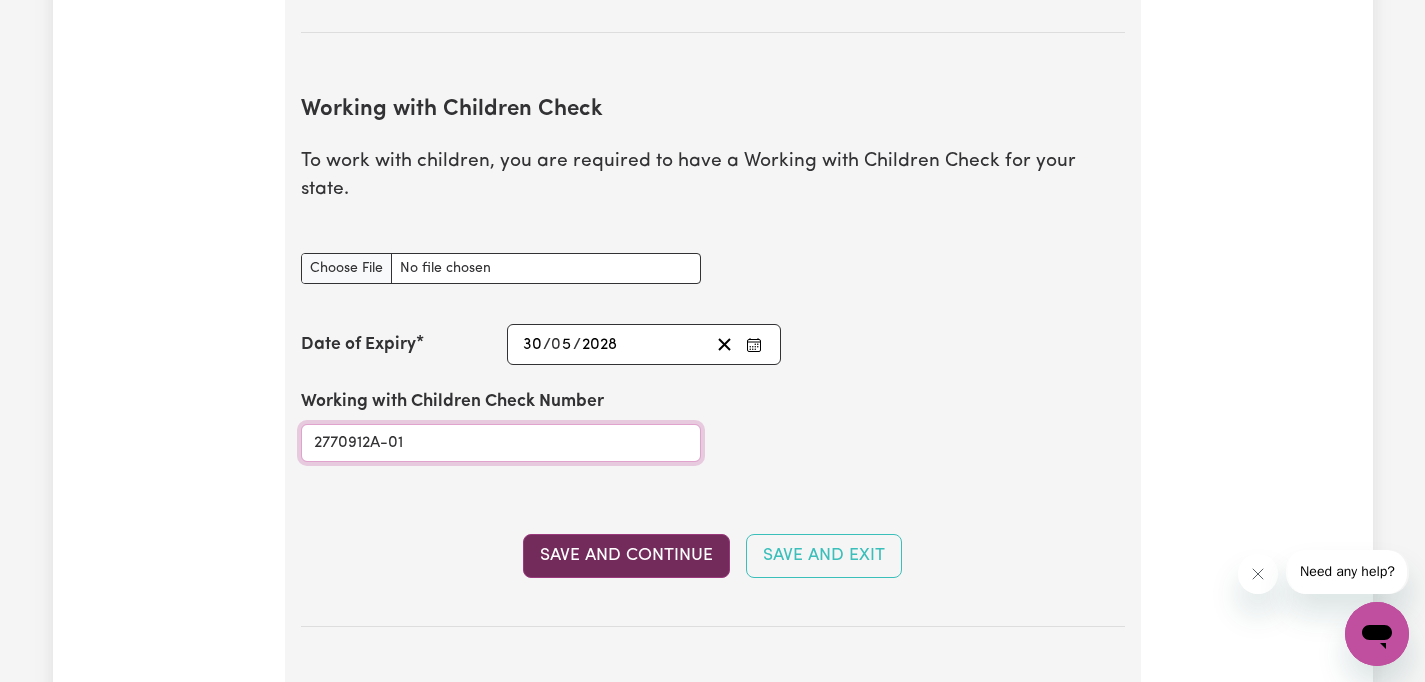 type on "2770912A-01" 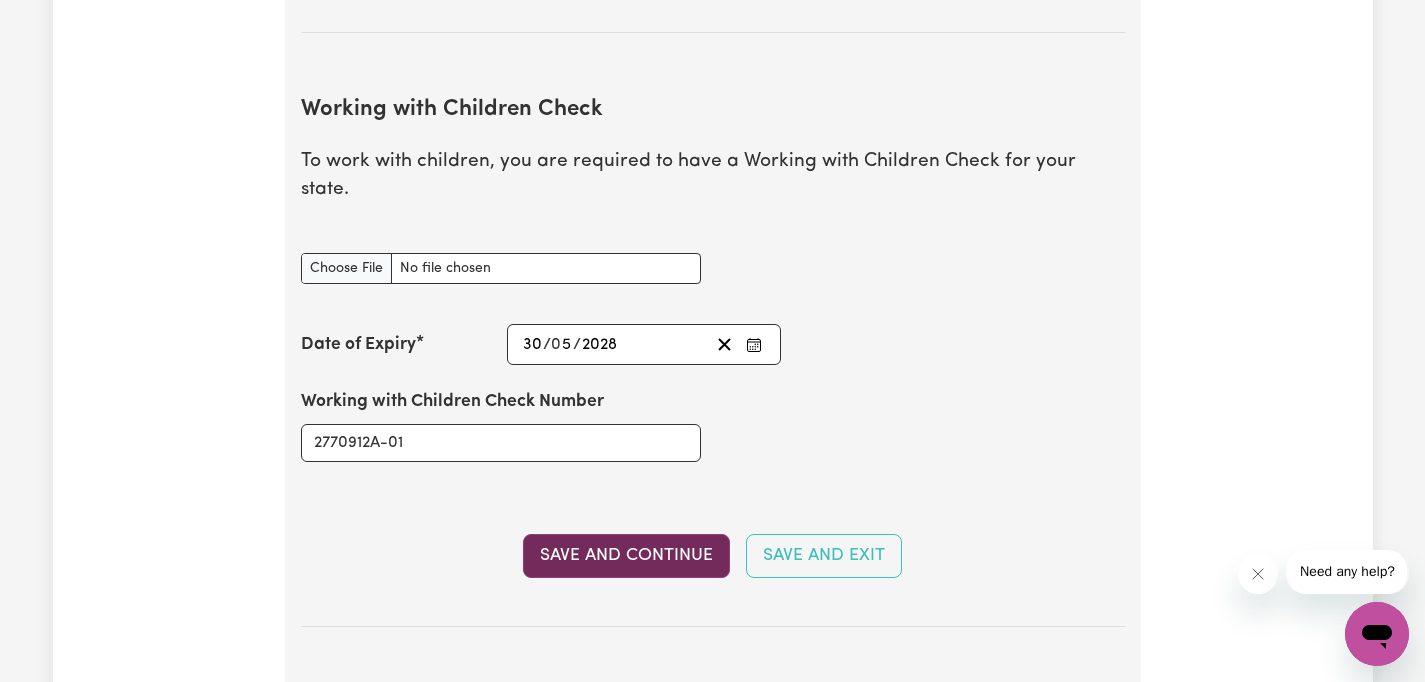 click on "Save and Continue" at bounding box center [626, 556] 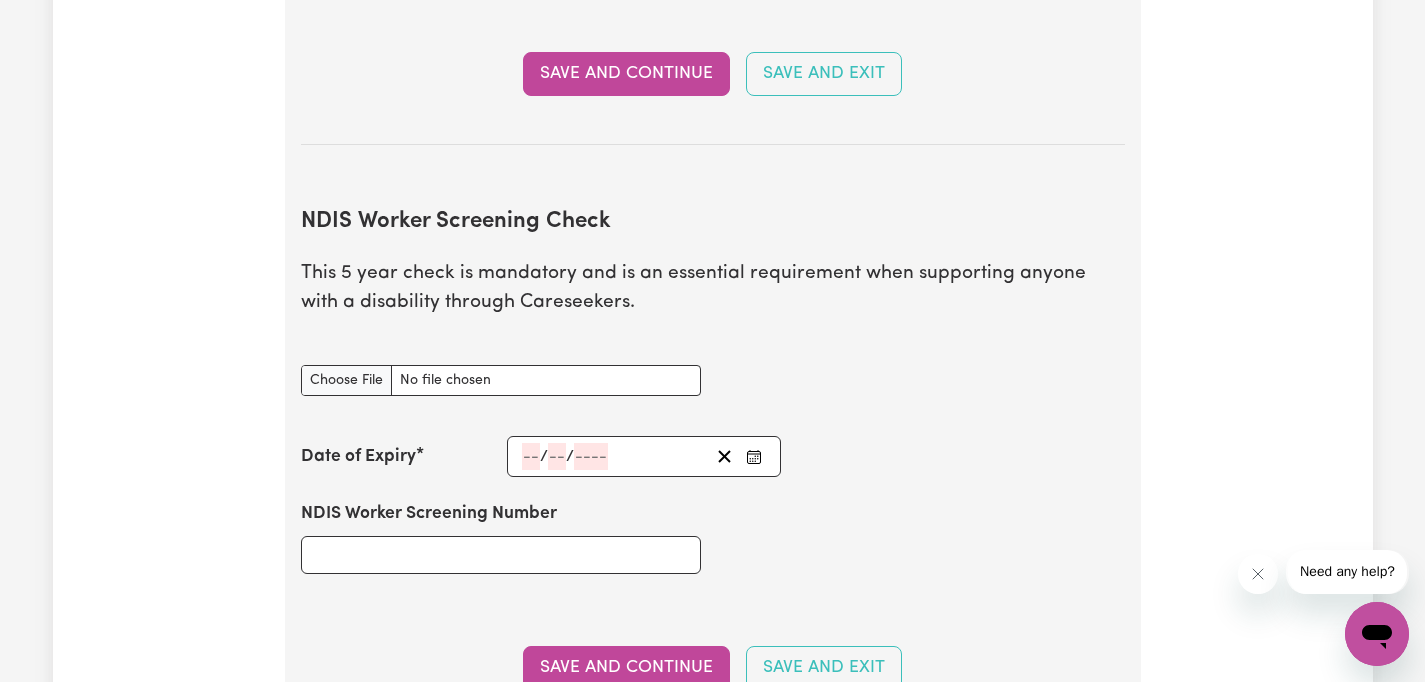 scroll, scrollTop: 2483, scrollLeft: 0, axis: vertical 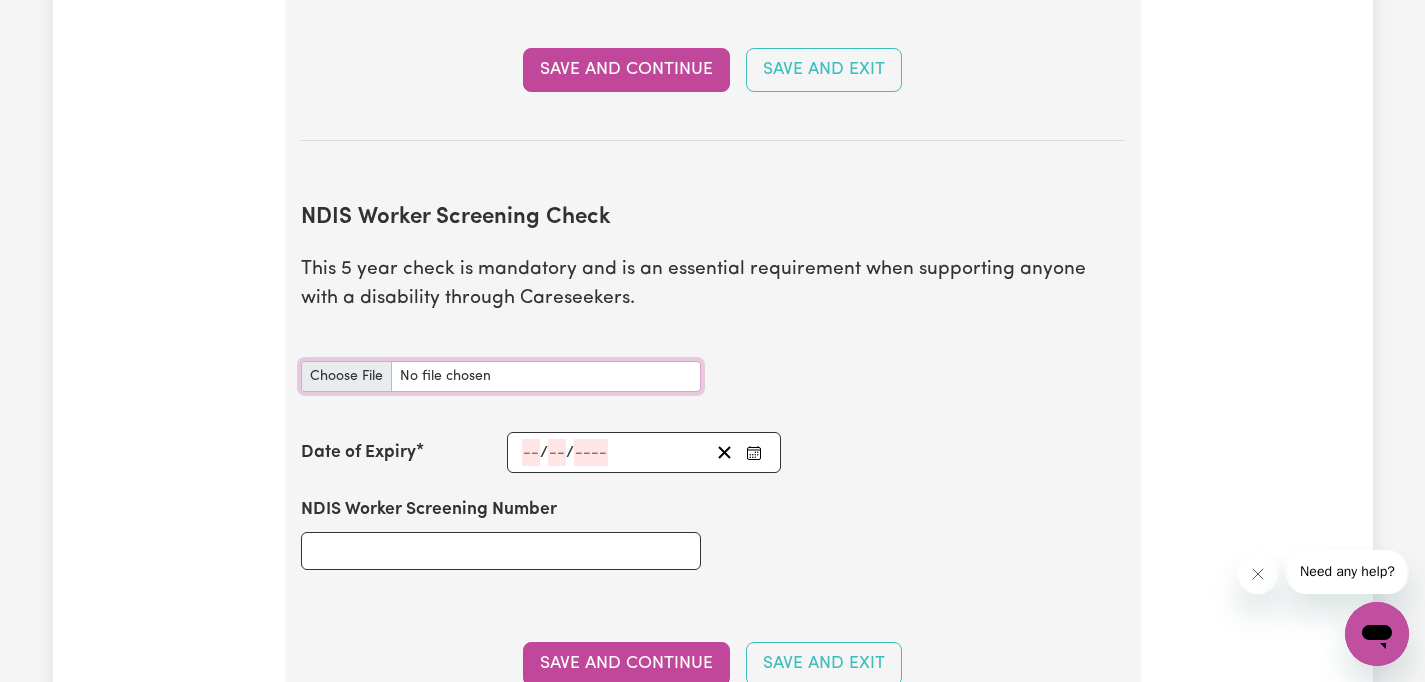 click on "NDIS Worker Screening Check  document" at bounding box center [501, 376] 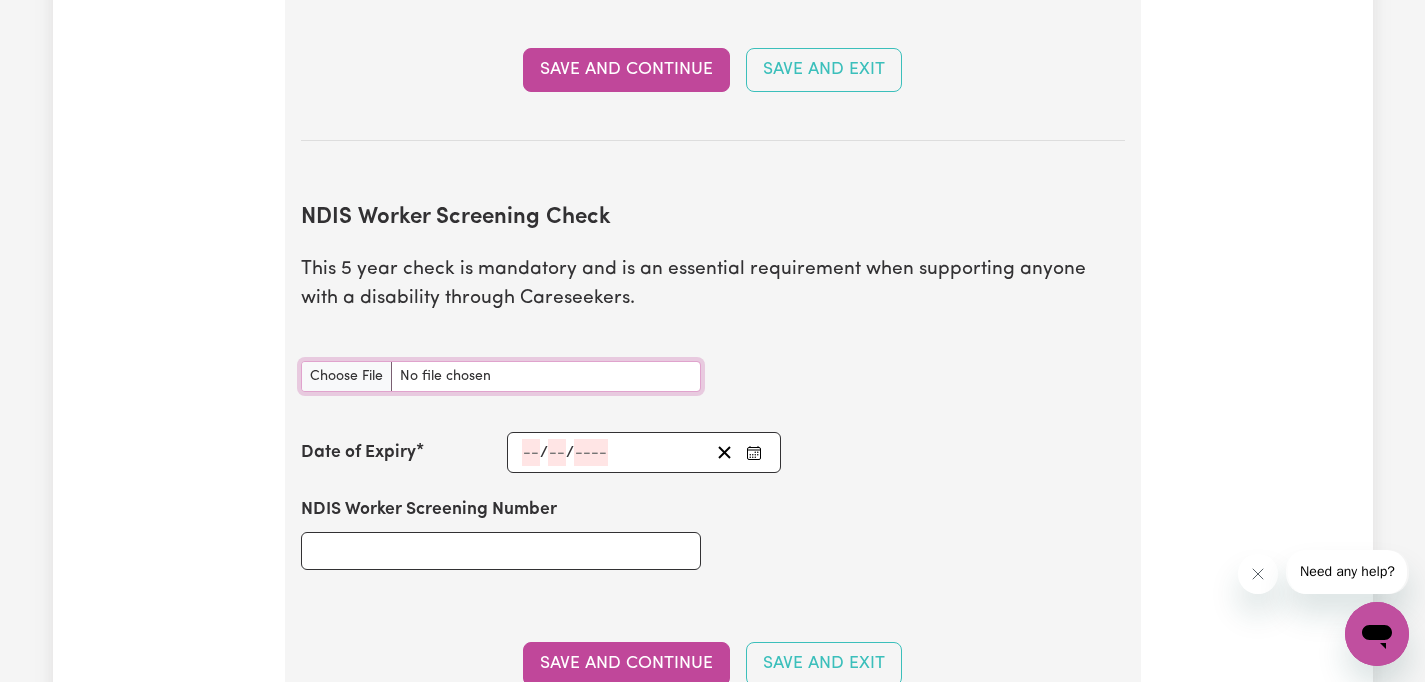 type on "C:\fakepath\NDIS CHECK.pdf" 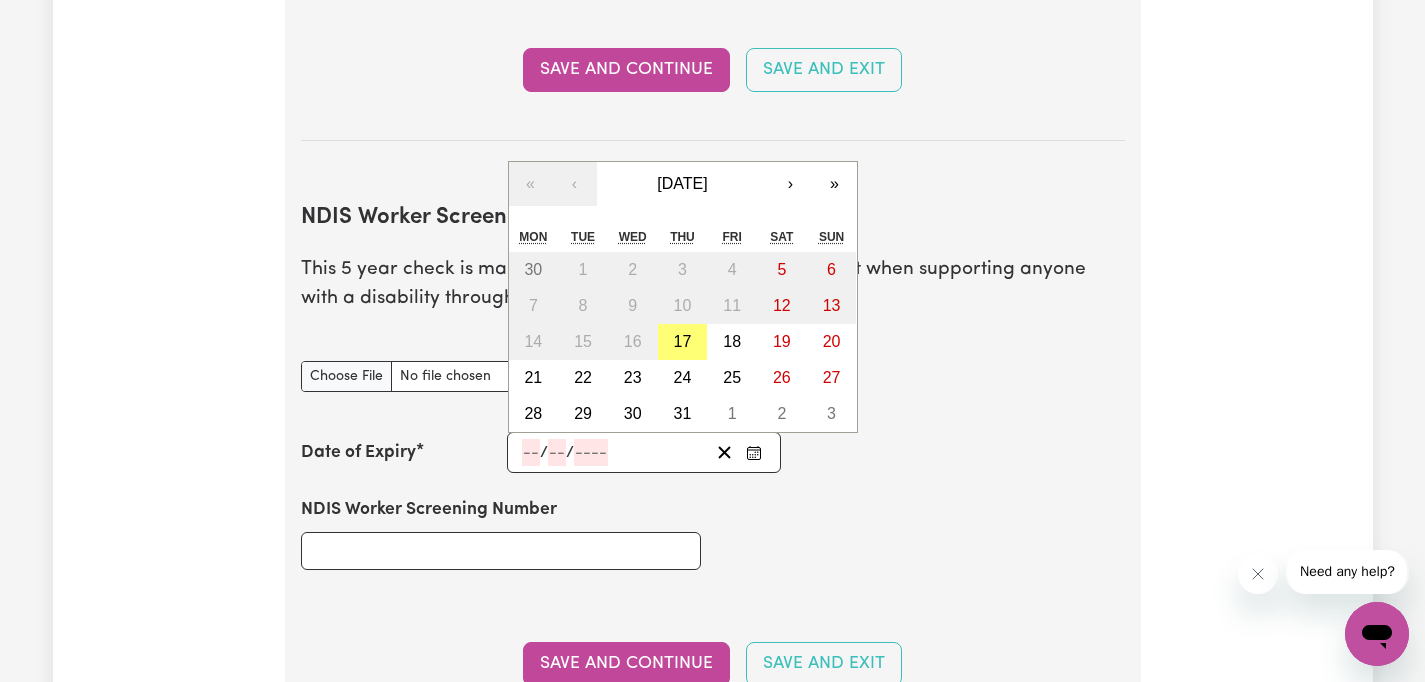click 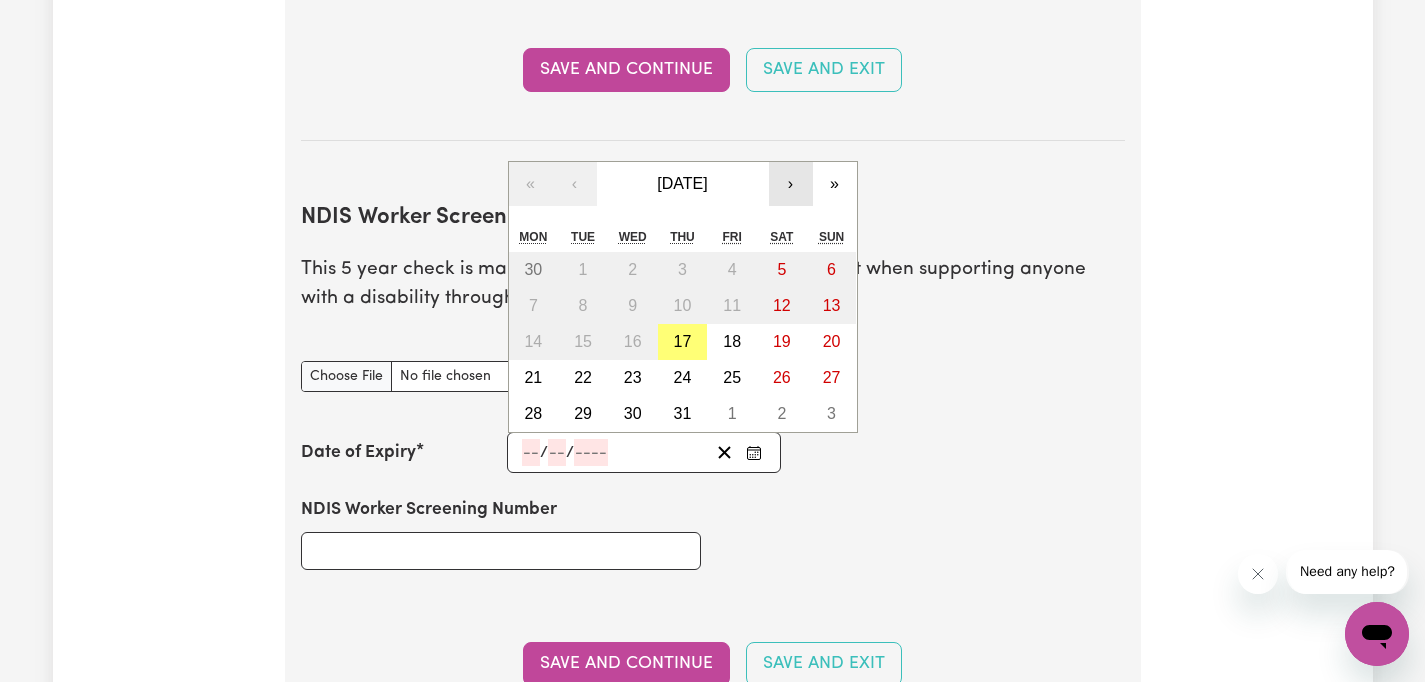 click on "›" at bounding box center [791, 184] 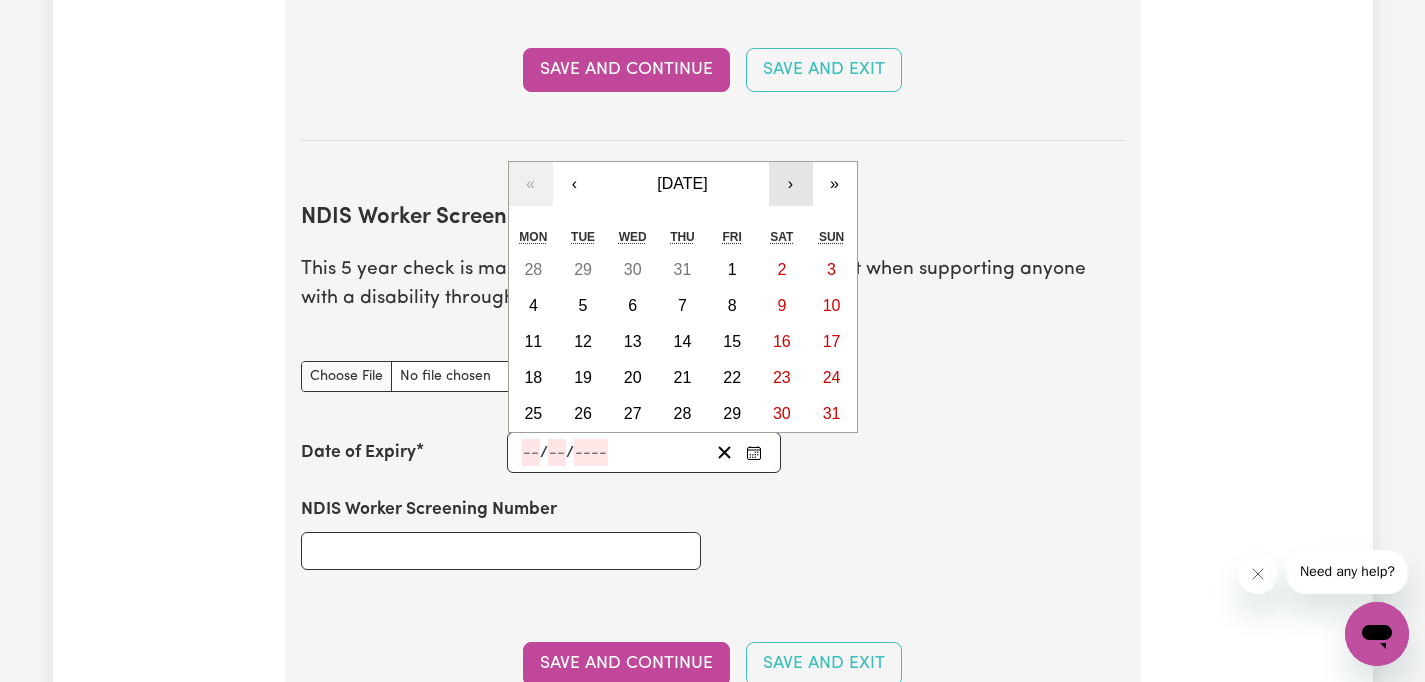 click on "›" at bounding box center [791, 184] 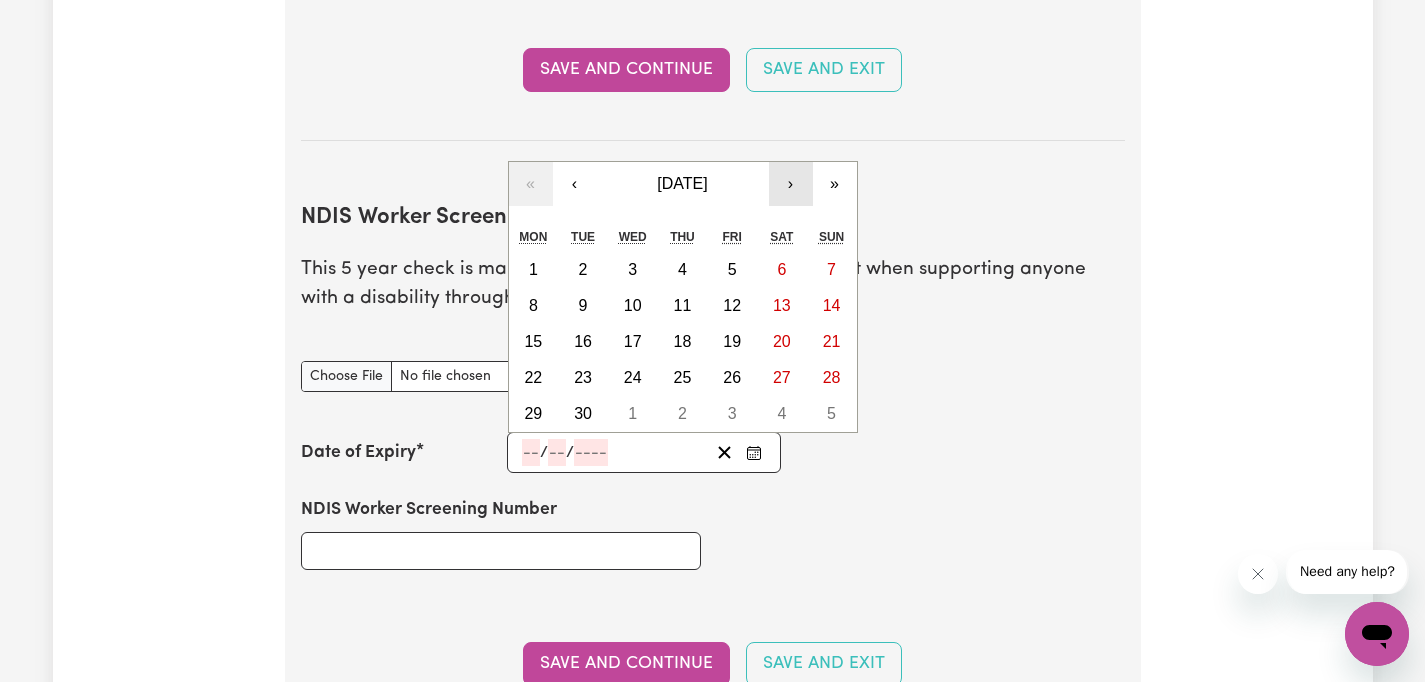 click on "›" at bounding box center (791, 184) 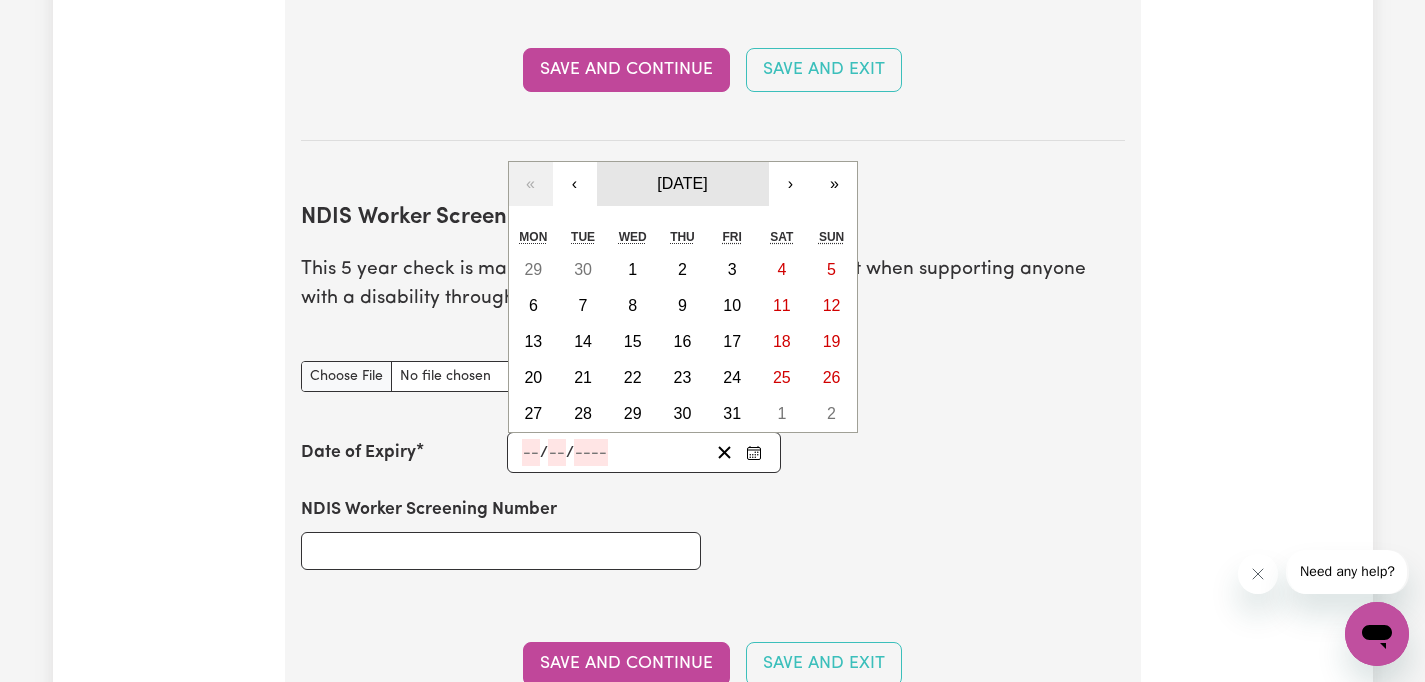 click on "[DATE]" at bounding box center [682, 183] 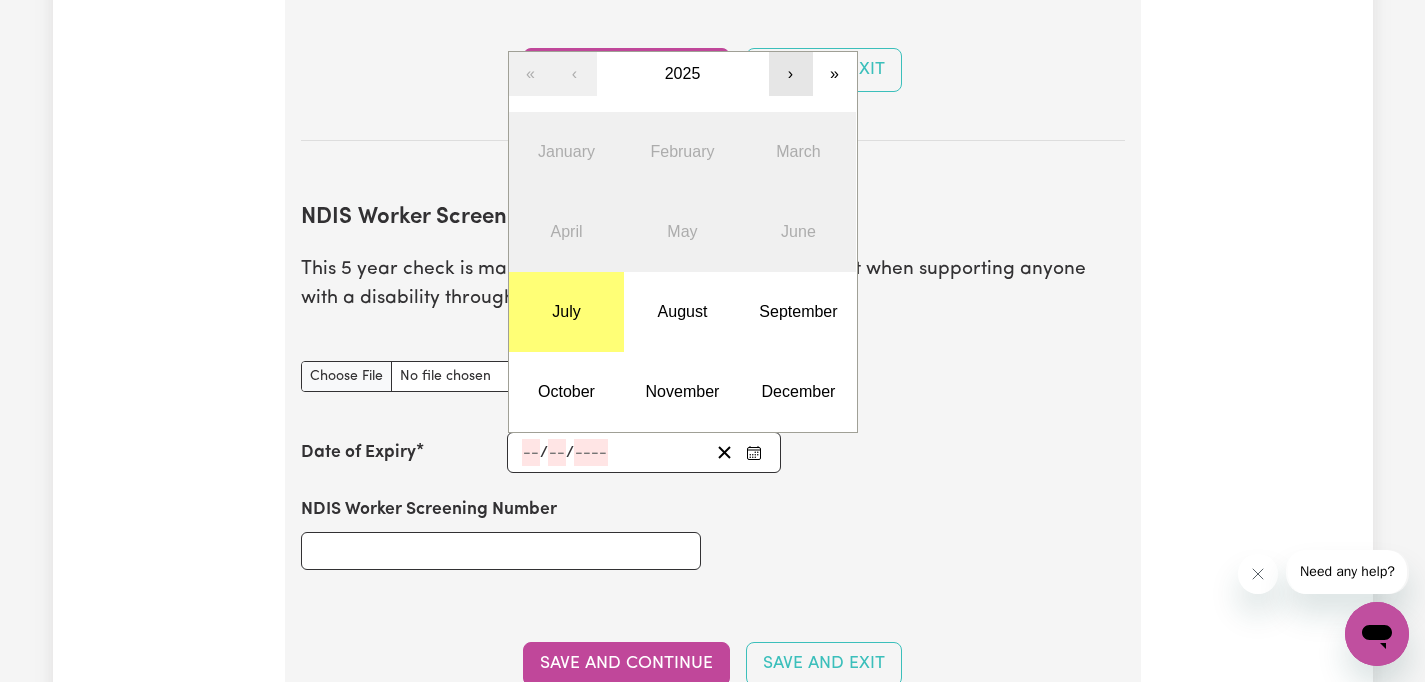 click on "›" at bounding box center (791, 74) 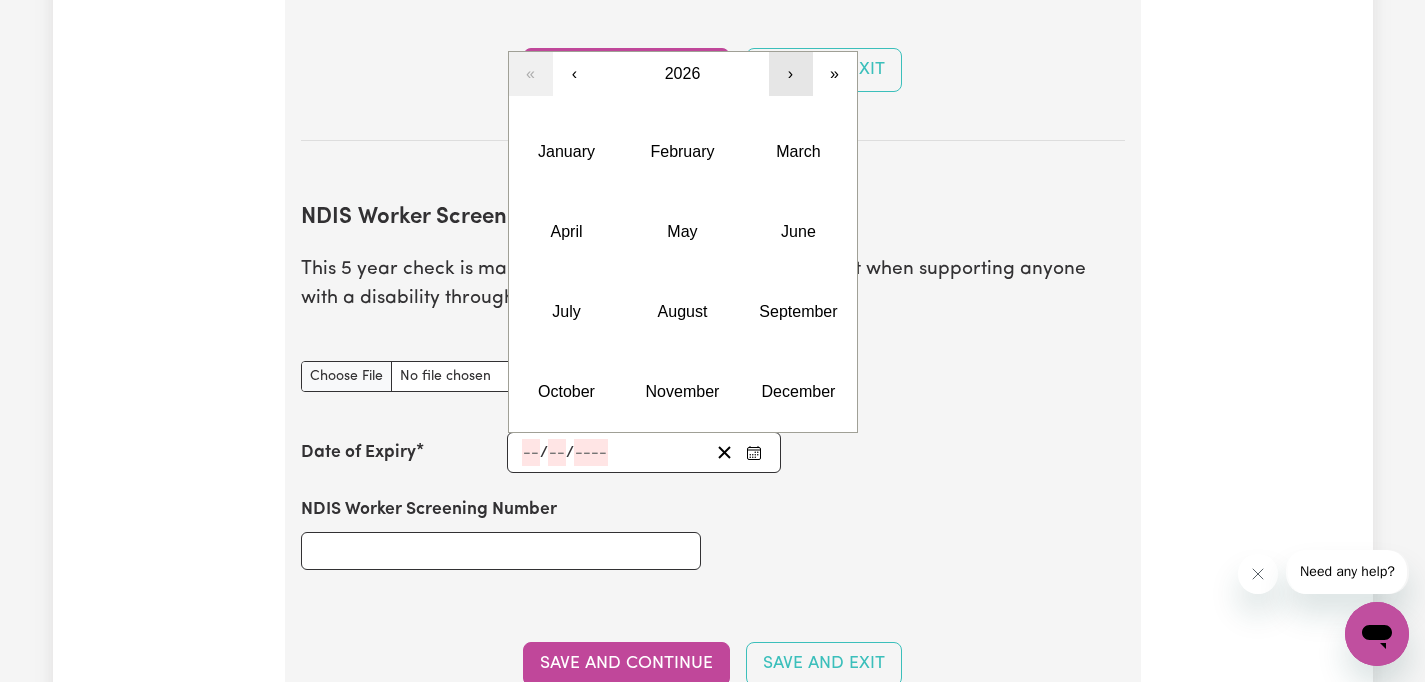 click on "›" at bounding box center [791, 74] 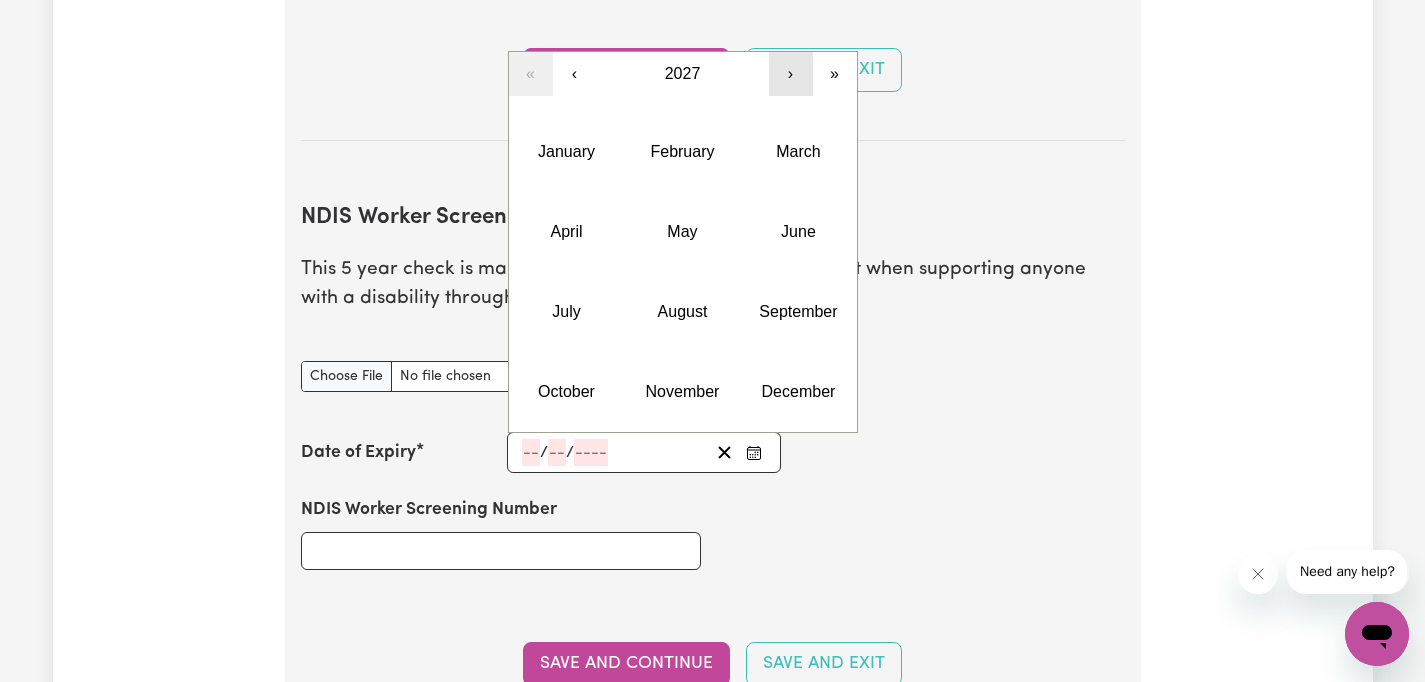 click on "›" at bounding box center (791, 74) 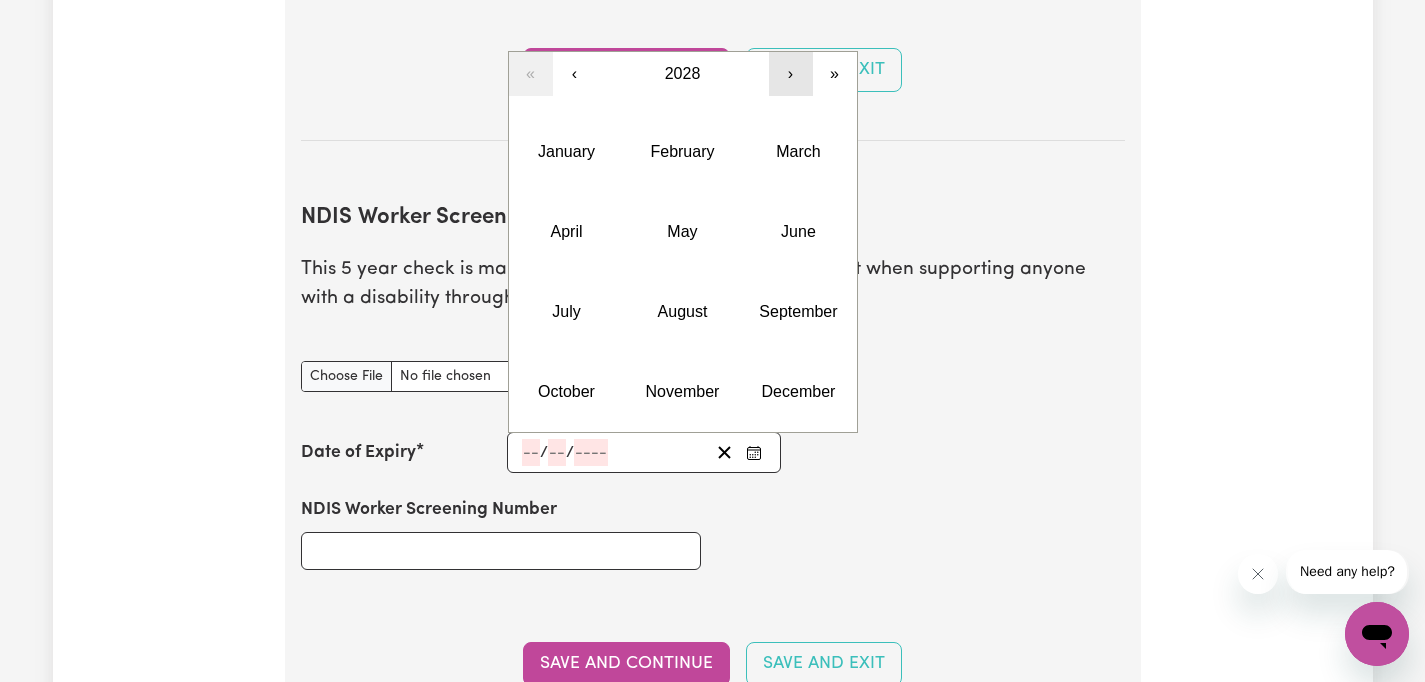click on "›" at bounding box center [791, 74] 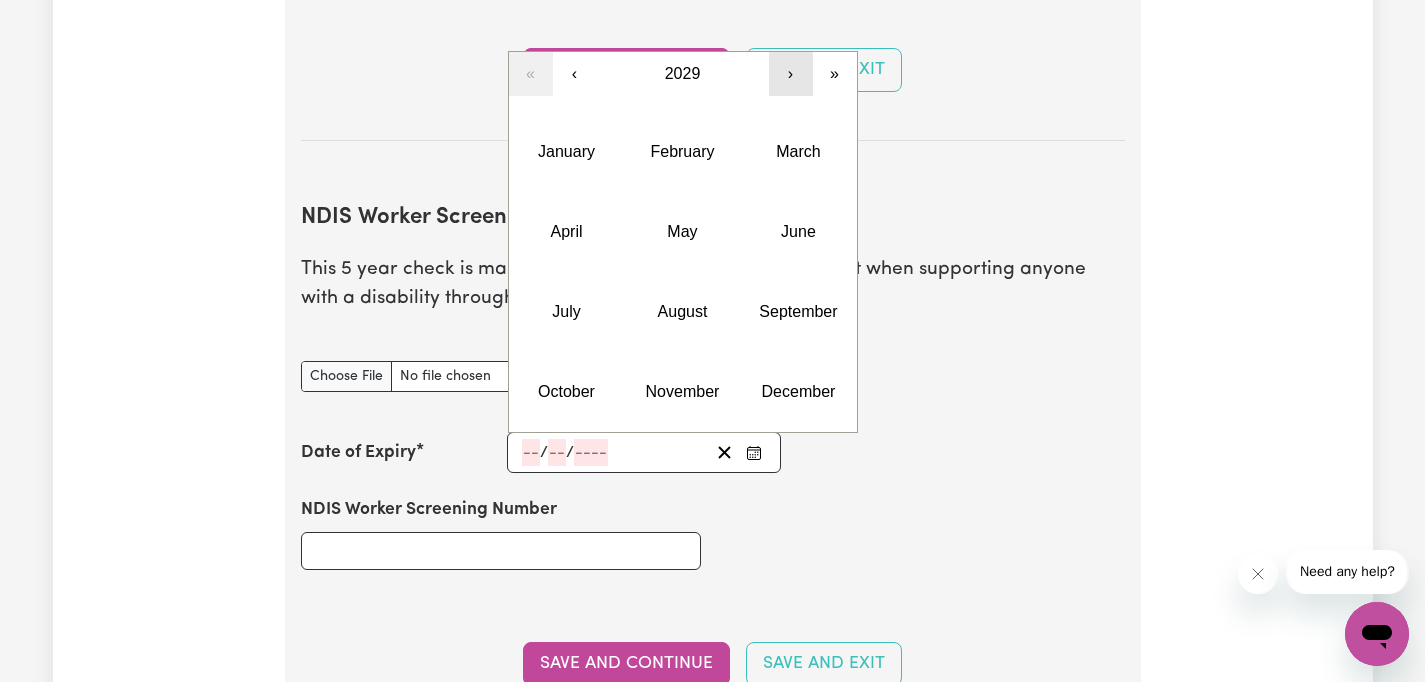 click on "›" at bounding box center (791, 74) 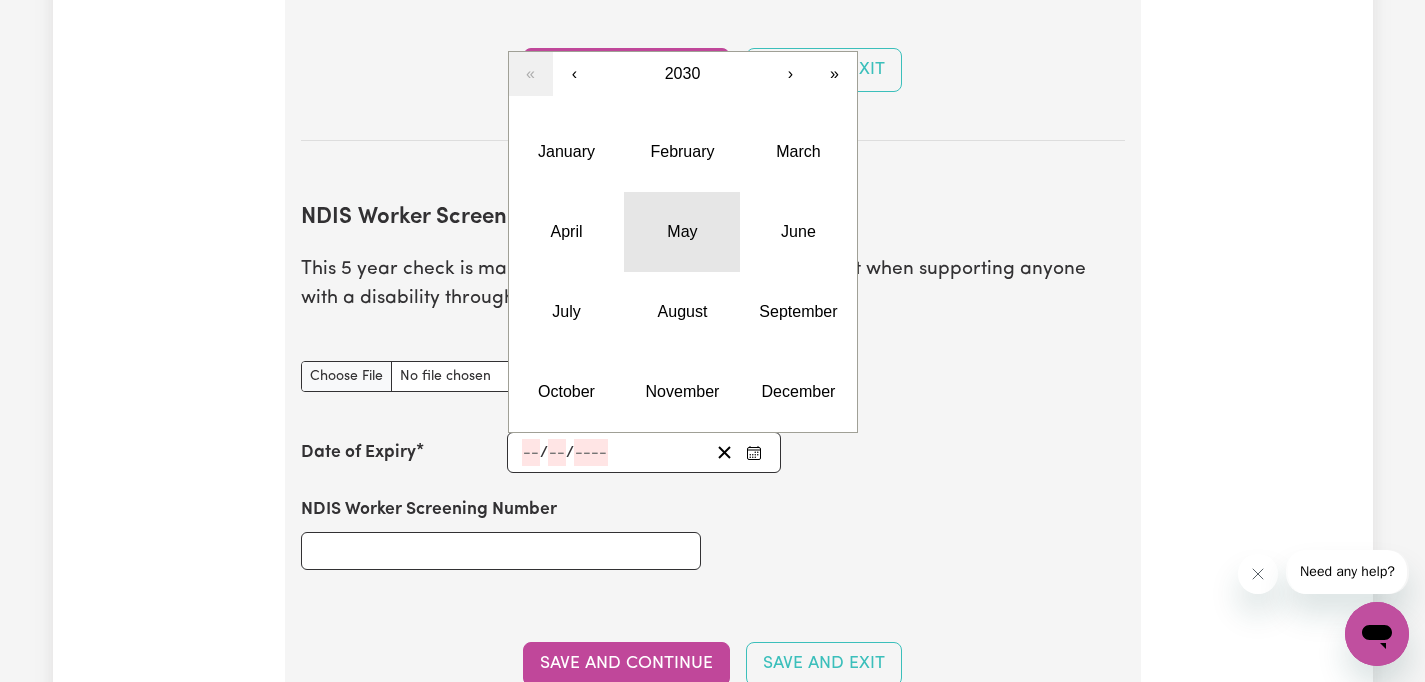 click on "May" at bounding box center [682, 231] 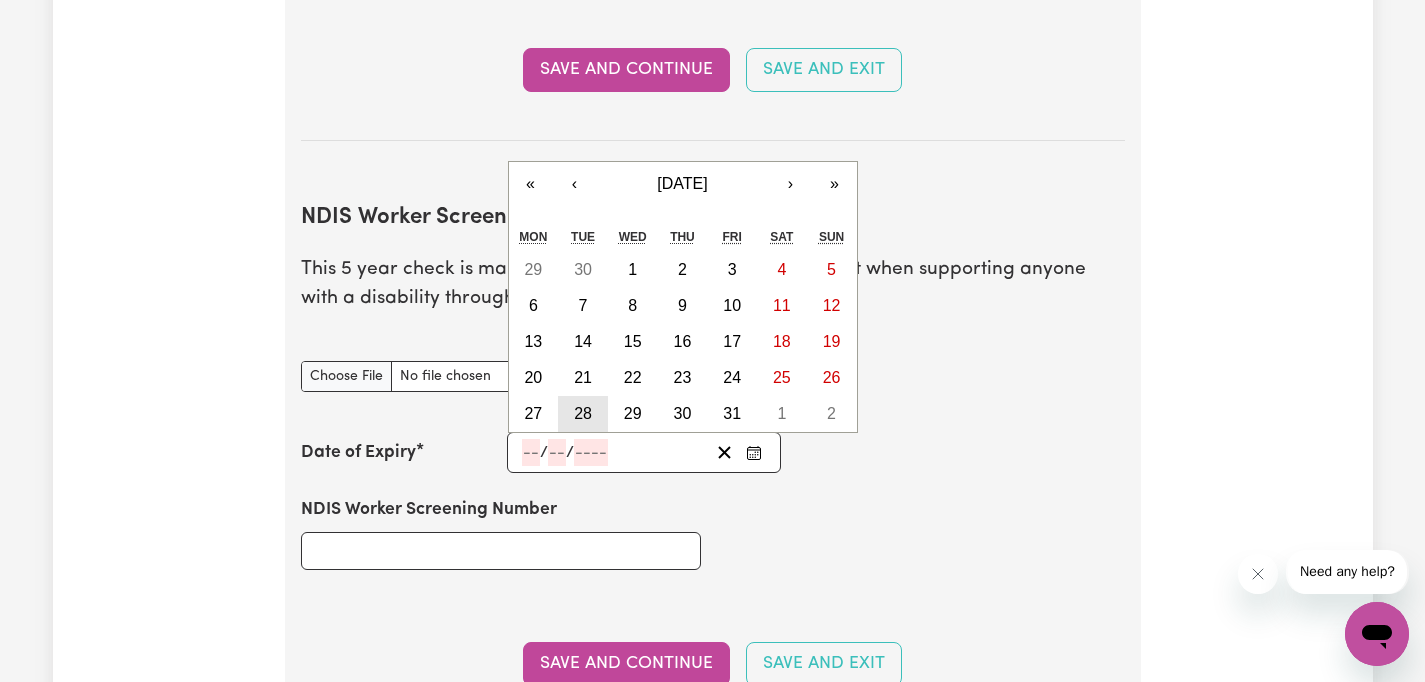 click on "28" at bounding box center [583, 414] 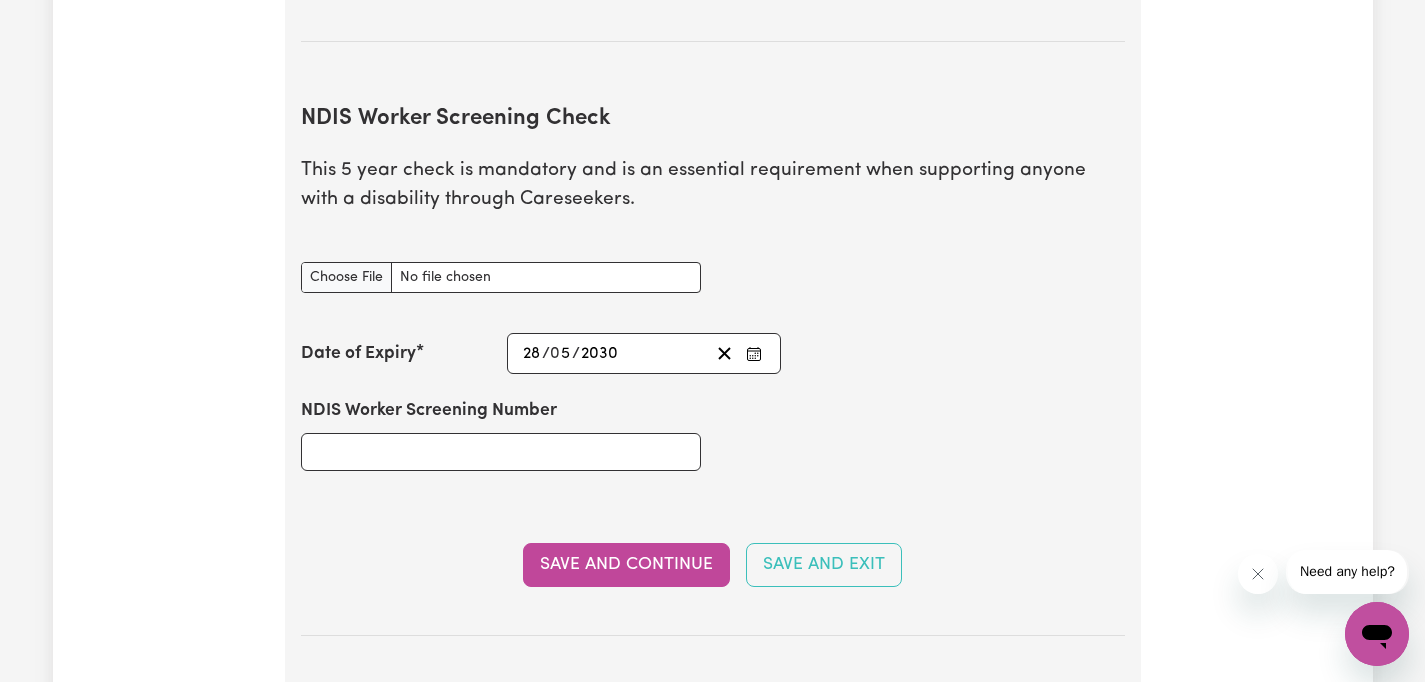 scroll, scrollTop: 2585, scrollLeft: 0, axis: vertical 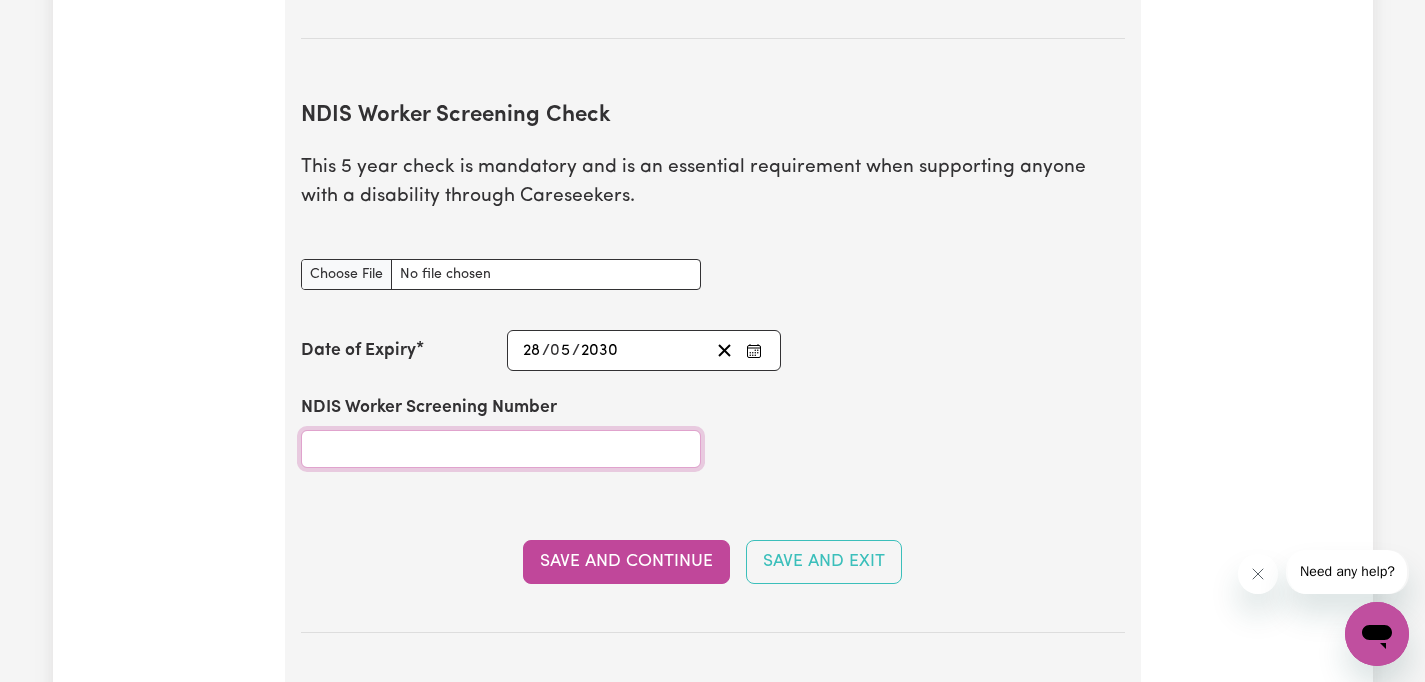 click on "NDIS Worker Screening Number" at bounding box center (501, 449) 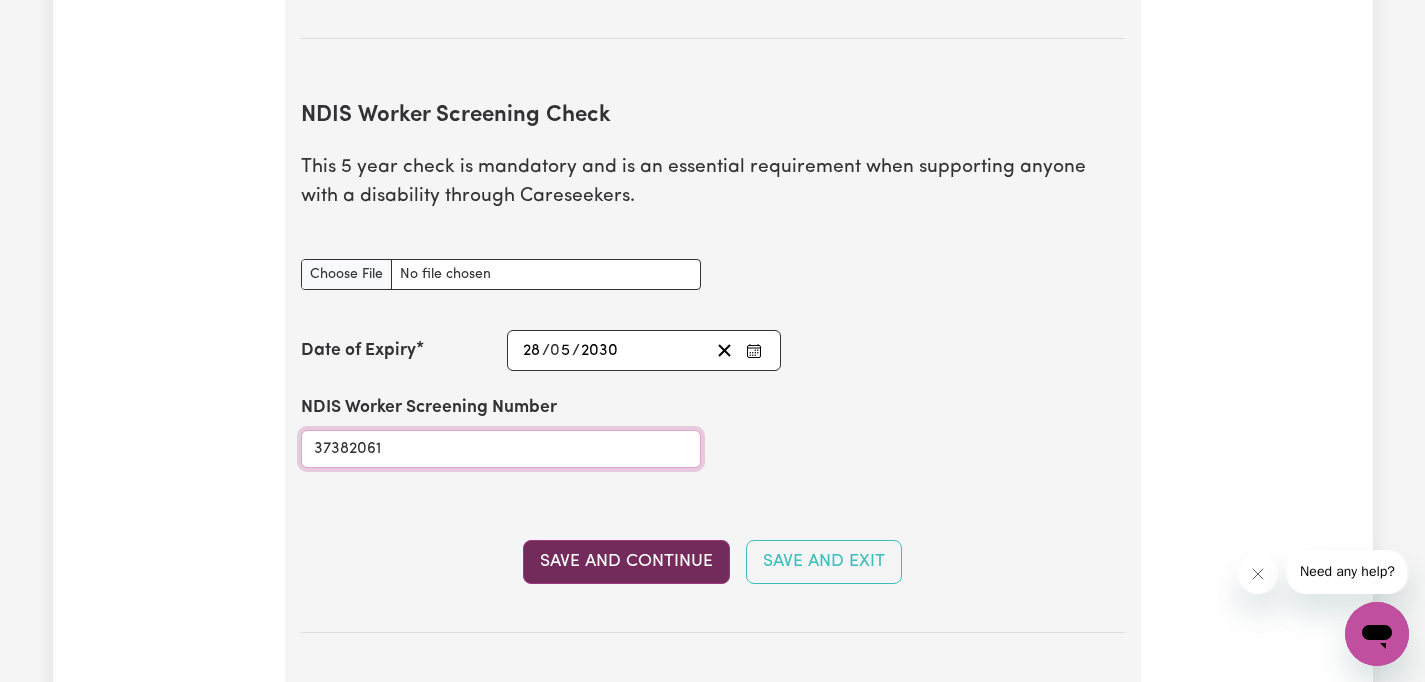 type on "37382061" 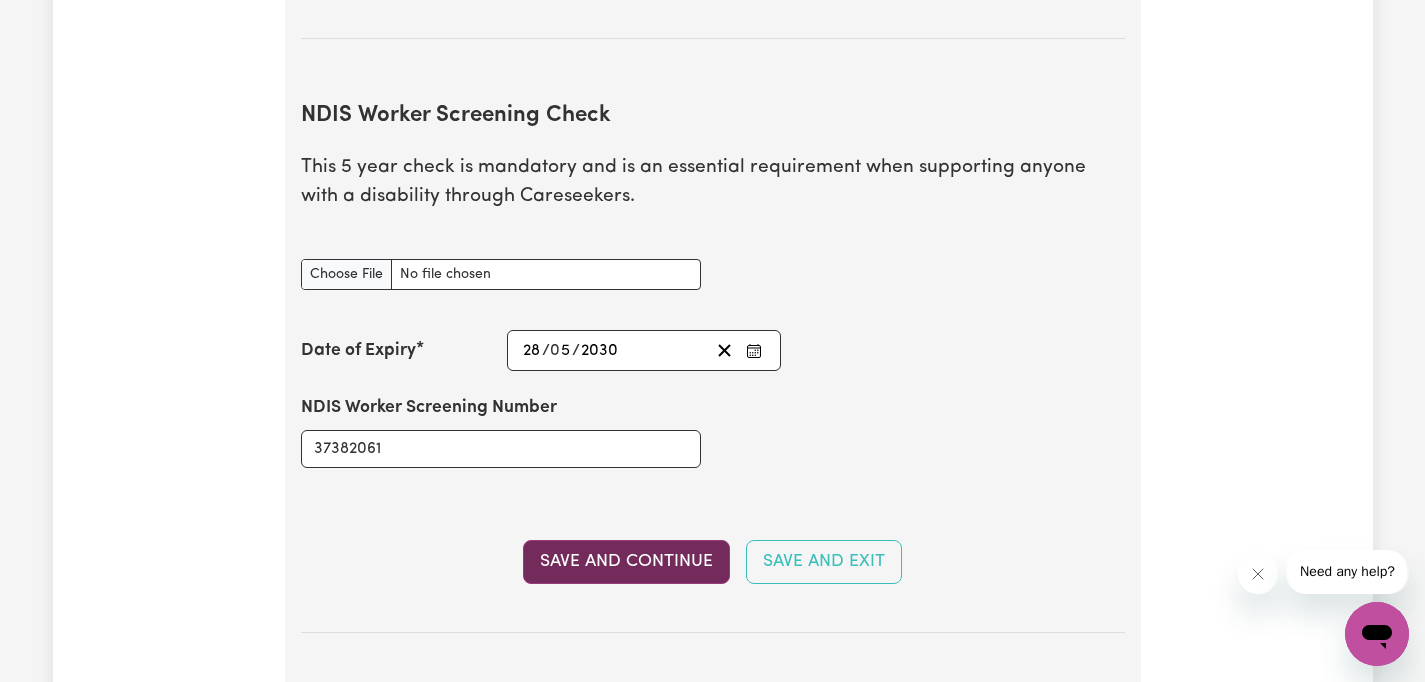click on "Save and Continue" at bounding box center [626, 562] 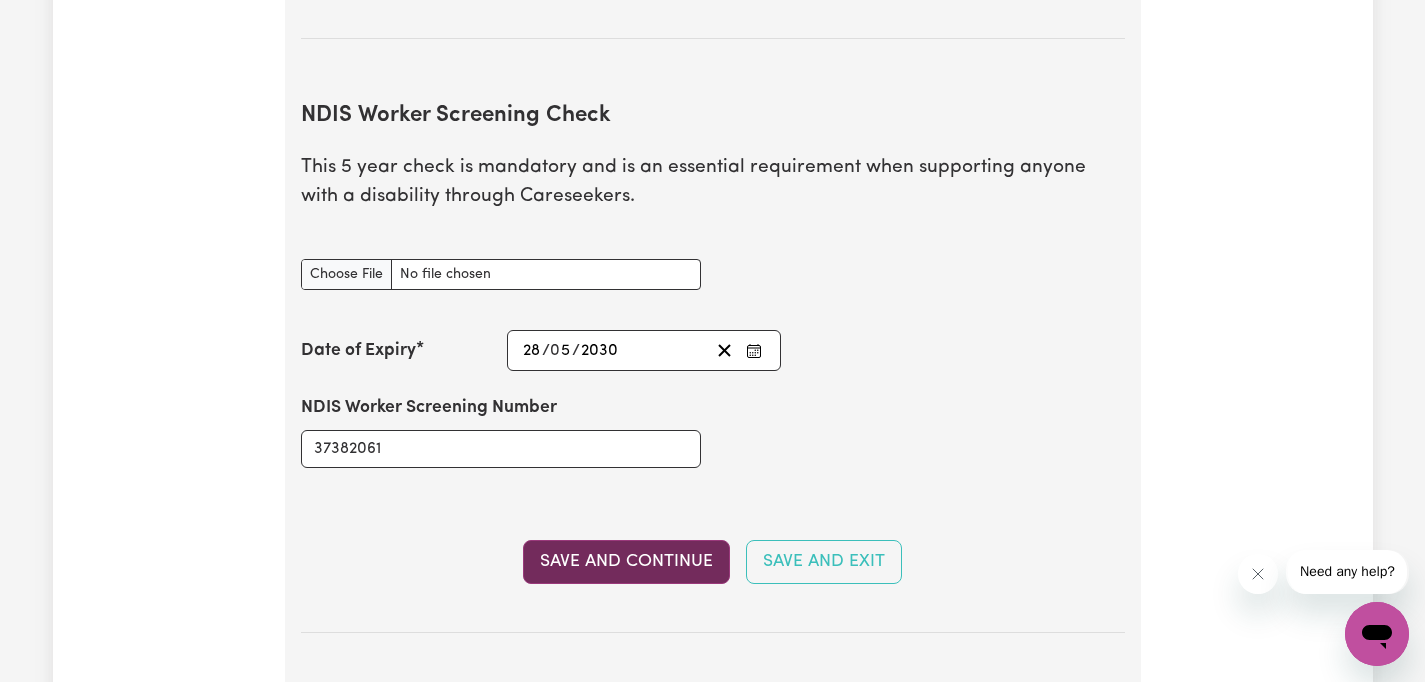 type 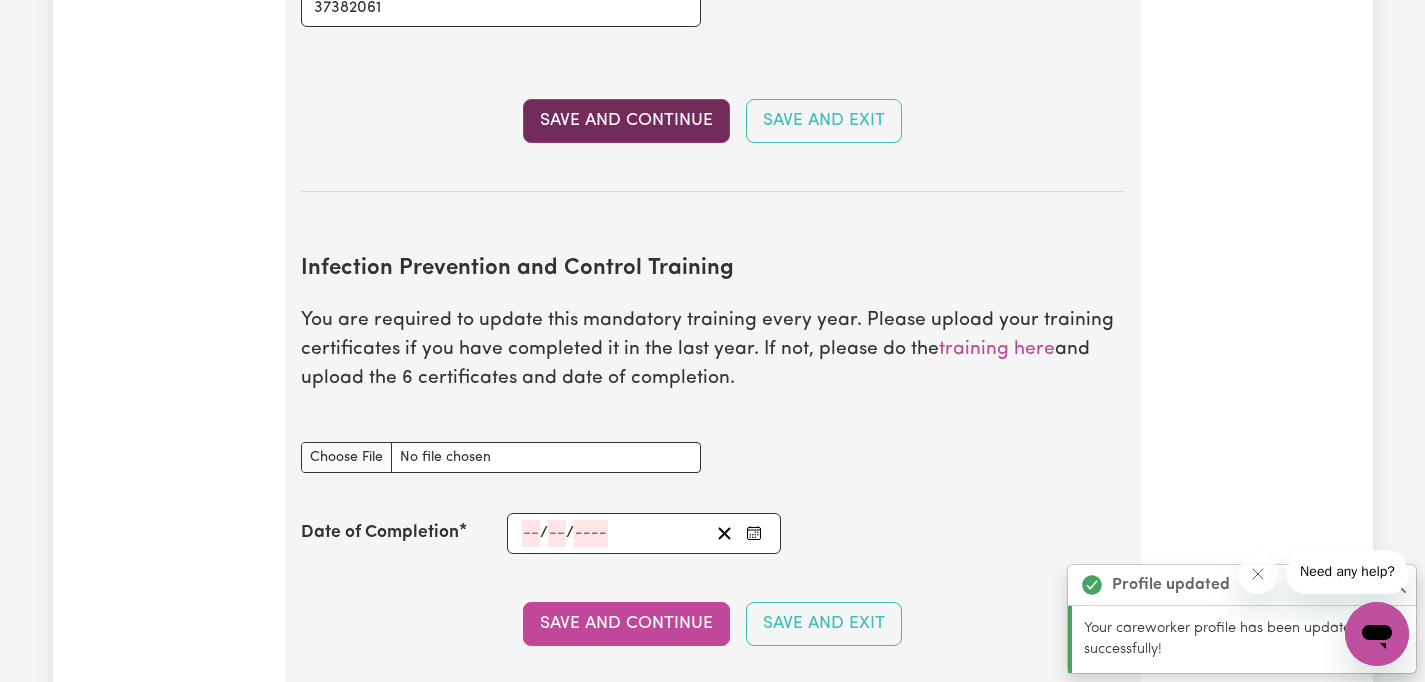 scroll, scrollTop: 3222, scrollLeft: 0, axis: vertical 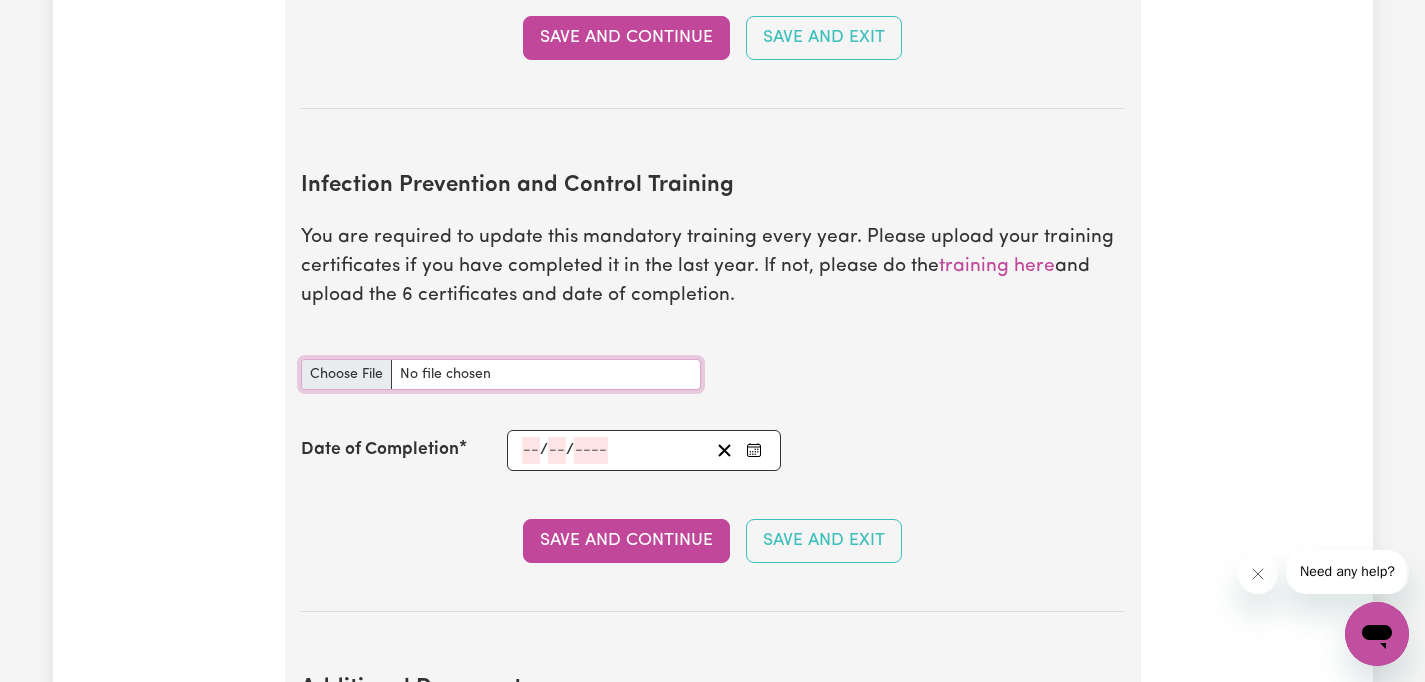 click on "Infection Prevention and Control Training  document" at bounding box center [501, 374] 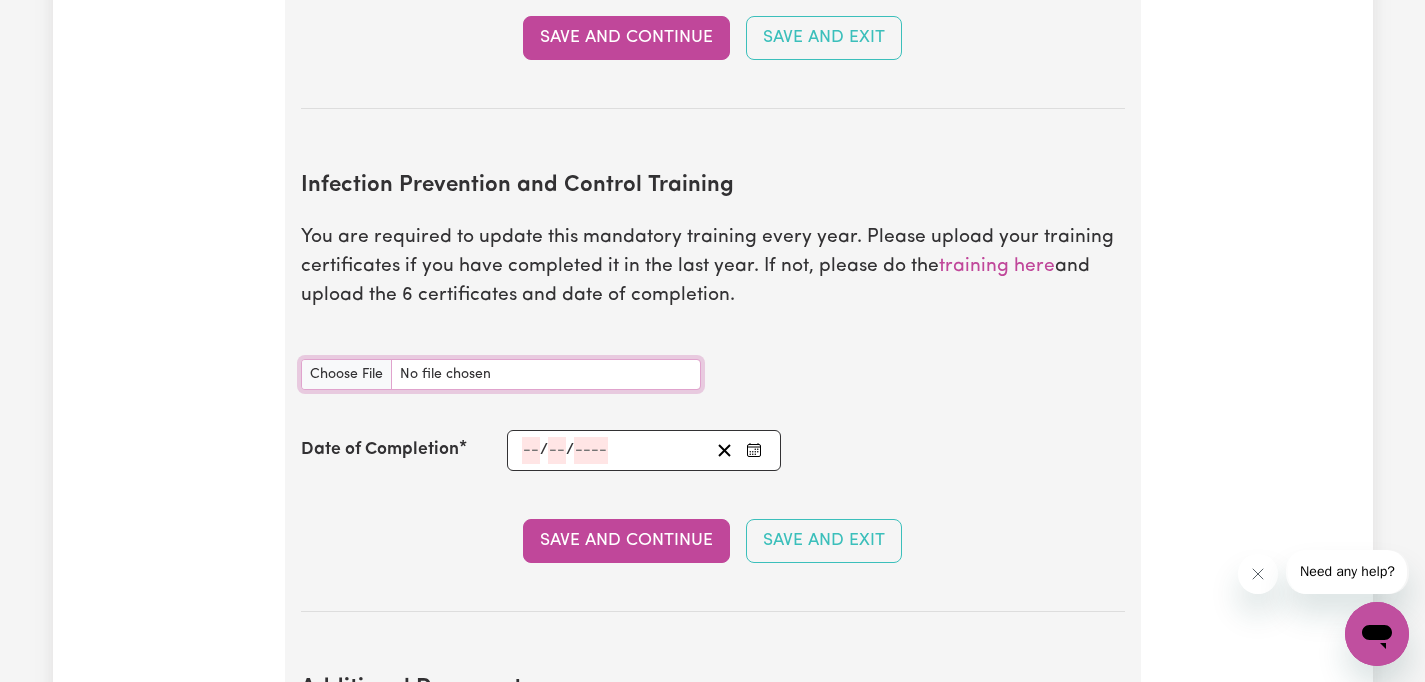 type on "C:\fakepath\Certificate-[PERSON_NAME] [PERSON_NAME].pdf" 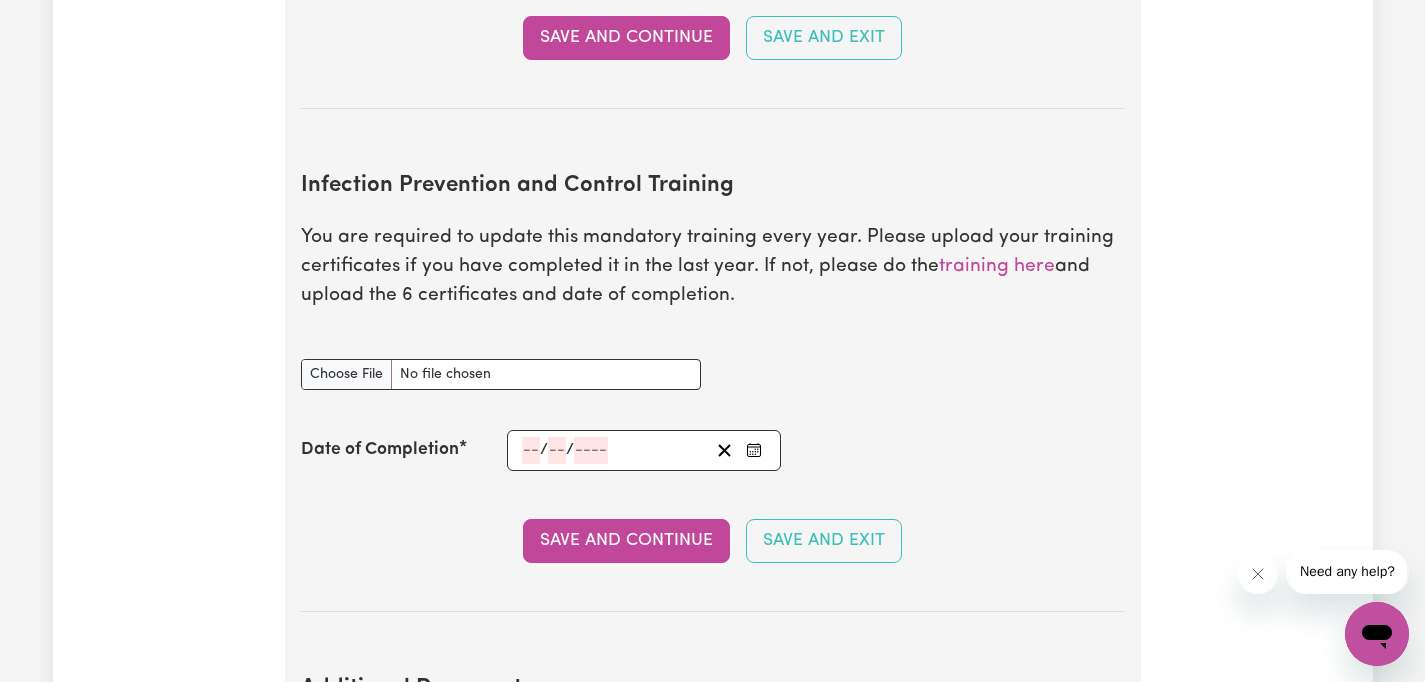 type 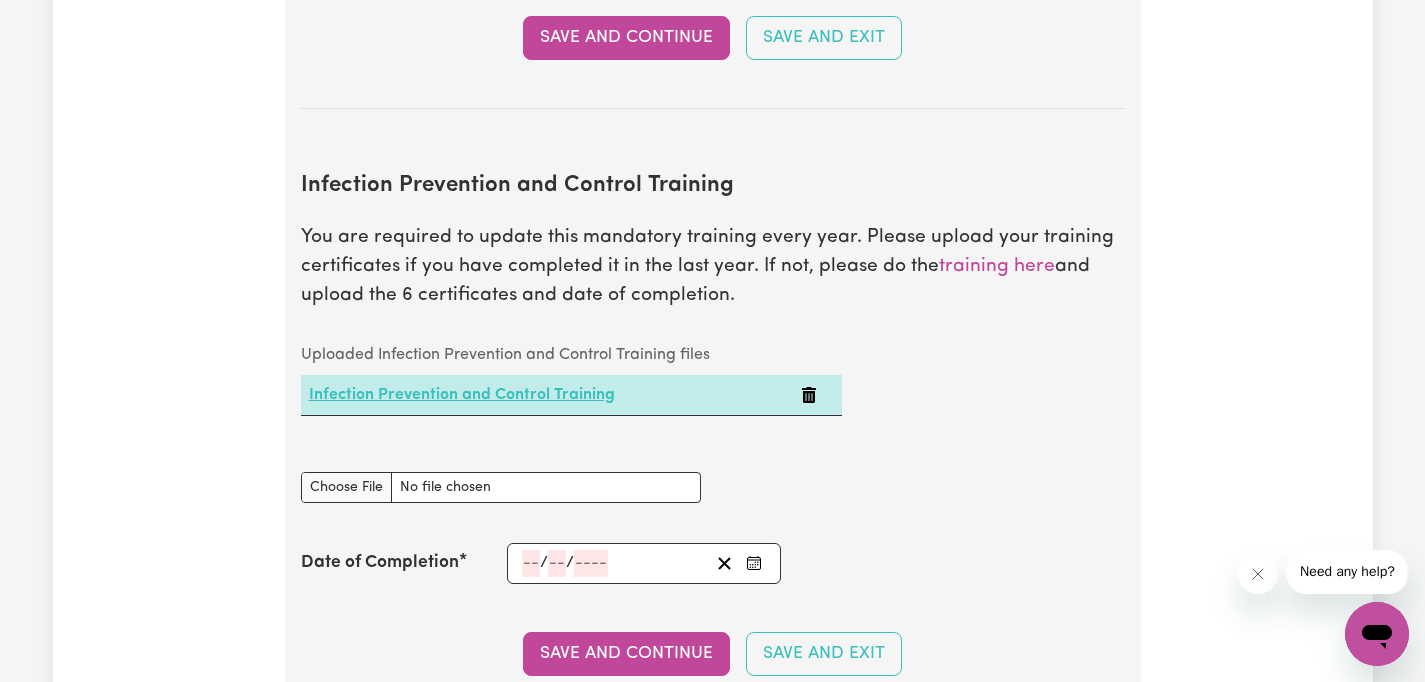 click on "Infection Prevention and Control Training" at bounding box center [462, 395] 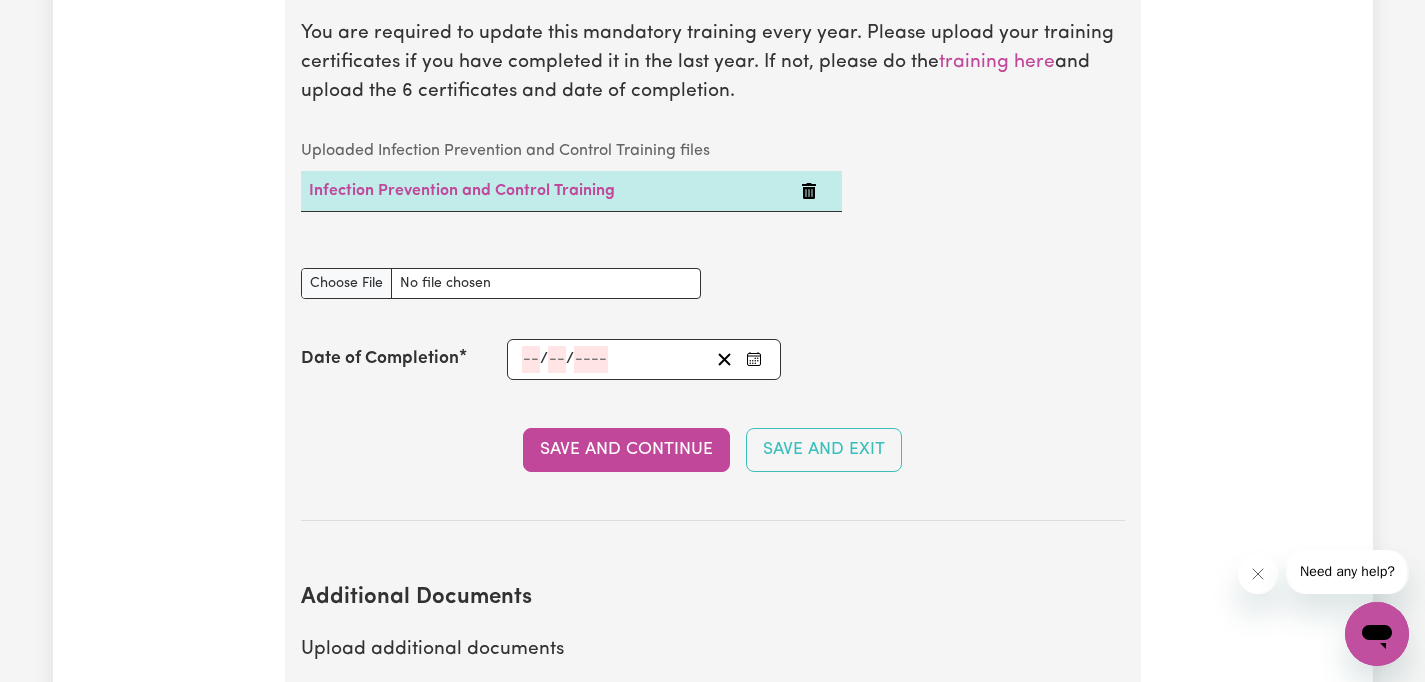 scroll, scrollTop: 3429, scrollLeft: 0, axis: vertical 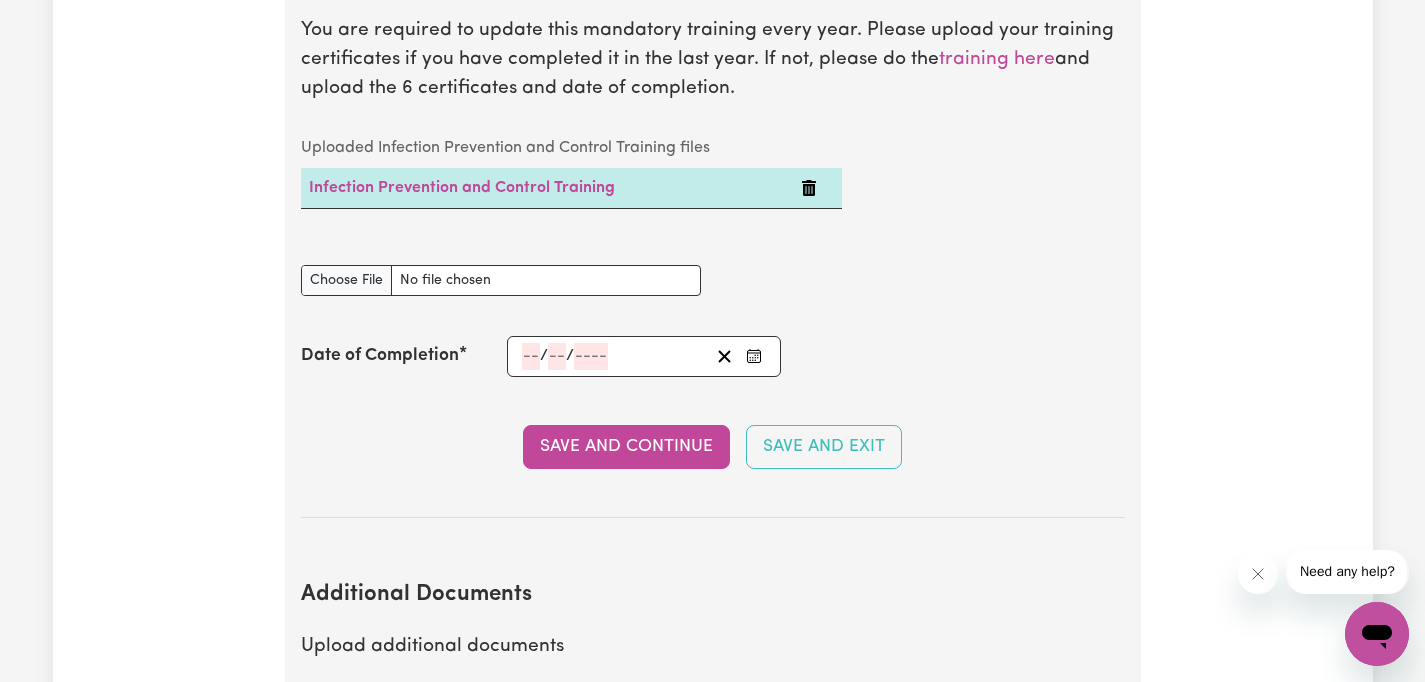 click 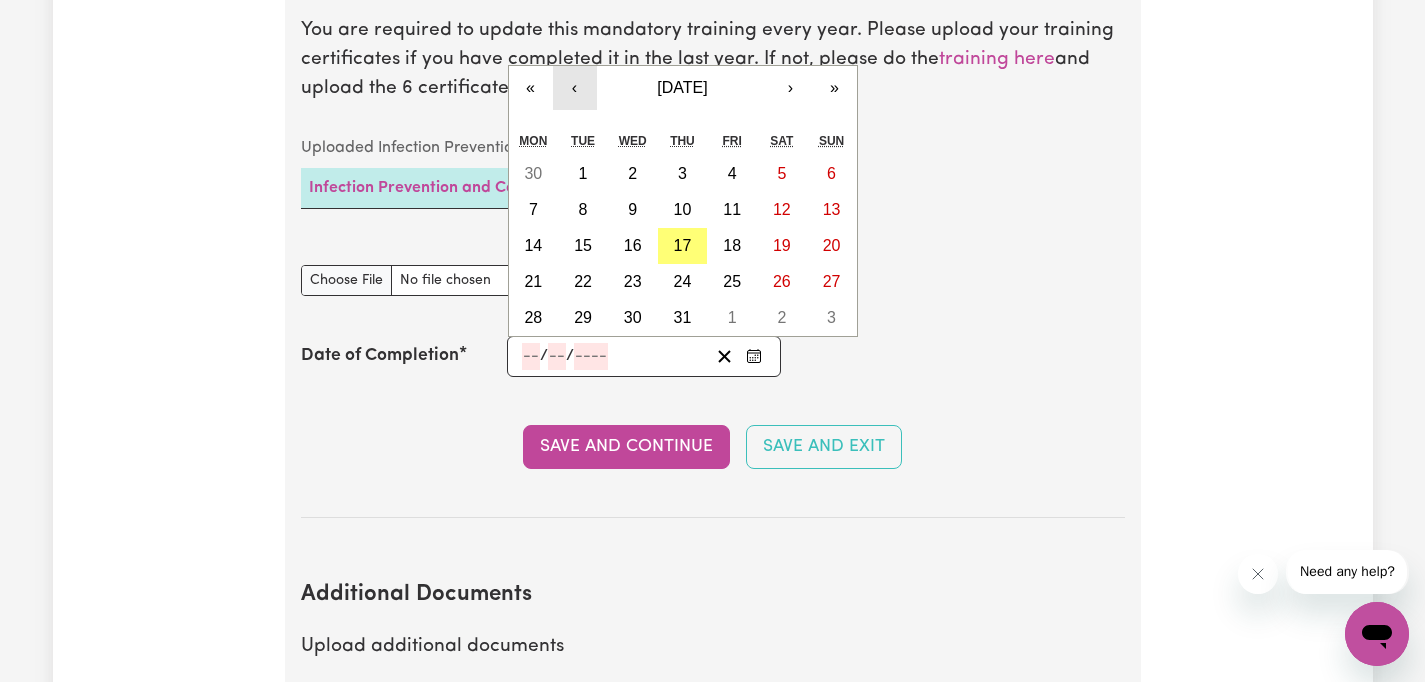 click on "‹" at bounding box center (575, 88) 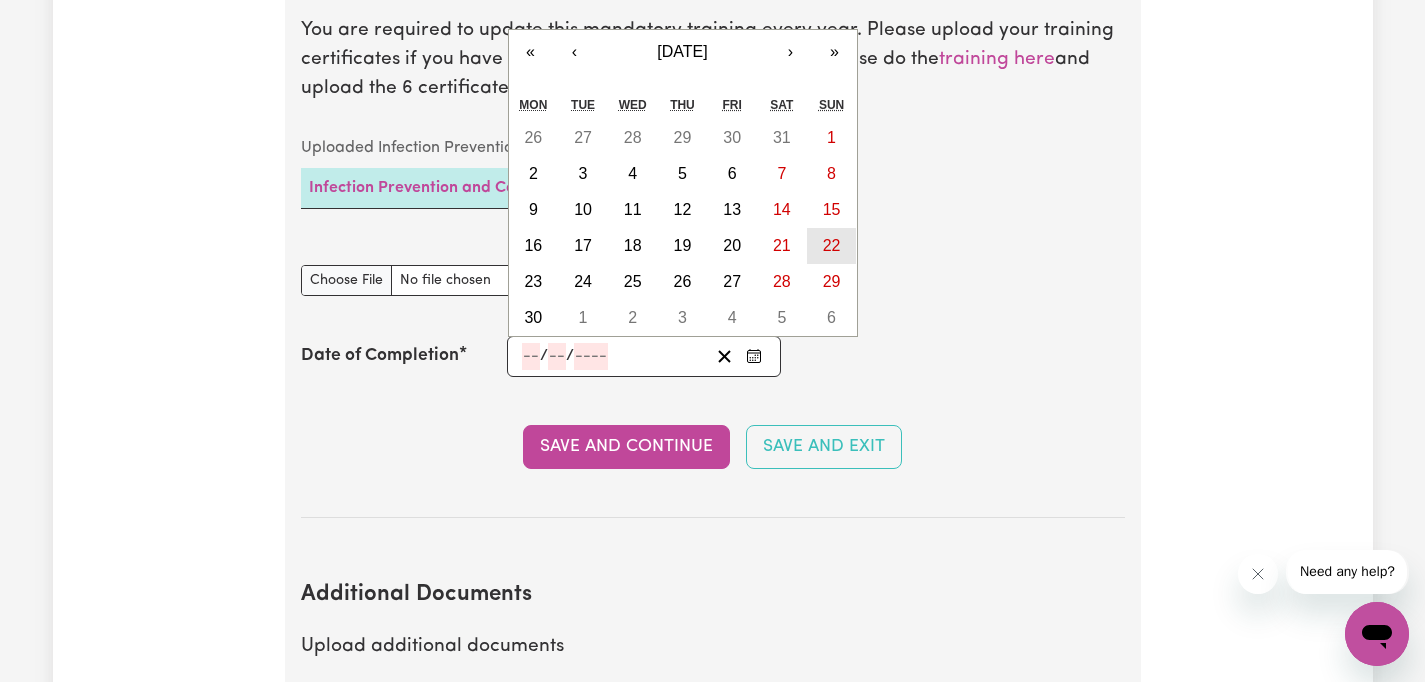 click on "22" at bounding box center [832, 245] 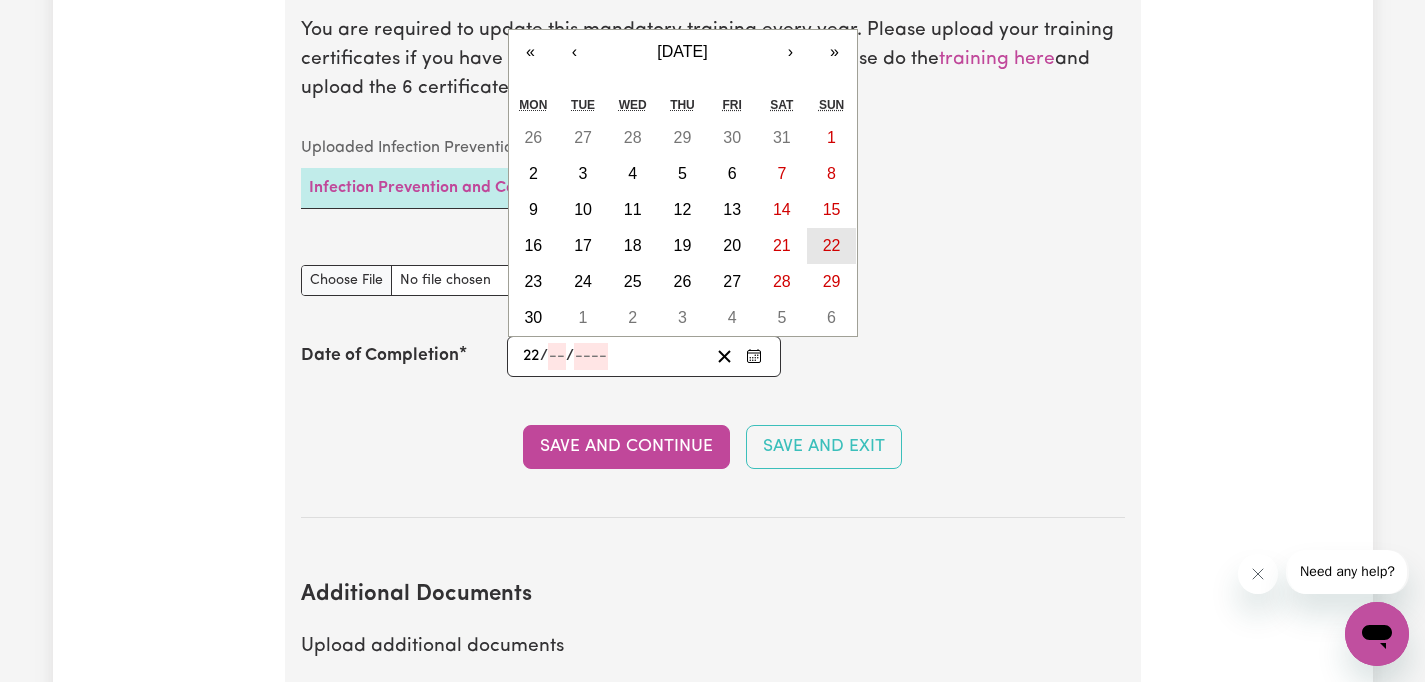 type on "6" 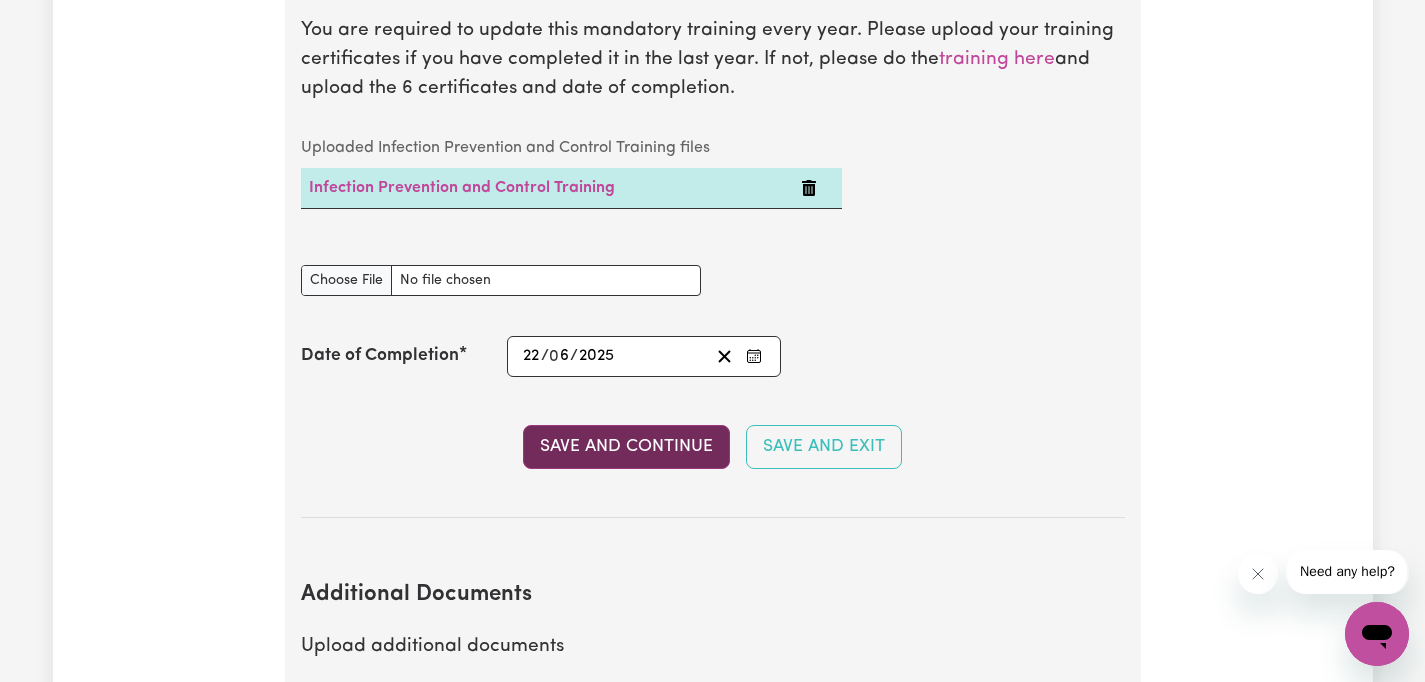 click on "Save and Continue" at bounding box center (626, 447) 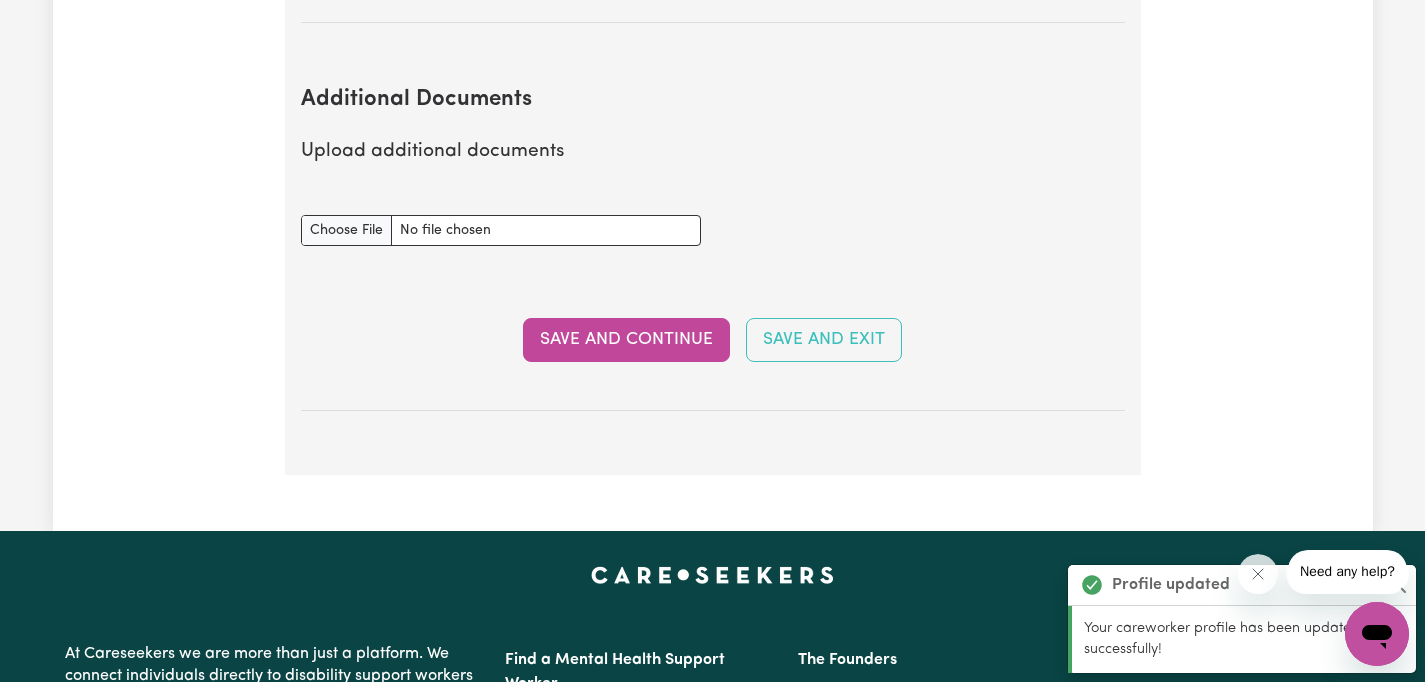 scroll, scrollTop: 3950, scrollLeft: 0, axis: vertical 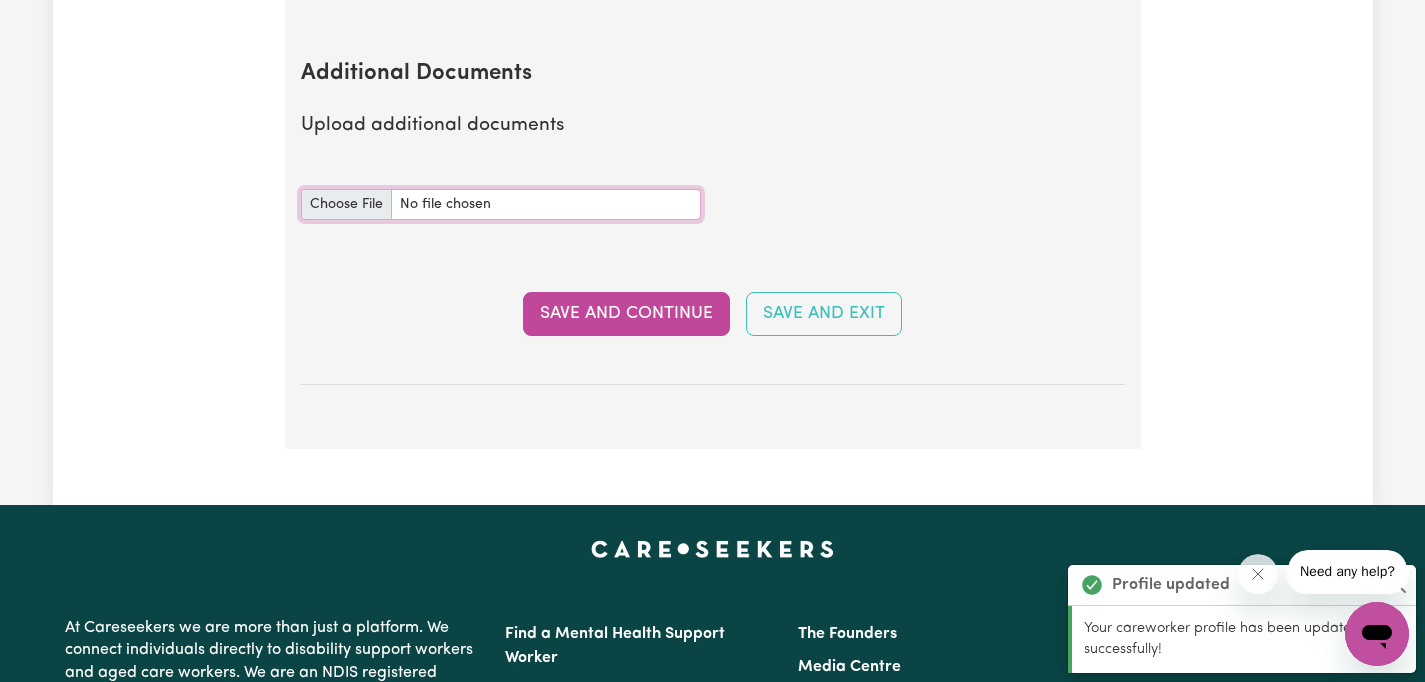 click on "Additional Documents  document" at bounding box center [501, 204] 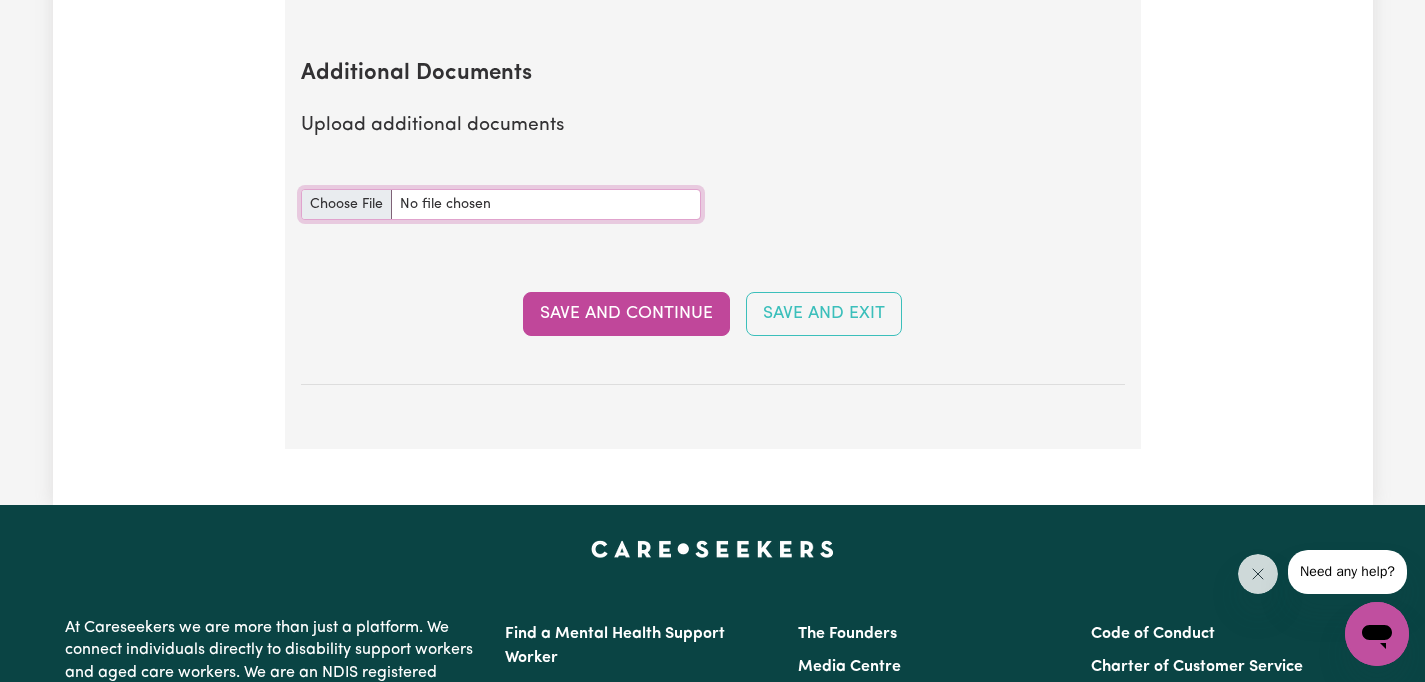type on "C:\fakepath\AGED CARE CERTIFICATE.pdf" 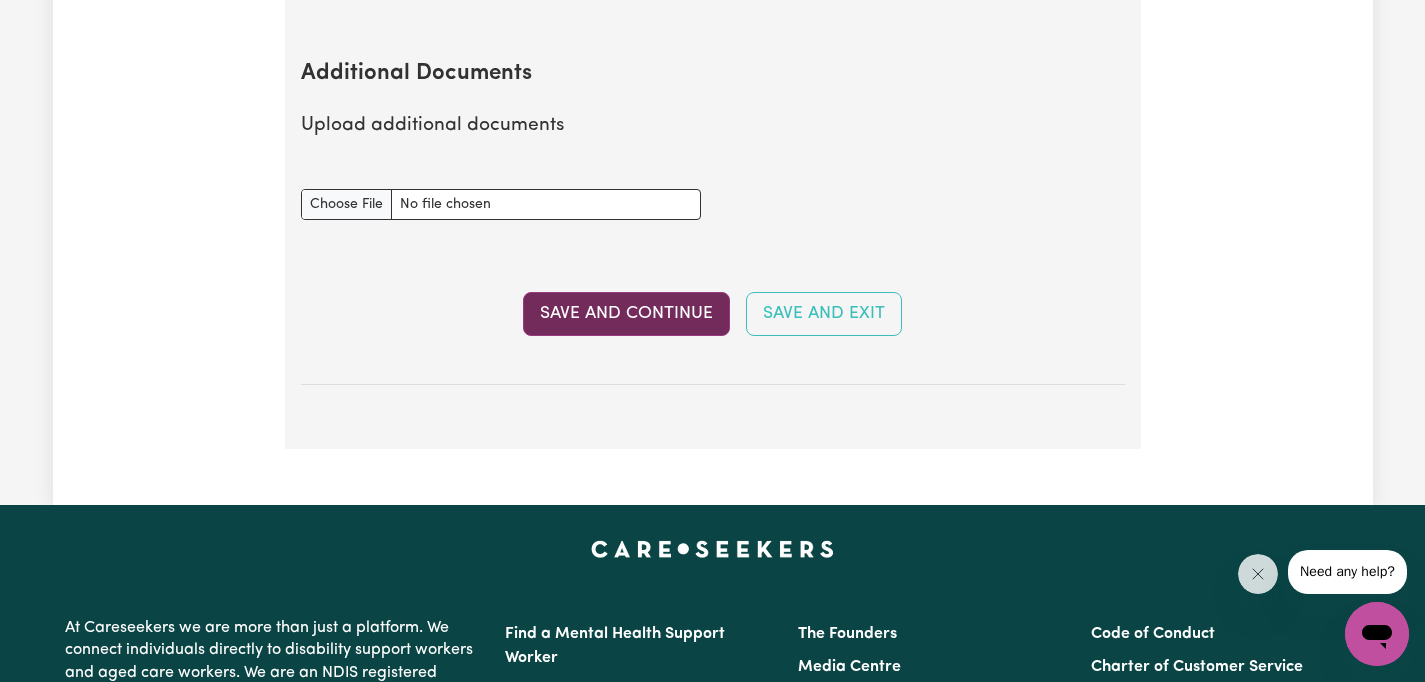 click on "Save and Continue" at bounding box center [626, 314] 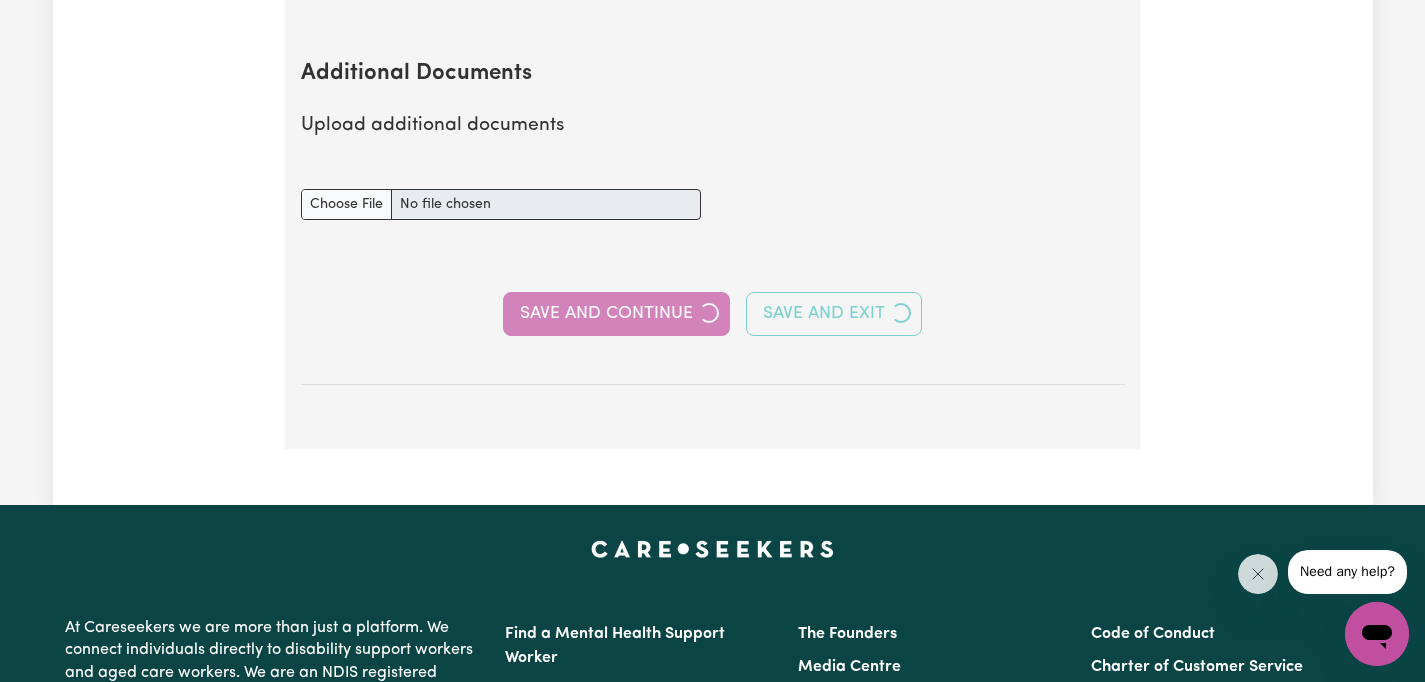 select on "Certificate III (Individual Support)" 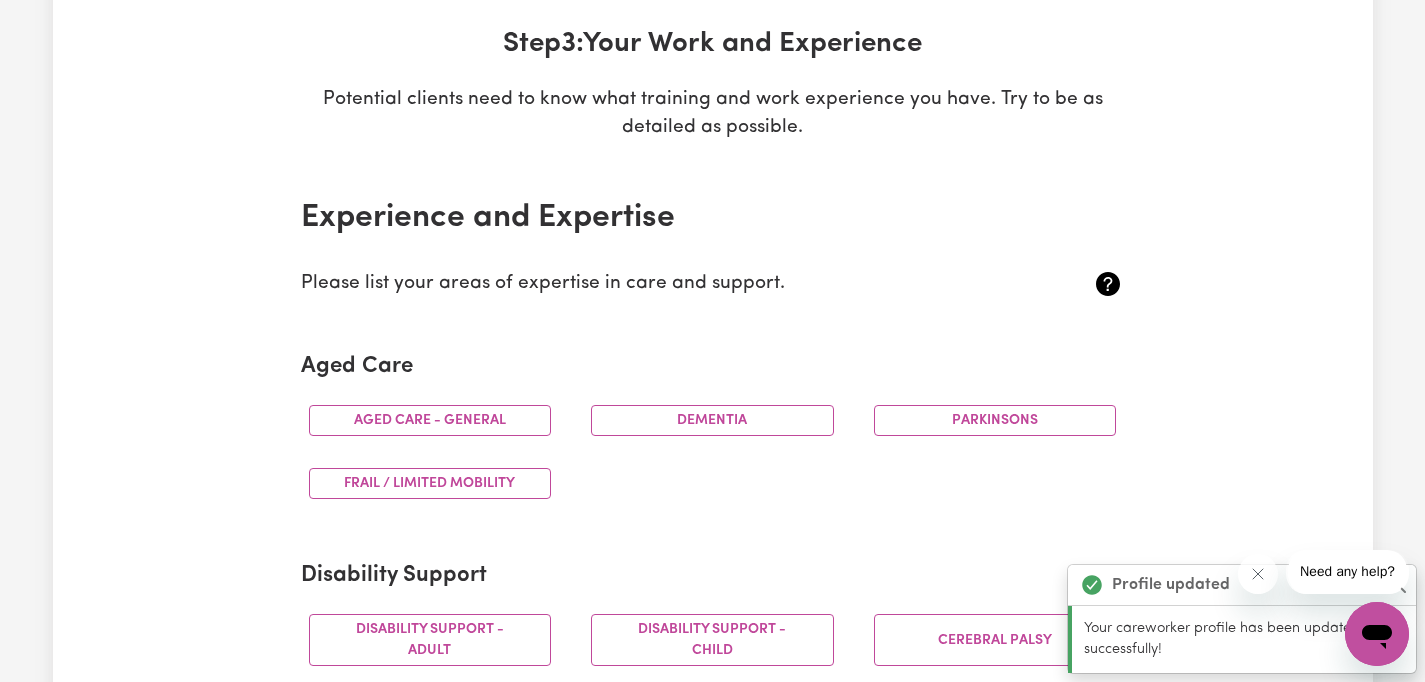 scroll, scrollTop: 309, scrollLeft: 0, axis: vertical 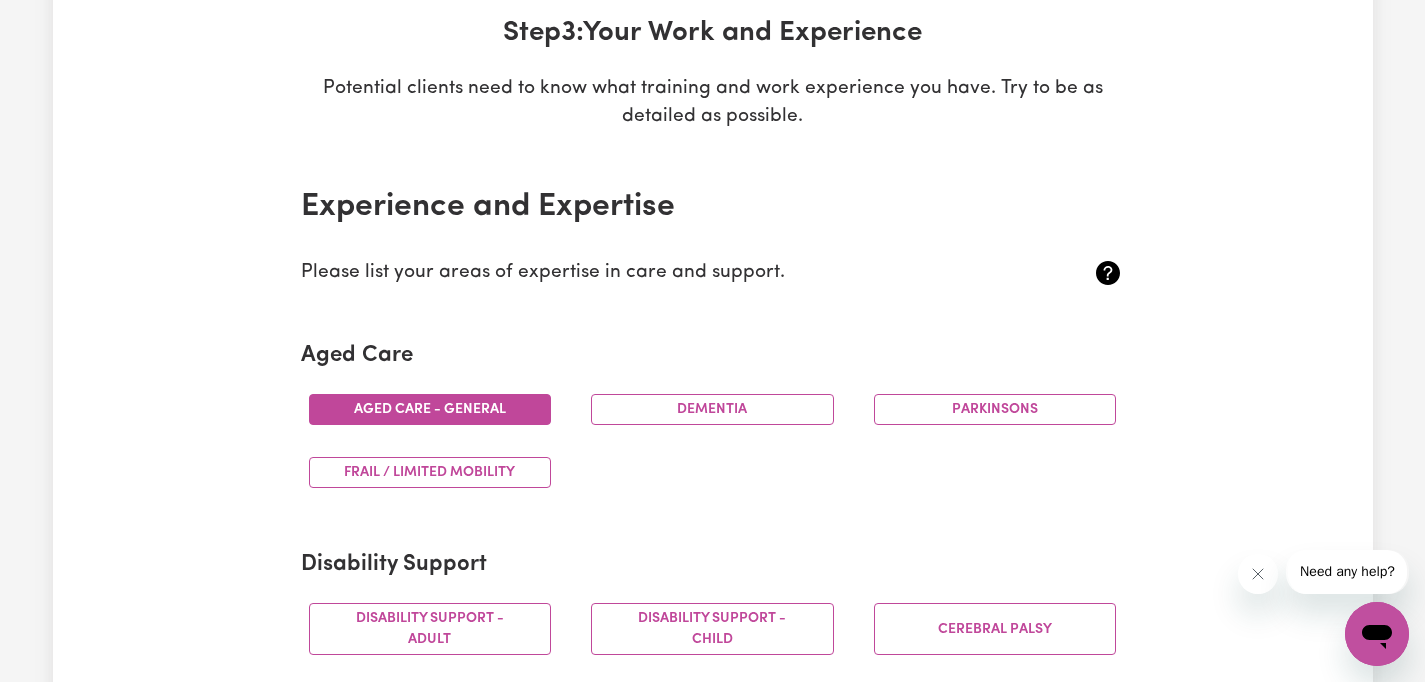 click on "Aged care - General" at bounding box center [430, 409] 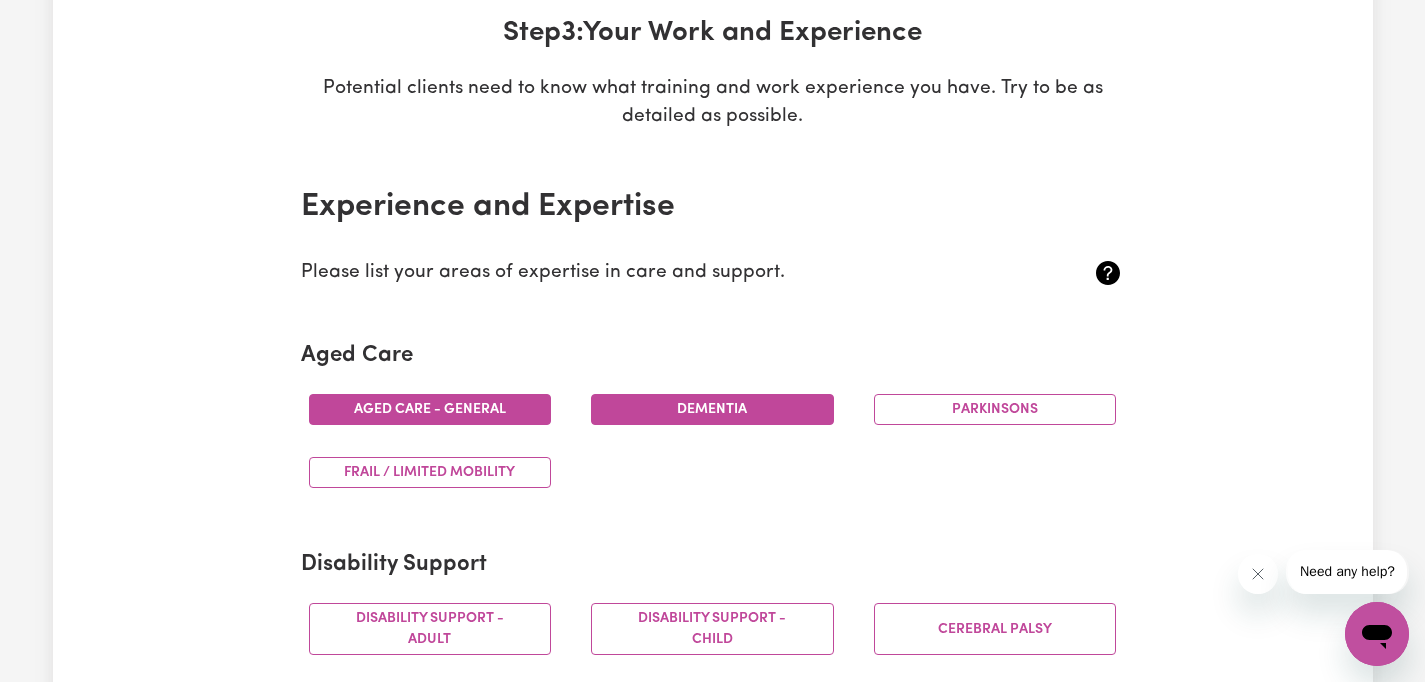 click on "Dementia" at bounding box center [712, 409] 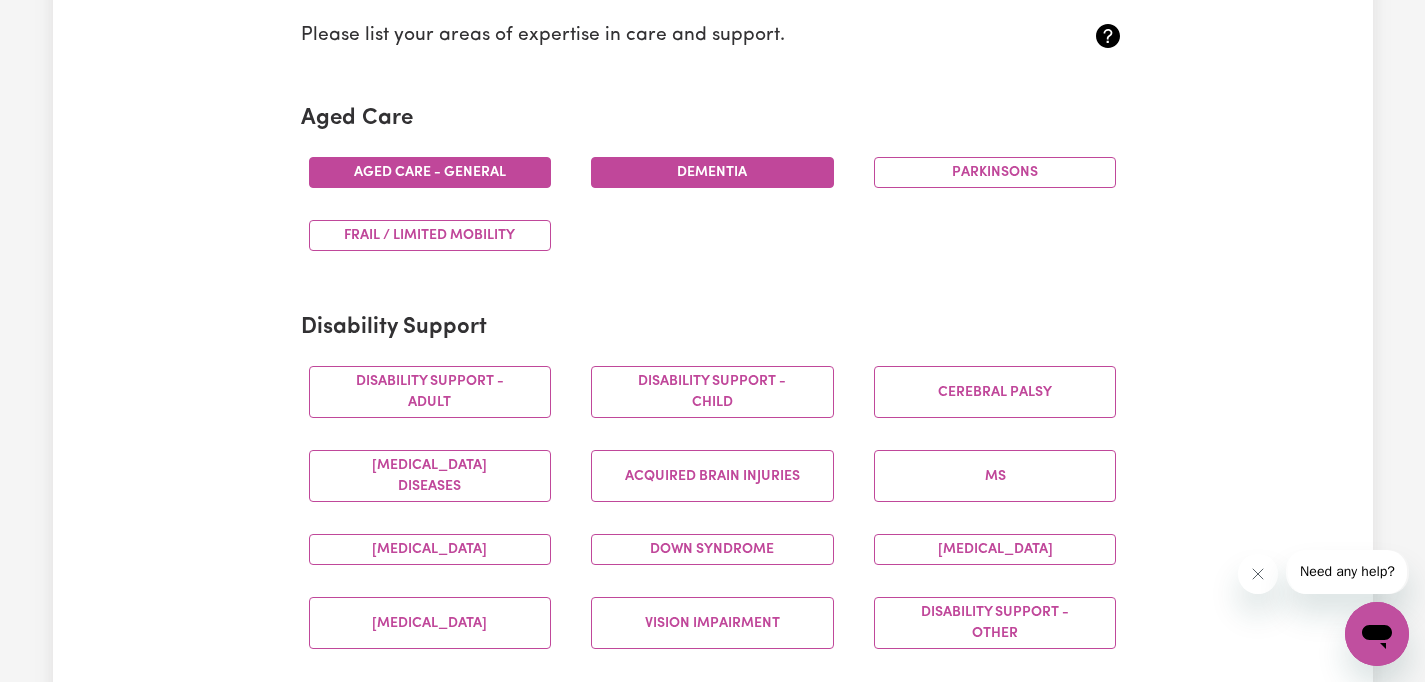 scroll, scrollTop: 547, scrollLeft: 0, axis: vertical 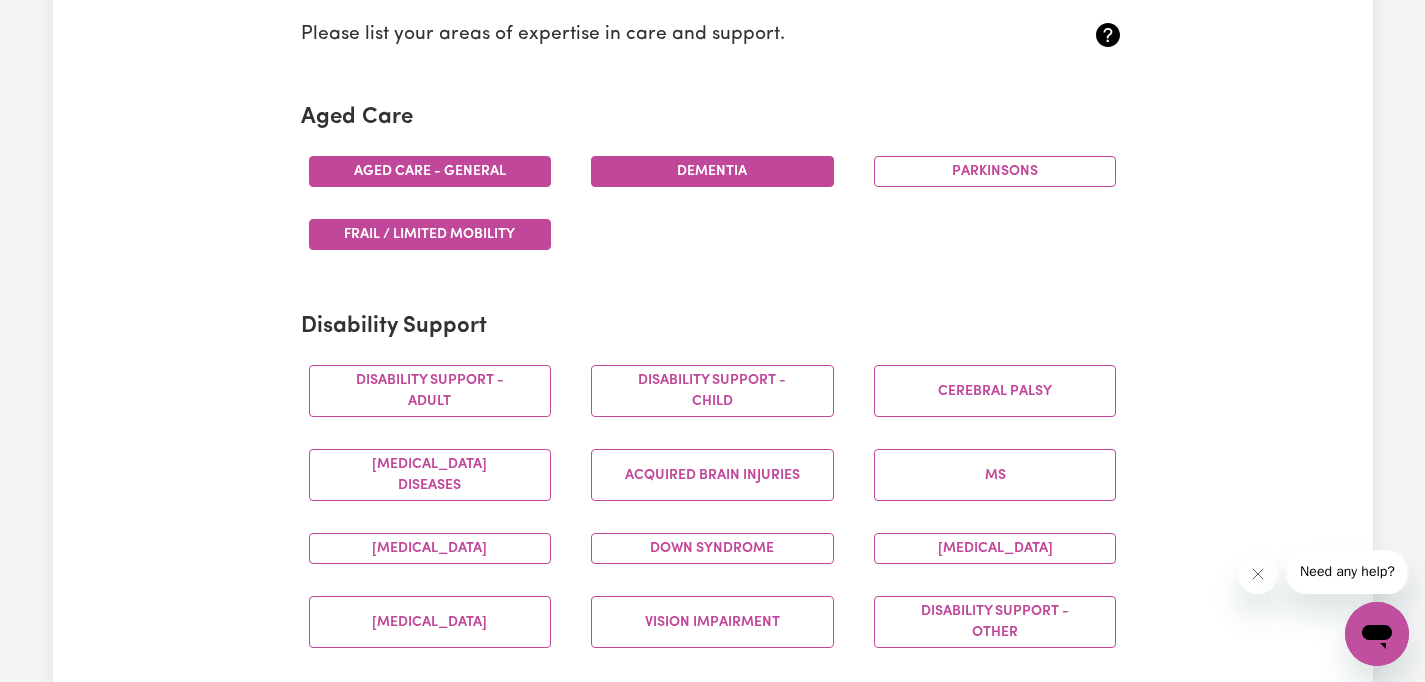 click on "Frail / limited mobility" at bounding box center [430, 234] 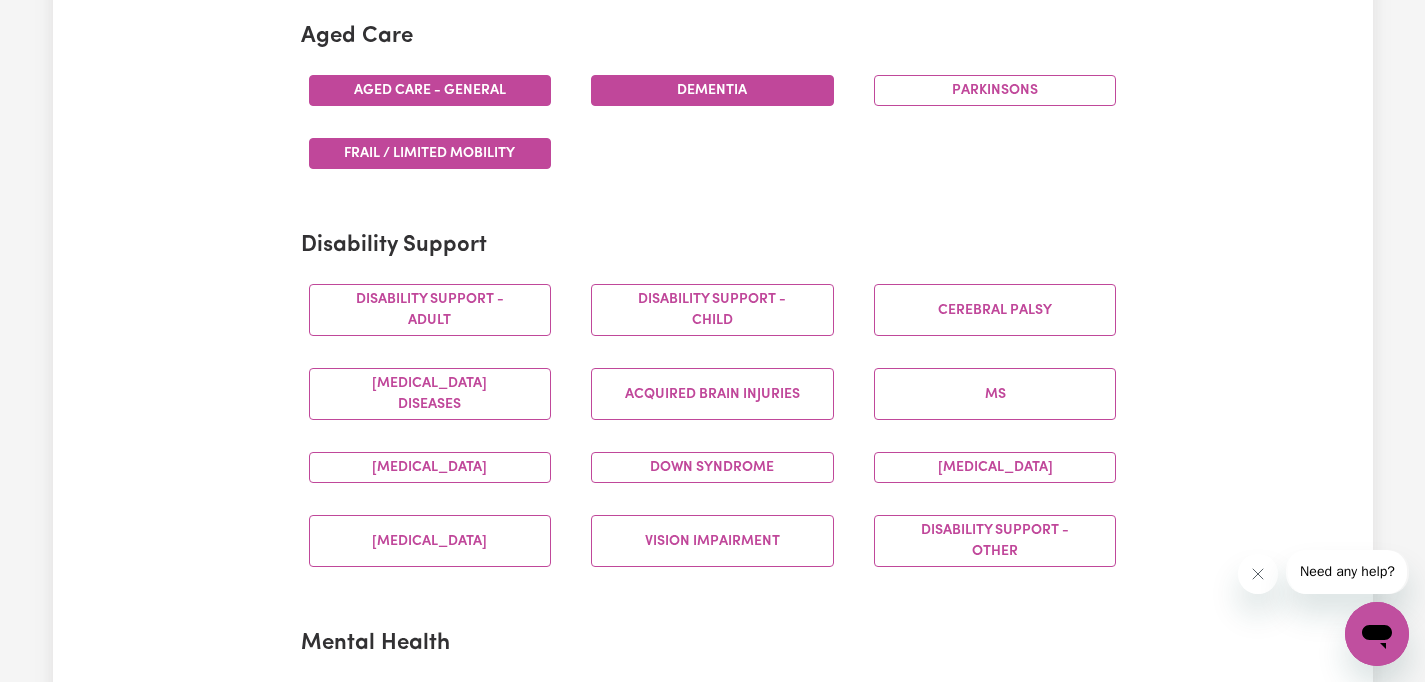 scroll, scrollTop: 629, scrollLeft: 0, axis: vertical 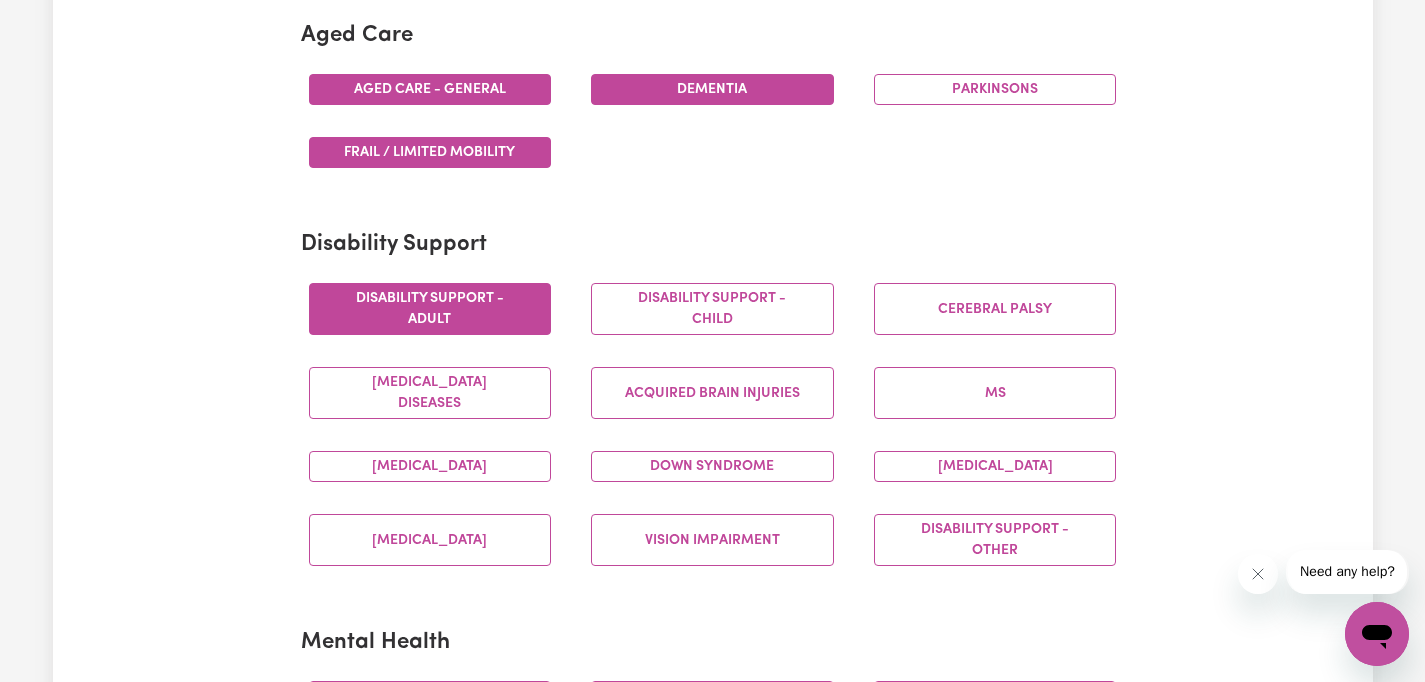 click on "Disability support - Adult" at bounding box center (430, 309) 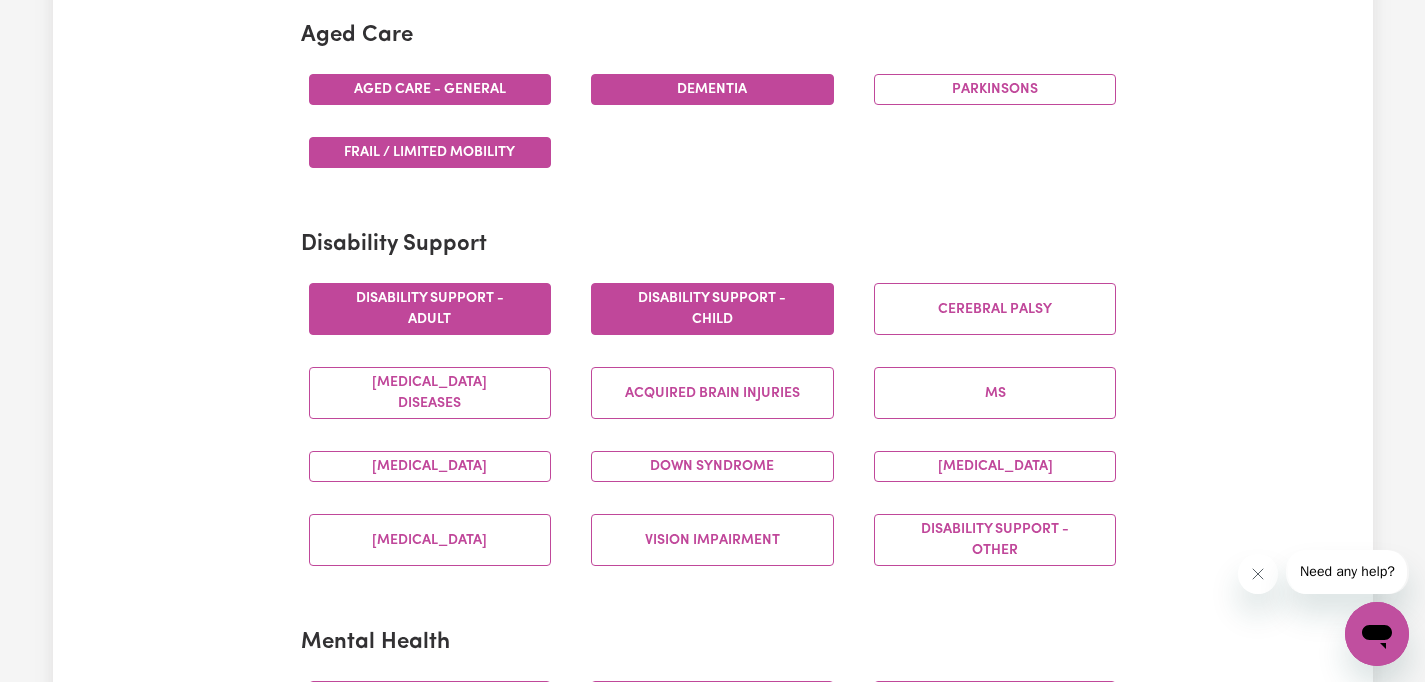 click on "Disability support - Child" at bounding box center (712, 309) 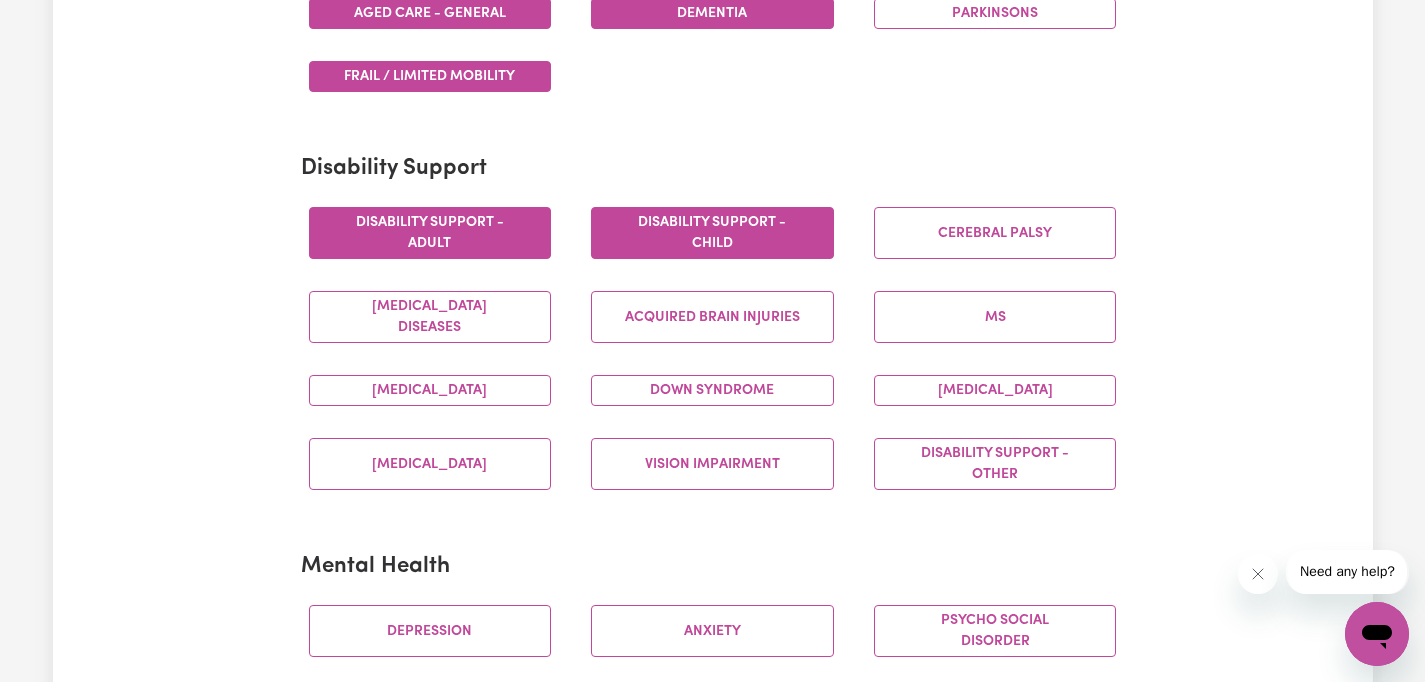 scroll, scrollTop: 707, scrollLeft: 0, axis: vertical 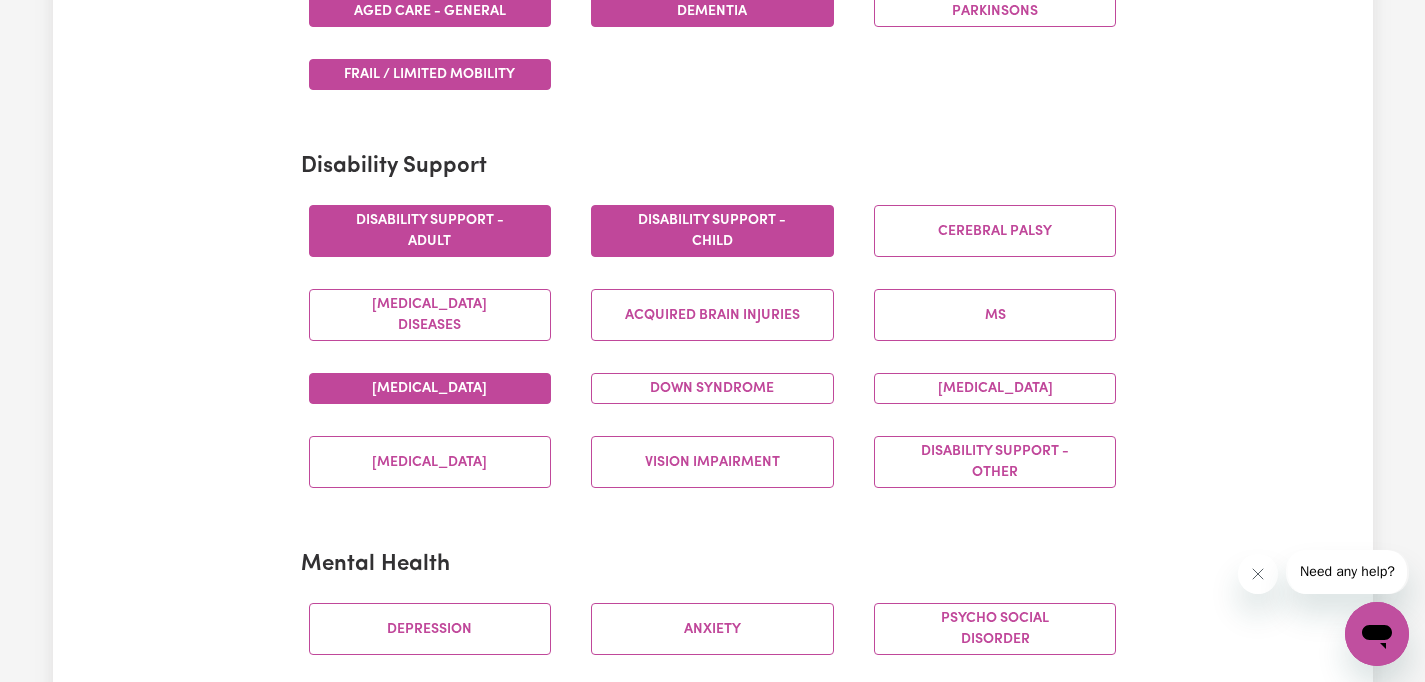 click on "[MEDICAL_DATA]" at bounding box center [430, 388] 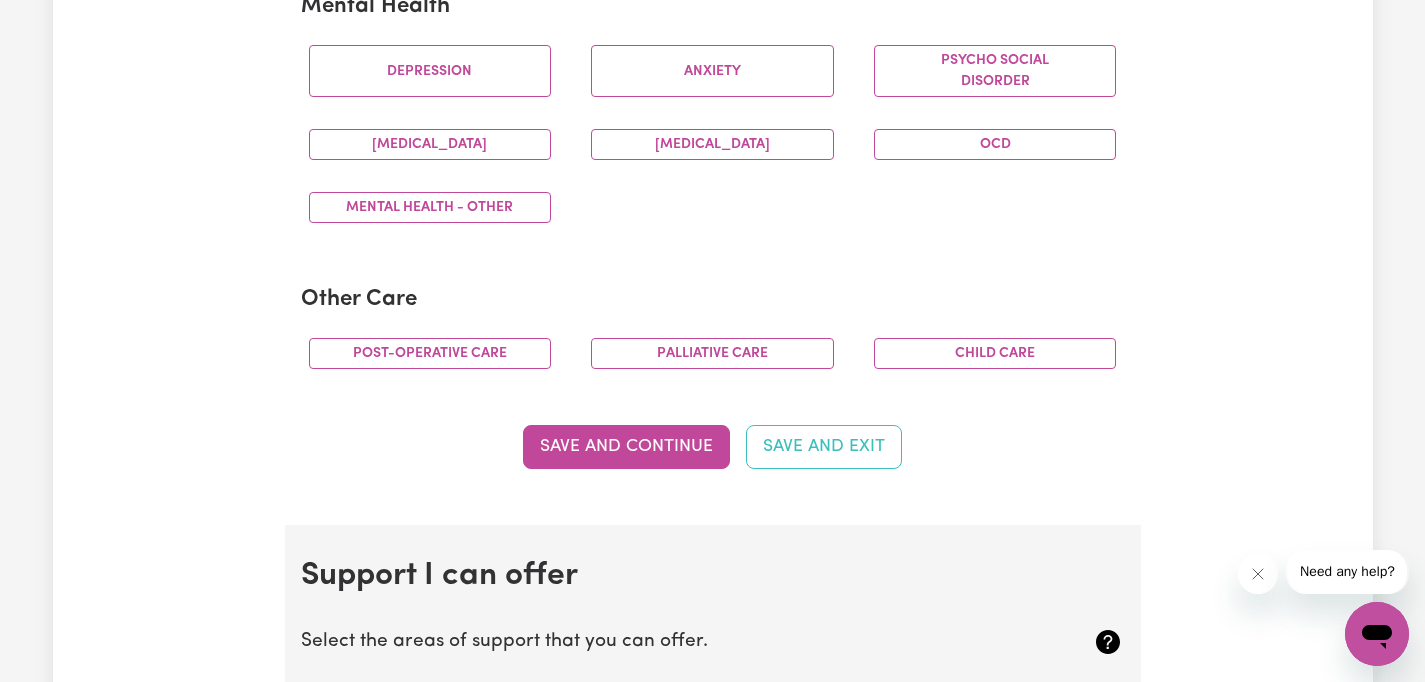 scroll, scrollTop: 1285, scrollLeft: 0, axis: vertical 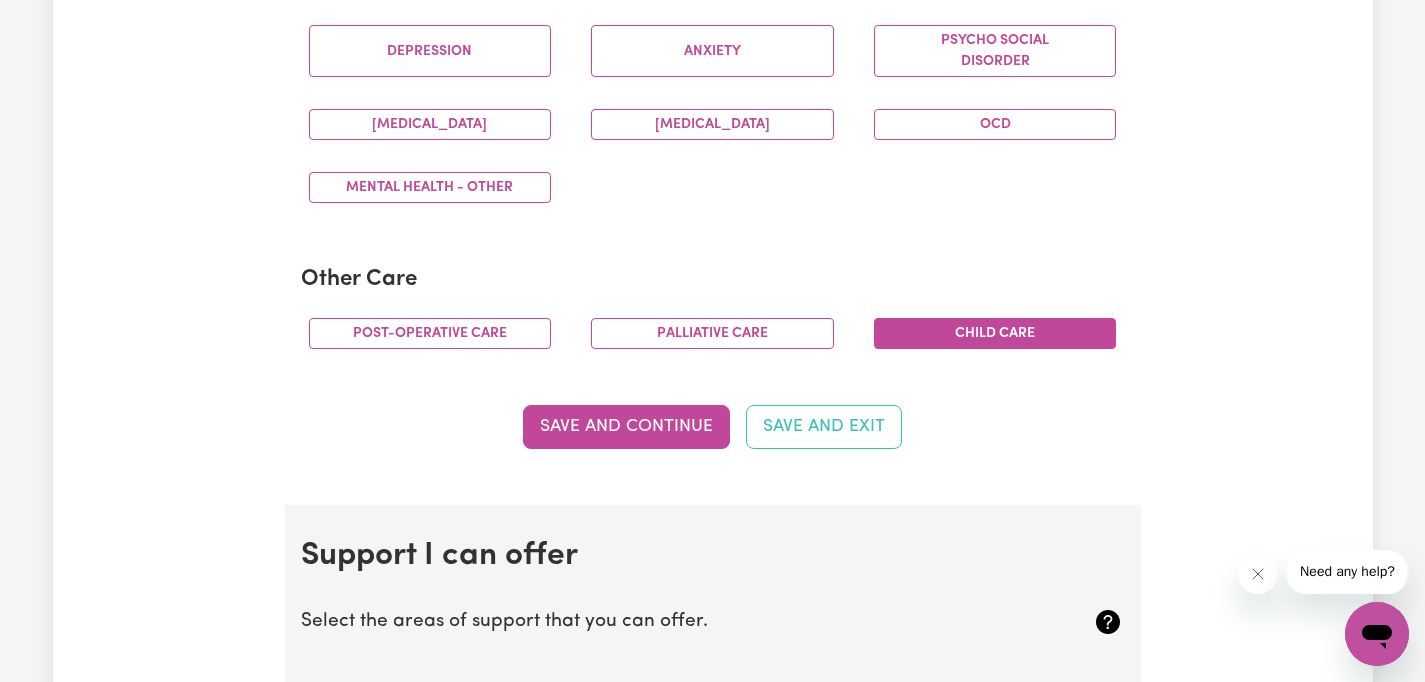 click on "Child care" at bounding box center (995, 333) 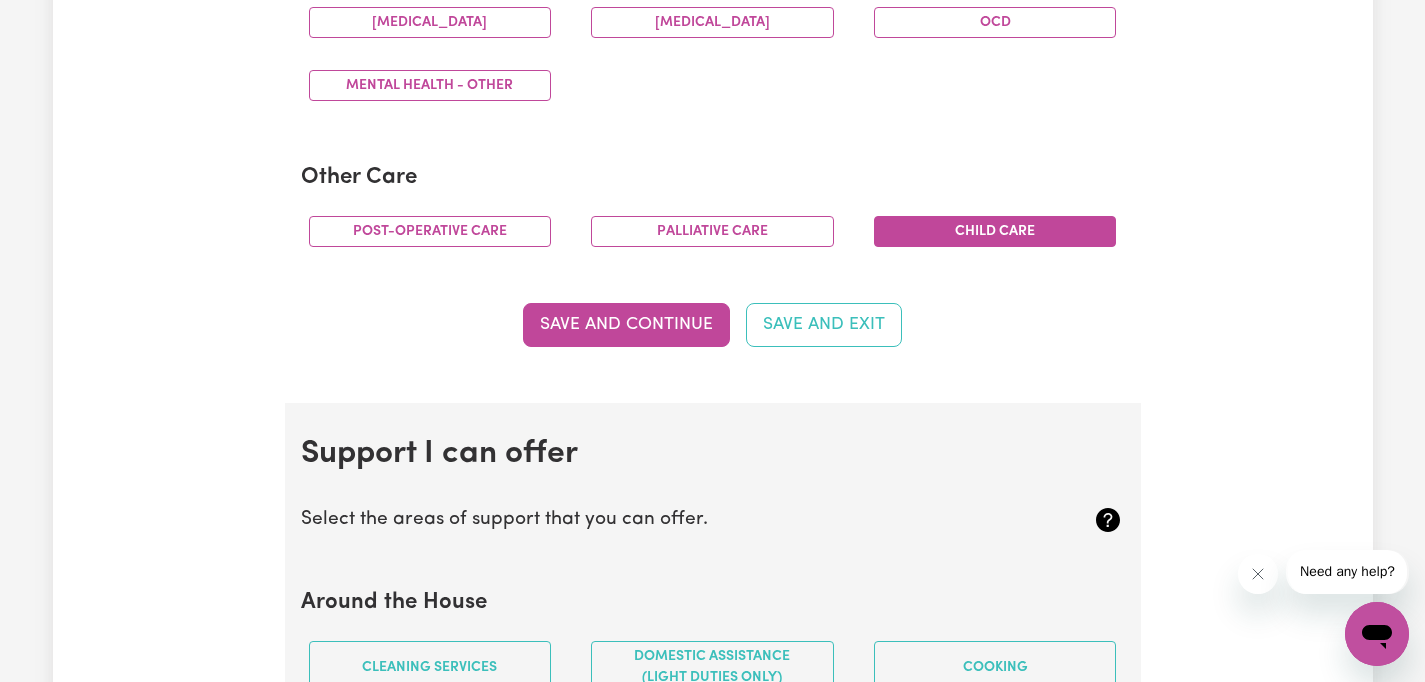 scroll, scrollTop: 1394, scrollLeft: 0, axis: vertical 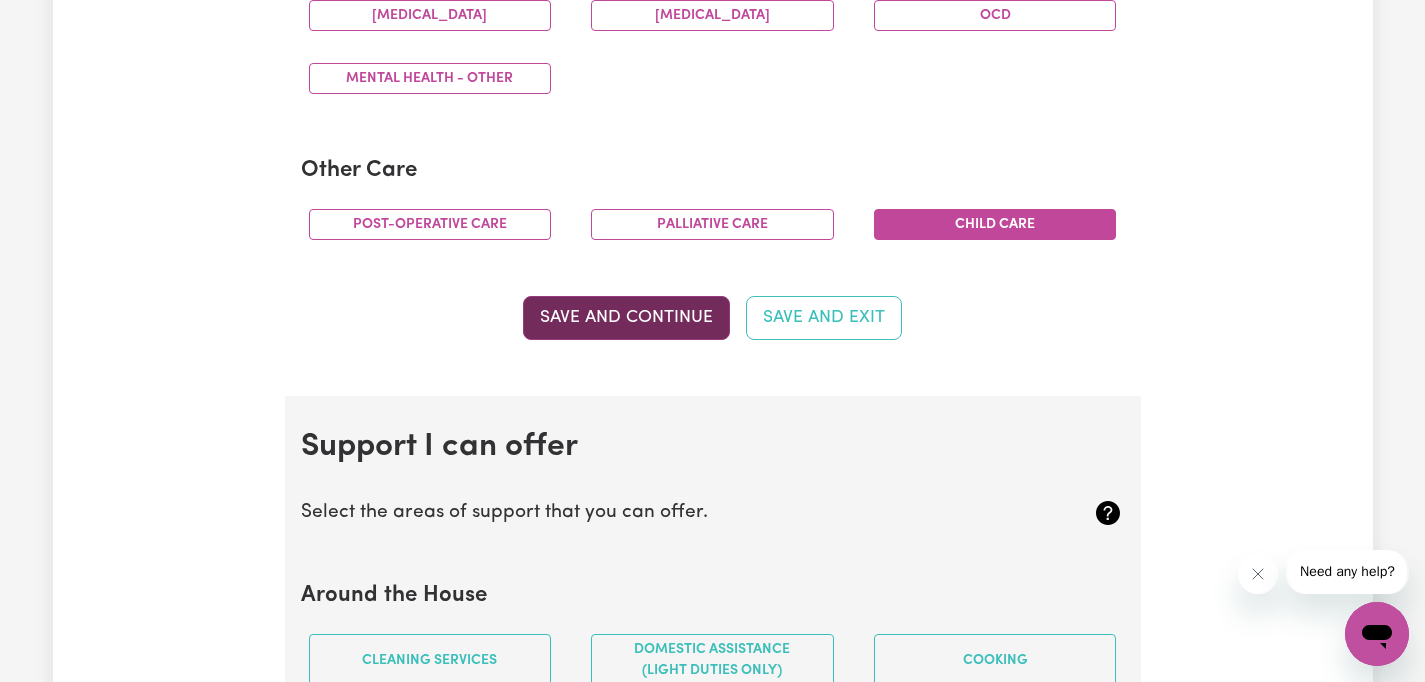click on "Save and Continue" at bounding box center (626, 318) 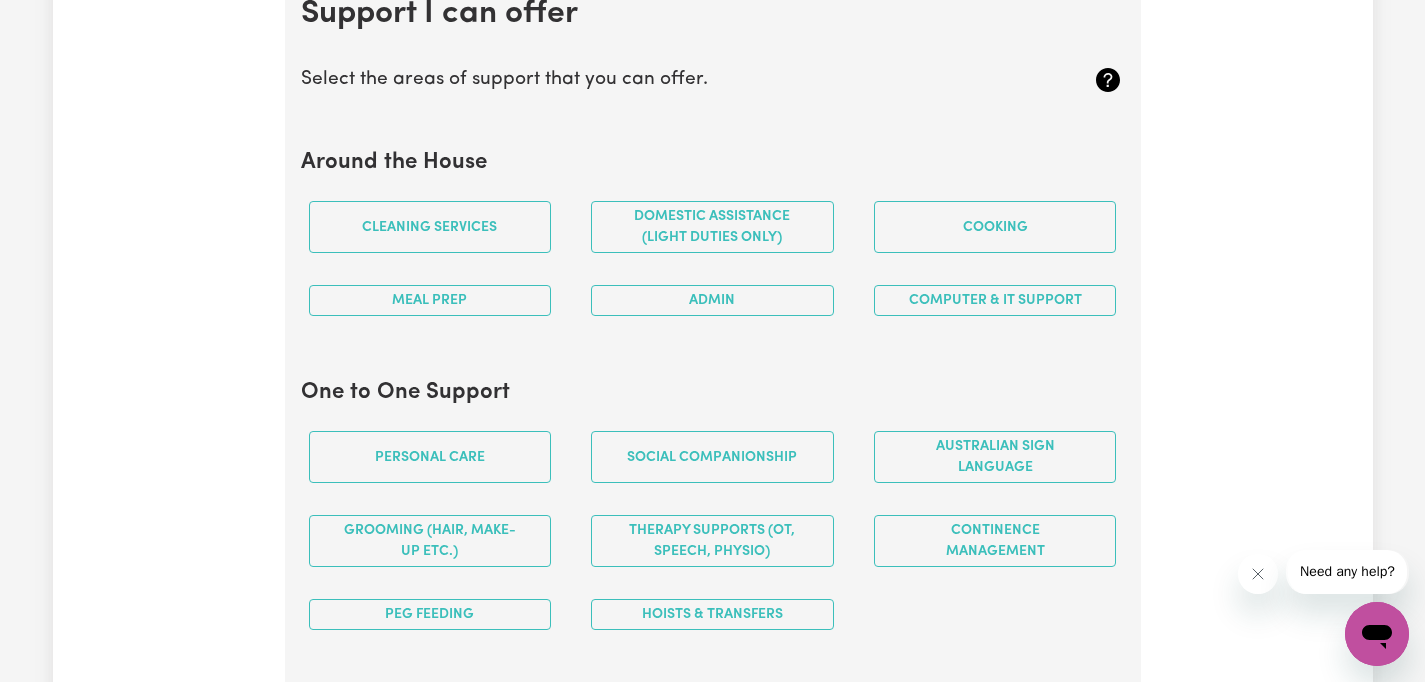 scroll, scrollTop: 1831, scrollLeft: 0, axis: vertical 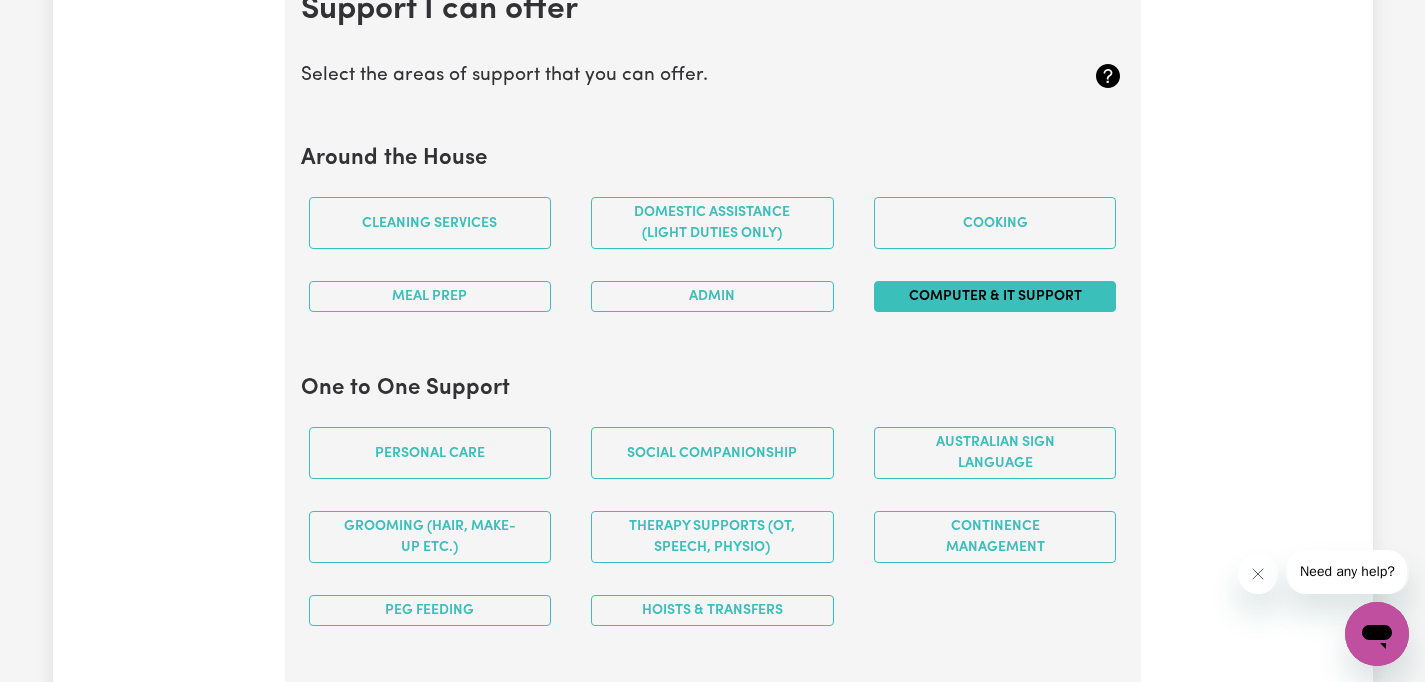 click on "Computer & IT Support" at bounding box center (995, 296) 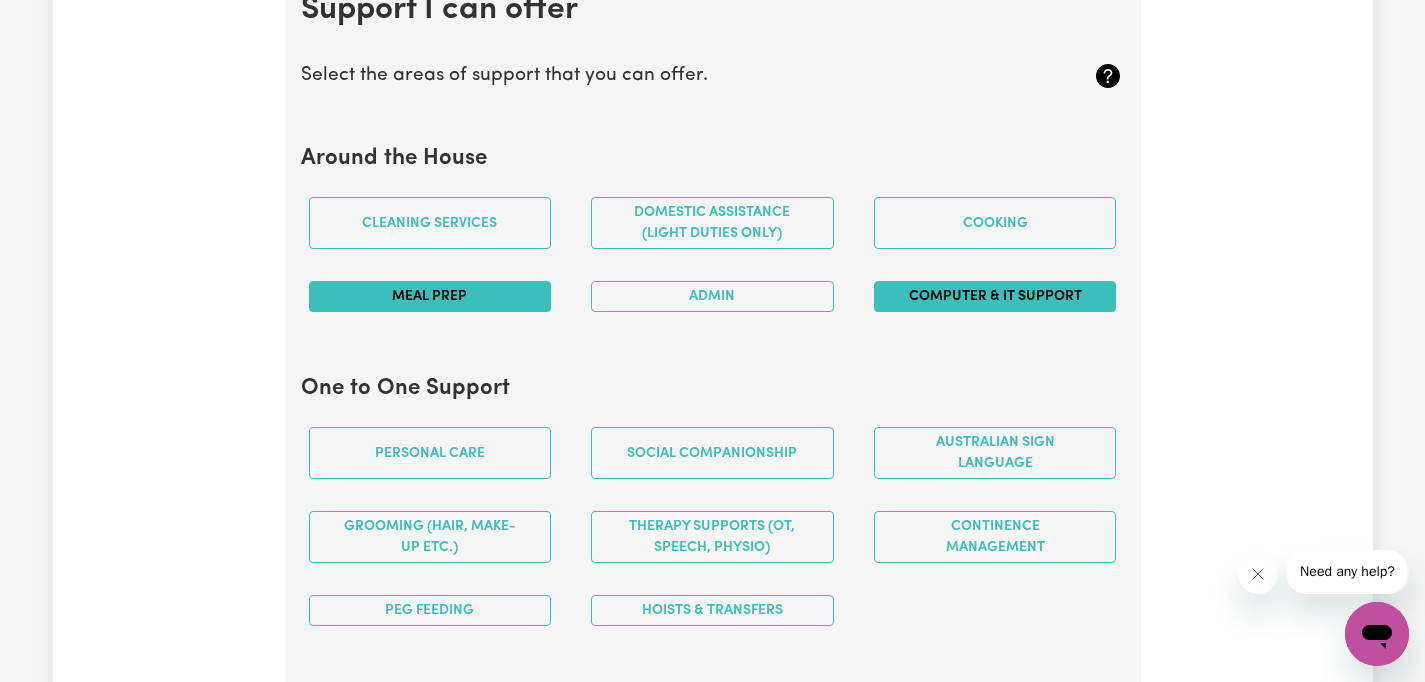 click on "Meal prep" at bounding box center [430, 296] 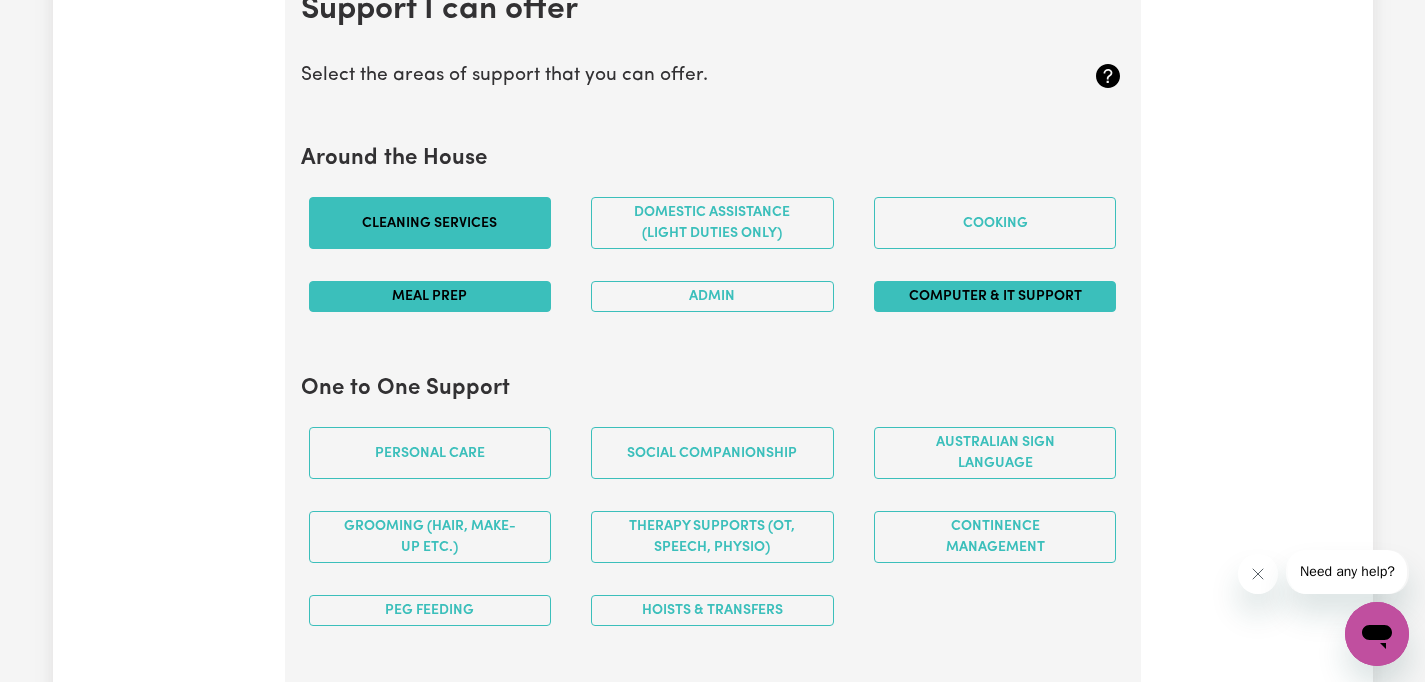 click on "Cleaning services" at bounding box center (430, 223) 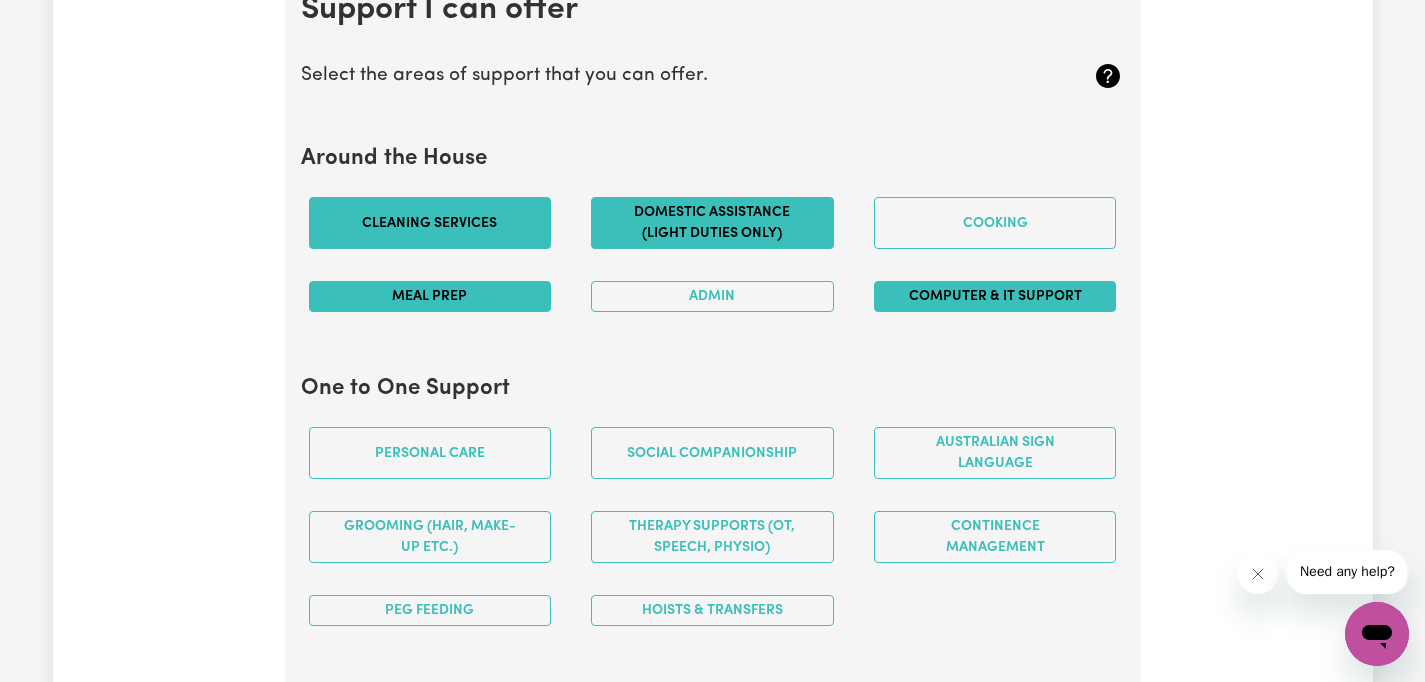 click on "Domestic assistance (light duties only)" at bounding box center [712, 223] 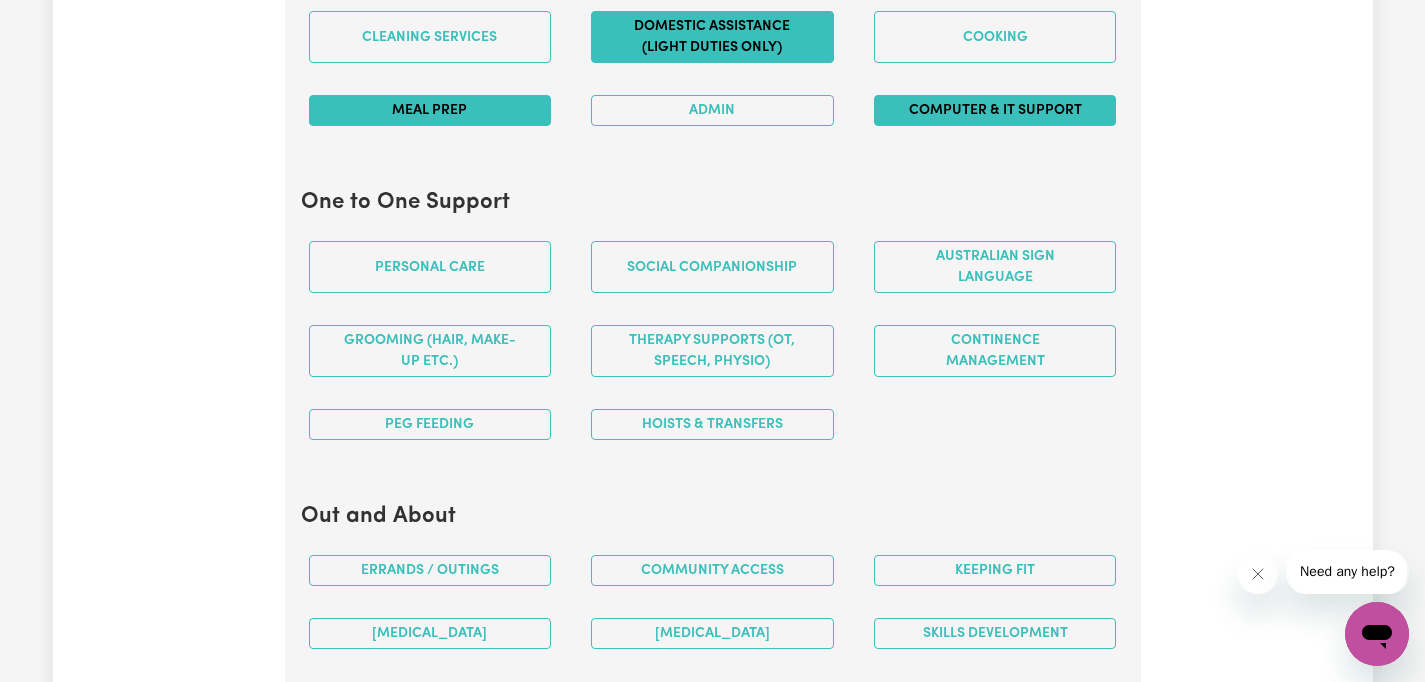 scroll, scrollTop: 2011, scrollLeft: 0, axis: vertical 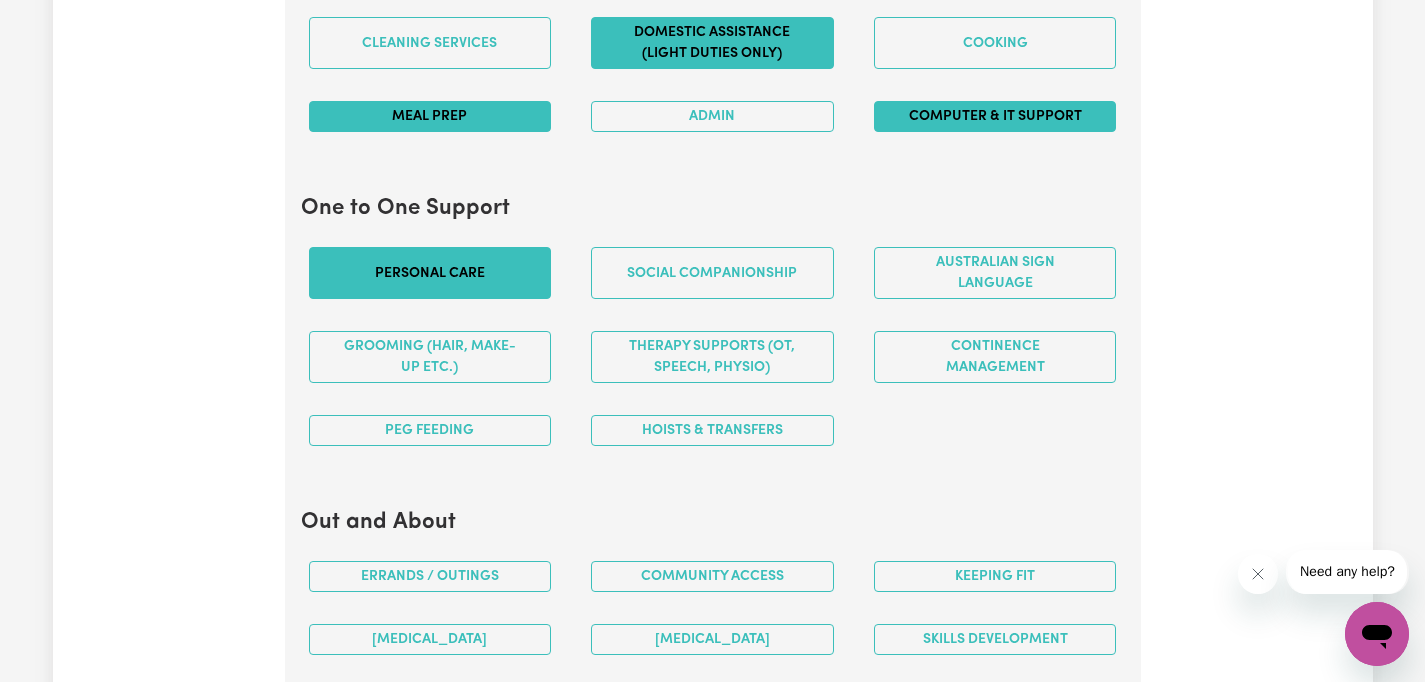 click on "Personal care" at bounding box center (430, 273) 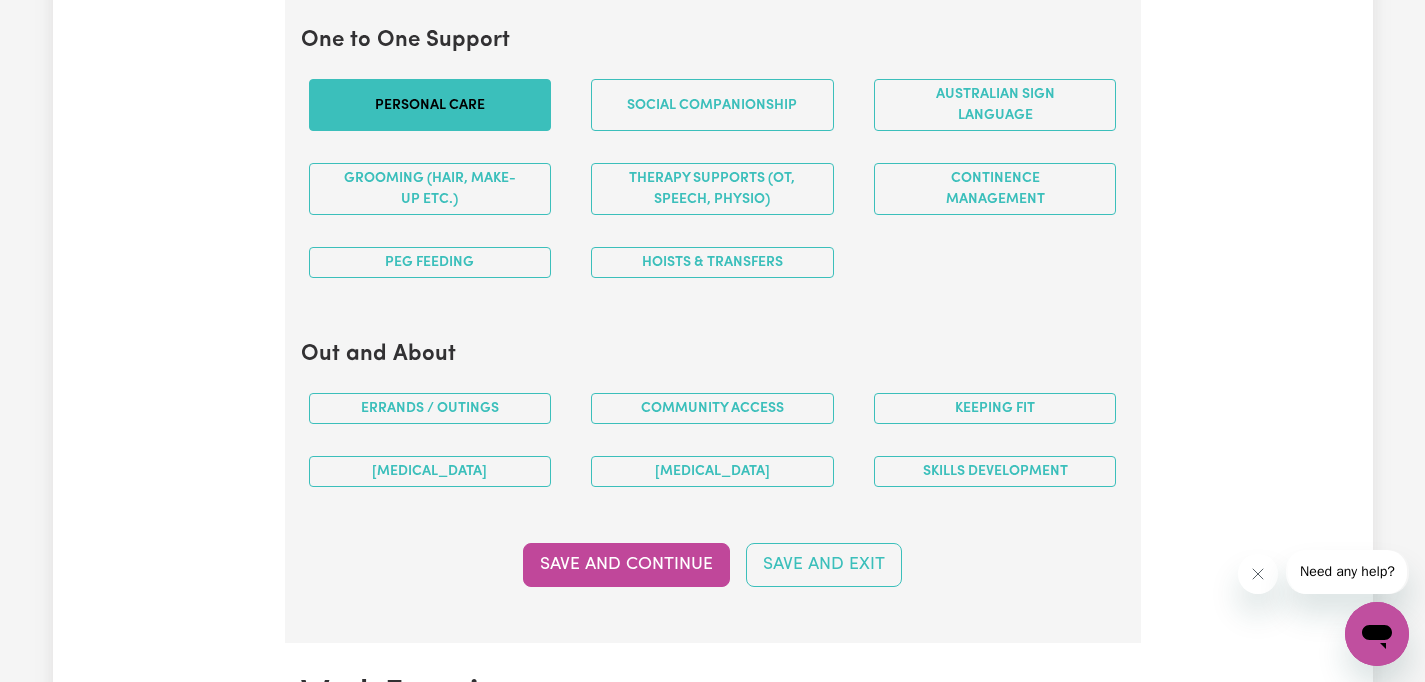 scroll, scrollTop: 2194, scrollLeft: 0, axis: vertical 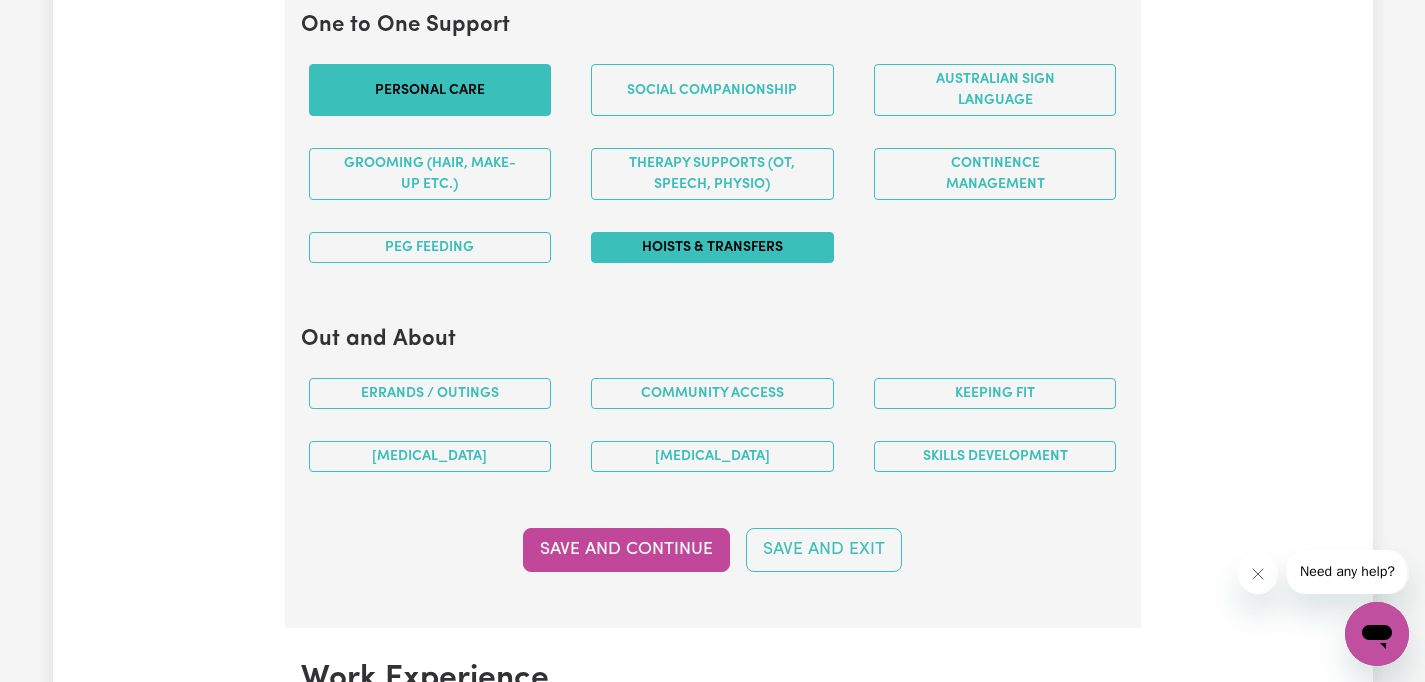 click on "Hoists & transfers" at bounding box center [712, 247] 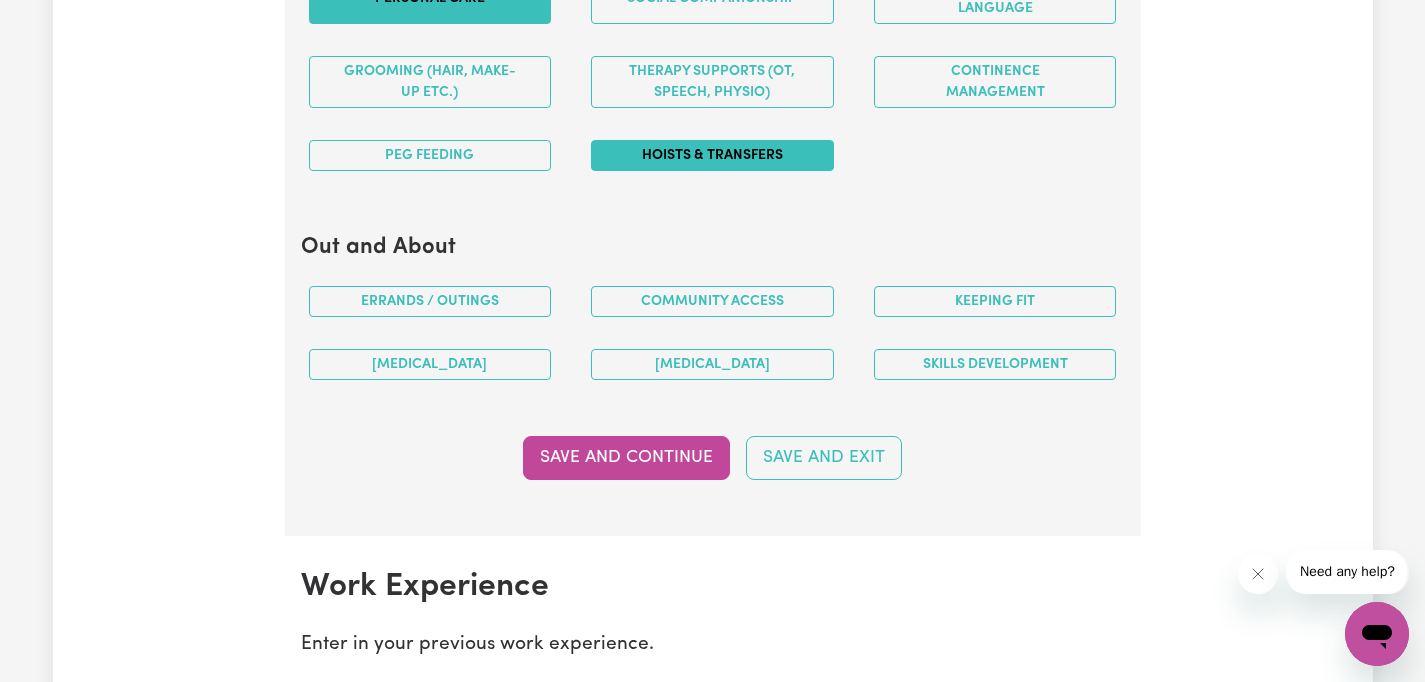 scroll, scrollTop: 2289, scrollLeft: 0, axis: vertical 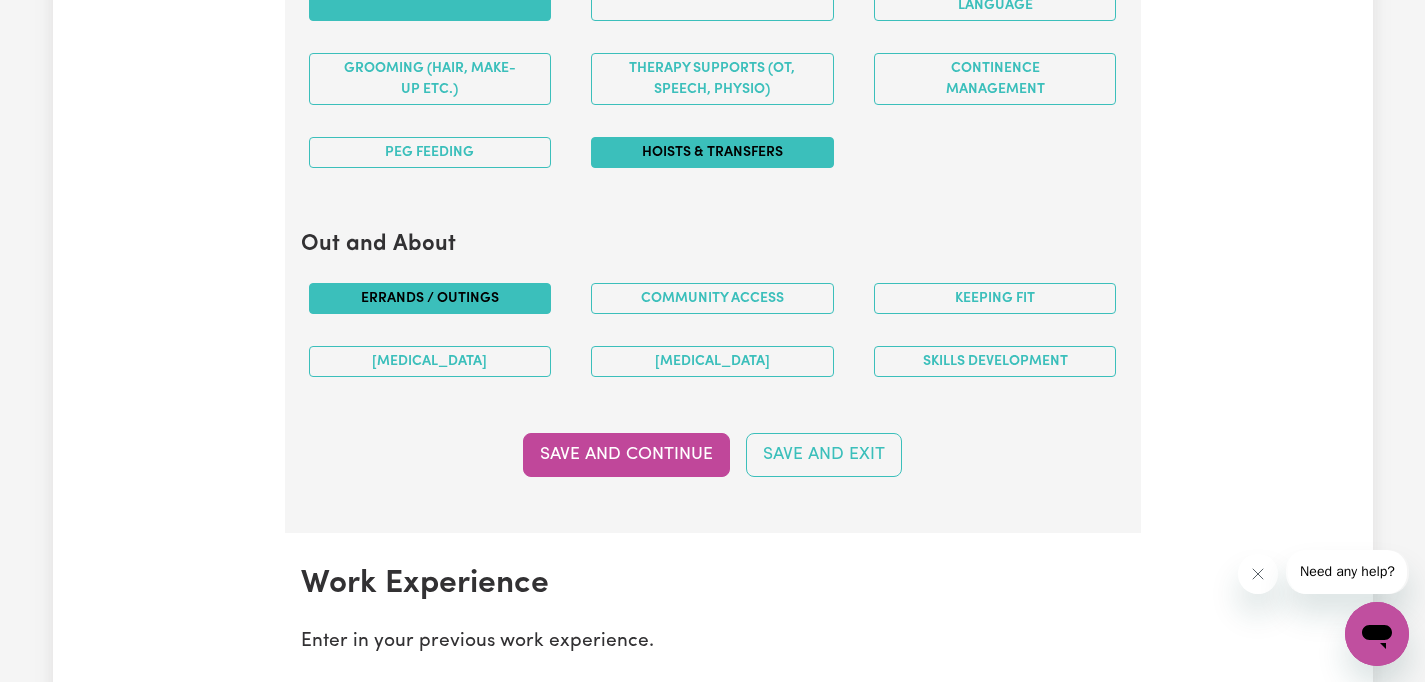 click on "Errands / Outings" at bounding box center (430, 298) 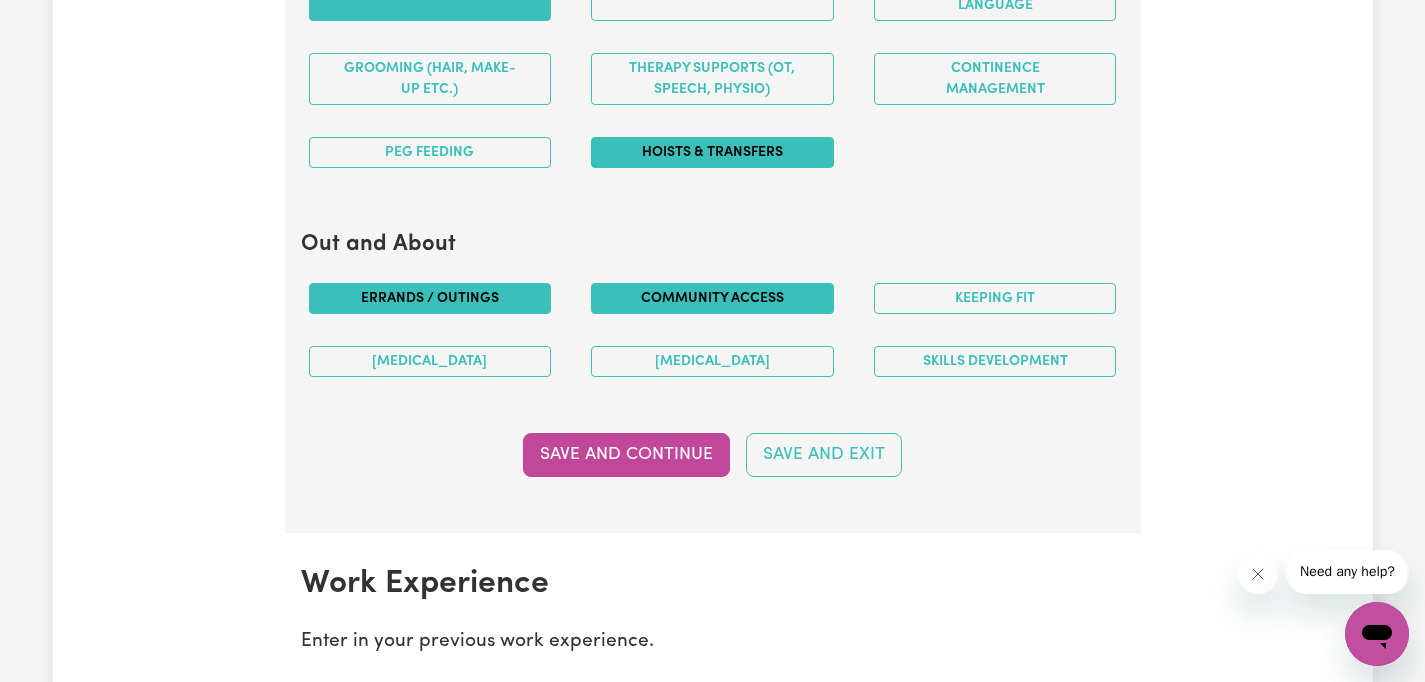 click on "Community access" at bounding box center (712, 298) 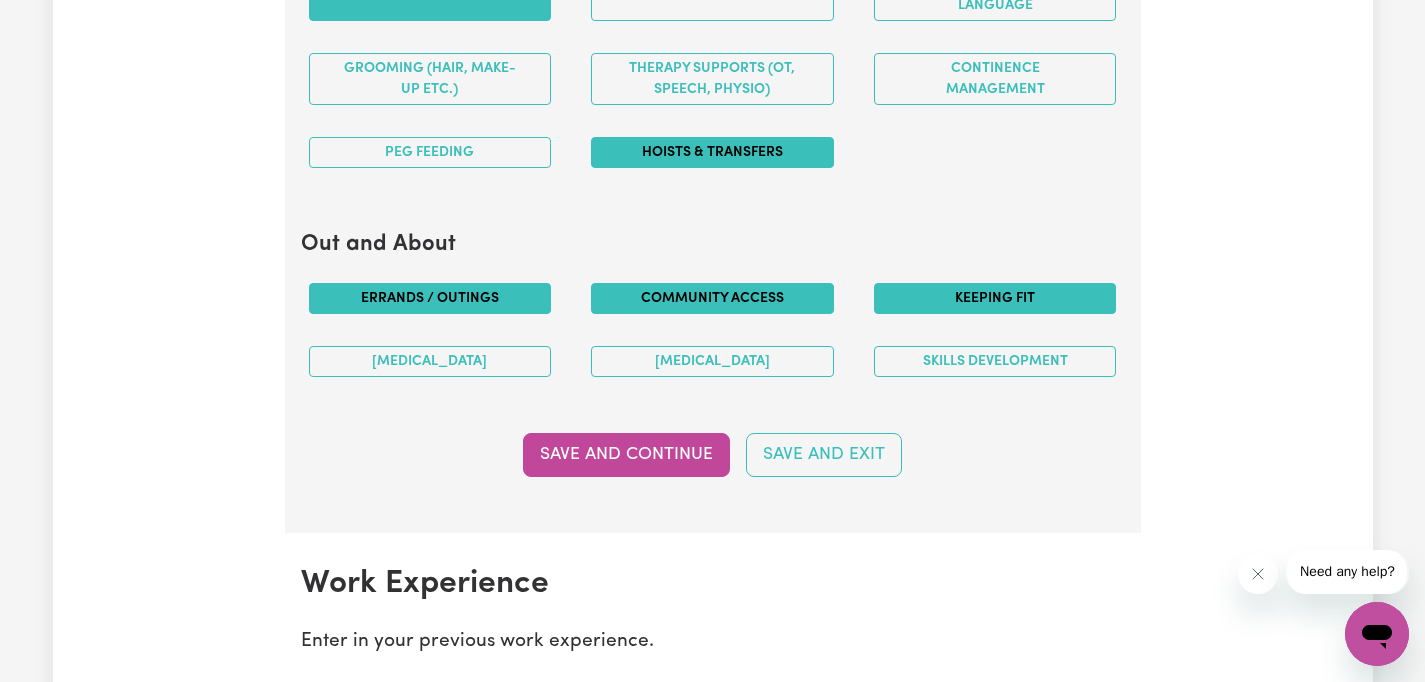 click on "Keeping fit" at bounding box center (995, 298) 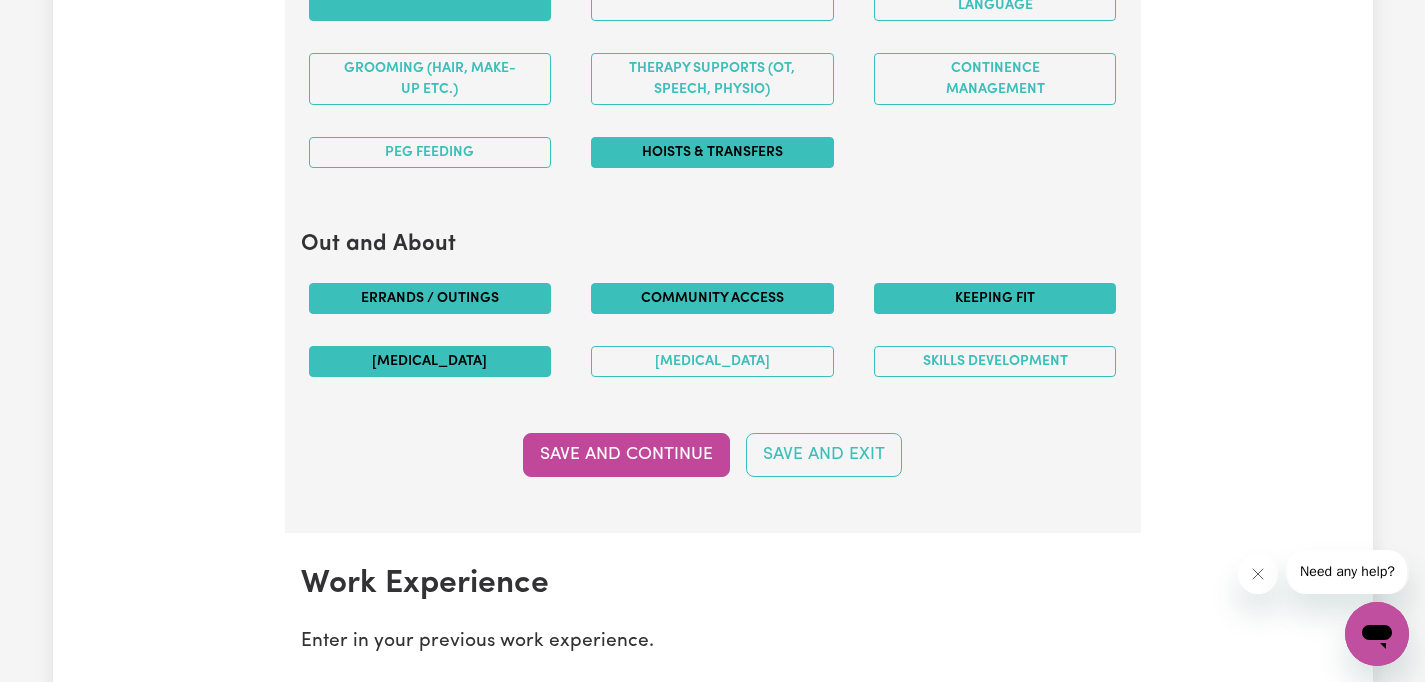 click on "[MEDICAL_DATA]" at bounding box center (430, 361) 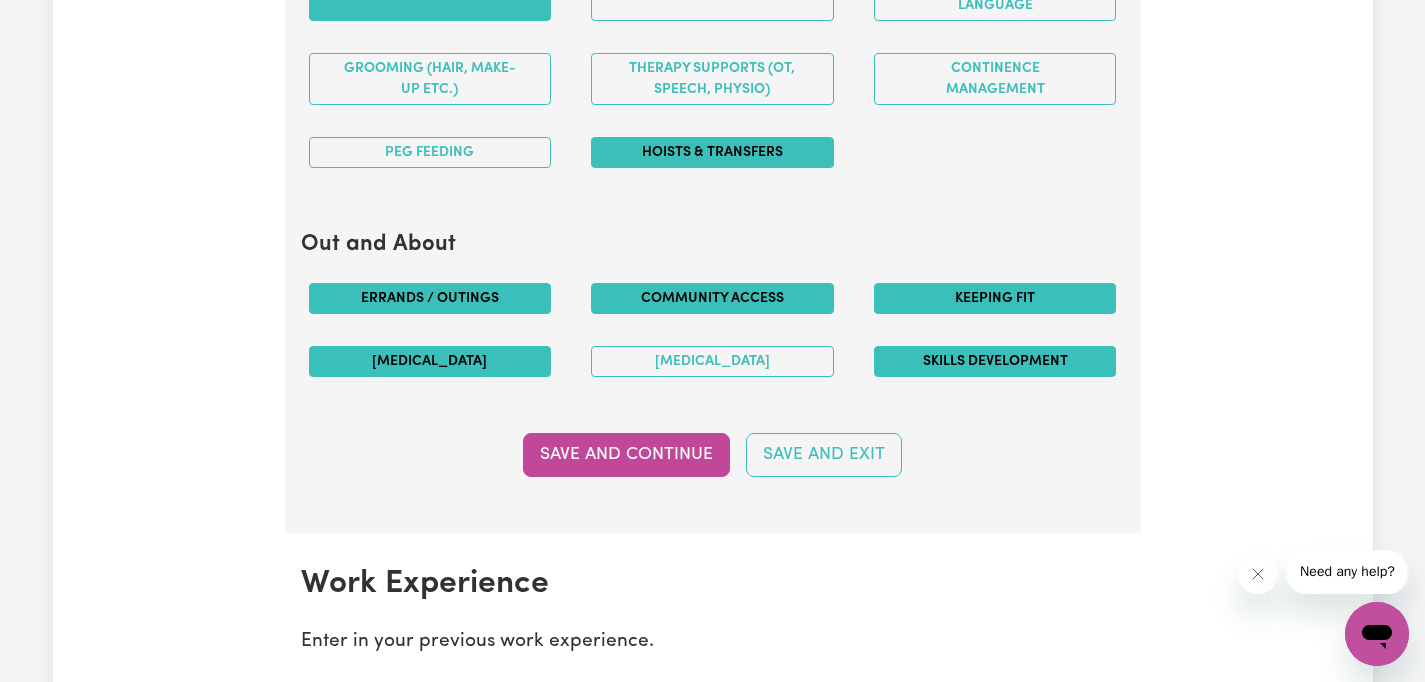 click on "Skills Development" at bounding box center [995, 361] 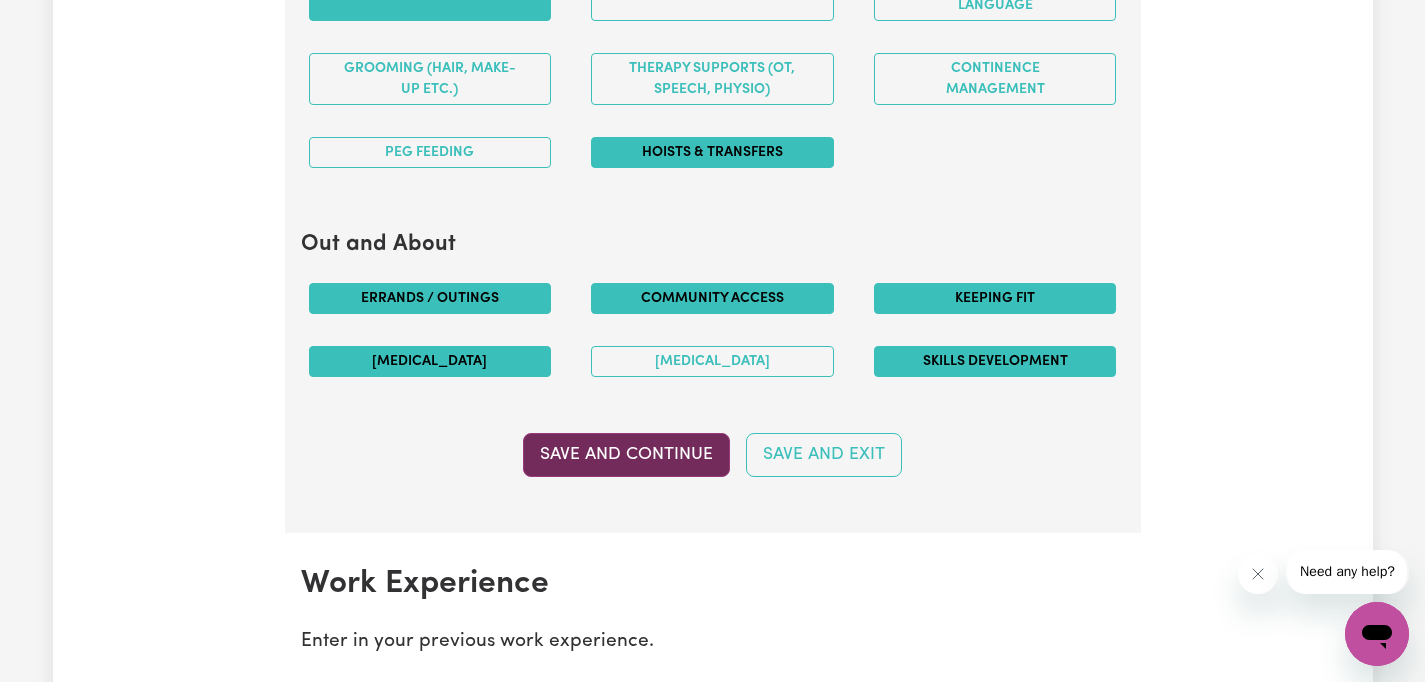 click on "Save and Continue" at bounding box center [626, 455] 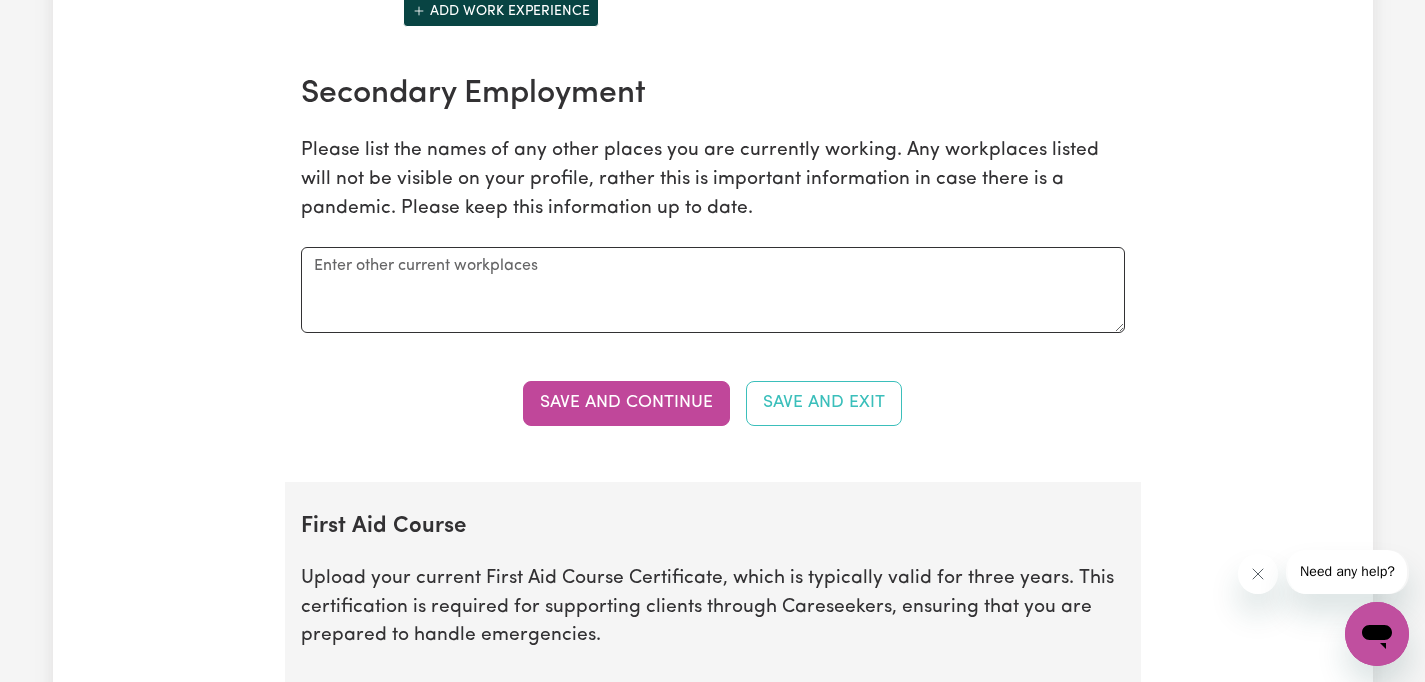 scroll, scrollTop: 3022, scrollLeft: 0, axis: vertical 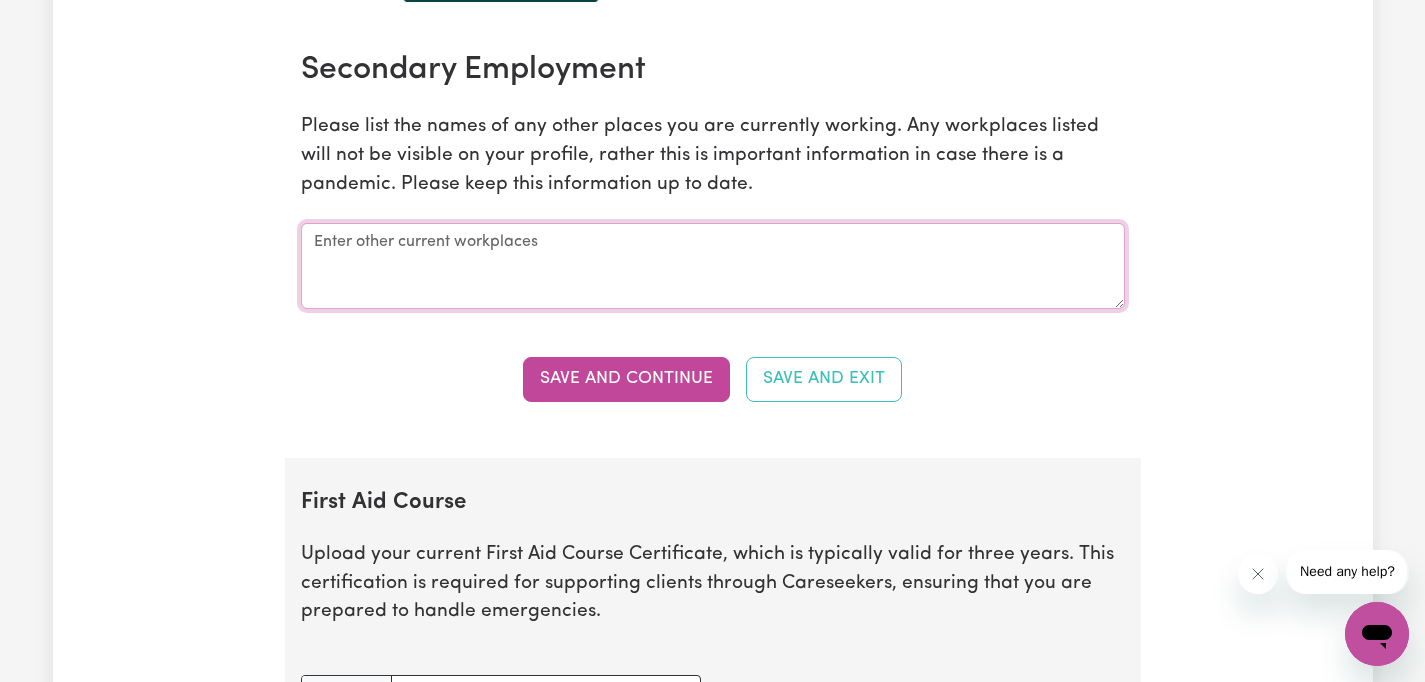 click at bounding box center (713, 266) 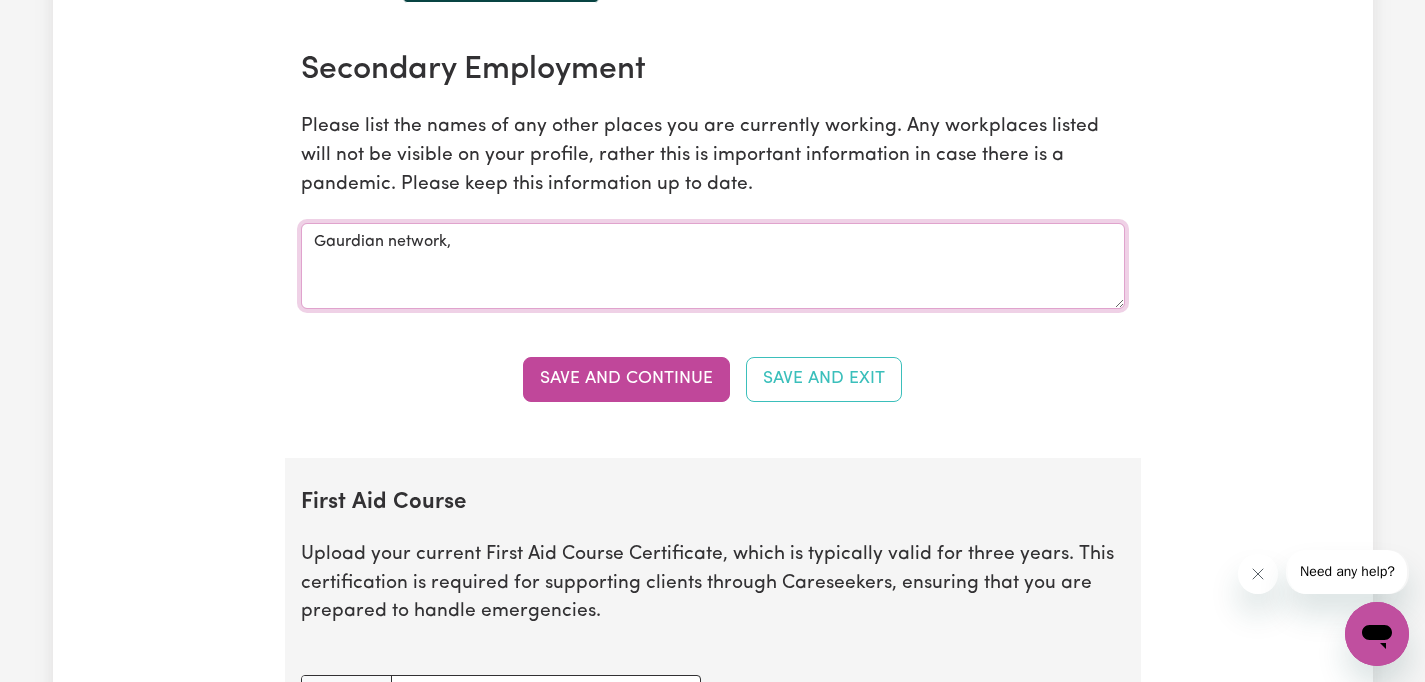 click on "Gaurdian network," at bounding box center (713, 266) 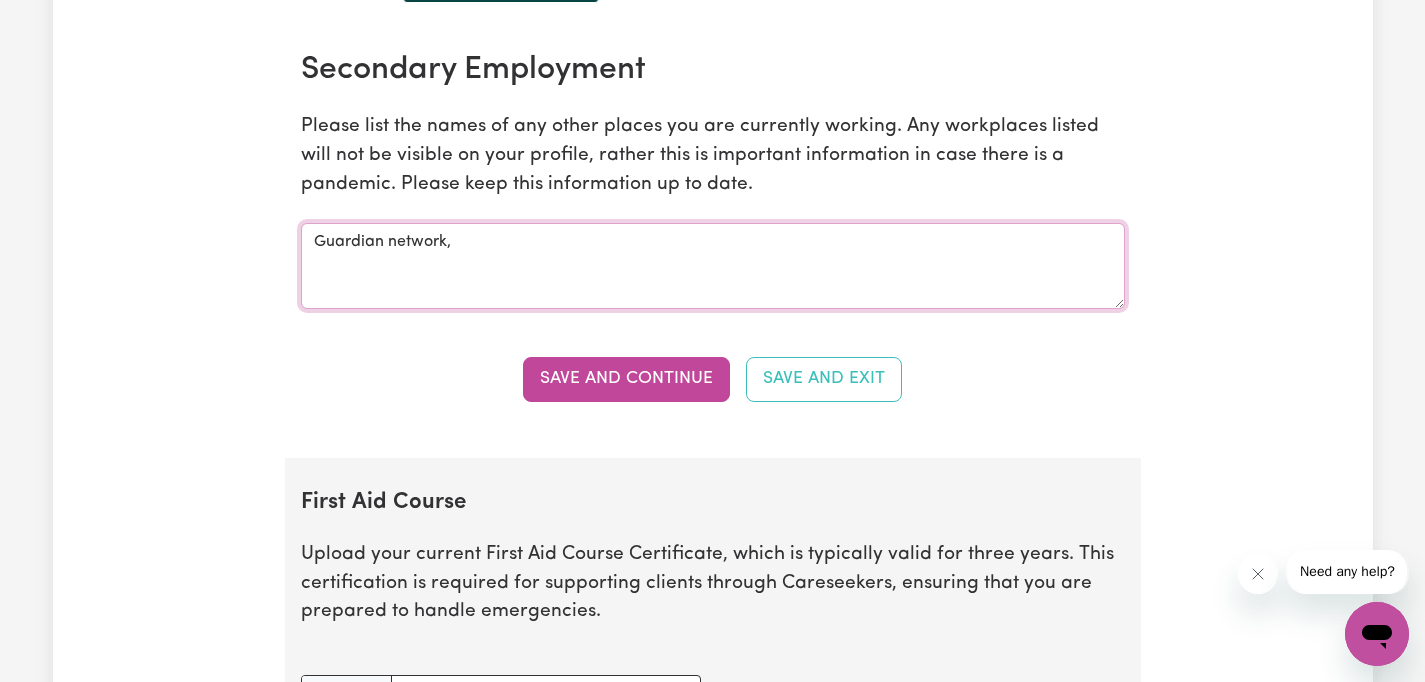 click on "Guardian network," at bounding box center [713, 266] 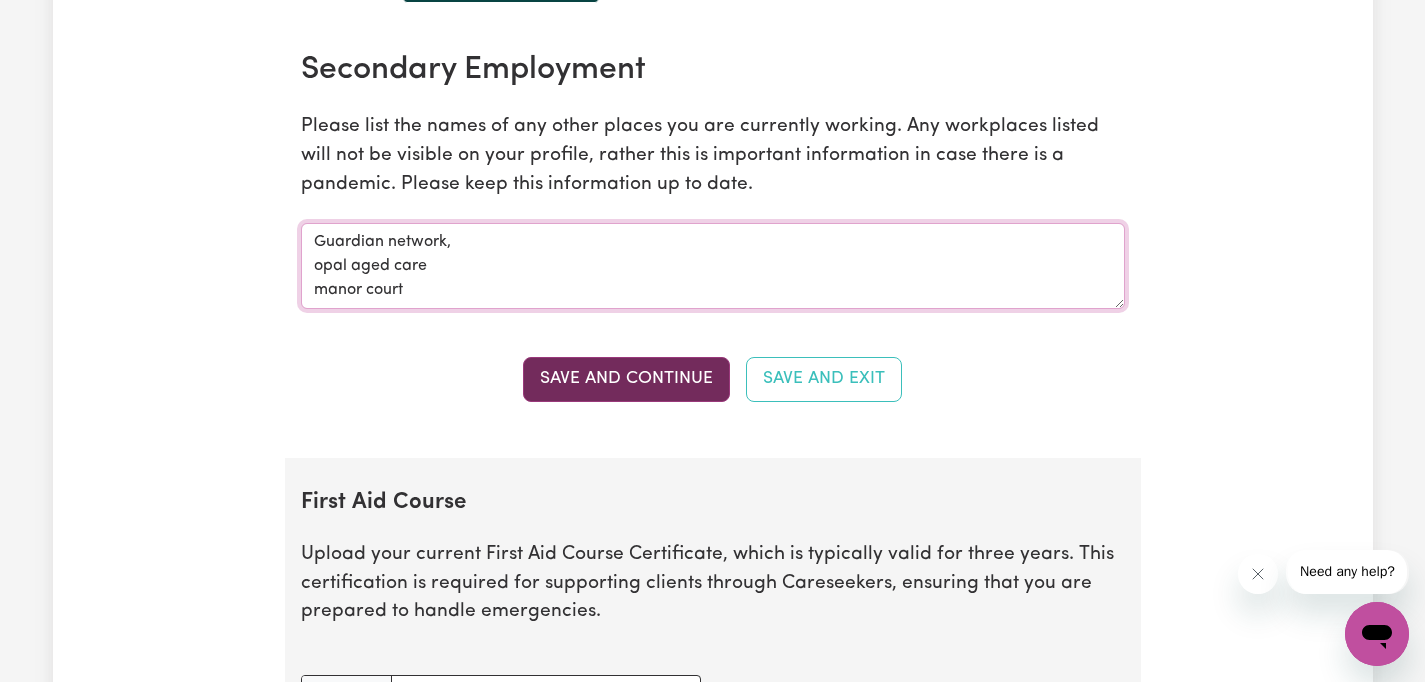 type on "Guardian network,
opal aged care
manor court" 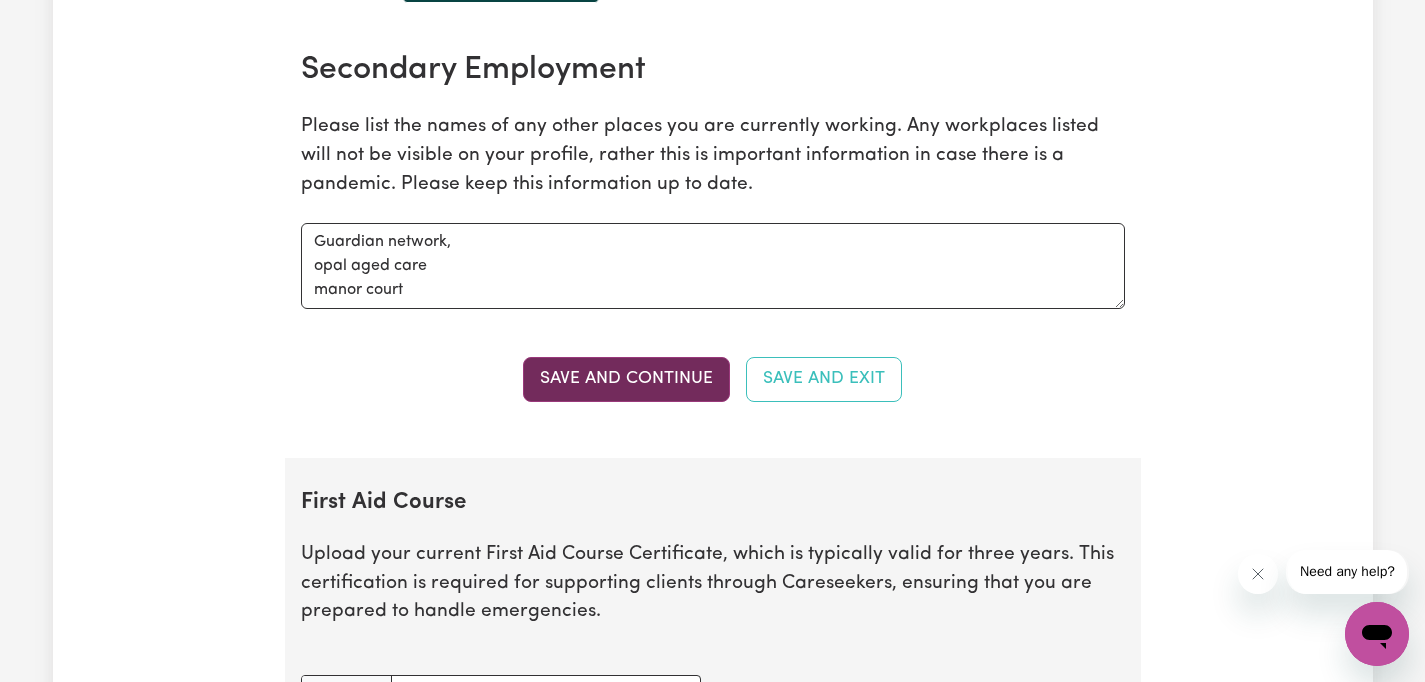 click on "Save and Continue" at bounding box center (626, 379) 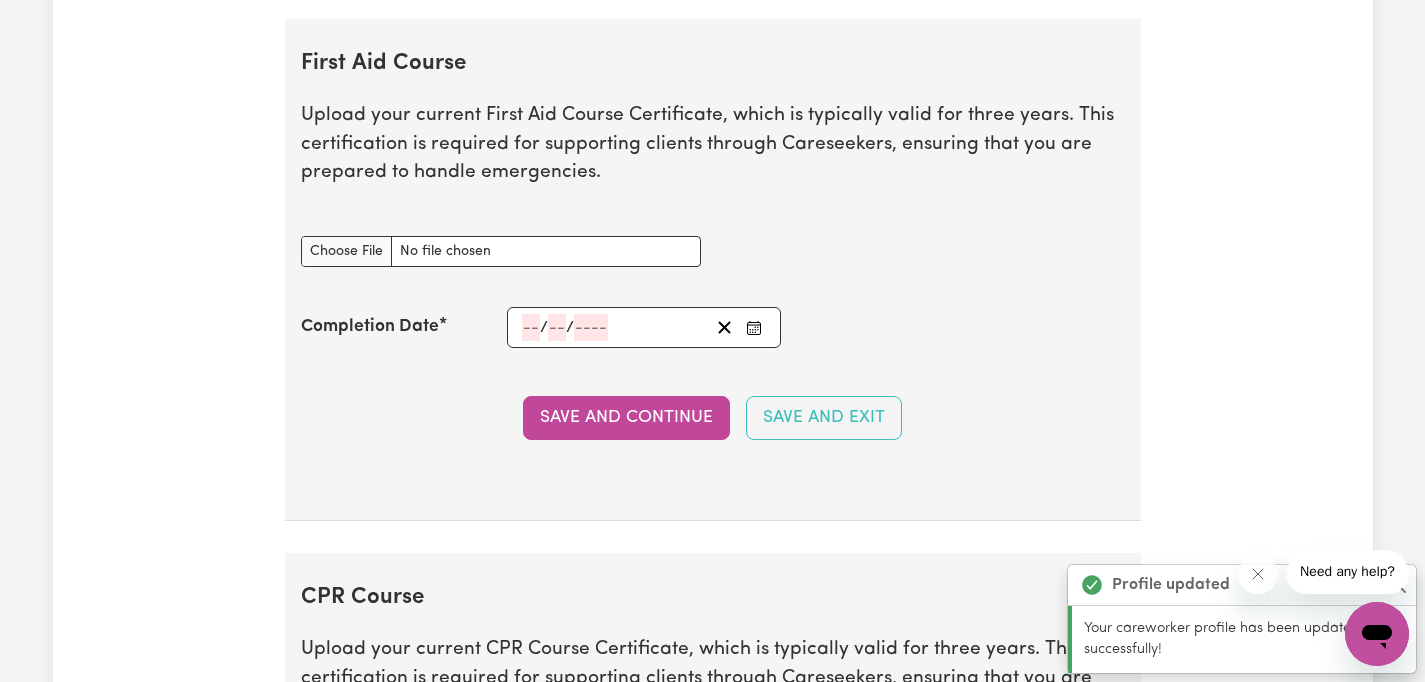 scroll, scrollTop: 3479, scrollLeft: 0, axis: vertical 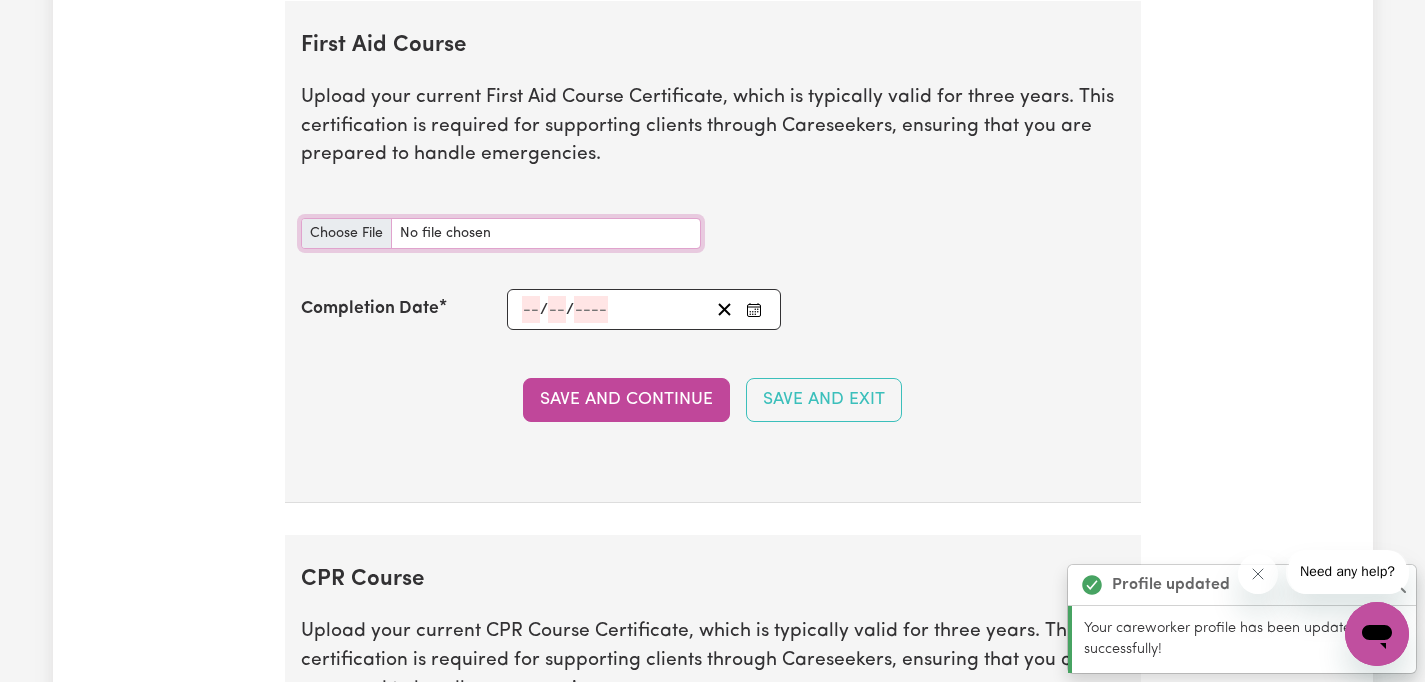 click on "First Aid Course  document" at bounding box center [501, 233] 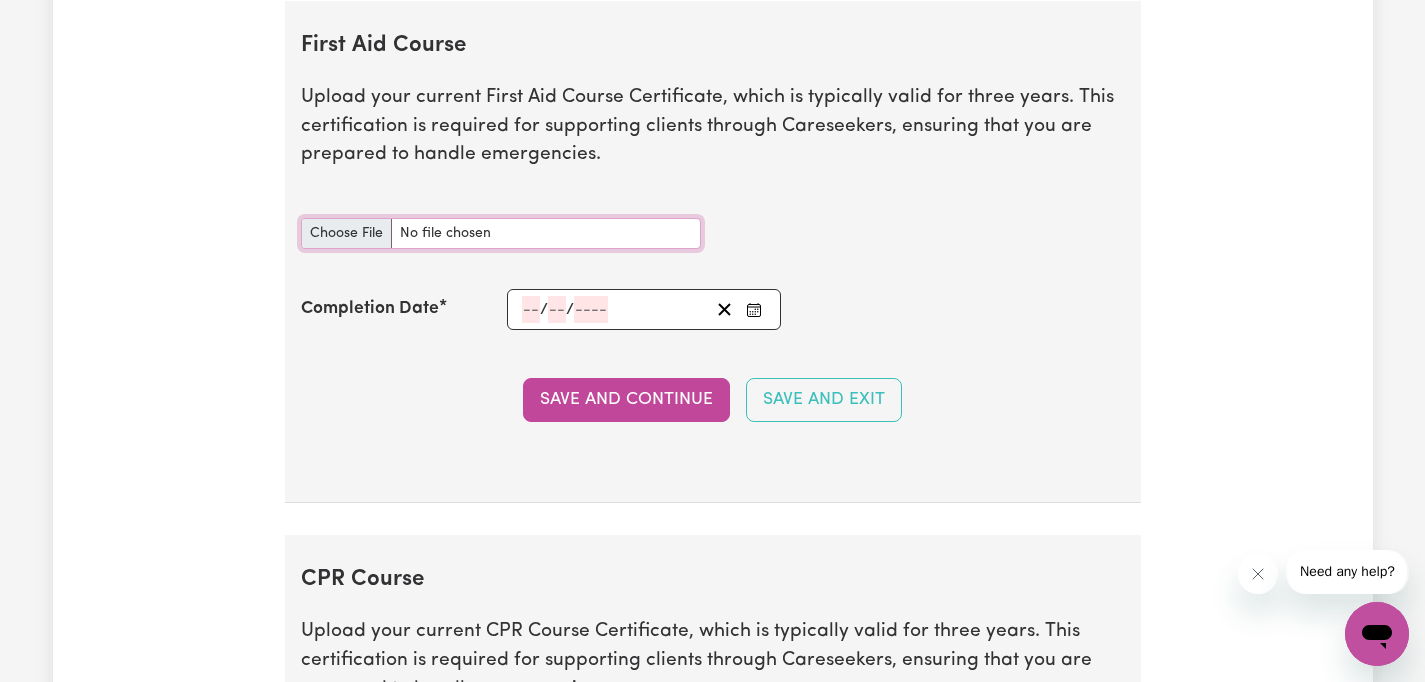 type on "C:\fakepath\FIRST AID .pdf" 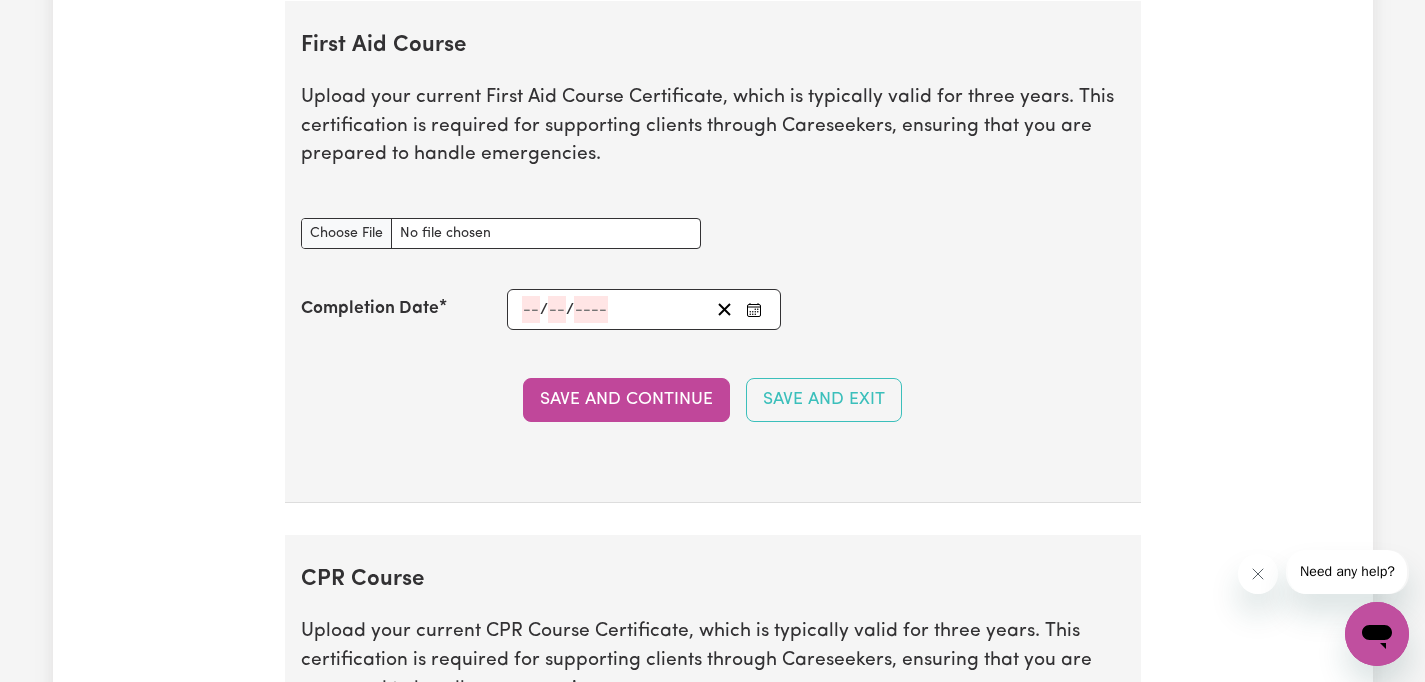 click 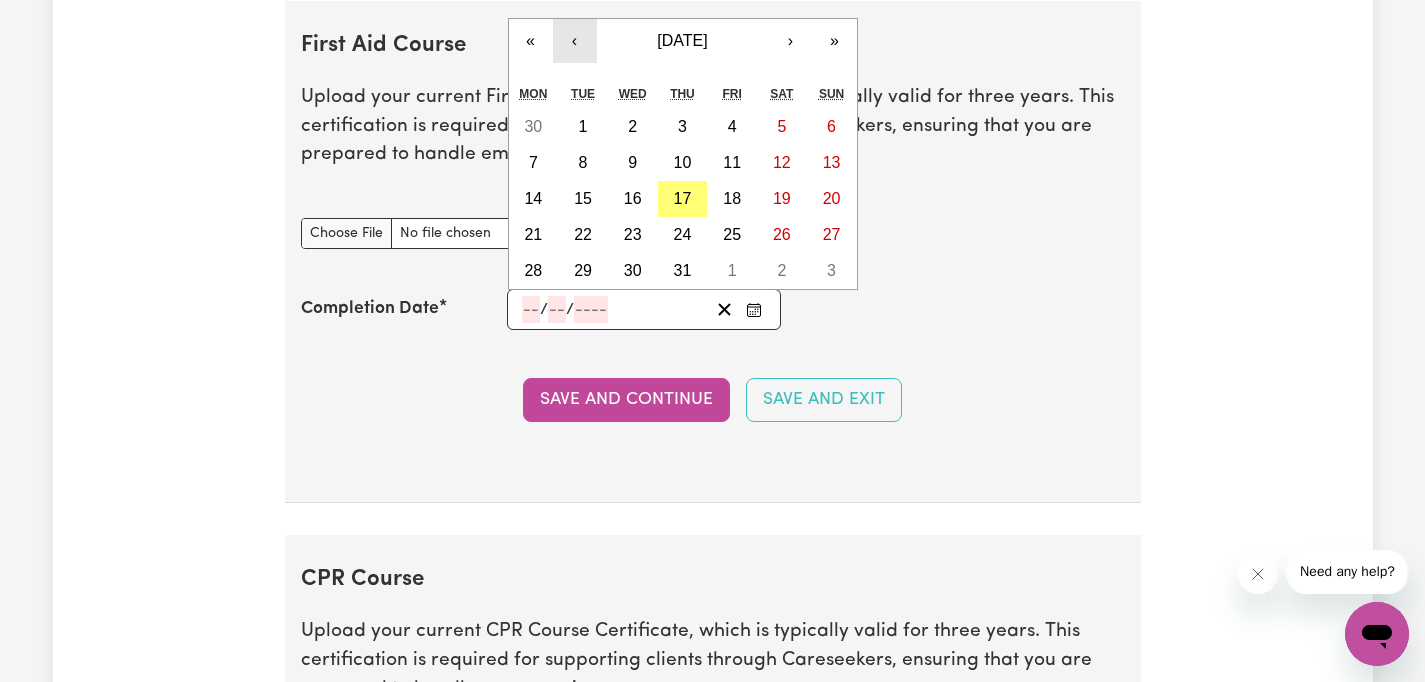click on "‹" at bounding box center [575, 41] 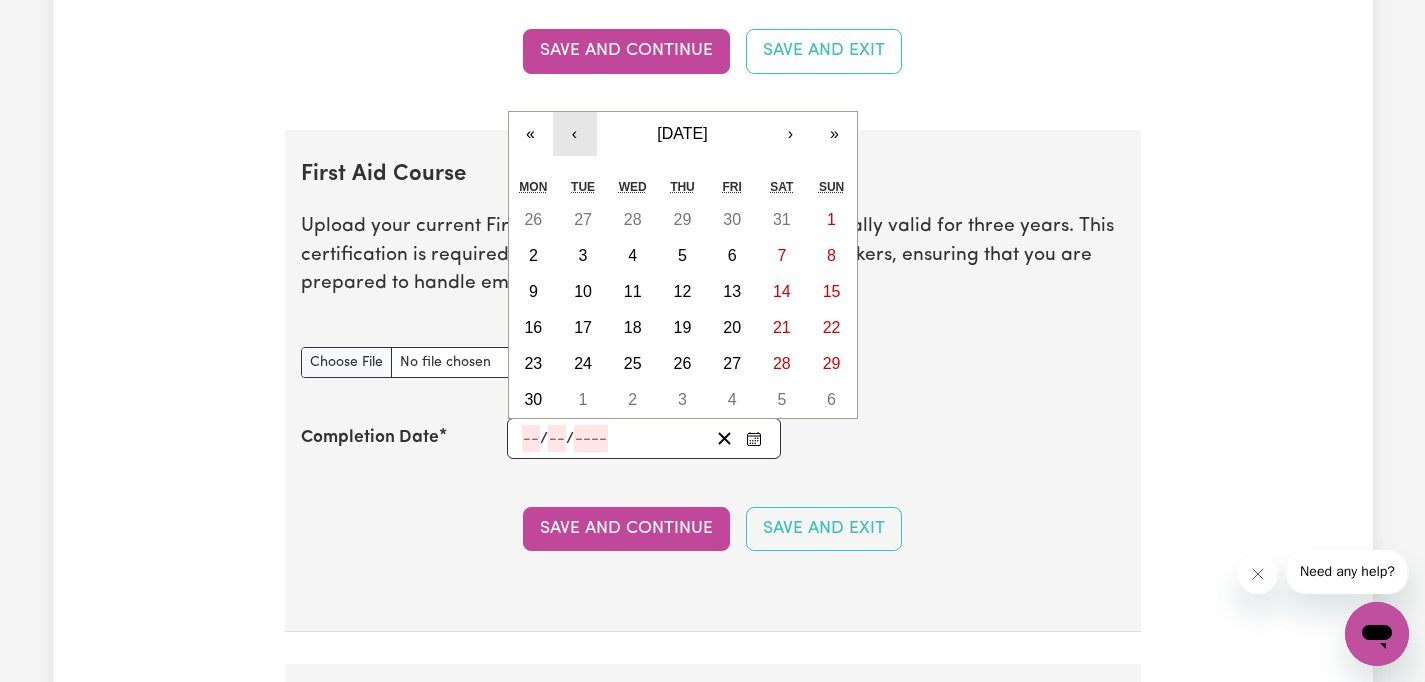 scroll, scrollTop: 3348, scrollLeft: 0, axis: vertical 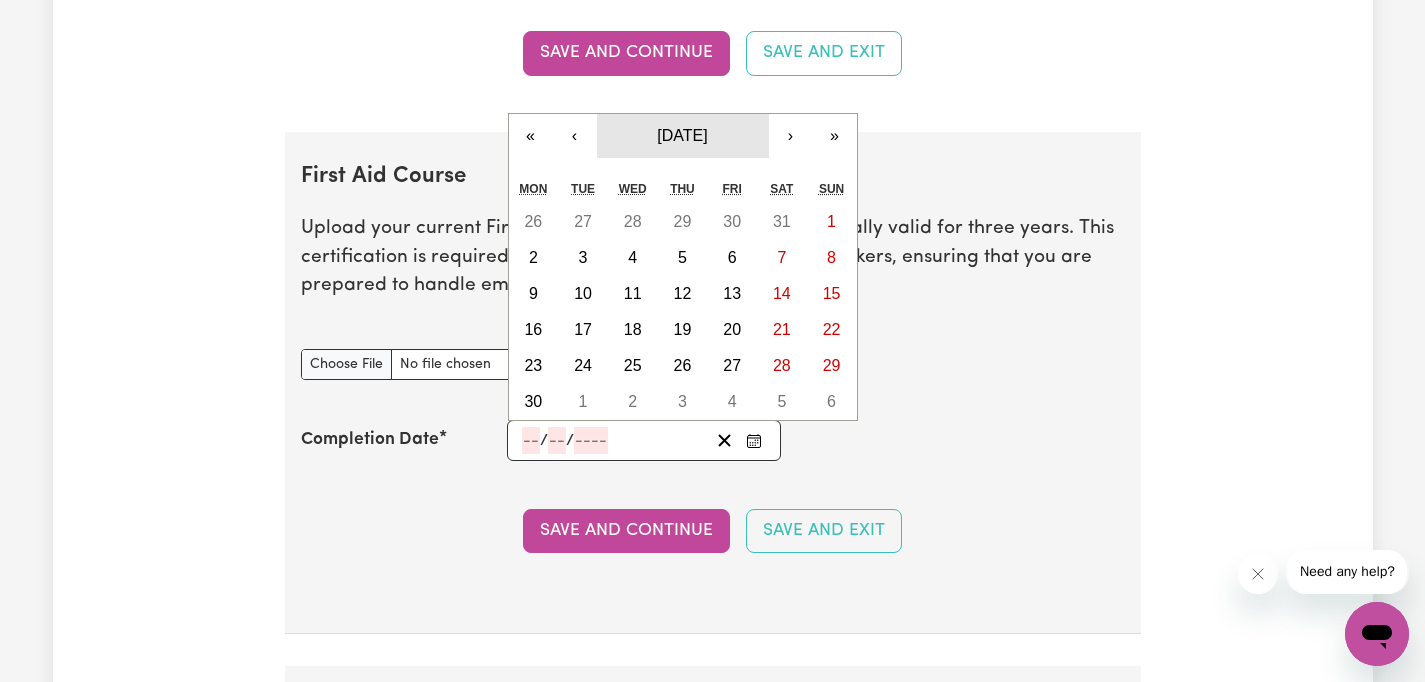 click on "[DATE]" at bounding box center [682, 135] 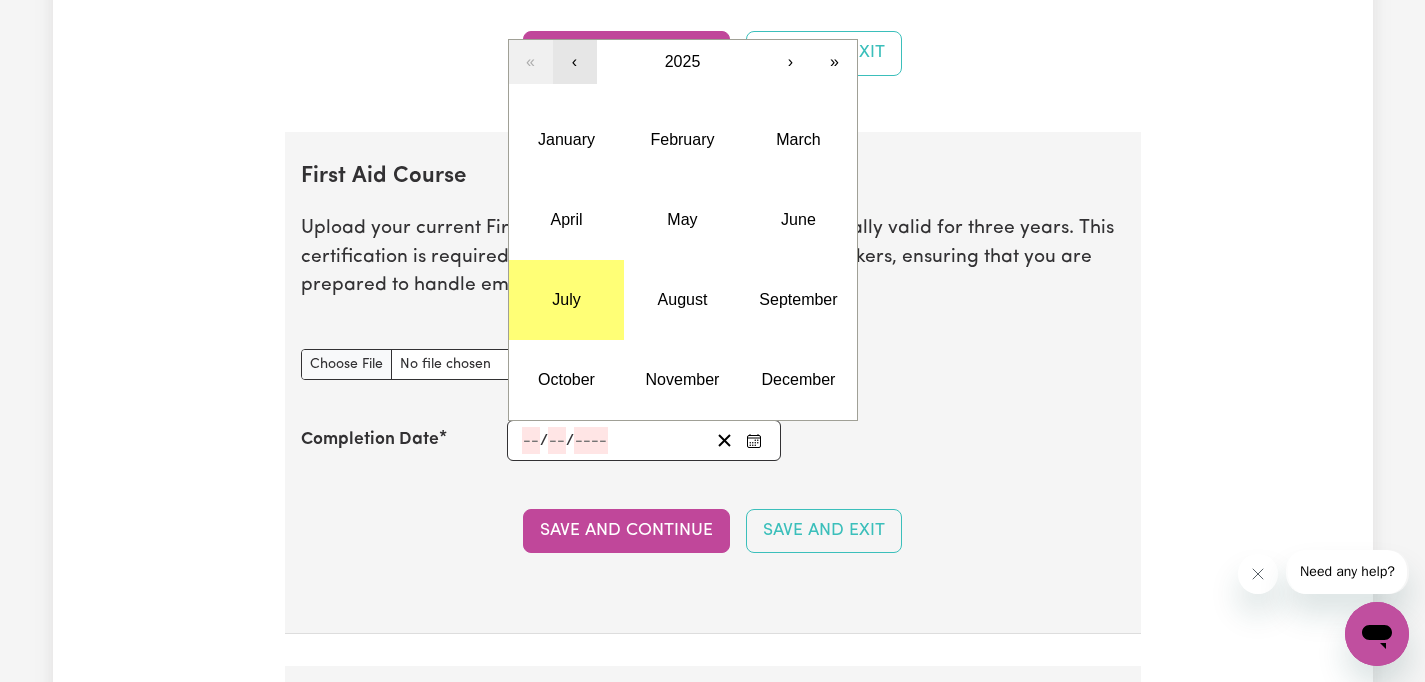 click on "‹" at bounding box center [575, 62] 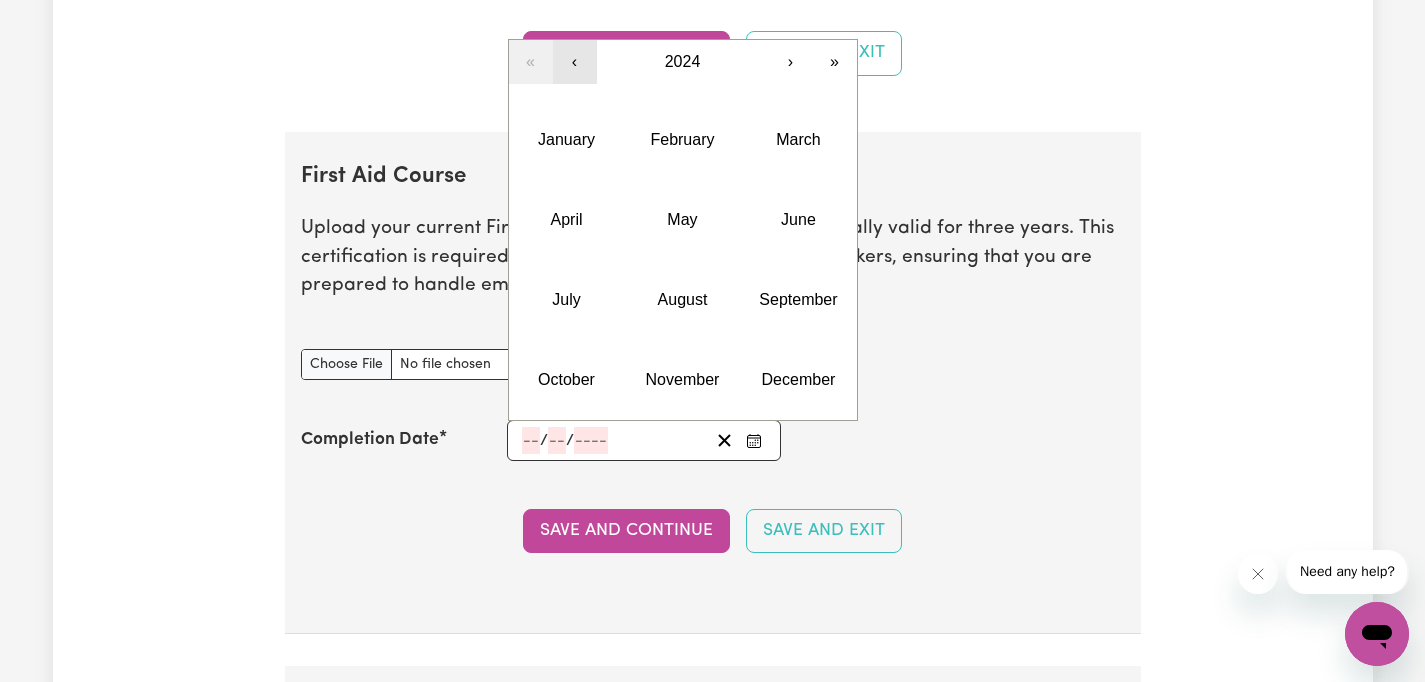 click on "‹" at bounding box center (575, 62) 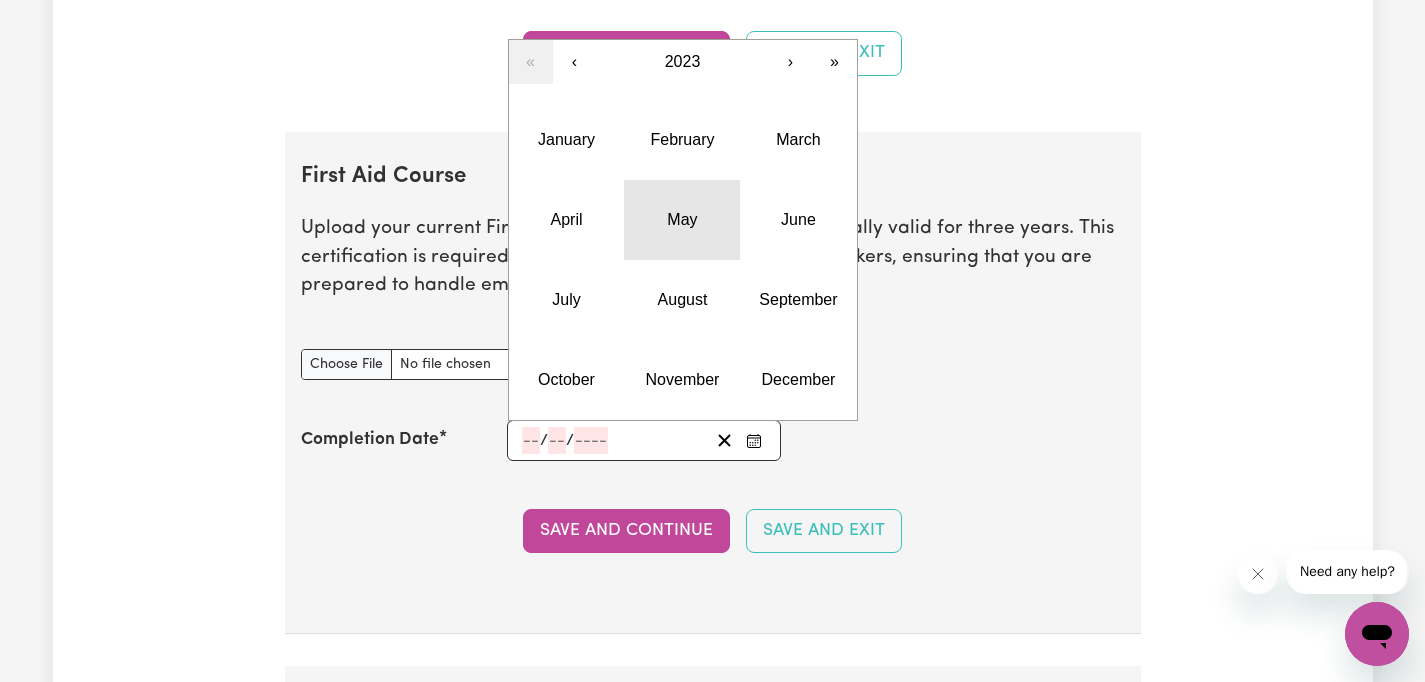 click on "May" at bounding box center [682, 220] 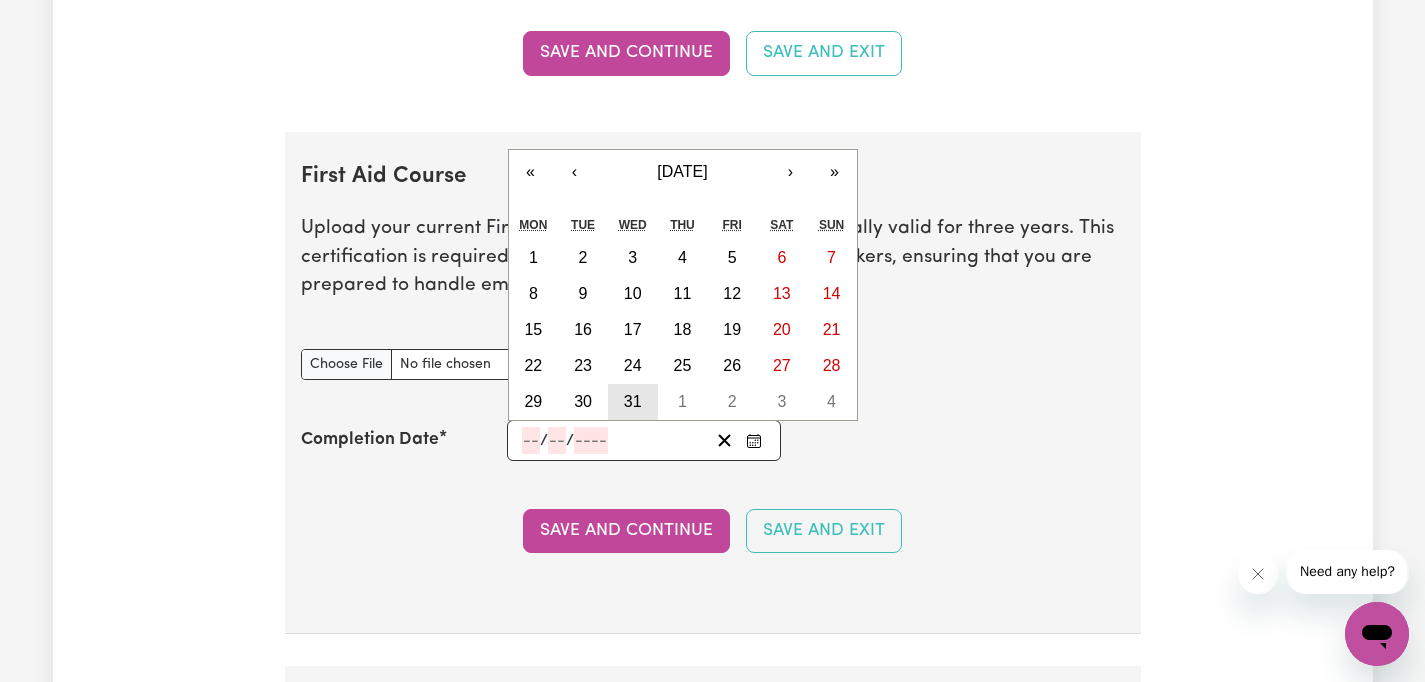 click on "31" at bounding box center [633, 401] 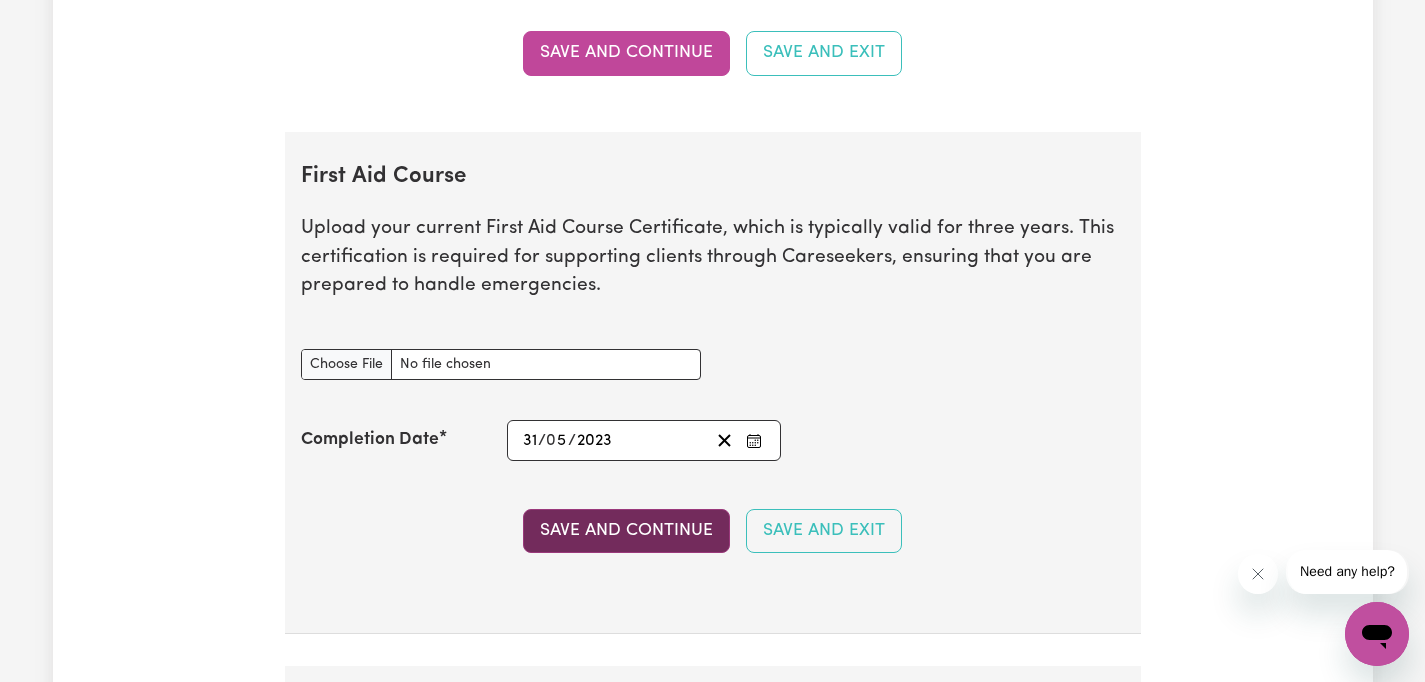click on "Save and Continue" at bounding box center (626, 531) 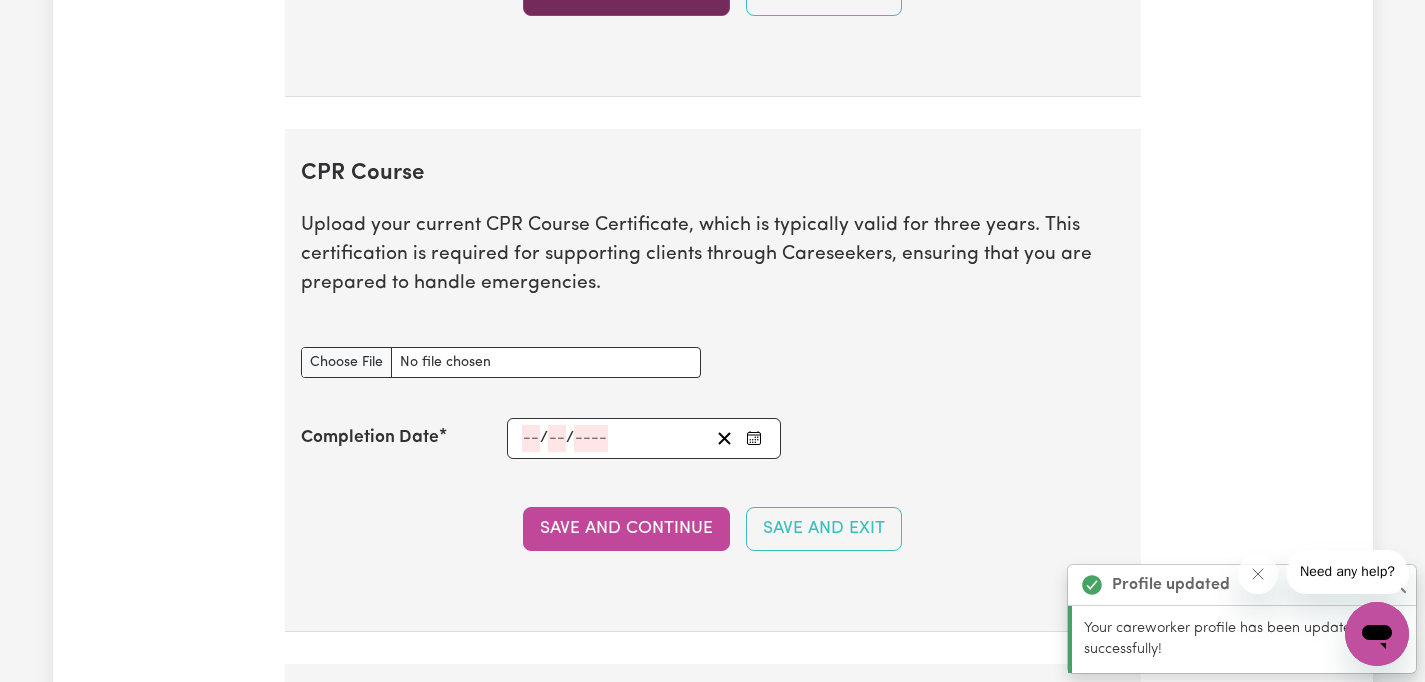 scroll, scrollTop: 4014, scrollLeft: 0, axis: vertical 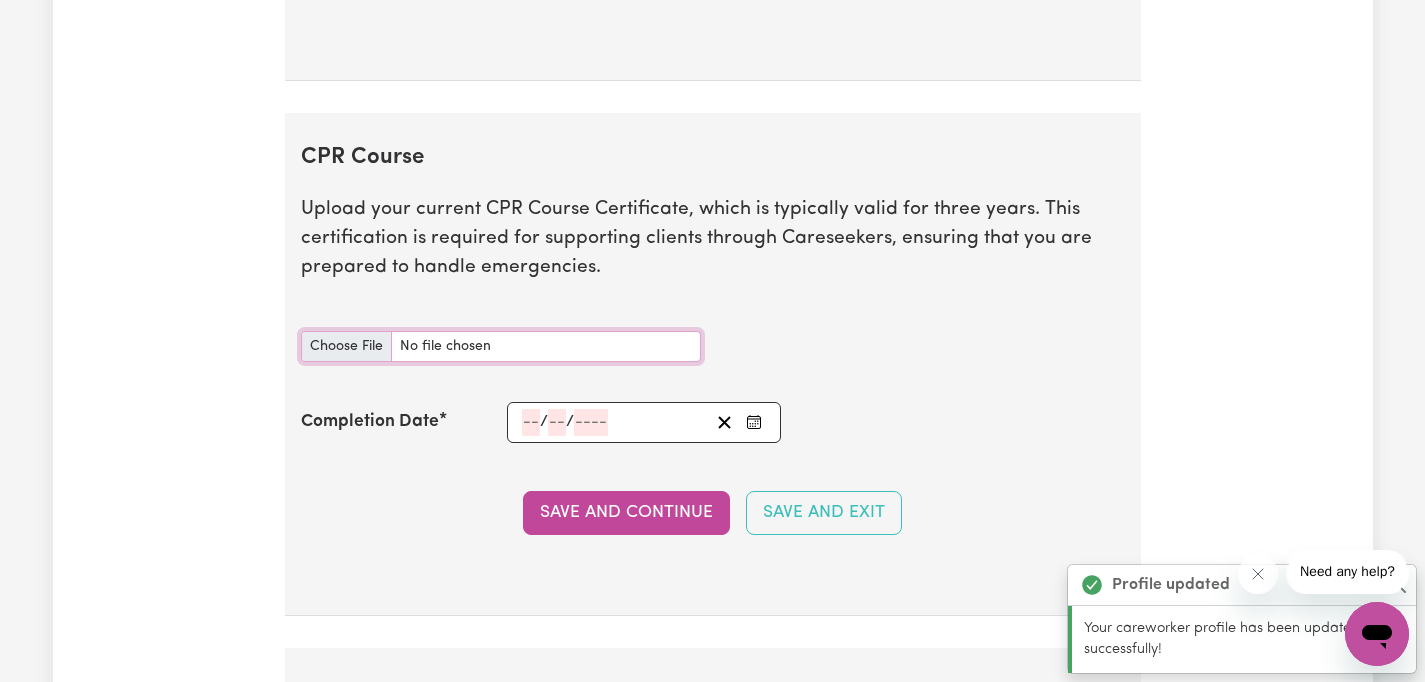 click on "CPR Course  document" at bounding box center [501, 346] 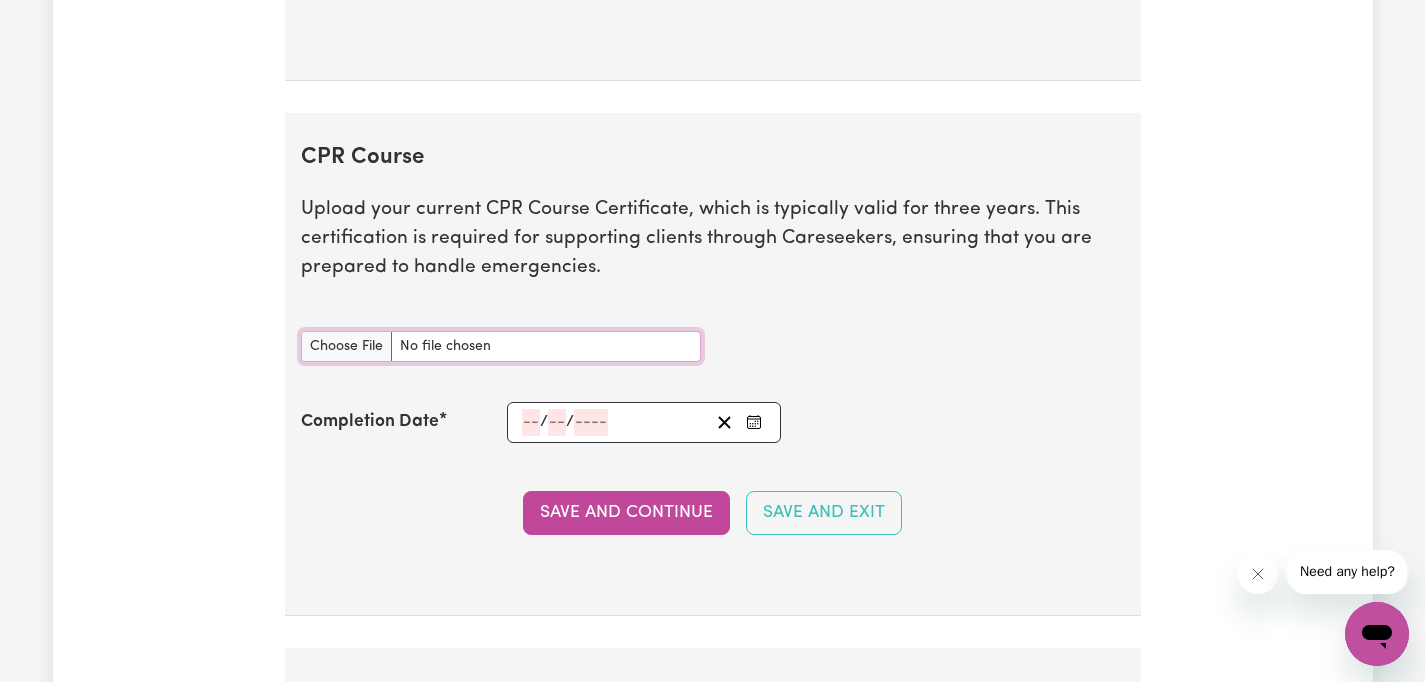 type on "C:\fakepath\CPR.pdf" 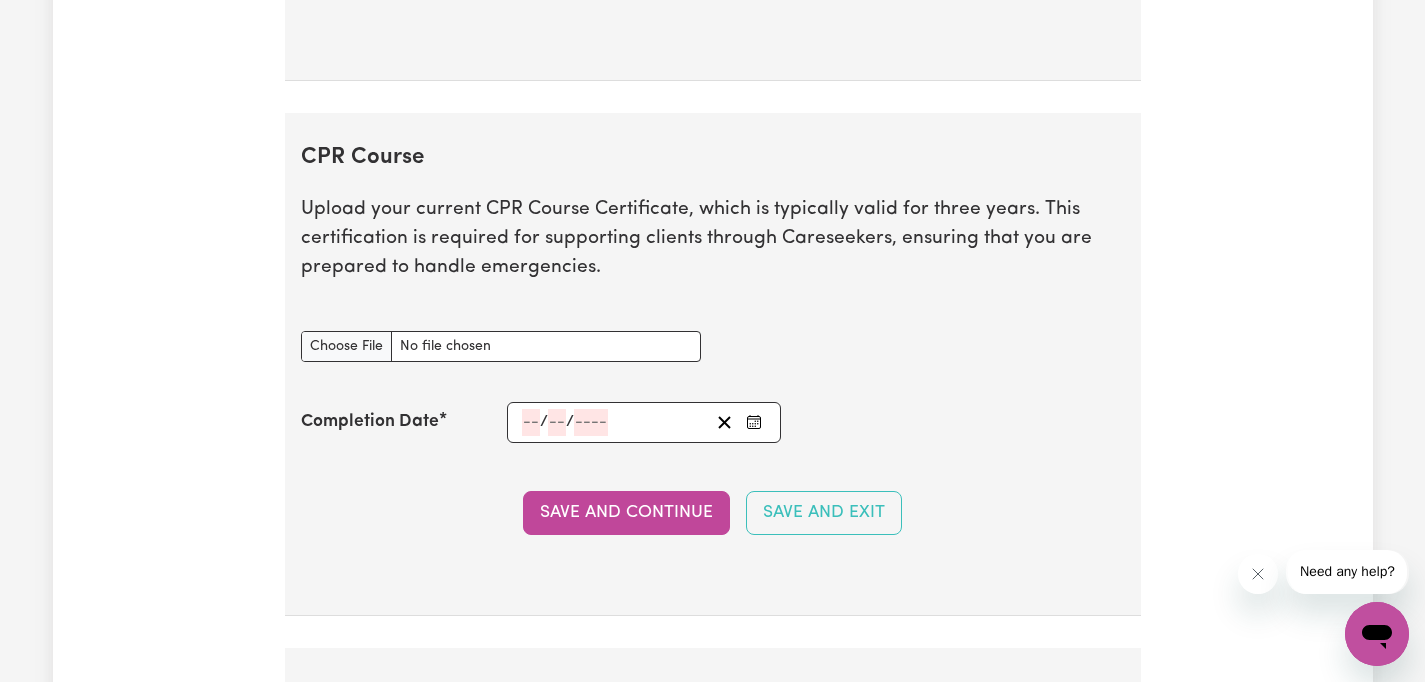 click 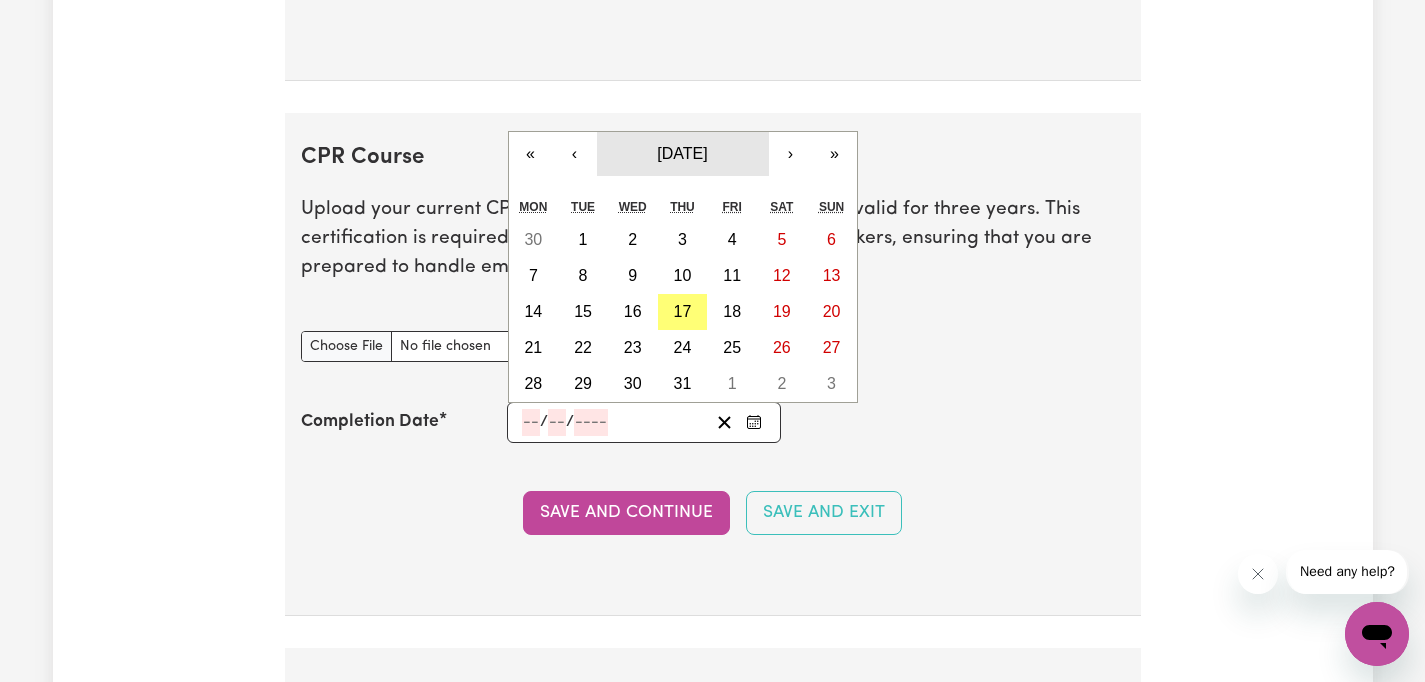 click on "[DATE]" at bounding box center (683, 154) 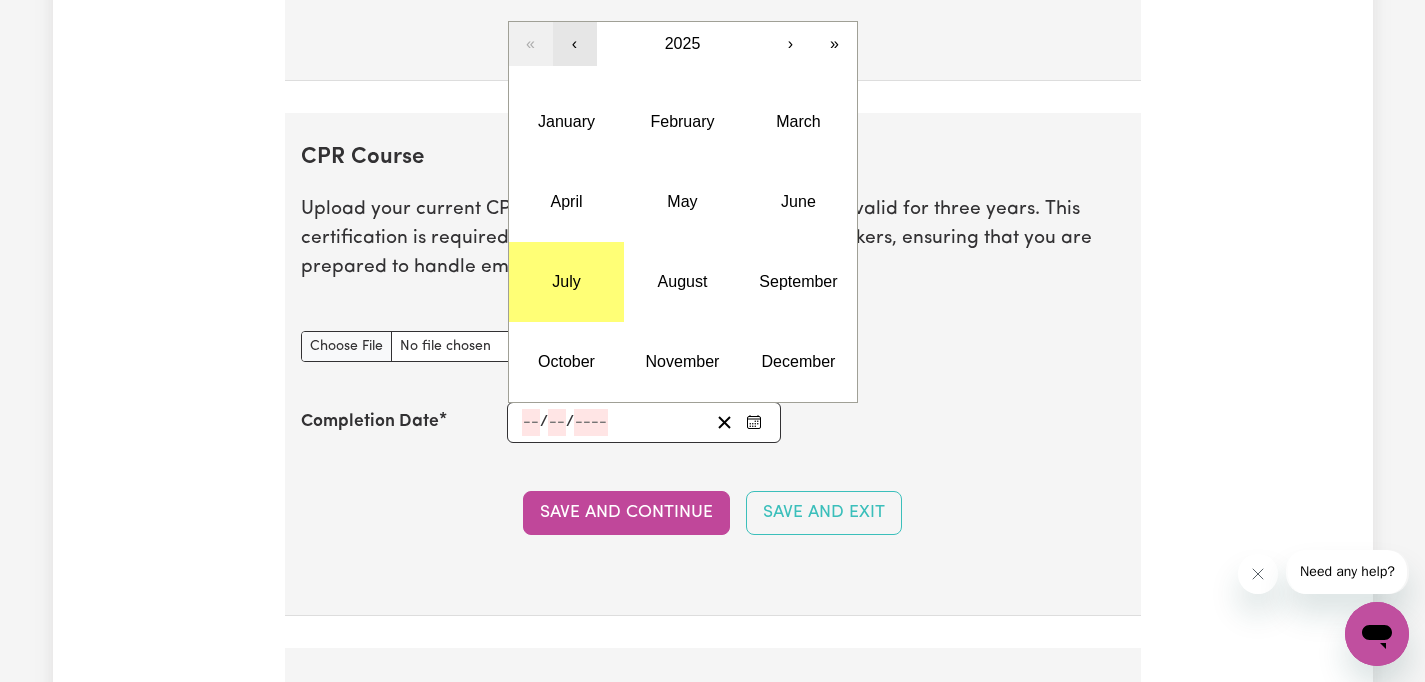 click on "‹" at bounding box center [575, 44] 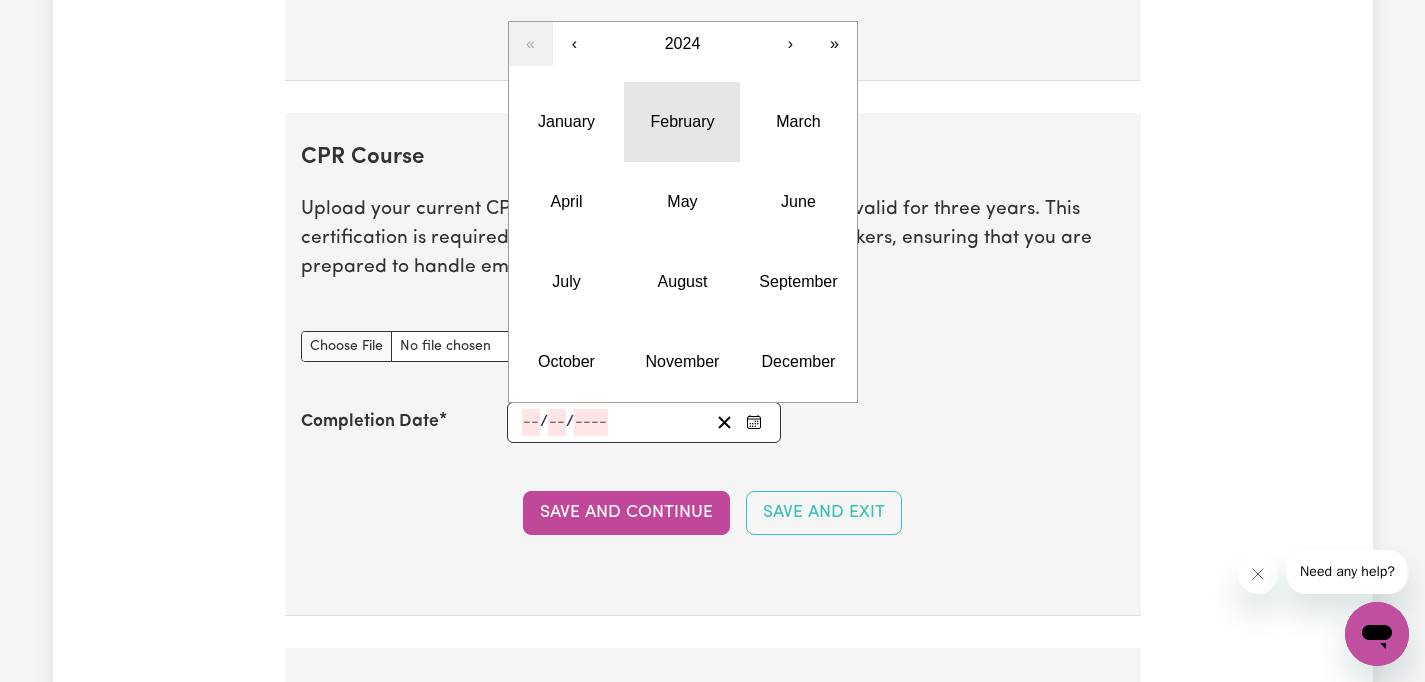 click on "February" at bounding box center (682, 122) 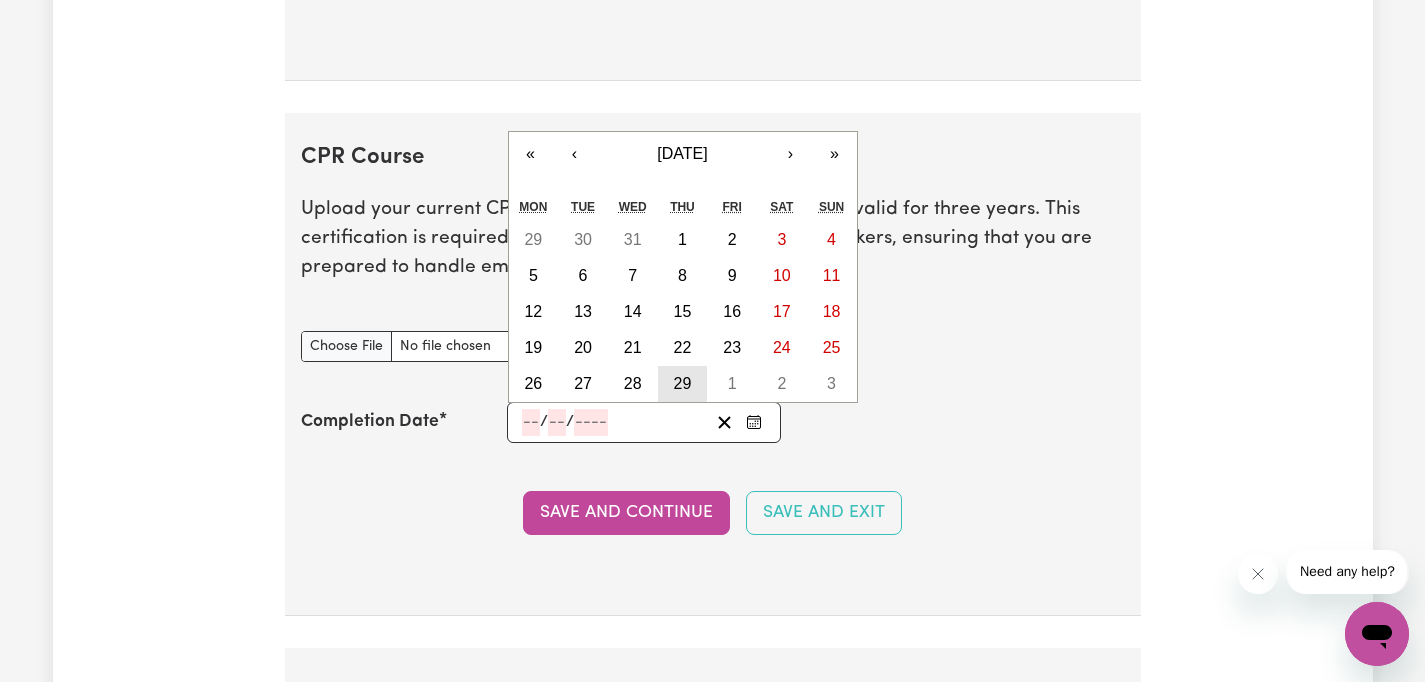 click on "29" at bounding box center [683, 383] 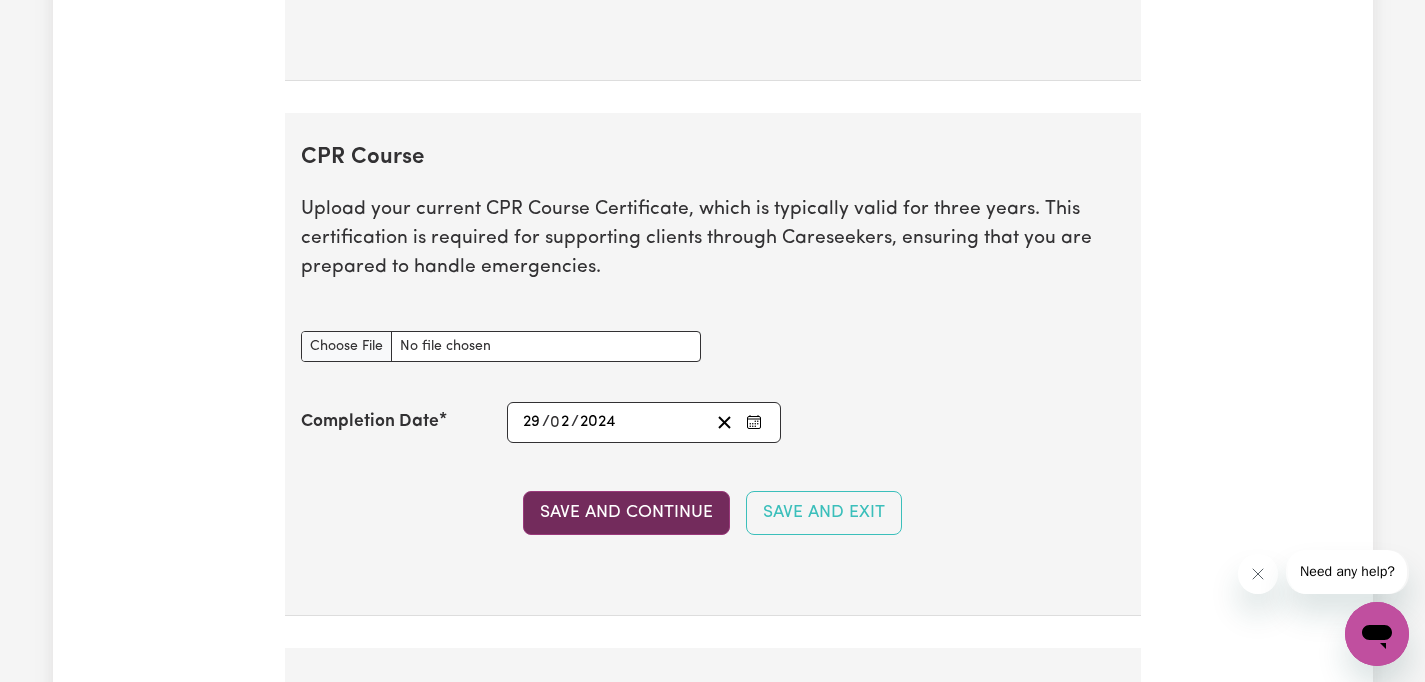 click on "Save and Continue" at bounding box center [626, 513] 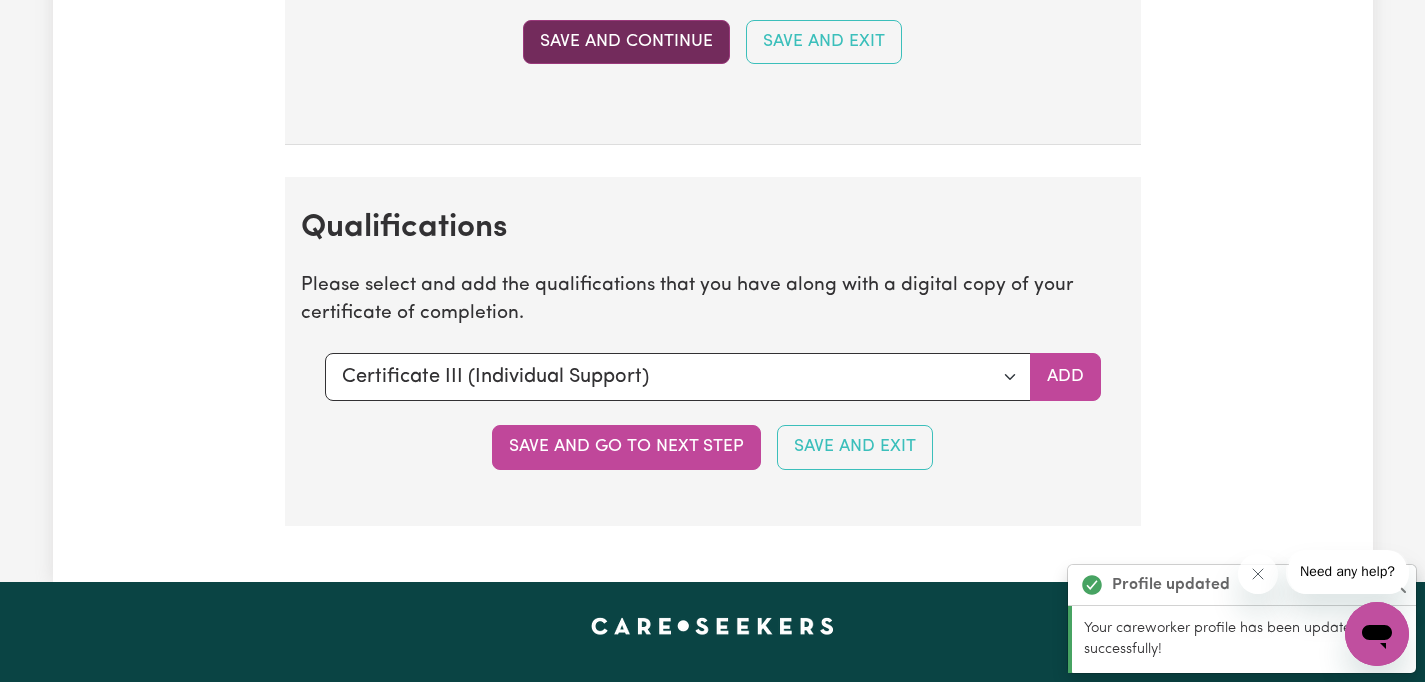 scroll, scrollTop: 4662, scrollLeft: 0, axis: vertical 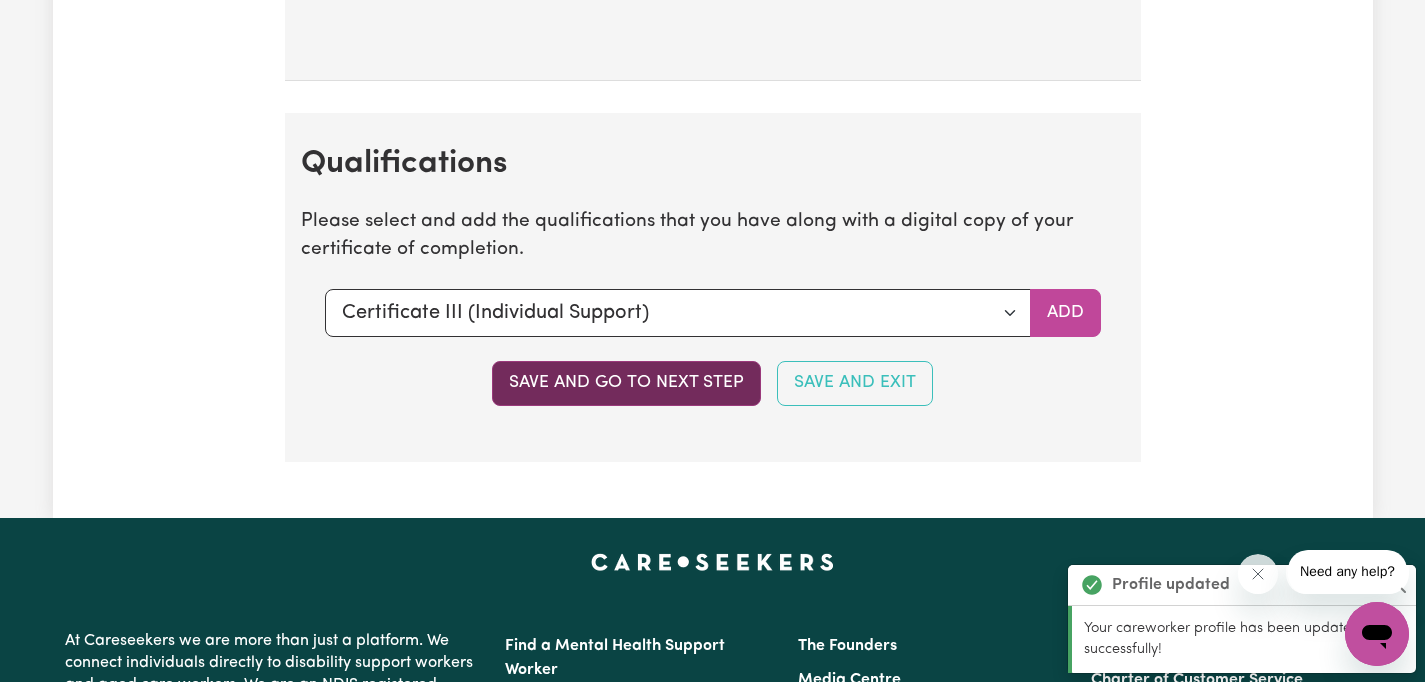 click on "Save and go to next step" at bounding box center [626, 383] 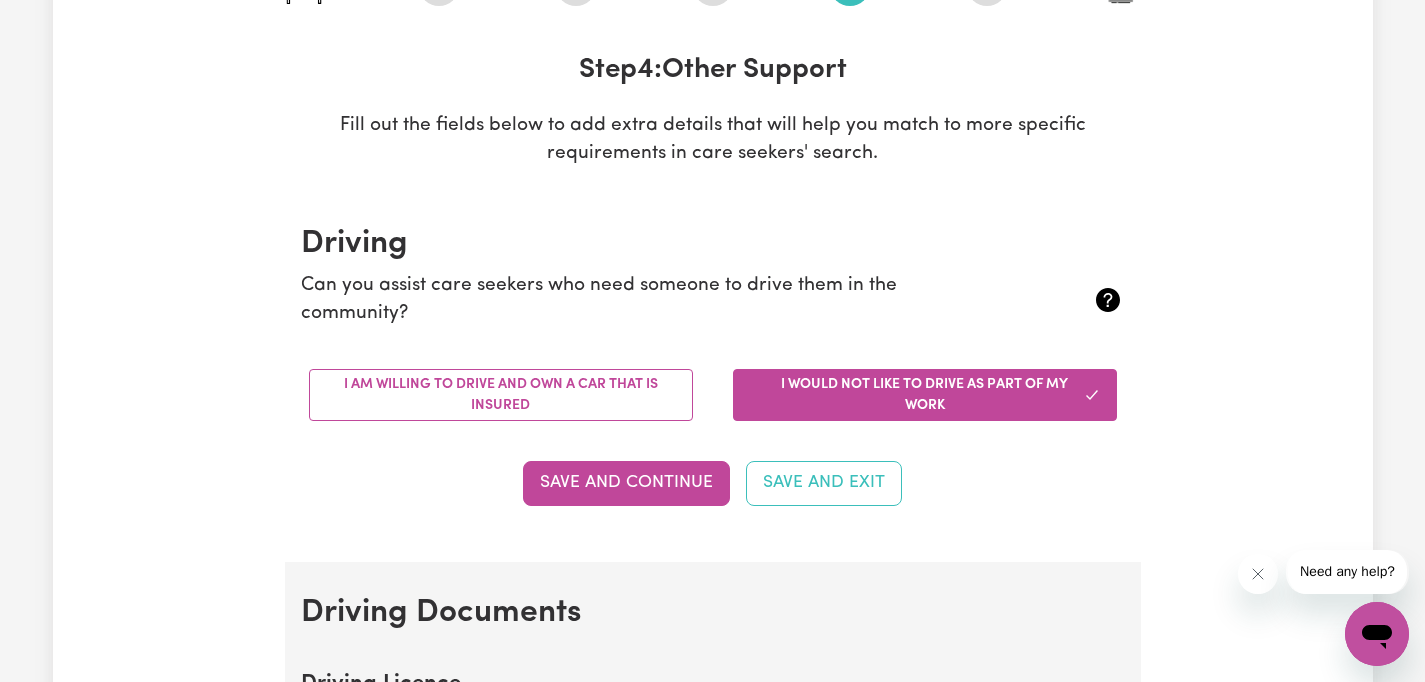 scroll, scrollTop: 273, scrollLeft: 0, axis: vertical 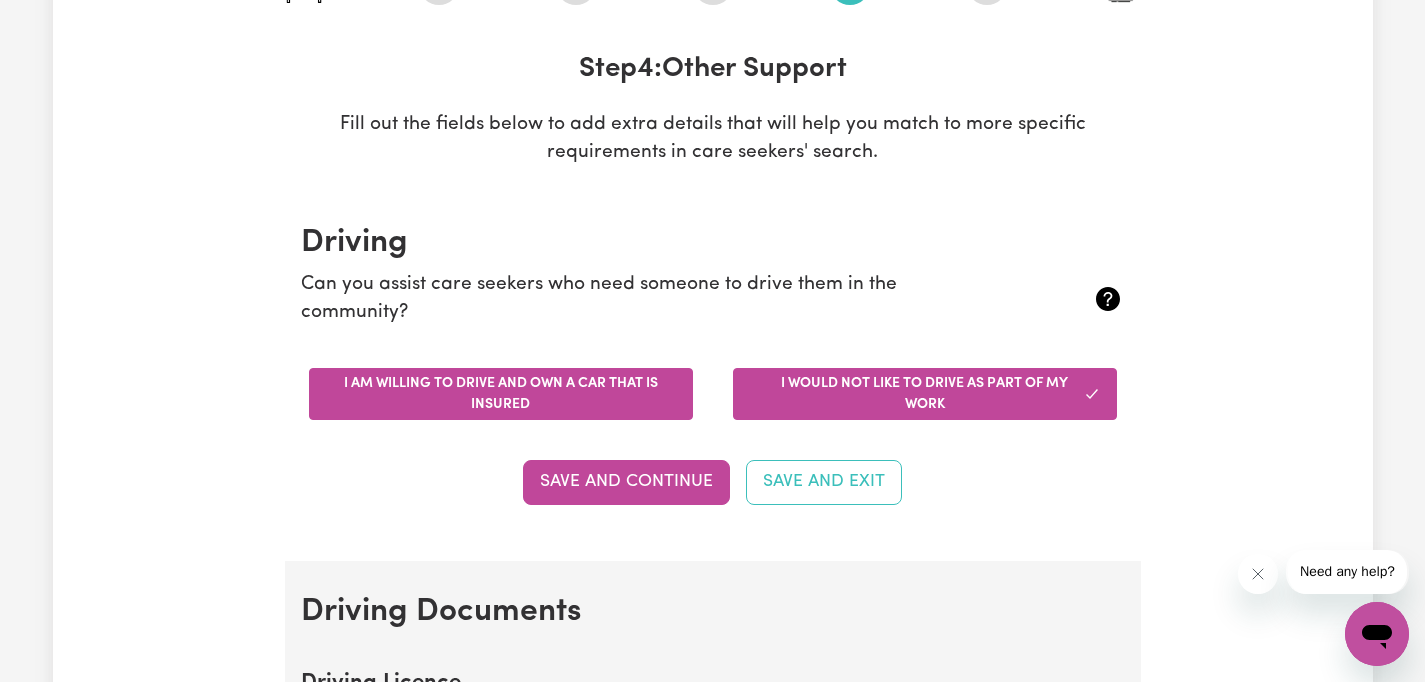 click on "I am willing to drive and own a car that is insured" at bounding box center [501, 394] 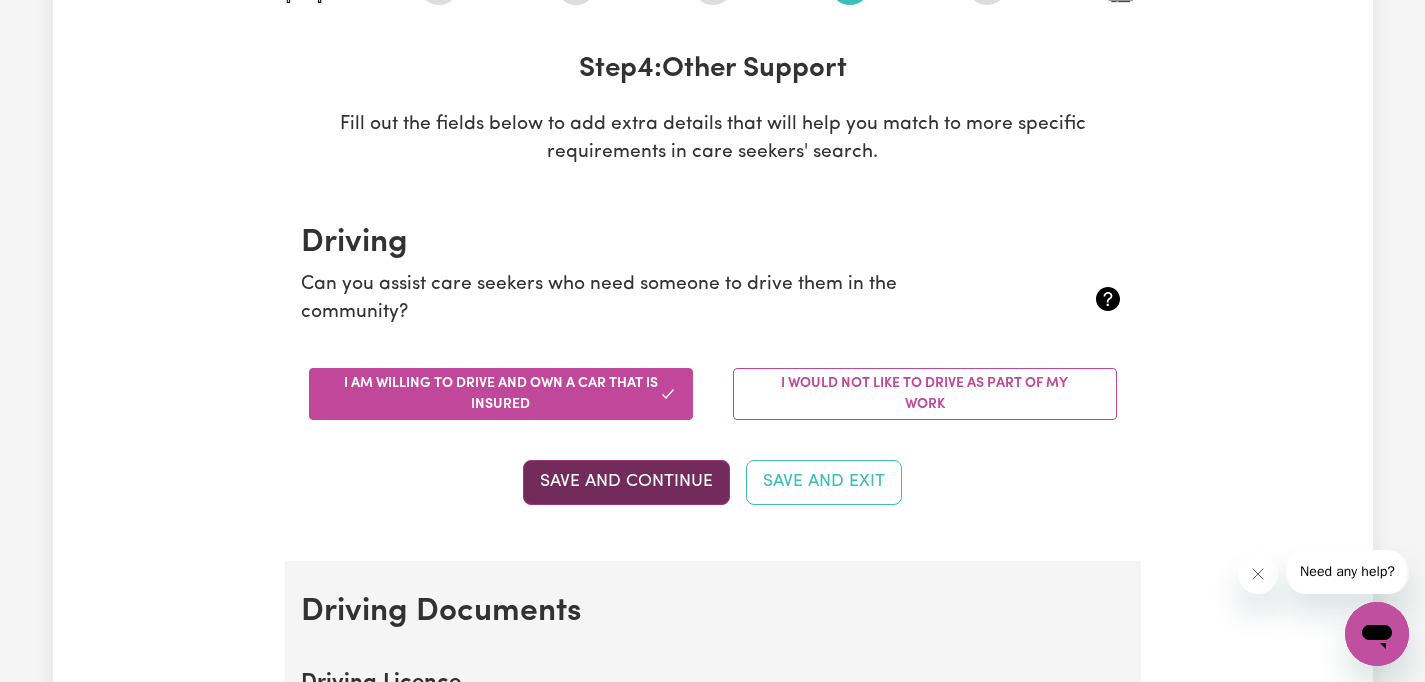 click on "Save and Continue" at bounding box center (626, 482) 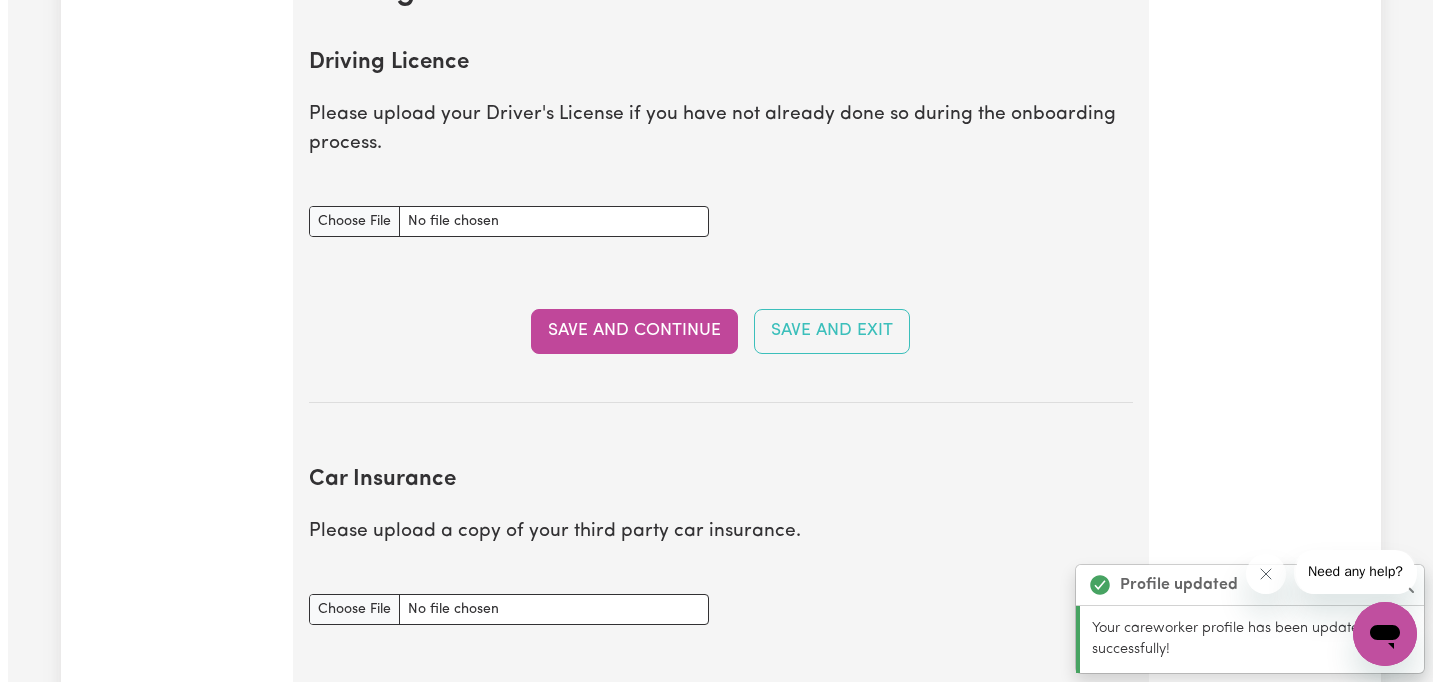 scroll, scrollTop: 912, scrollLeft: 0, axis: vertical 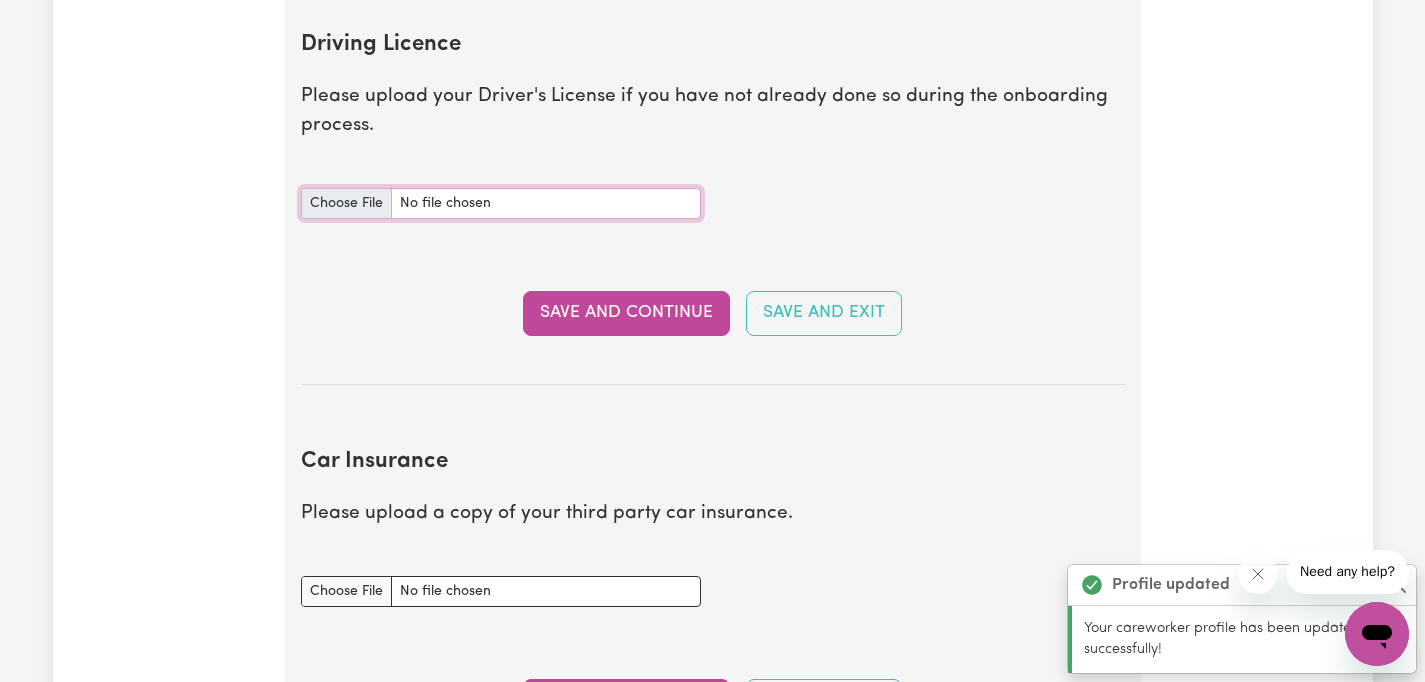 click on "Driving Licence  document" at bounding box center (501, 203) 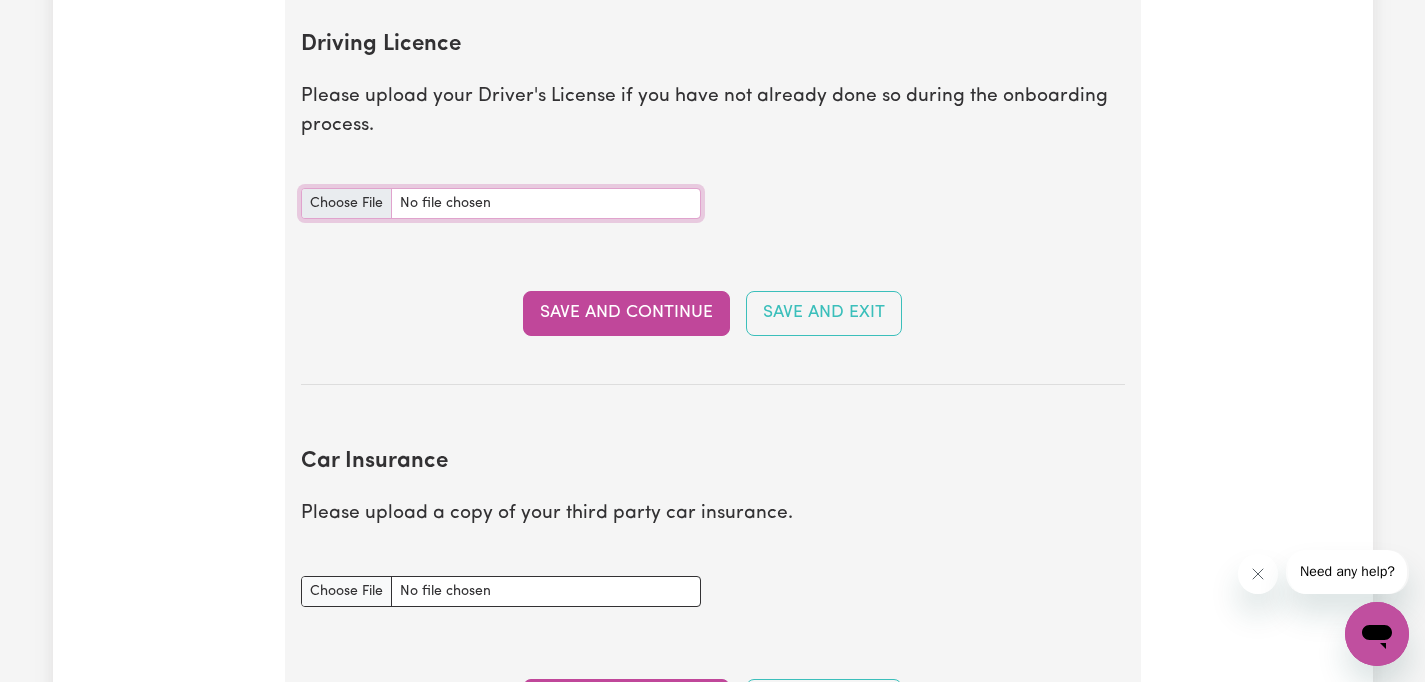 click on "Driving Licence  document" at bounding box center (501, 203) 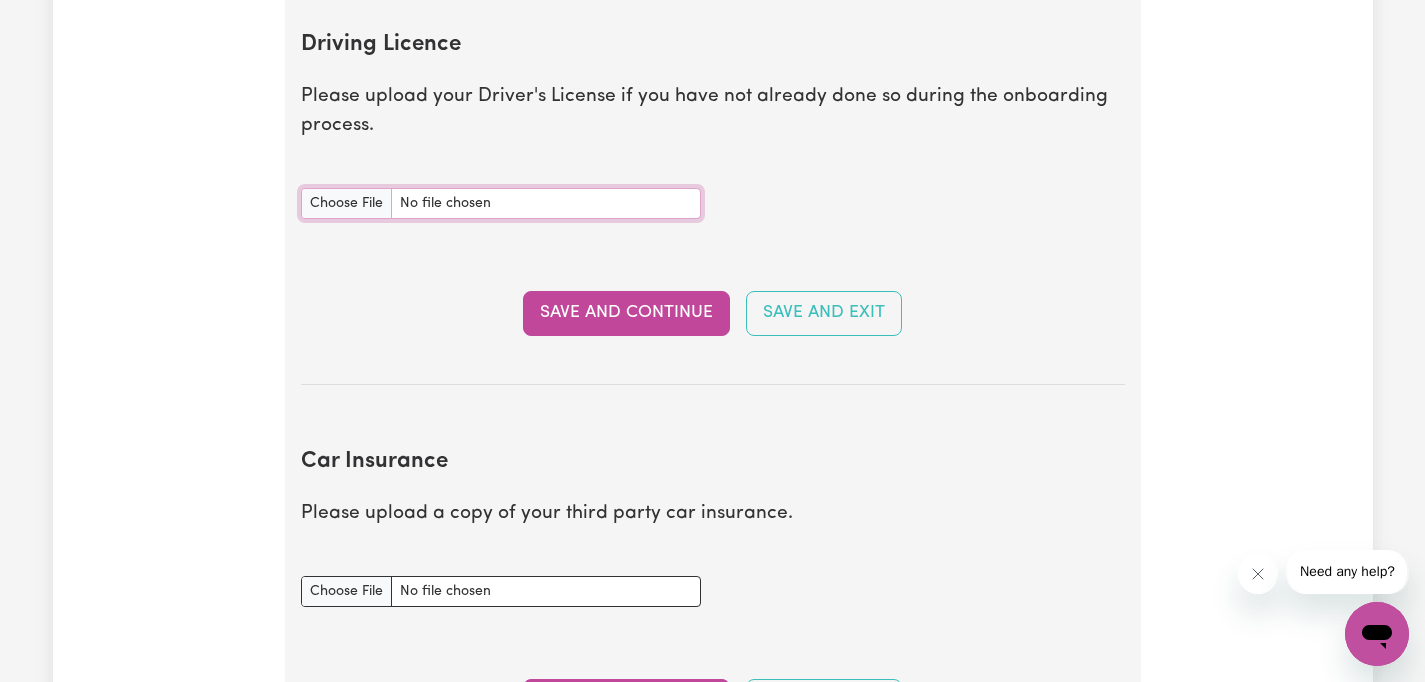 type on "C:\fakepath\Screenshot [DATE] 12.05.43 pm.jpeg" 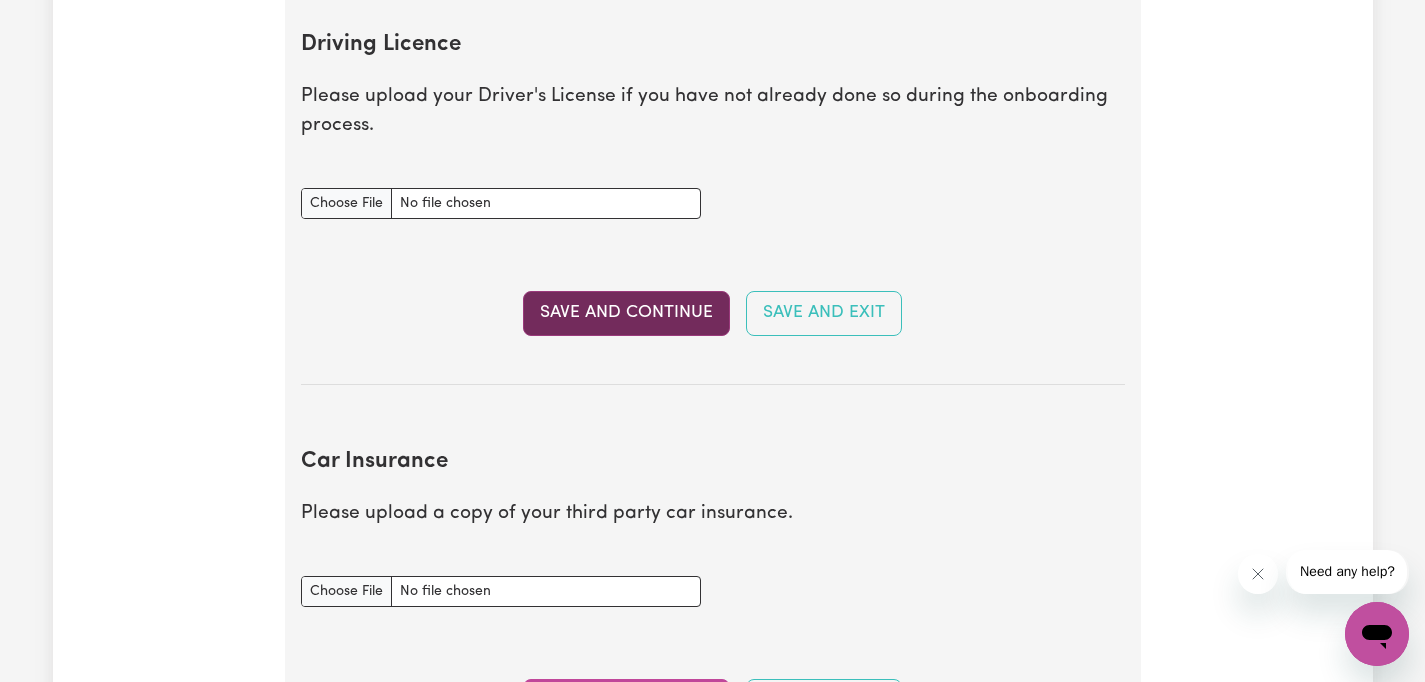 click on "Save and Continue" at bounding box center [626, 313] 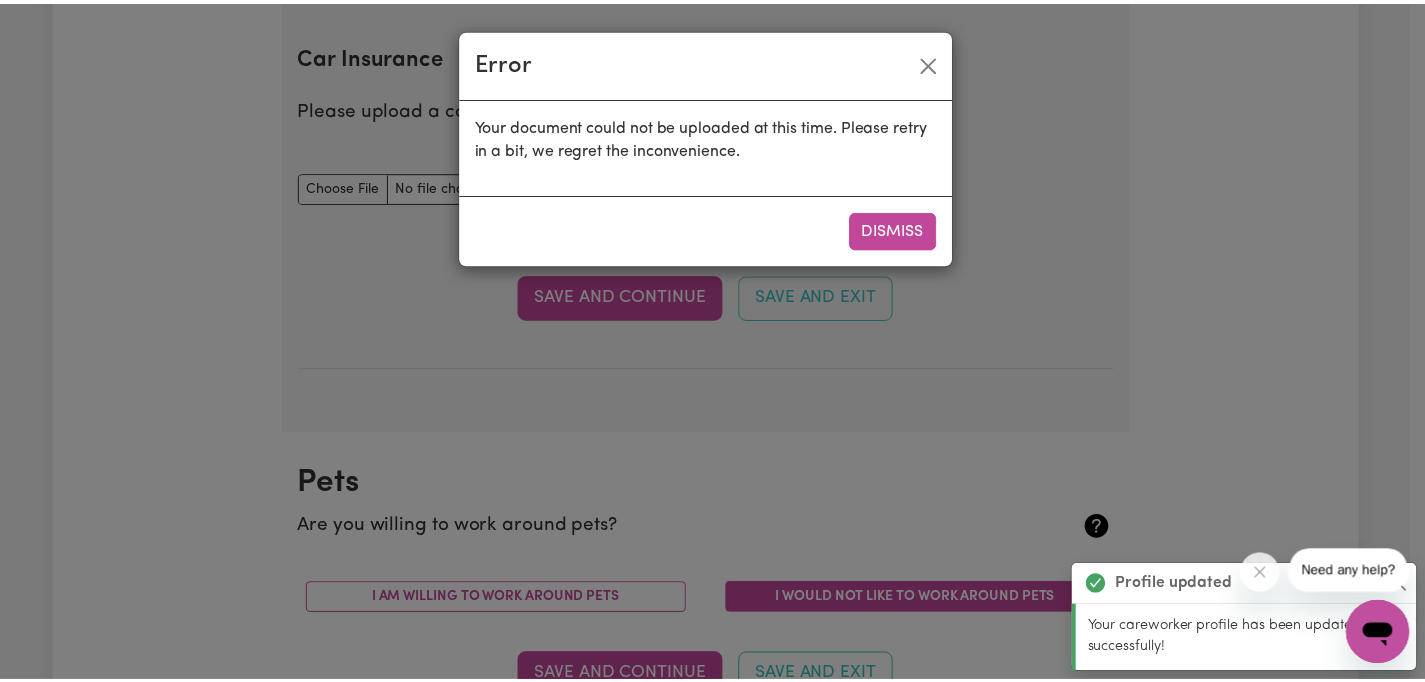 scroll, scrollTop: 1328, scrollLeft: 0, axis: vertical 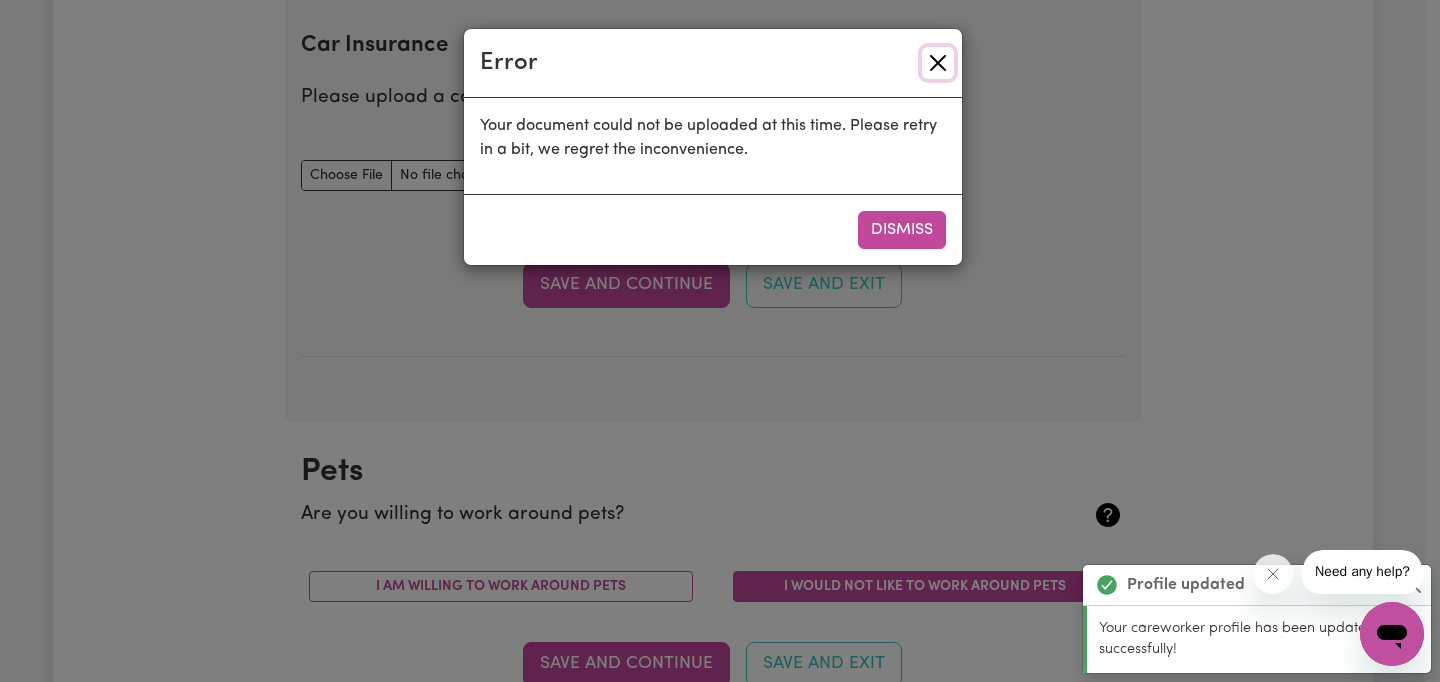 click at bounding box center [938, 63] 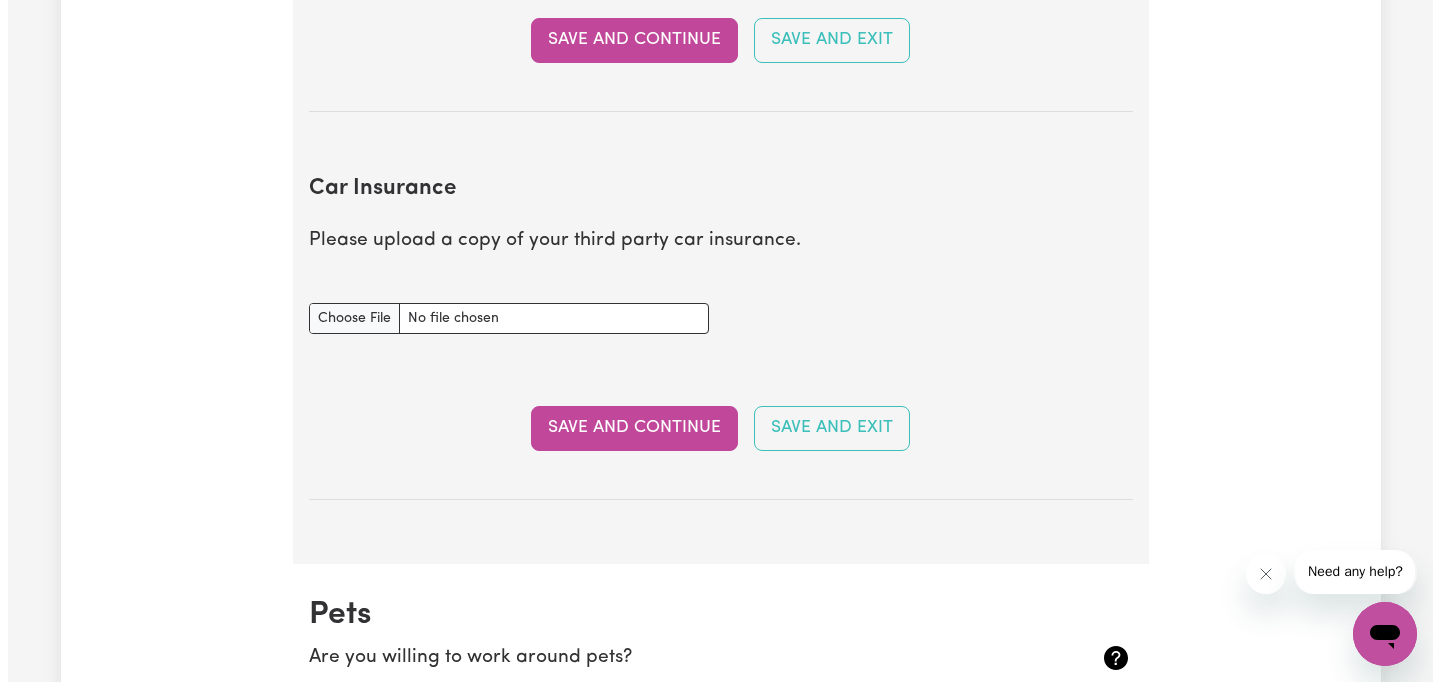 scroll, scrollTop: 1168, scrollLeft: 0, axis: vertical 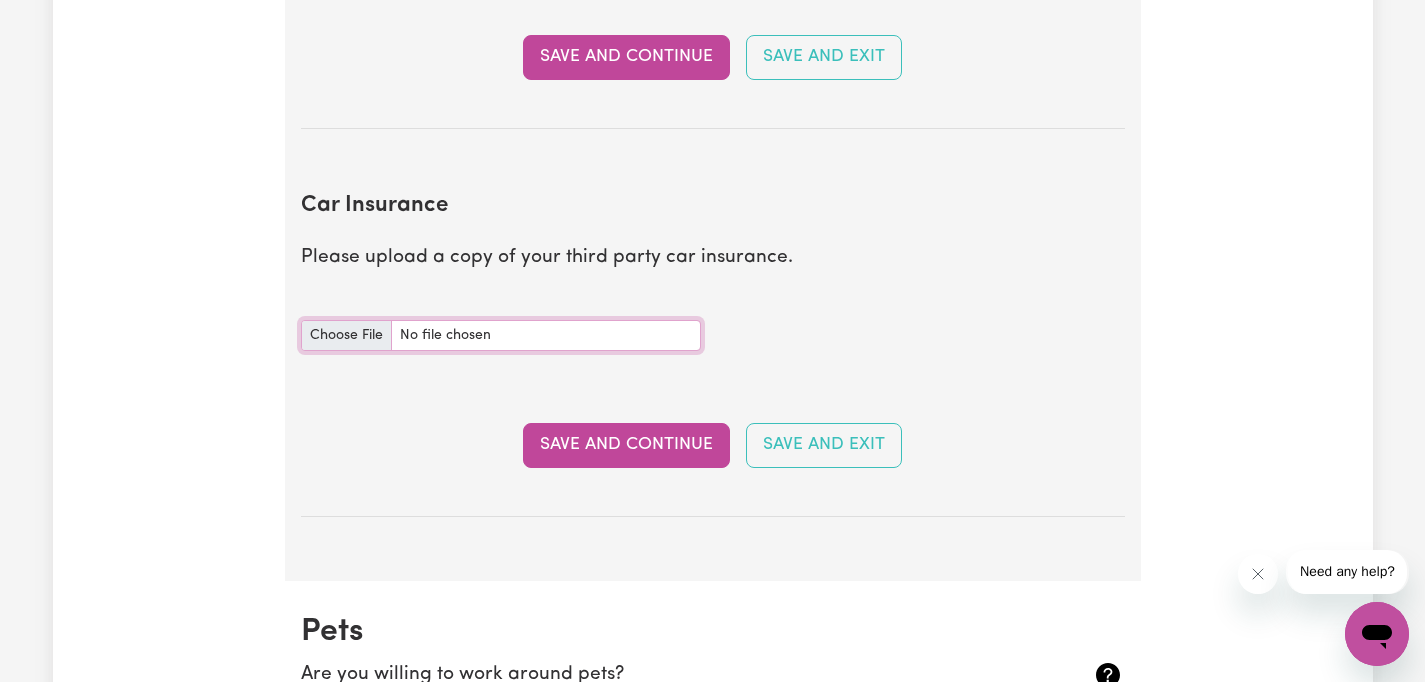 click on "Car Insurance  document" at bounding box center (501, 335) 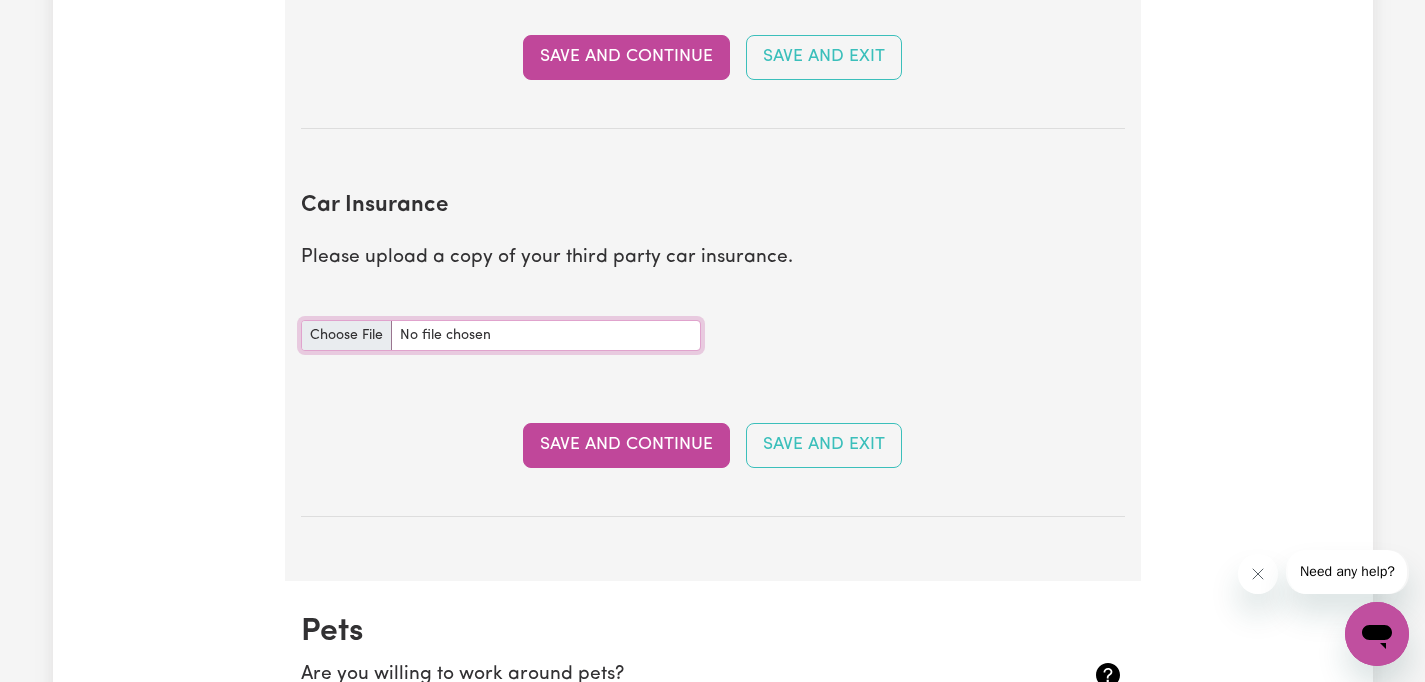 type on "C:\fakepath\Screenshot [DATE] 12.05.43 pm.pdf" 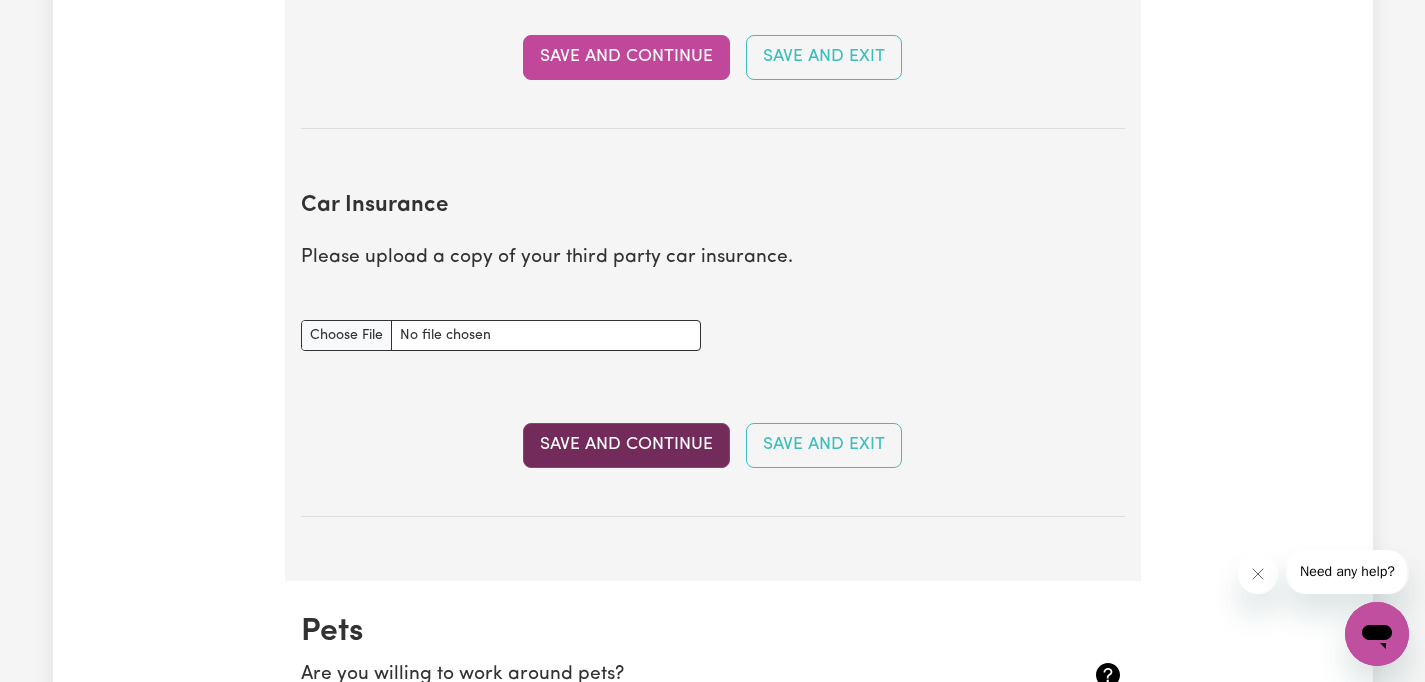 click on "Save and Continue" at bounding box center (626, 445) 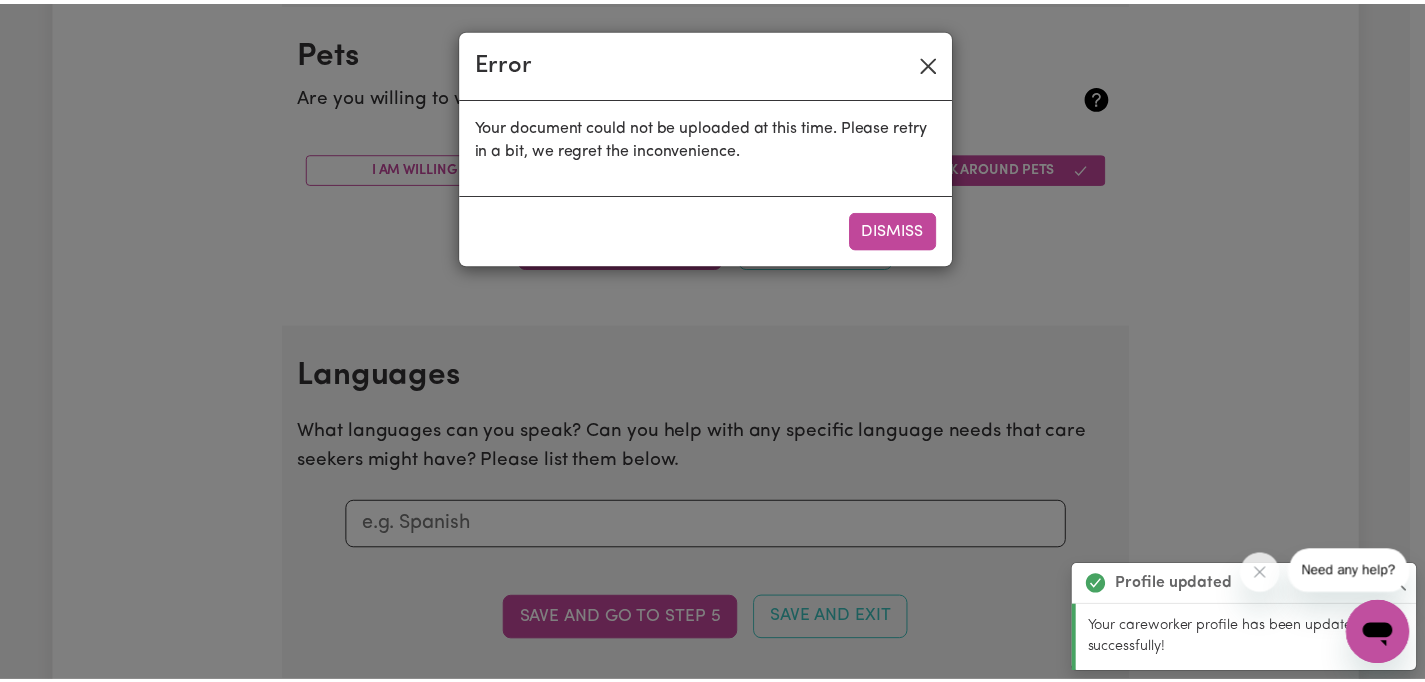 scroll, scrollTop: 1748, scrollLeft: 0, axis: vertical 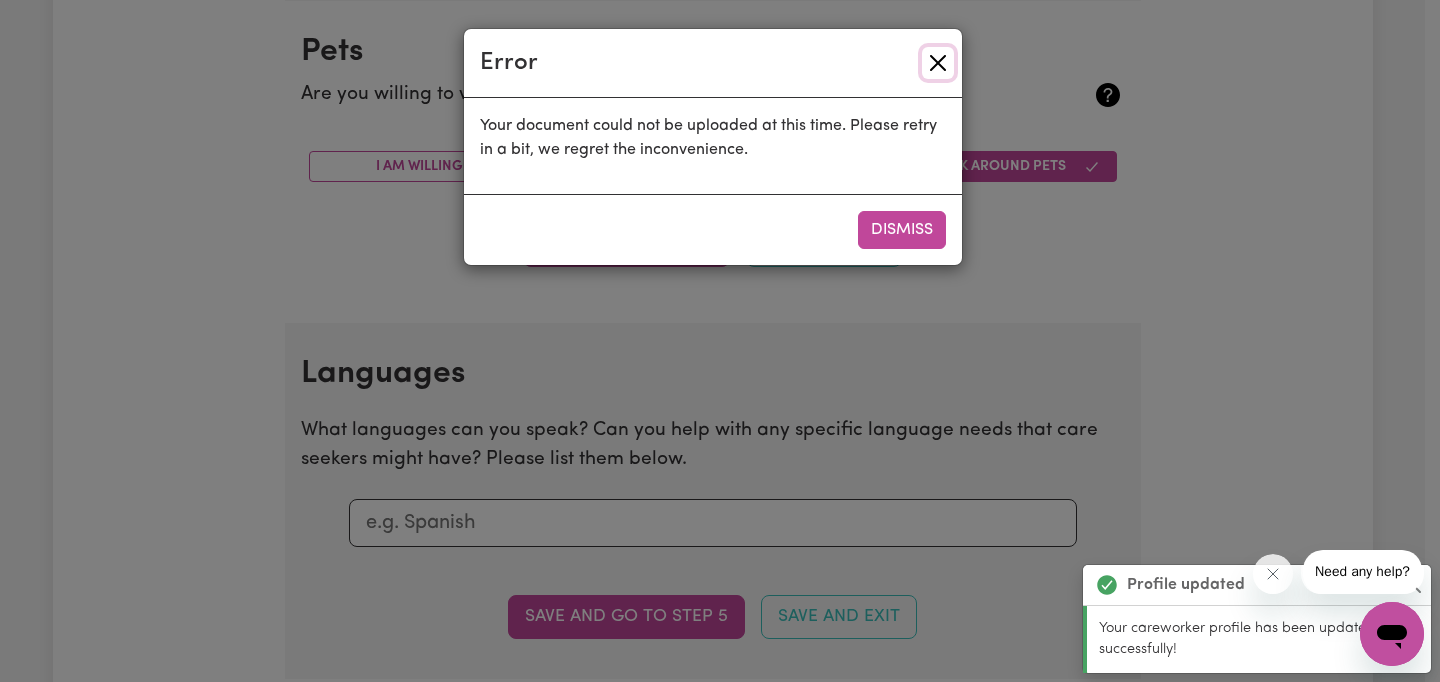 click at bounding box center [938, 63] 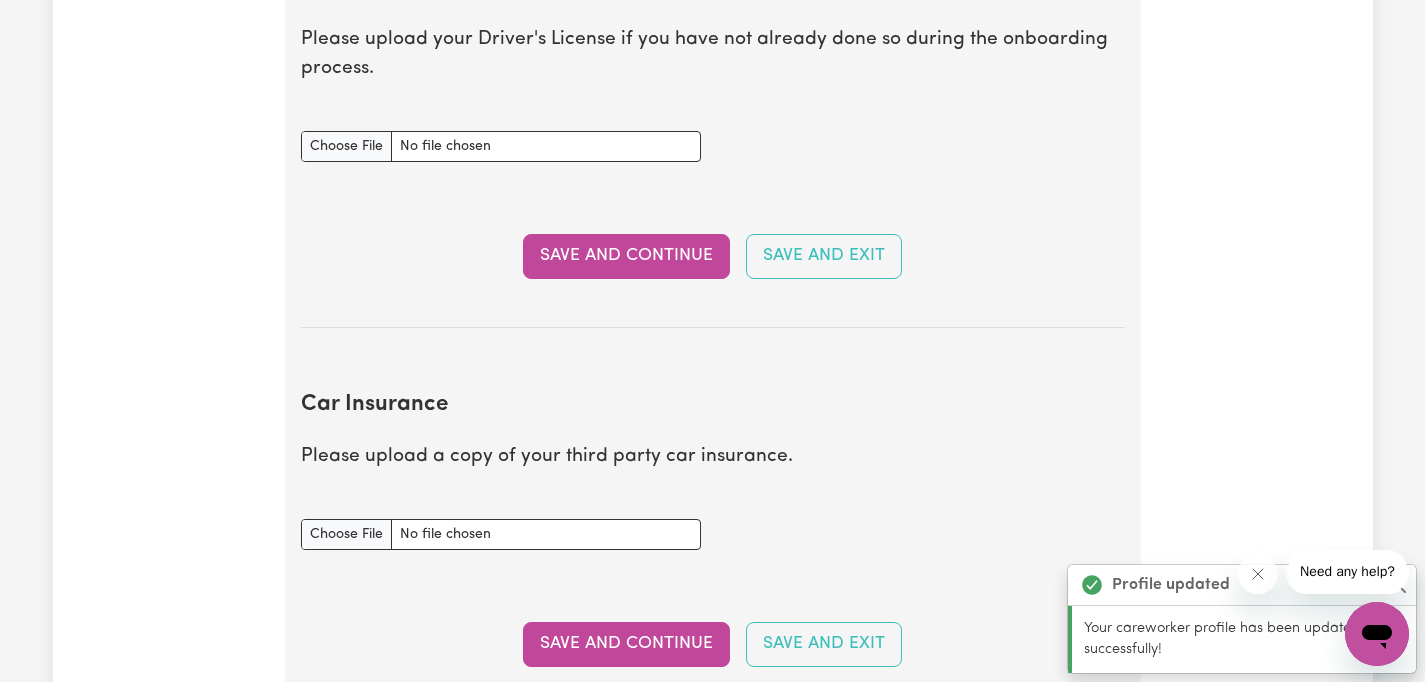scroll, scrollTop: 750, scrollLeft: 0, axis: vertical 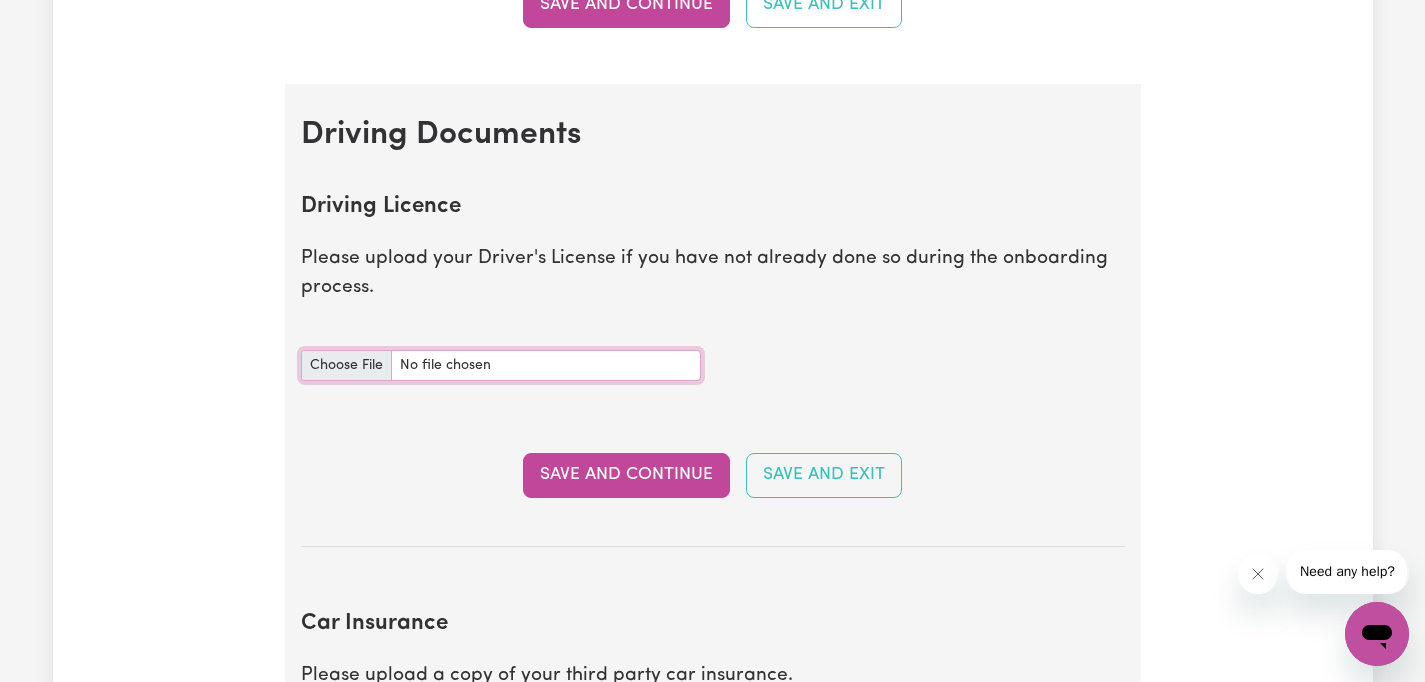 click on "Driving Licence  document" at bounding box center (501, 365) 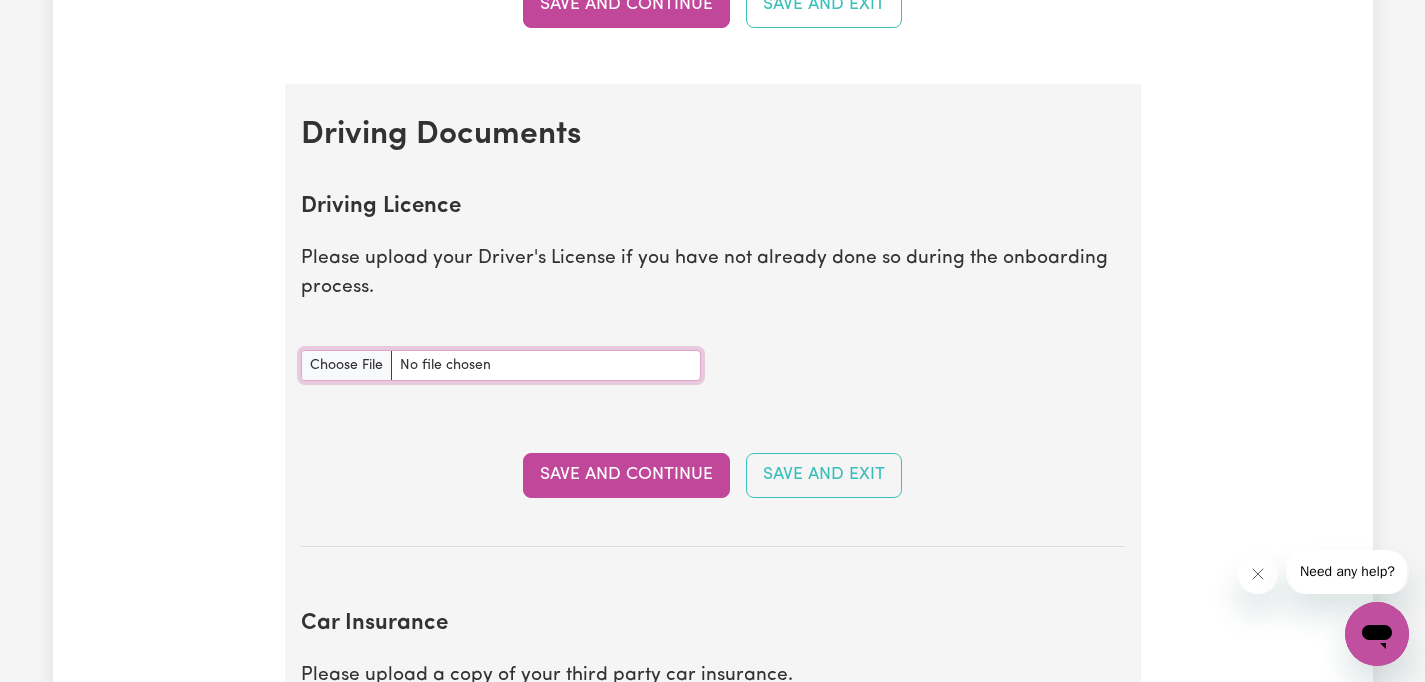 type on "C:\fakepath\driving licence.pdf" 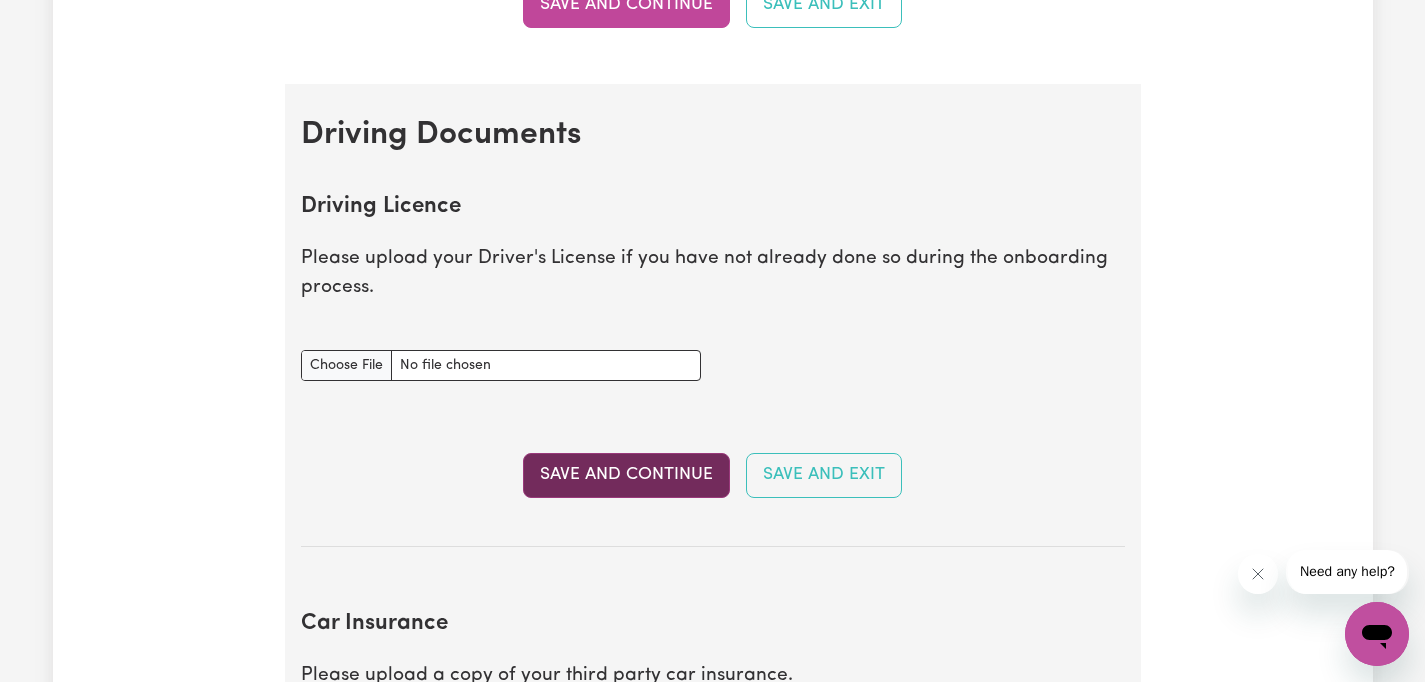 click on "Save and Continue" at bounding box center (626, 475) 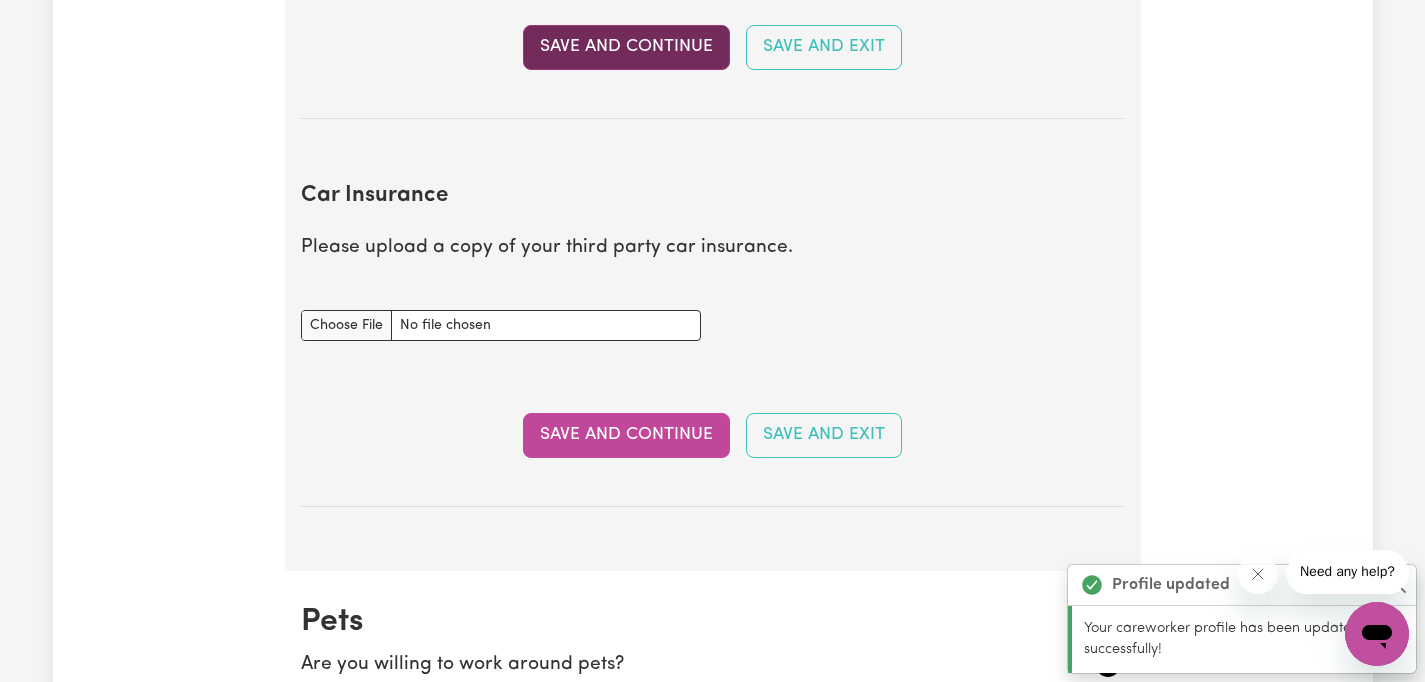scroll, scrollTop: 1328, scrollLeft: 0, axis: vertical 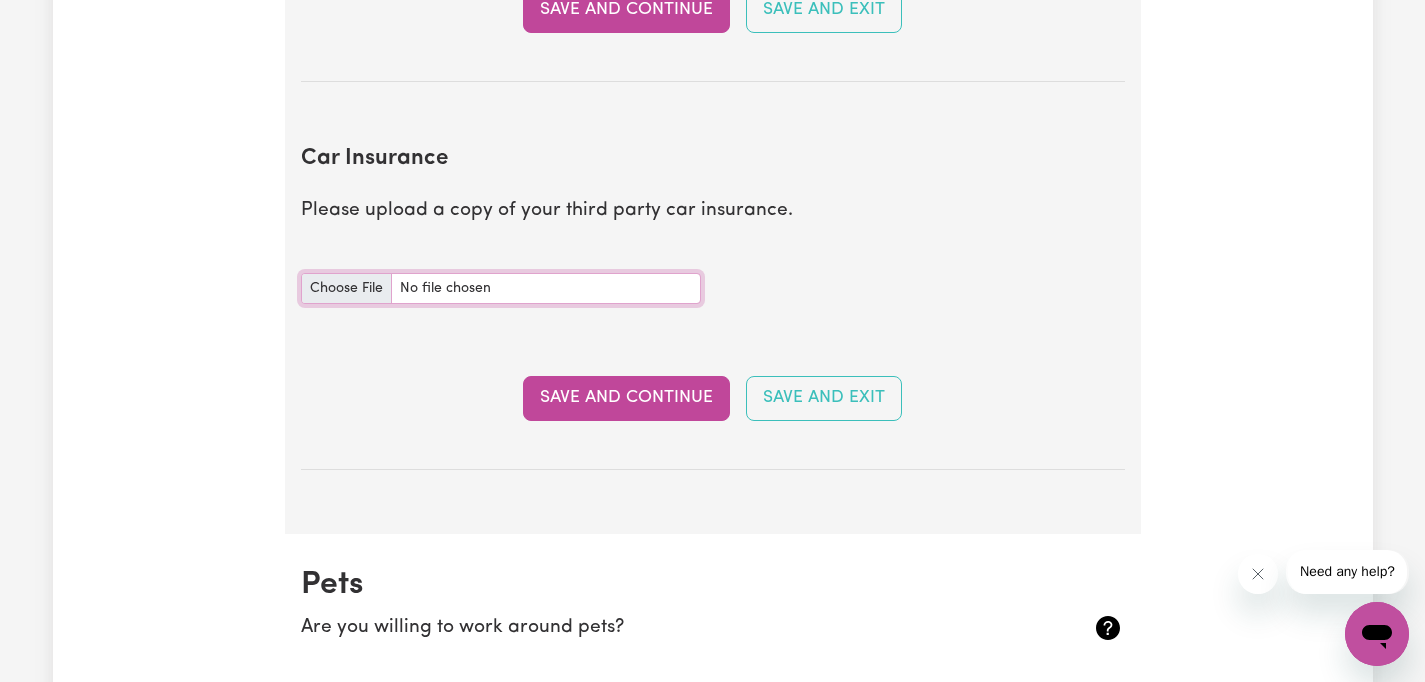 click on "Car Insurance  document" at bounding box center (501, 288) 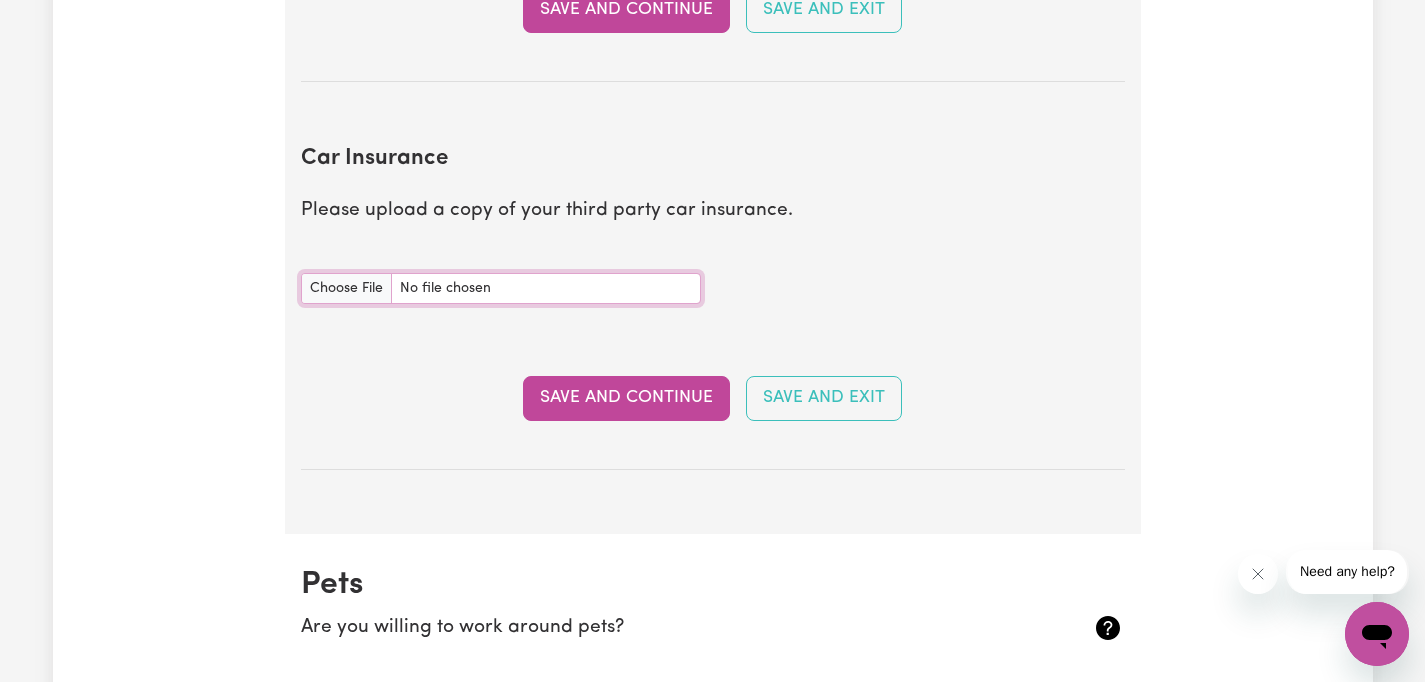 type on "C:\fakepath\car insurance.pdf" 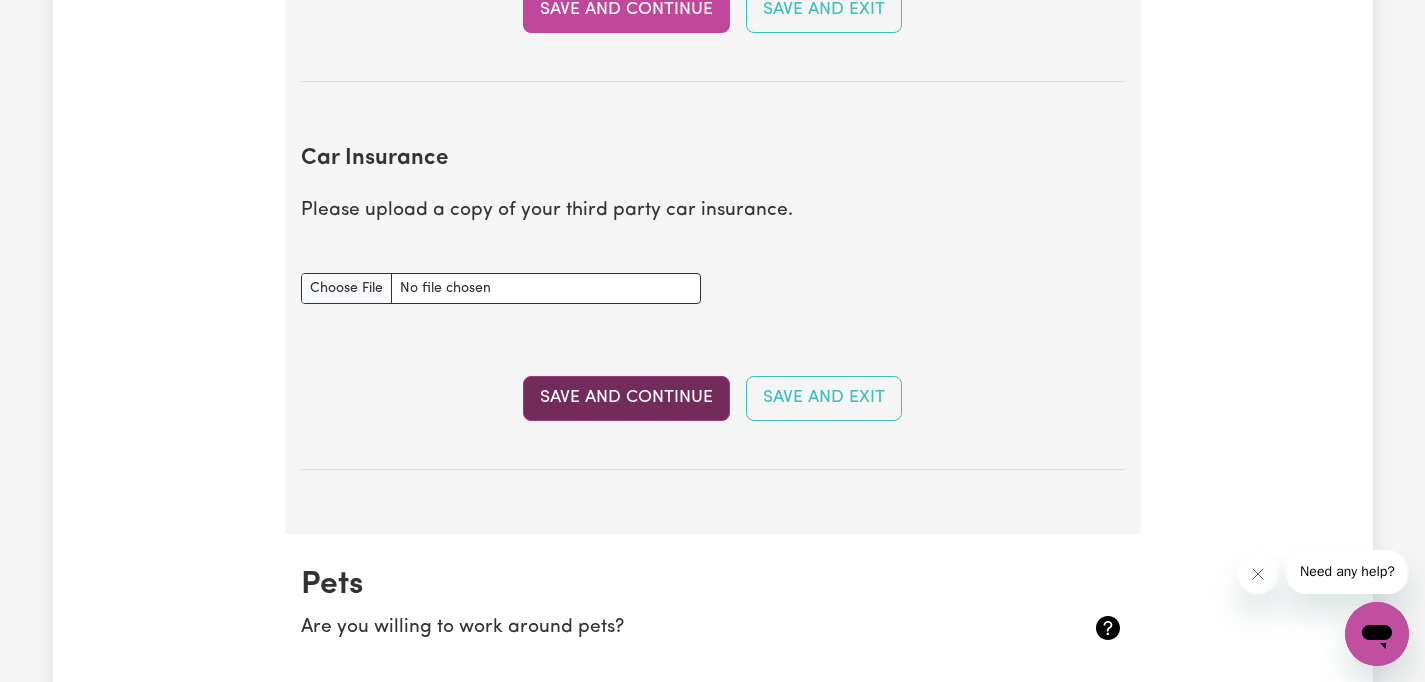 click on "Save and Continue" at bounding box center [626, 398] 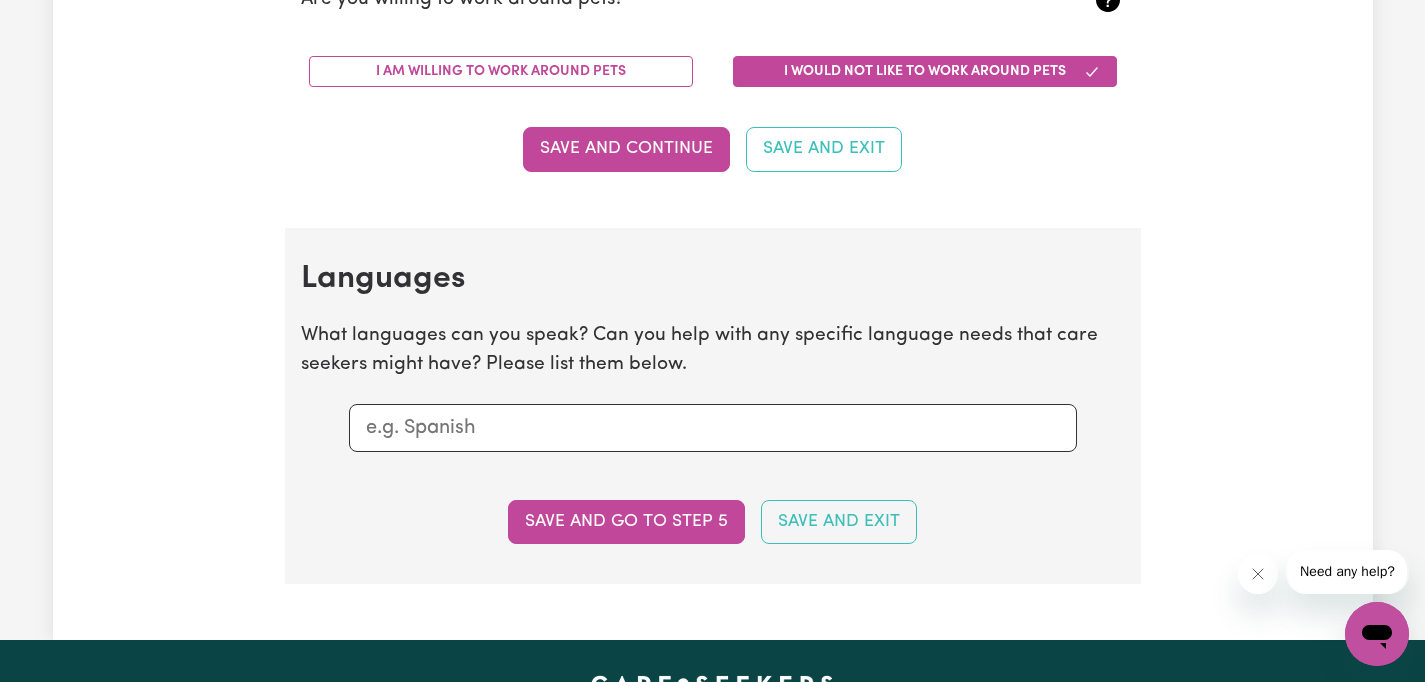 scroll, scrollTop: 2070, scrollLeft: 0, axis: vertical 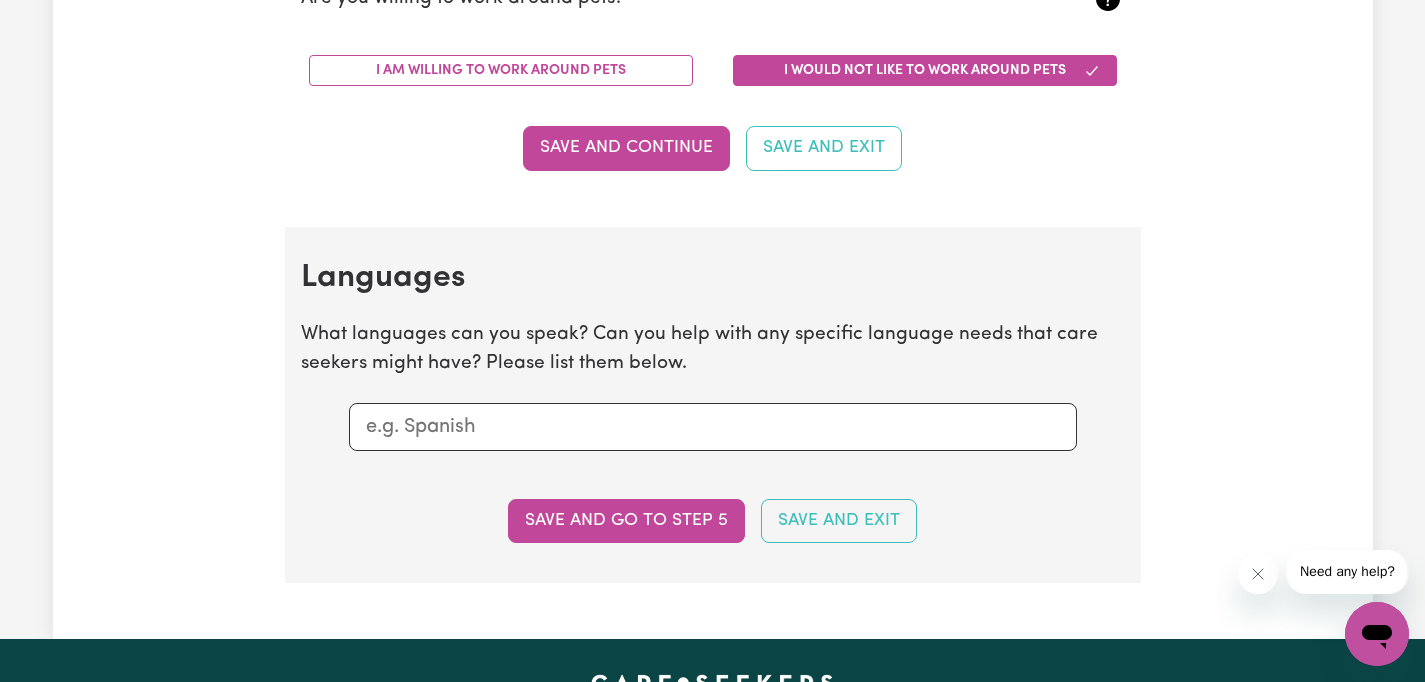 click at bounding box center (713, 427) 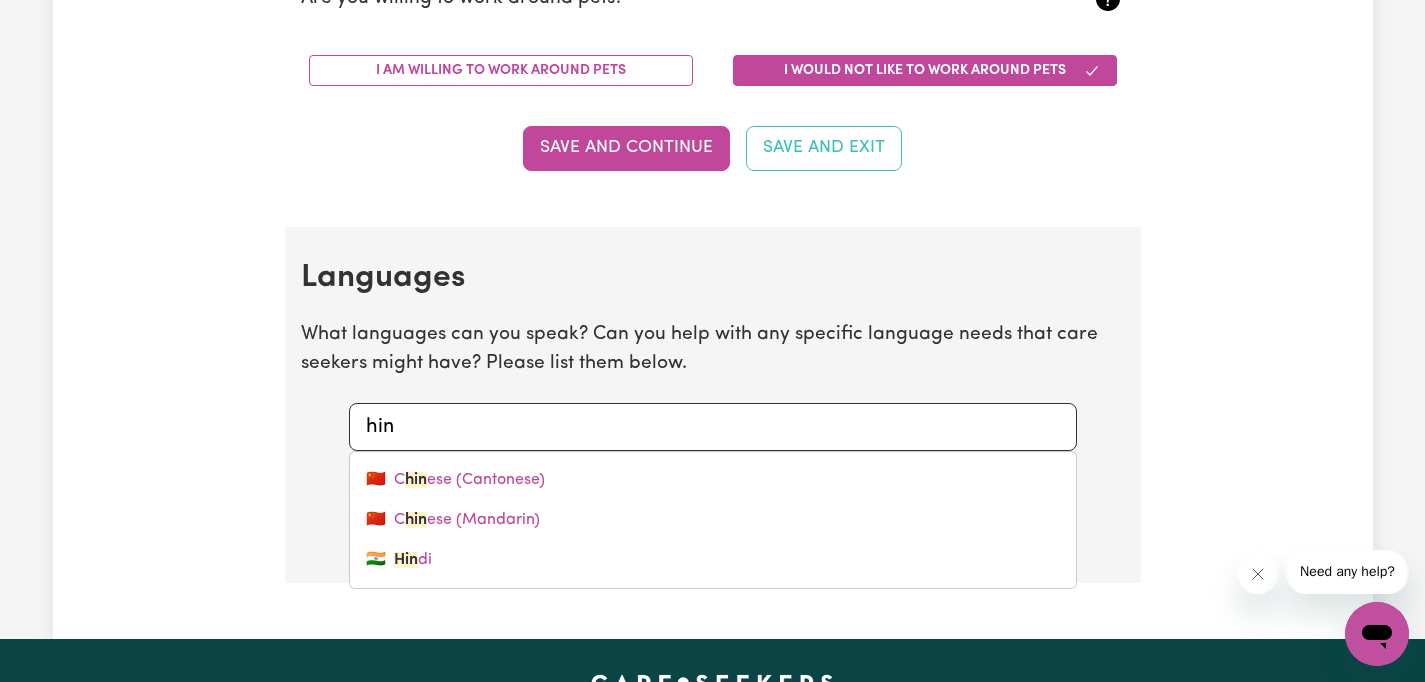 type on "hind" 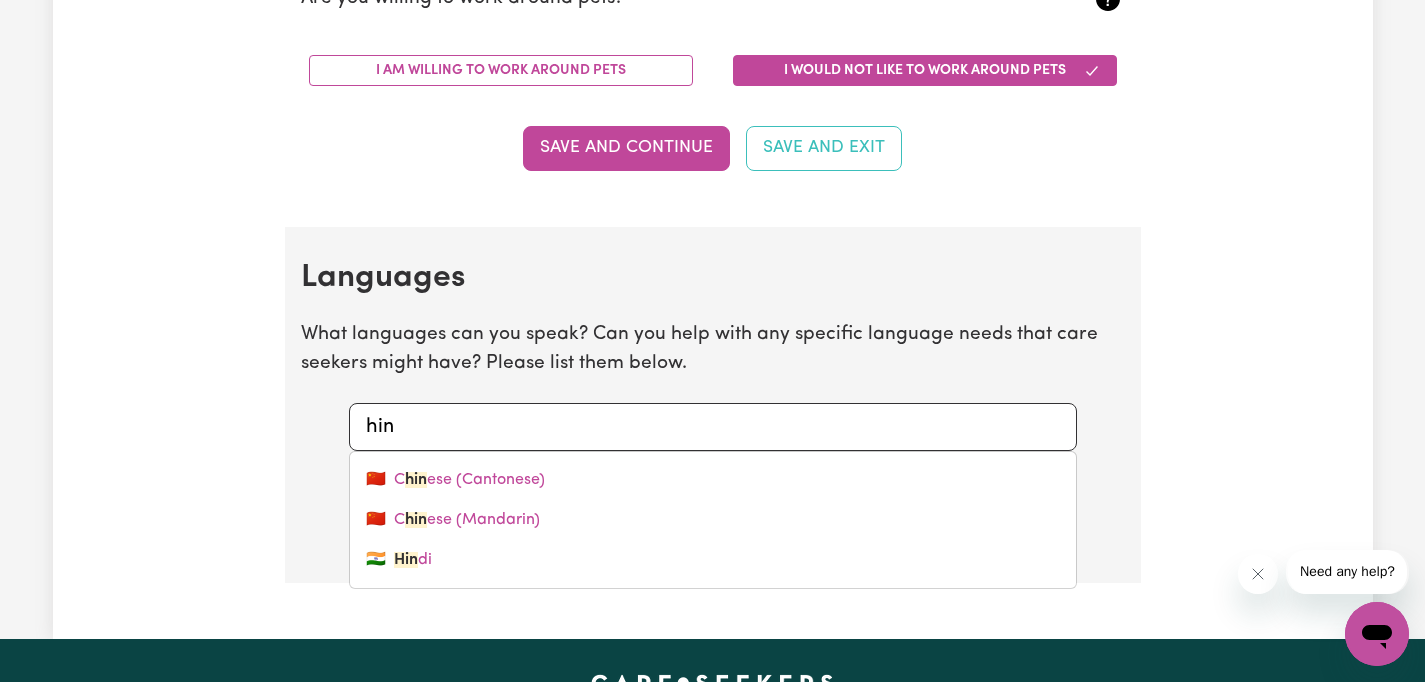 type on "hindi" 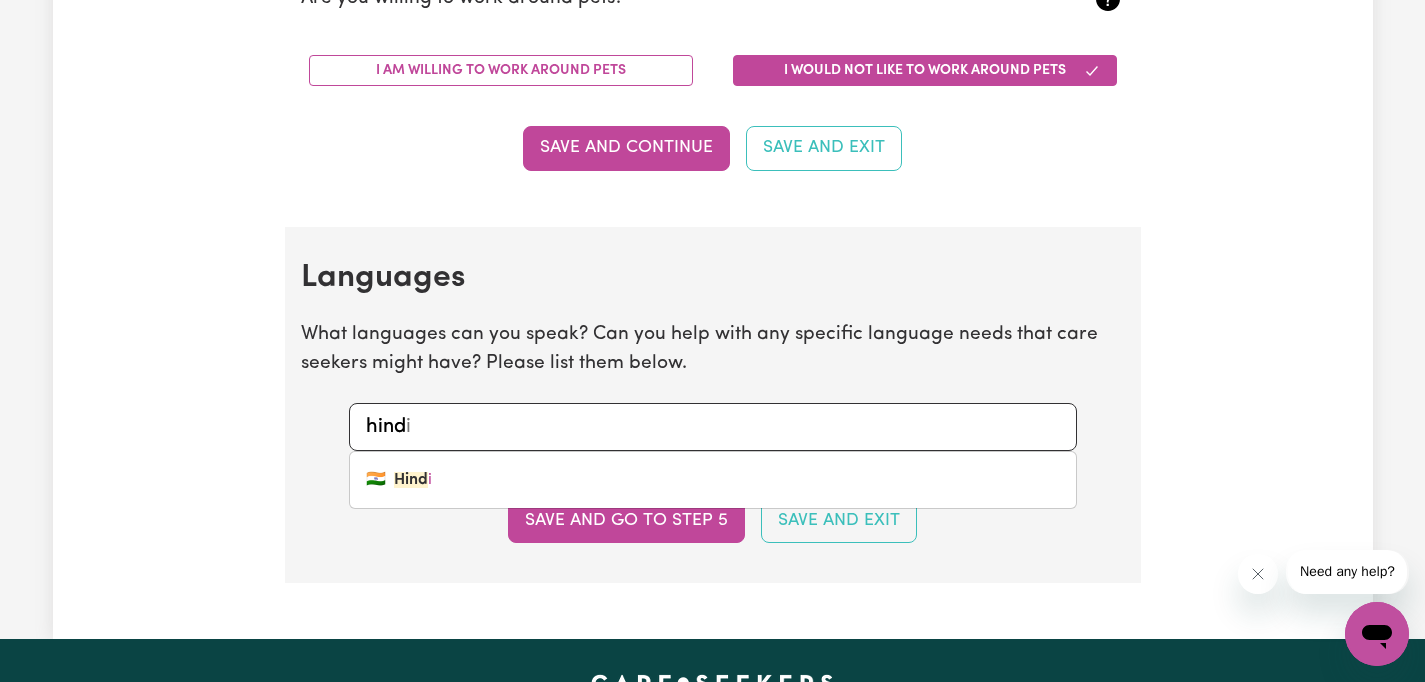 type on "hindi" 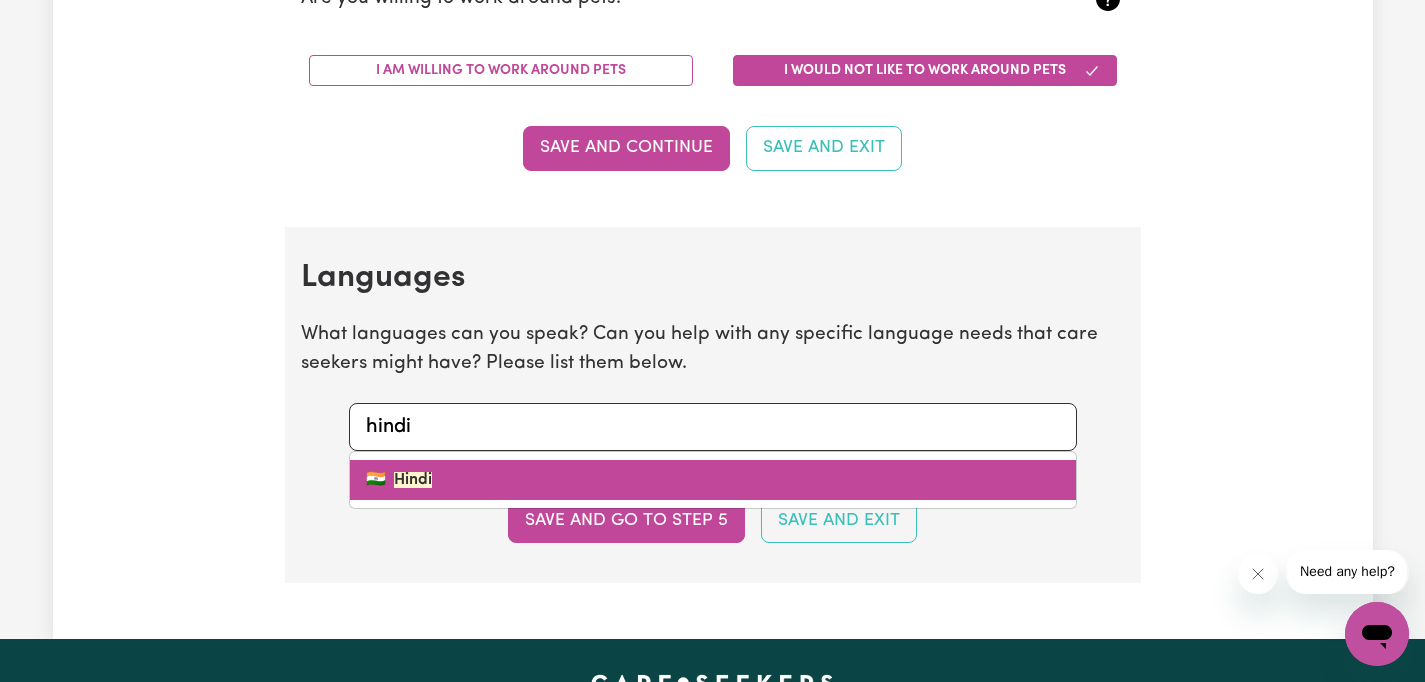 click on "🇮🇳 Hindi" at bounding box center (713, 480) 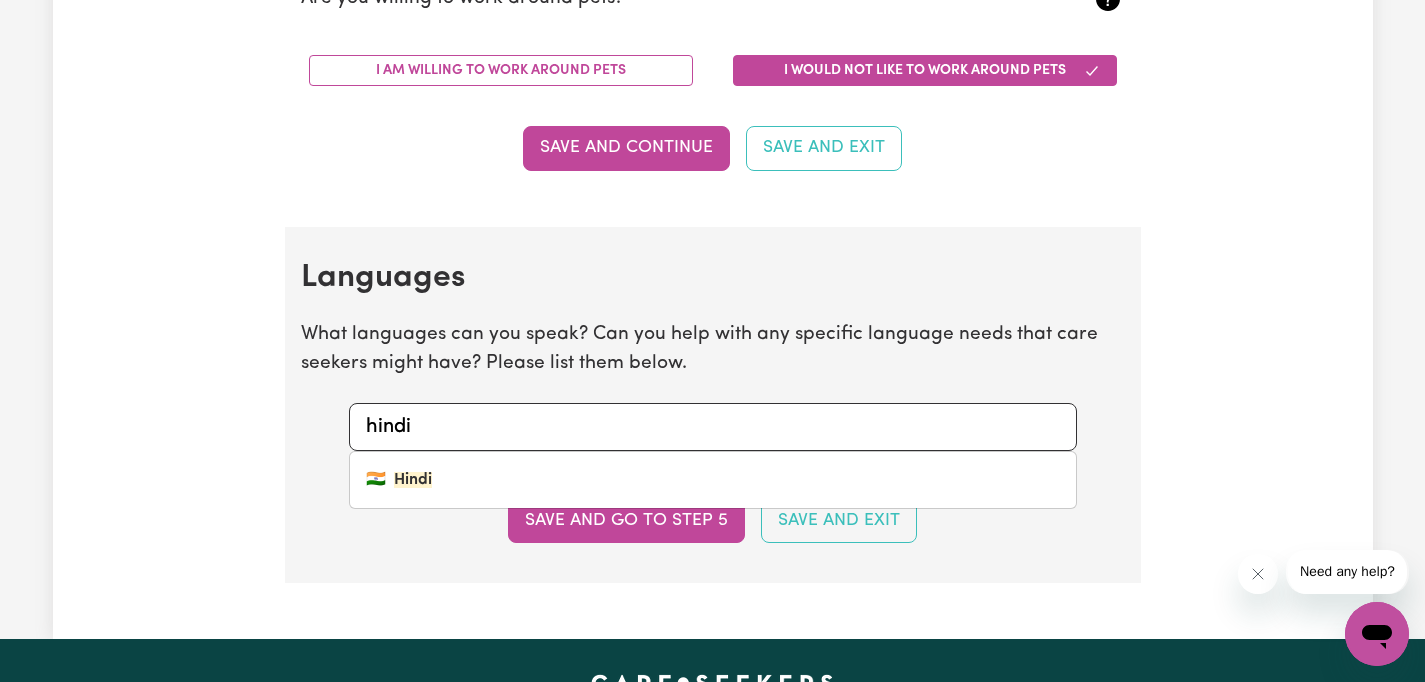 type 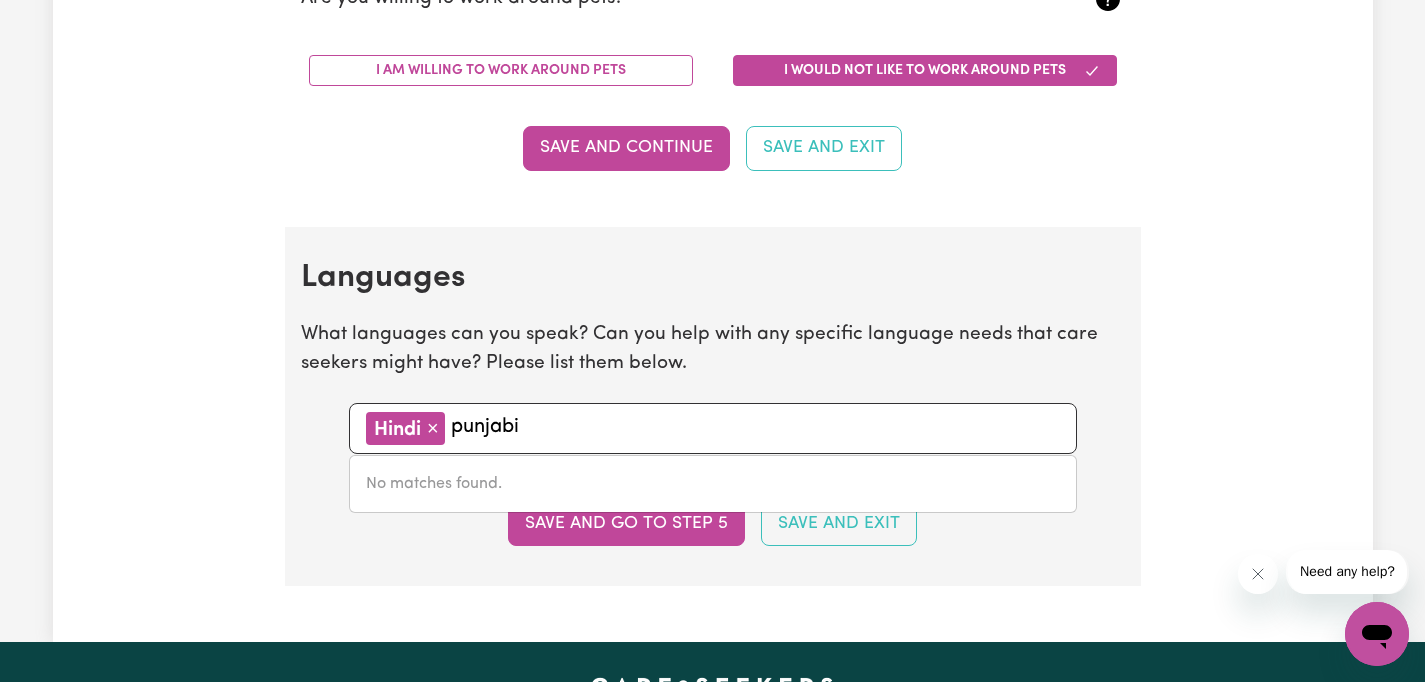 click on "No matches found." at bounding box center [713, 484] 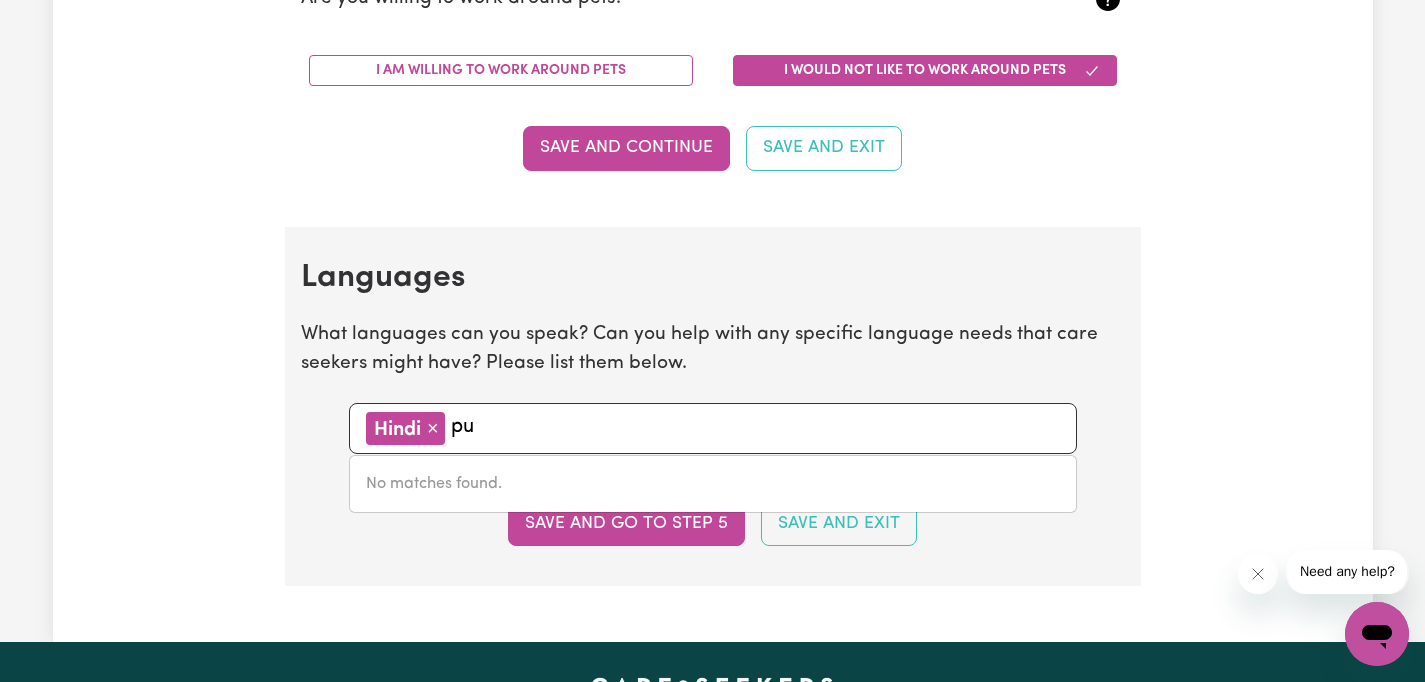 type on "p" 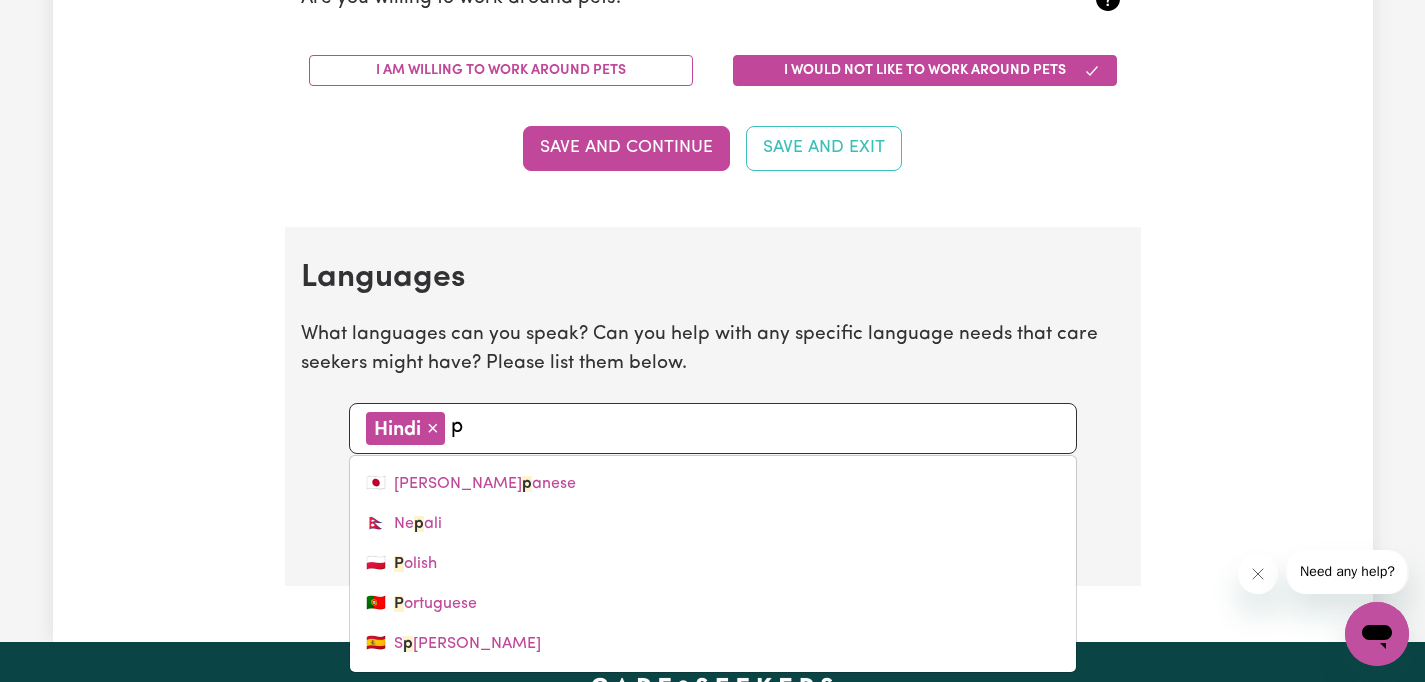 type 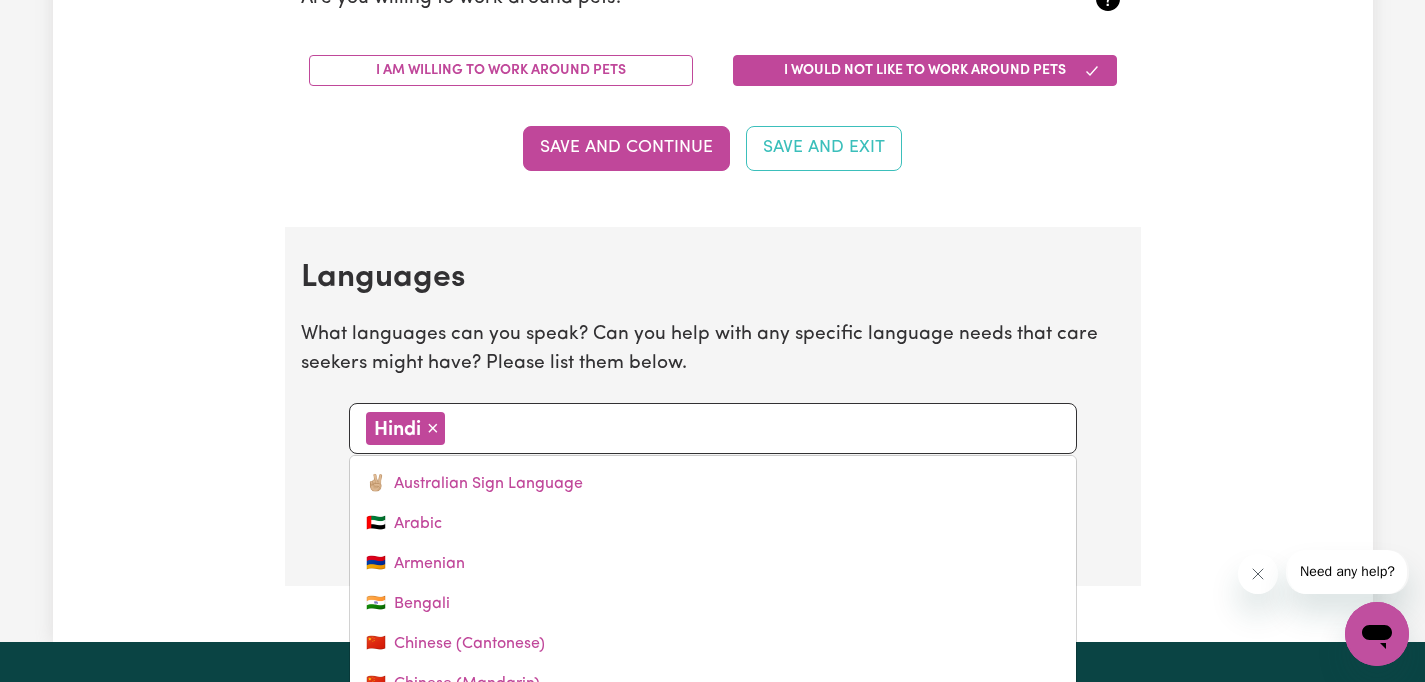 click on "Update Profile 1 2 3 4 5 Step  4 :  Other Support Fill out the fields below to add extra details that will help you match to more specific requirements in care seekers' search. Driving Can you assist care seekers who need someone to drive them in the community? I am willing to drive and own a car that is insured I would not like to drive as part of my work Save and Continue Save and Exit Driving Documents Driving Licence Please upload your Driver's License if you have not already done so during the onboarding process. Uploaded Driving Licence files Driving Licence Driving Licence  document Save and Continue Save and Exit Car Insurance Please upload a copy of your third party car insurance. Uploaded Car Insurance files Car Insurance Car Insurance  document Save and Continue Save and Exit Pets Are you willing to work around pets? I am willing to work around pets I would not like to work around pets Save and Continue Save and Exit Languages Hindi × Remove ✌🏼 Australian Sign Language 🇦🇪 Arabic Bengali" at bounding box center (713, -679) 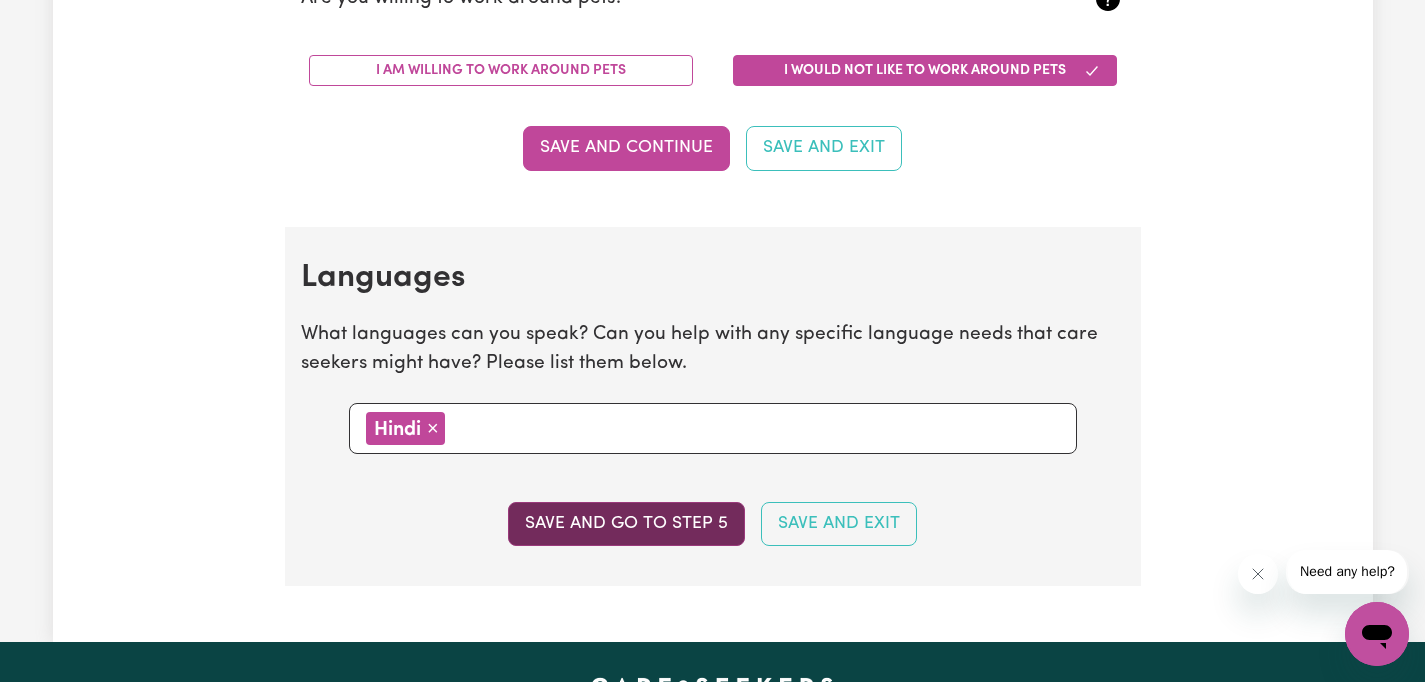 click on "Save and go to step 5" at bounding box center [626, 524] 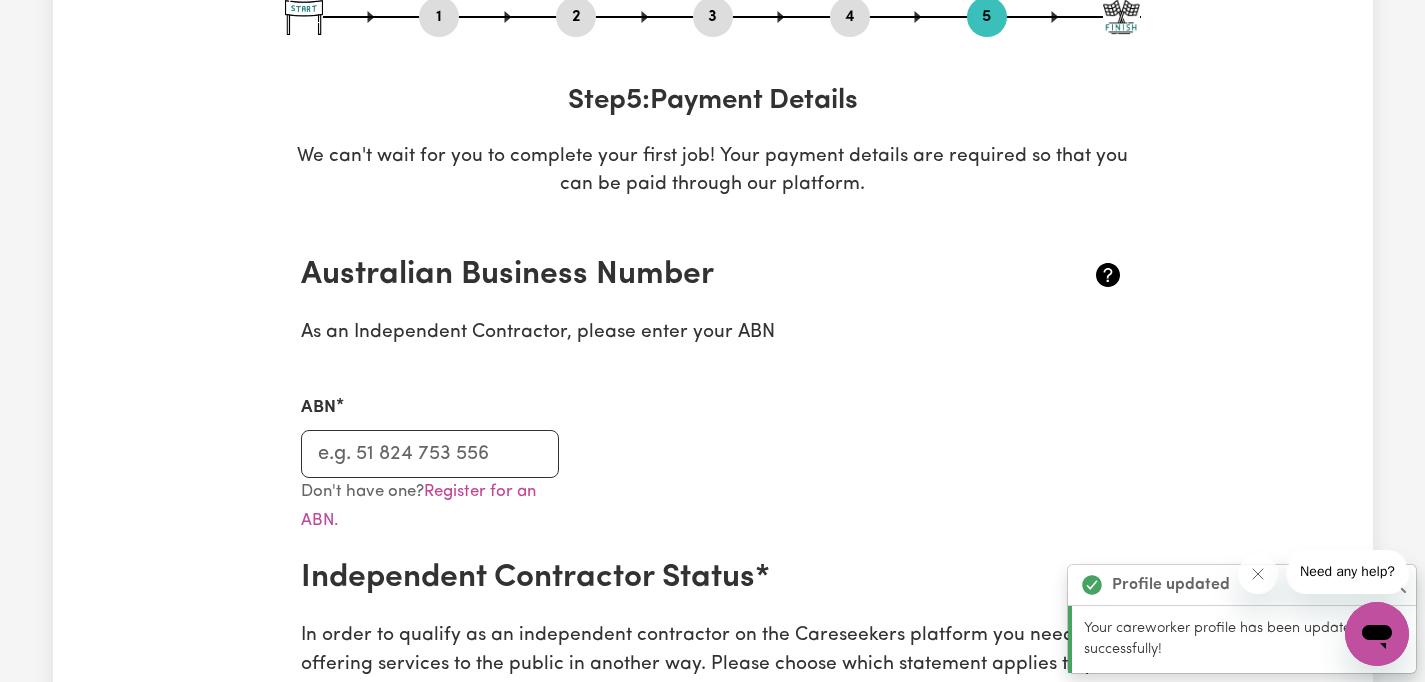 scroll, scrollTop: 261, scrollLeft: 0, axis: vertical 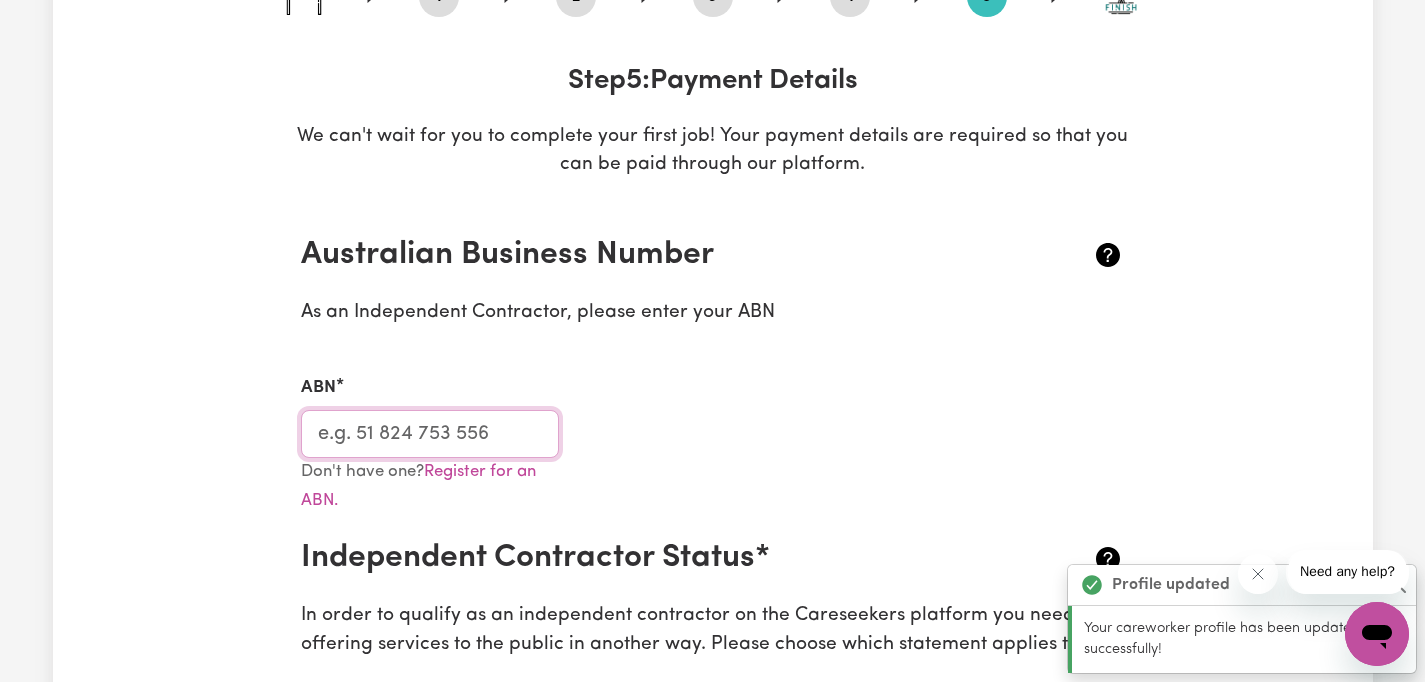 click on "ABN" at bounding box center (430, 434) 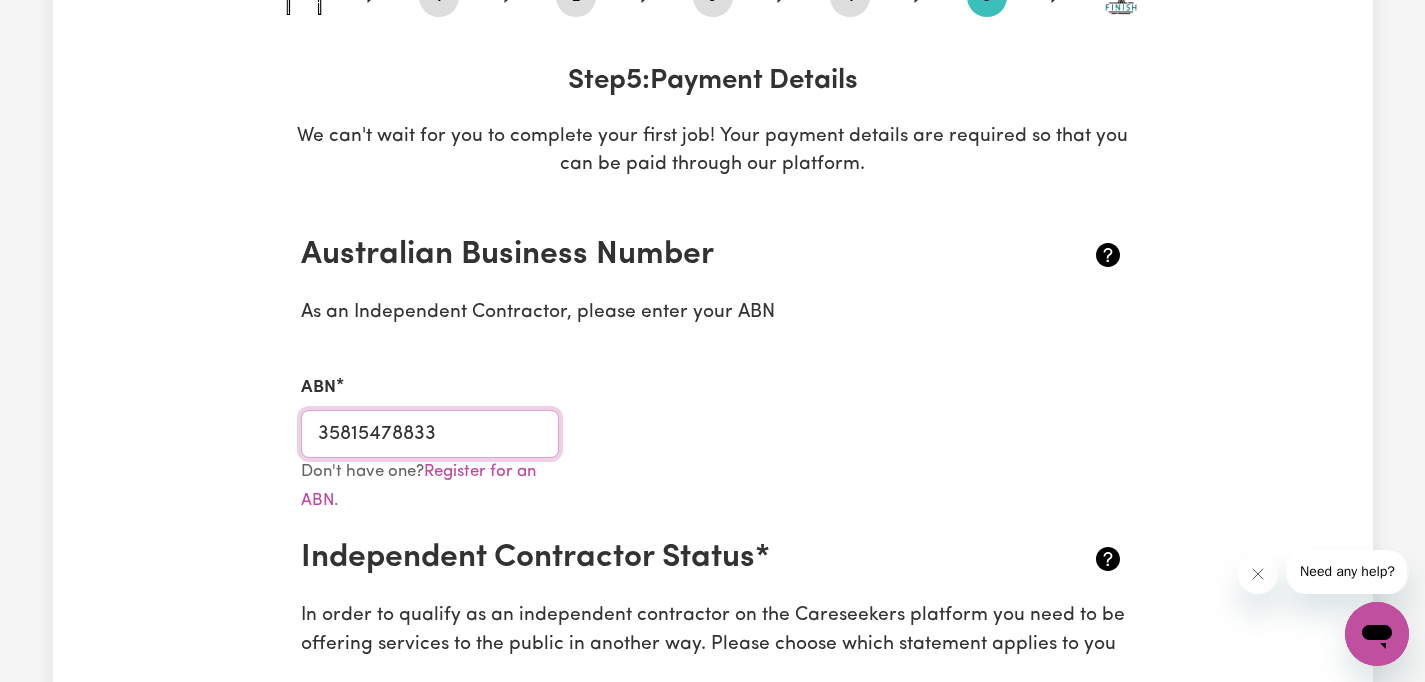 type on "35815478833" 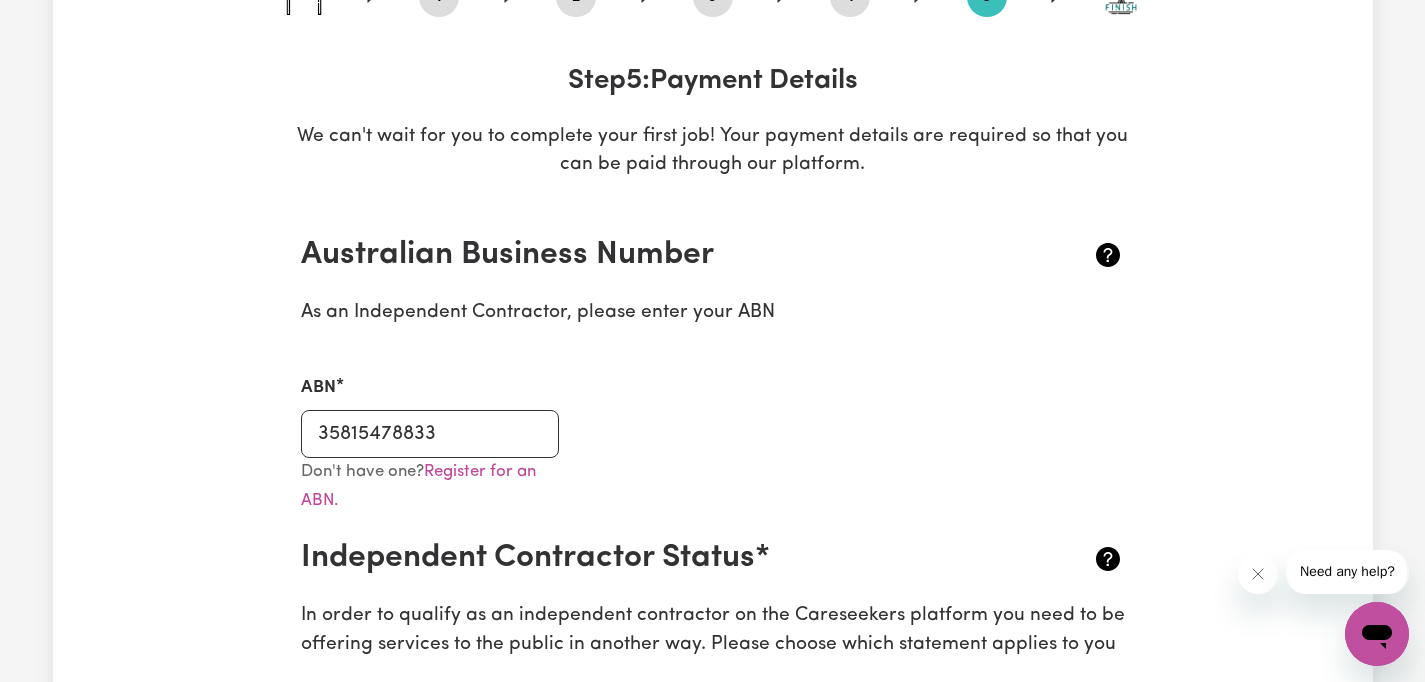 click on "ABN 35815478833" at bounding box center [713, 404] 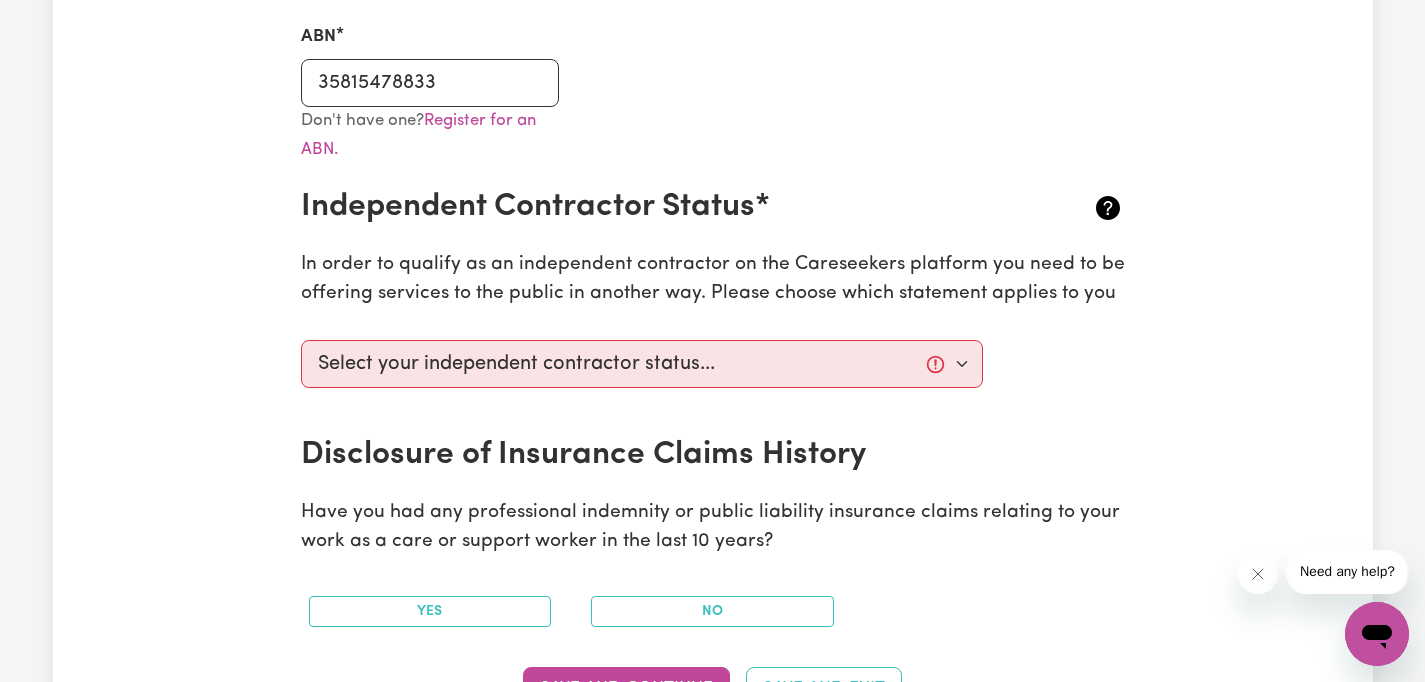 scroll, scrollTop: 610, scrollLeft: 0, axis: vertical 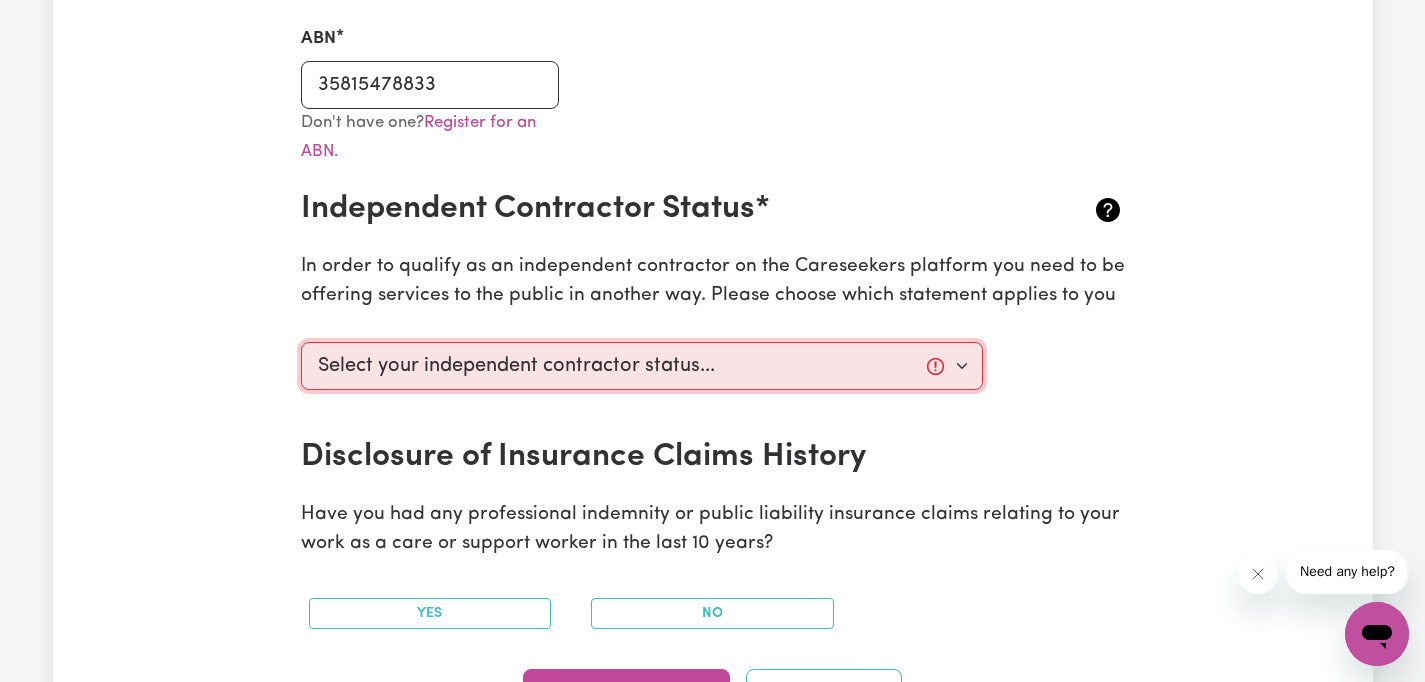 click on "Select your independent contractor status... I am providing services through another platform I am providing services privately on my own I am providing services by being employed by an organisation I am working in another industry" at bounding box center (642, 366) 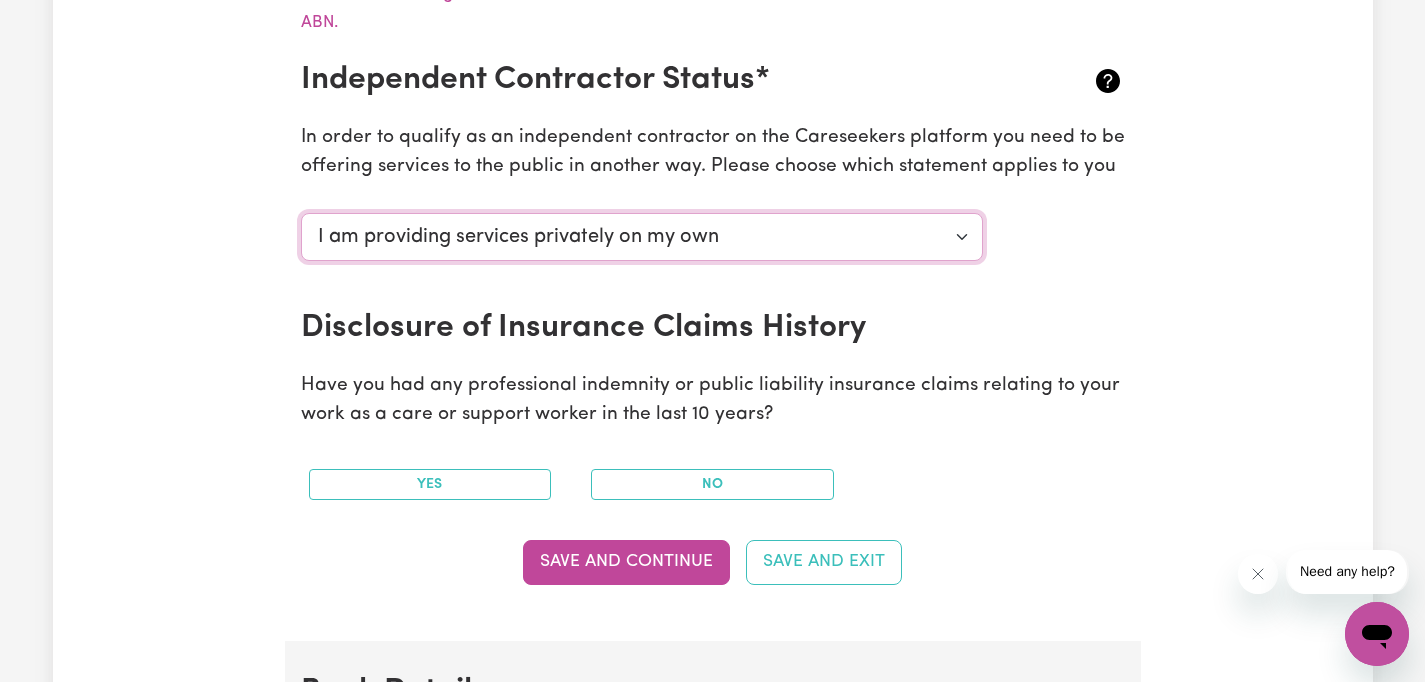 scroll, scrollTop: 740, scrollLeft: 0, axis: vertical 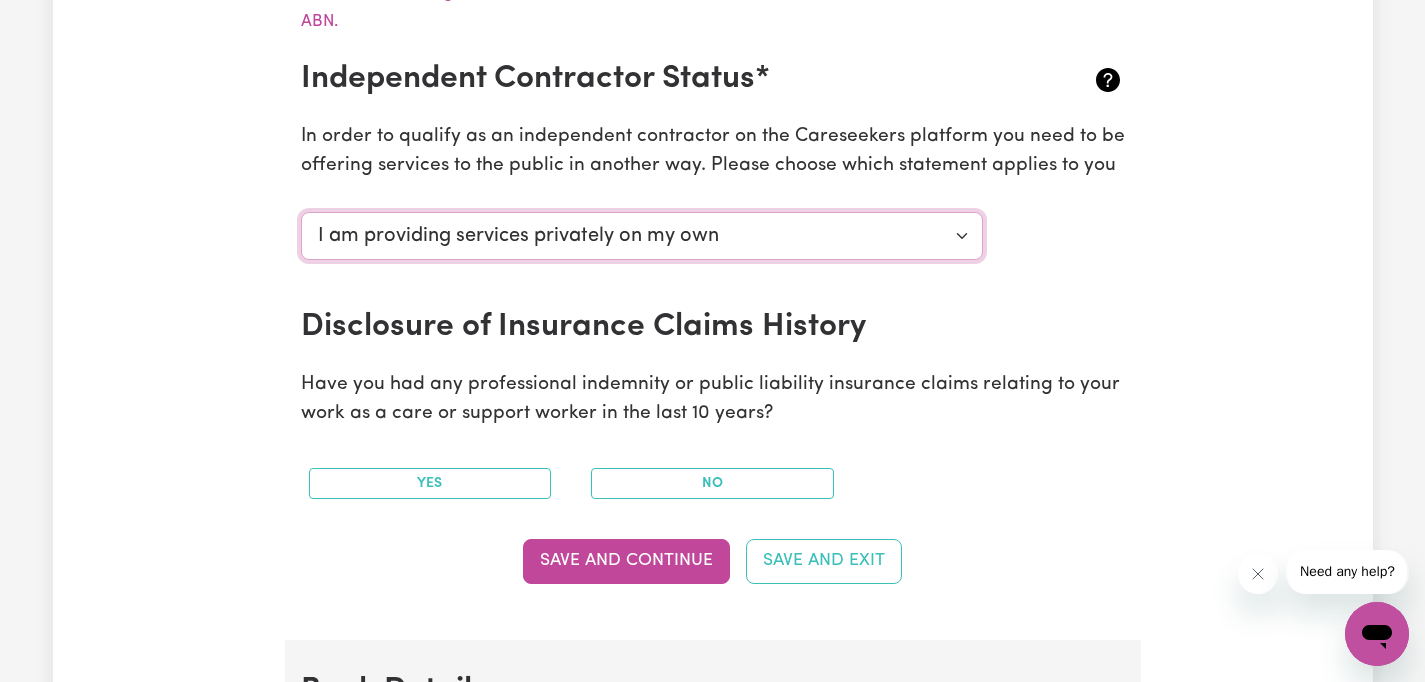 click on "Select your independent contractor status... I am providing services through another platform I am providing services privately on my own I am providing services by being employed by an organisation I am working in another industry" at bounding box center [642, 236] 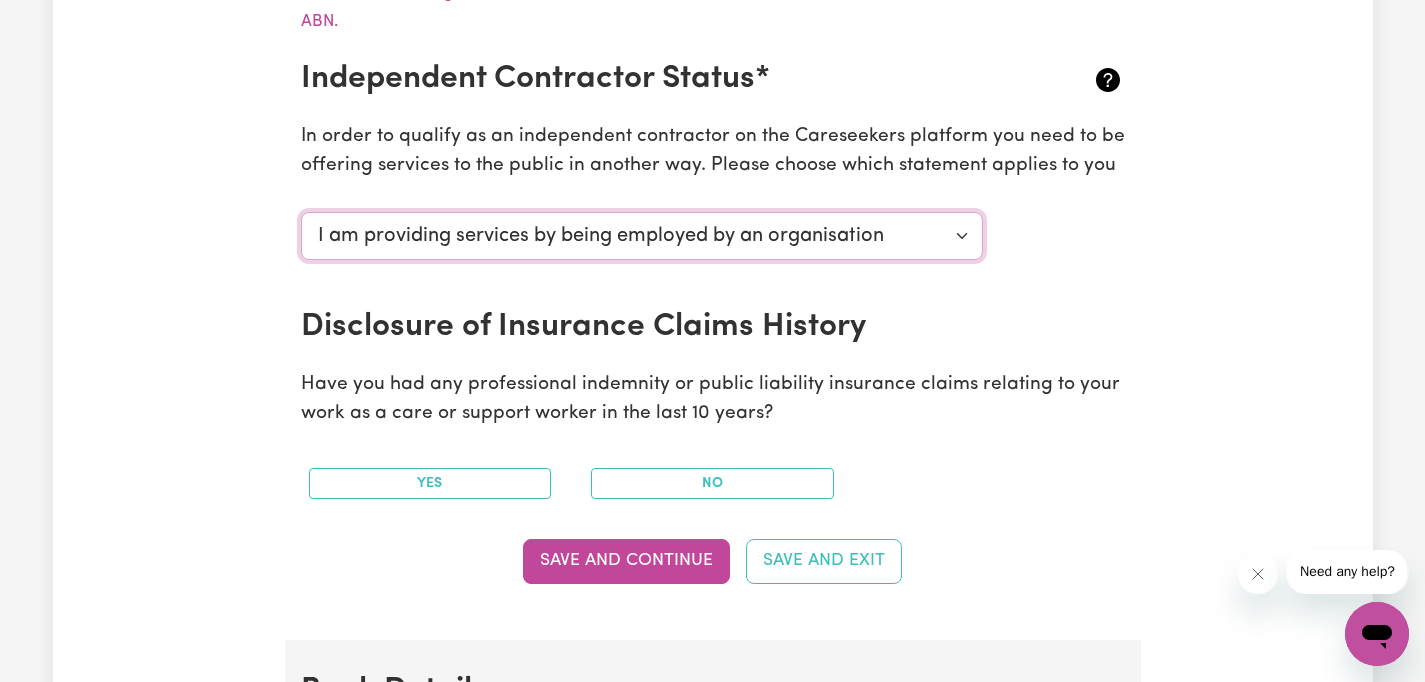 click on "Select your independent contractor status... I am providing services through another platform I am providing services privately on my own I am providing services by being employed by an organisation I am working in another industry" at bounding box center [642, 236] 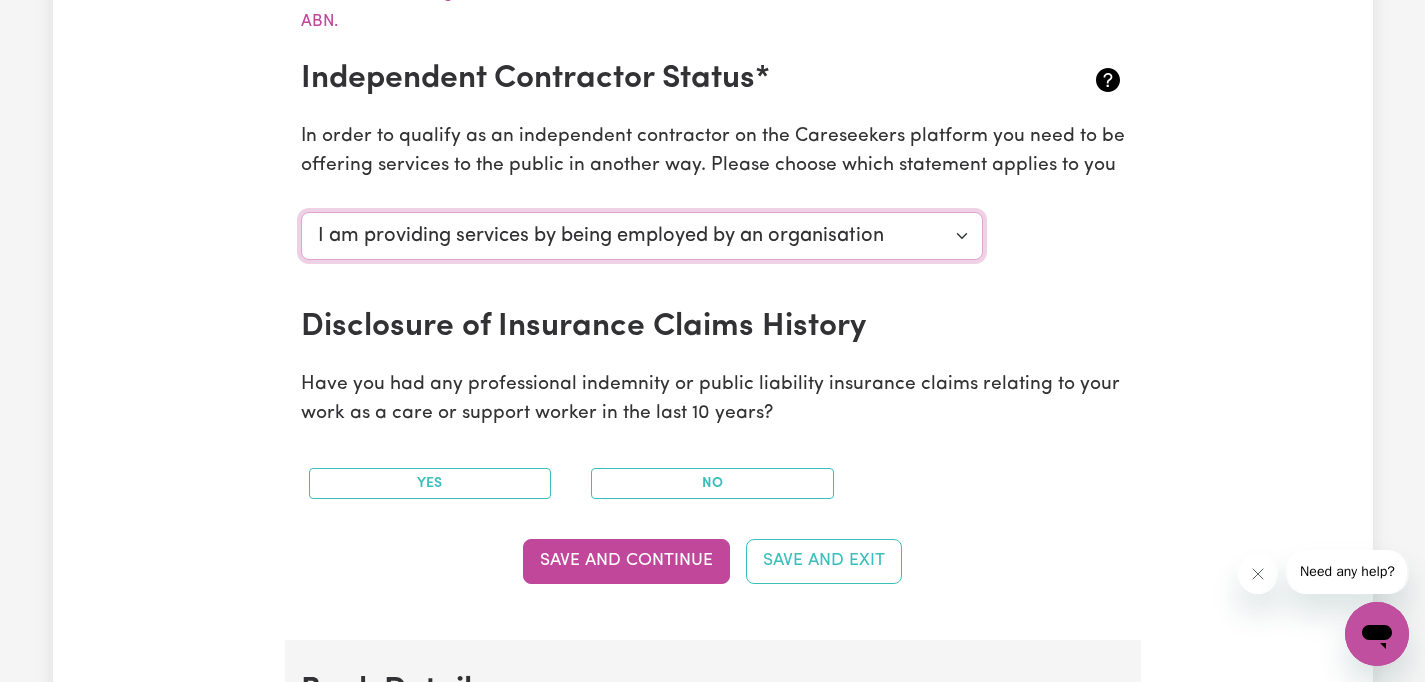 select on "I am providing services privately on my own" 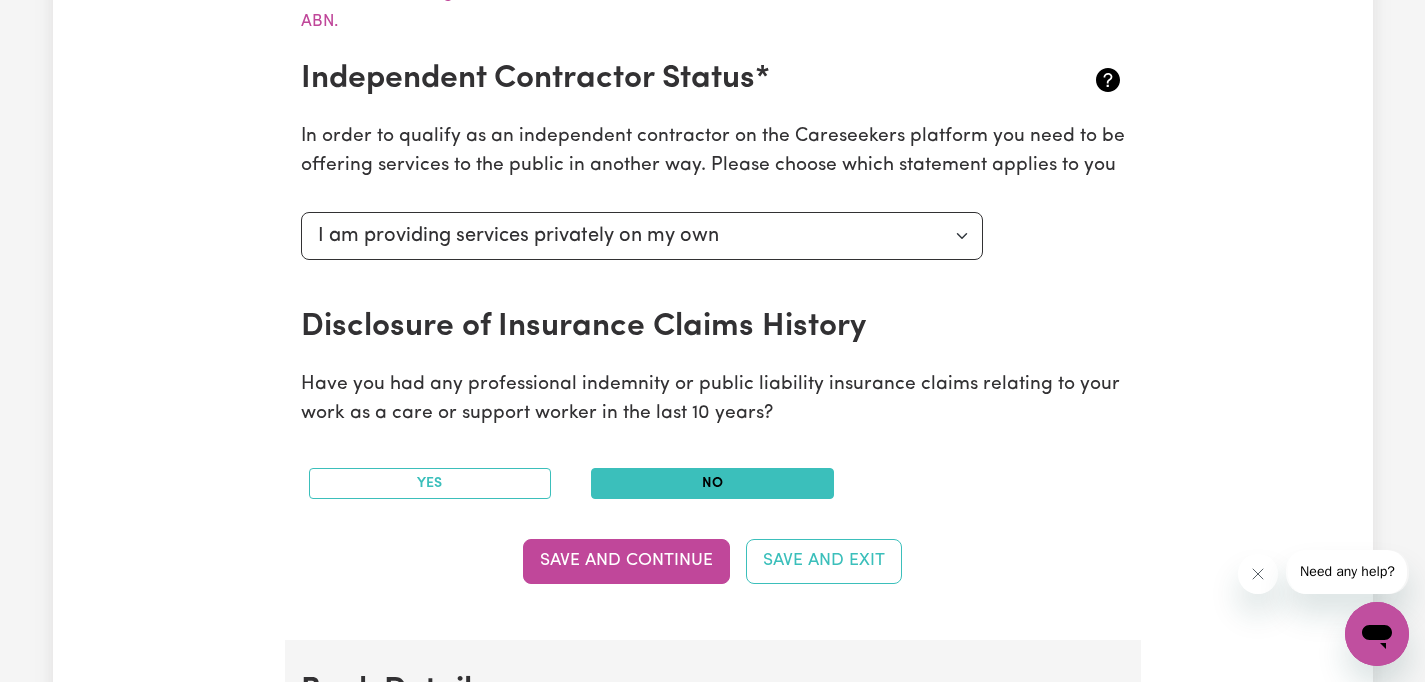 click on "No" at bounding box center (712, 483) 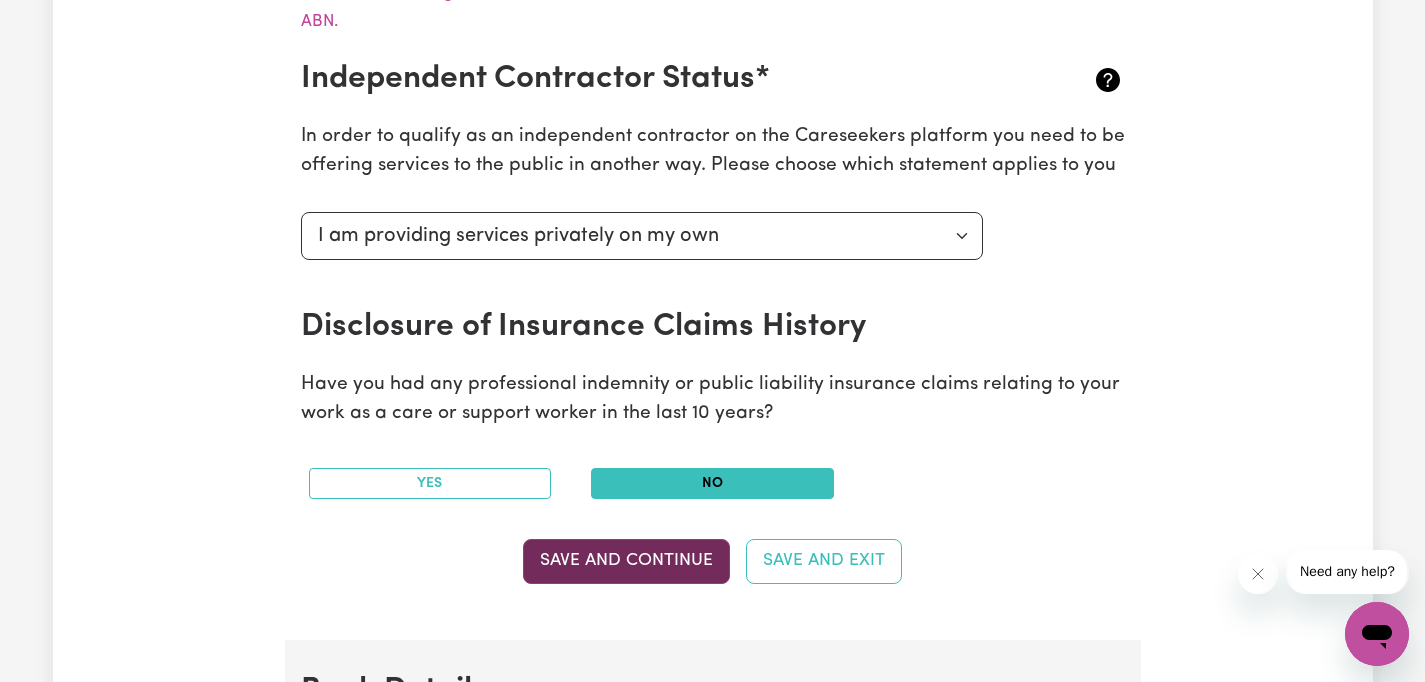 click on "Save and Continue" at bounding box center (626, 561) 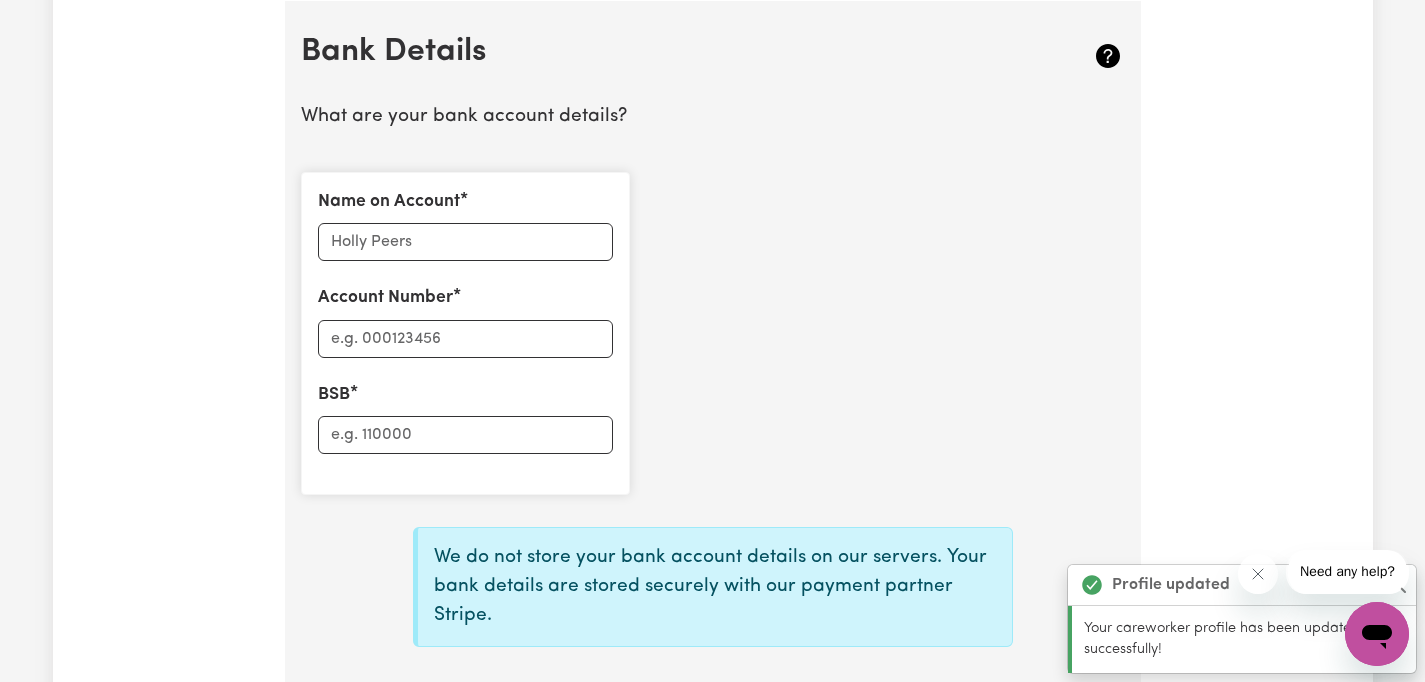scroll, scrollTop: 1379, scrollLeft: 0, axis: vertical 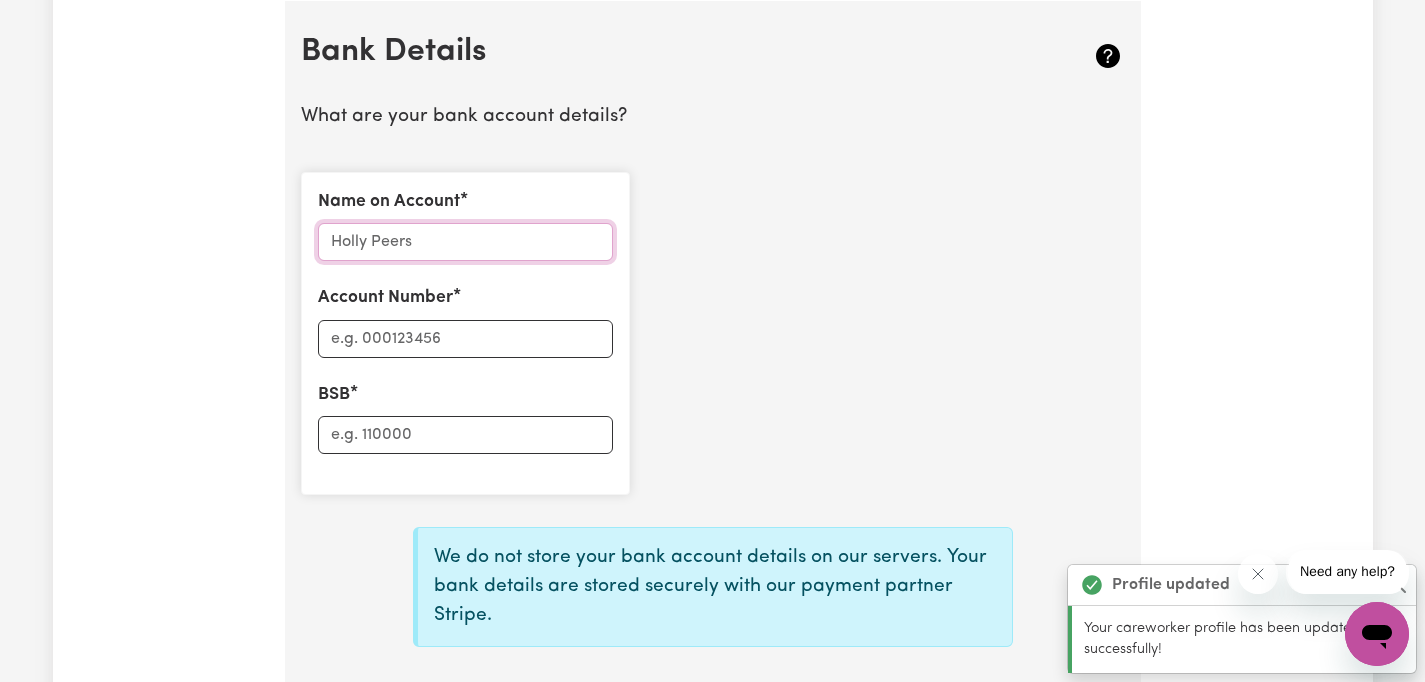 click on "Name on Account" at bounding box center (465, 242) 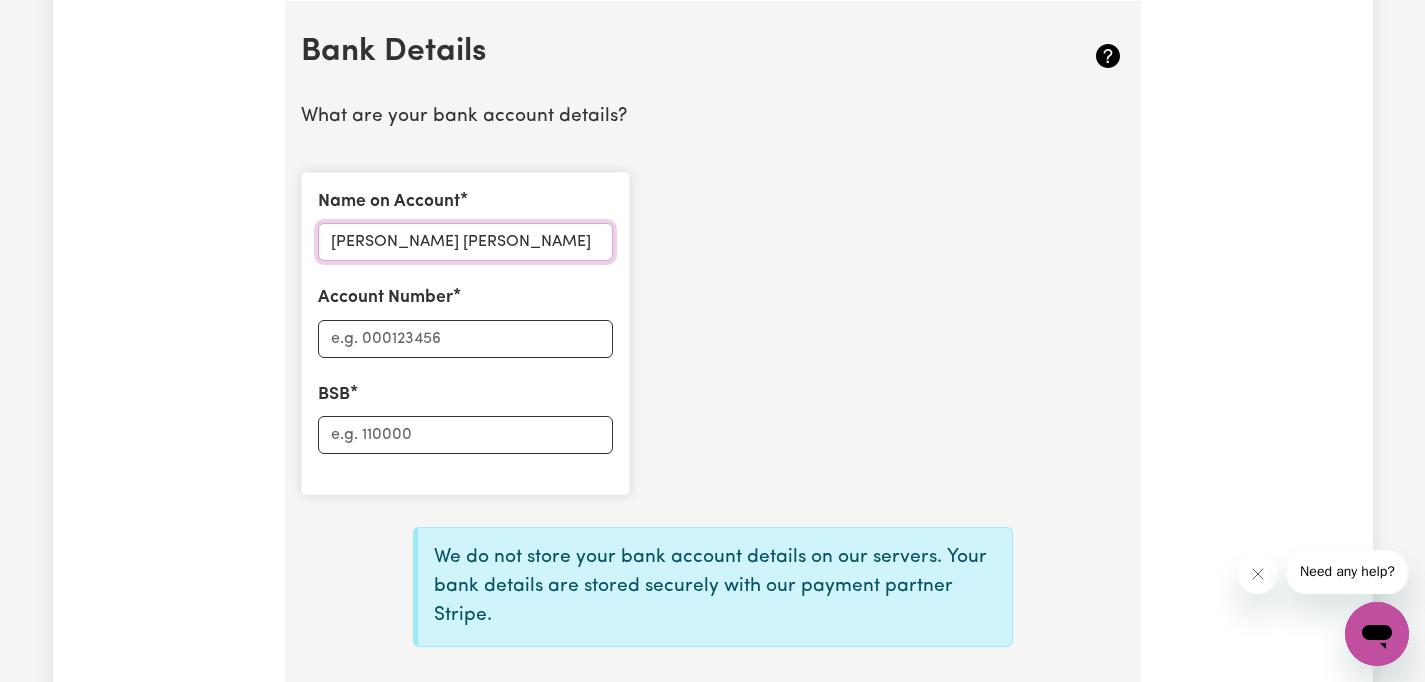 type on "[PERSON_NAME] [PERSON_NAME]" 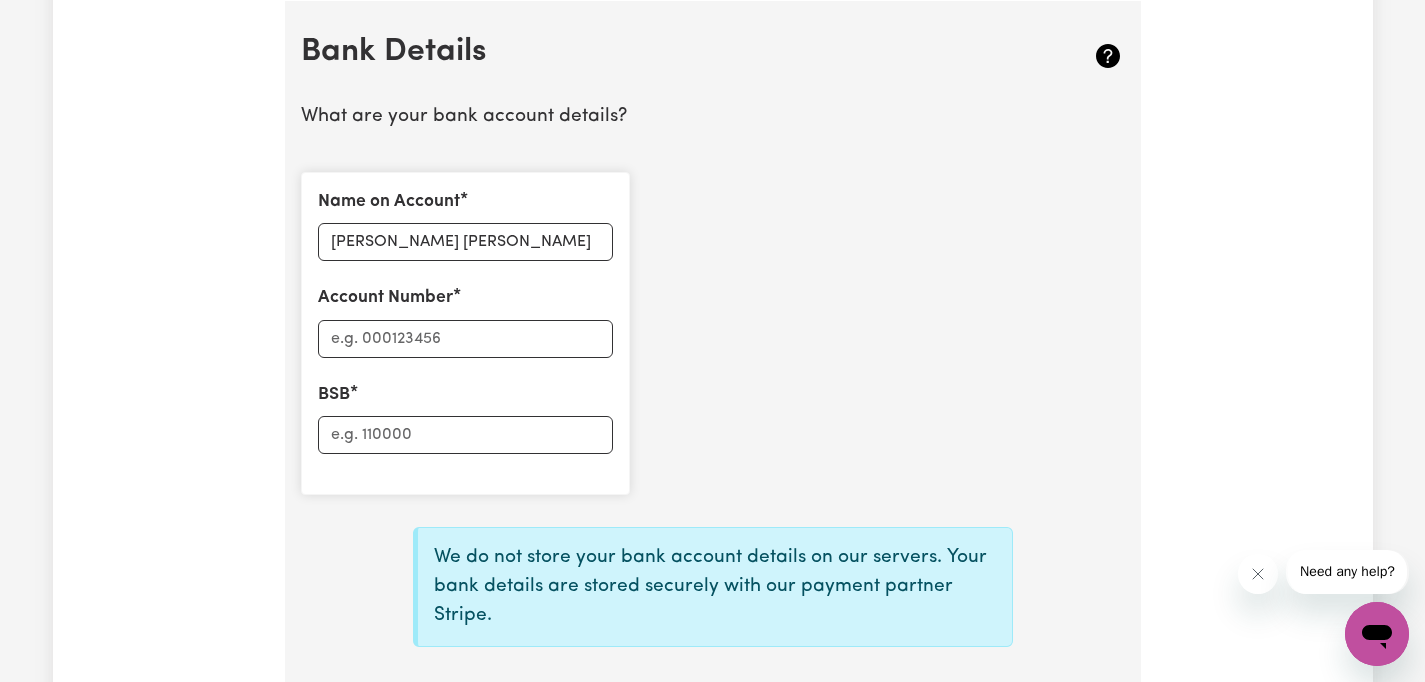 click on "Name on Account [PERSON_NAME] [PERSON_NAME] Account Number BSB" at bounding box center [713, 333] 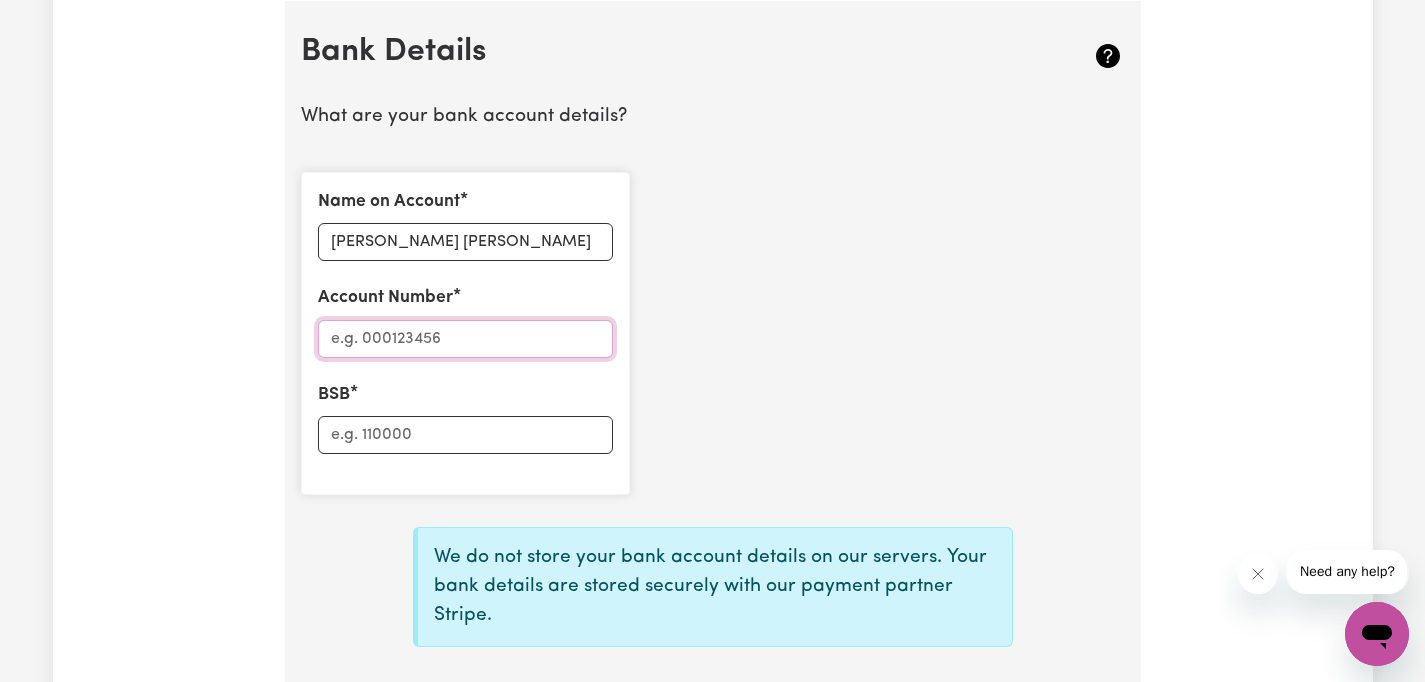 click on "Account Number" at bounding box center [465, 339] 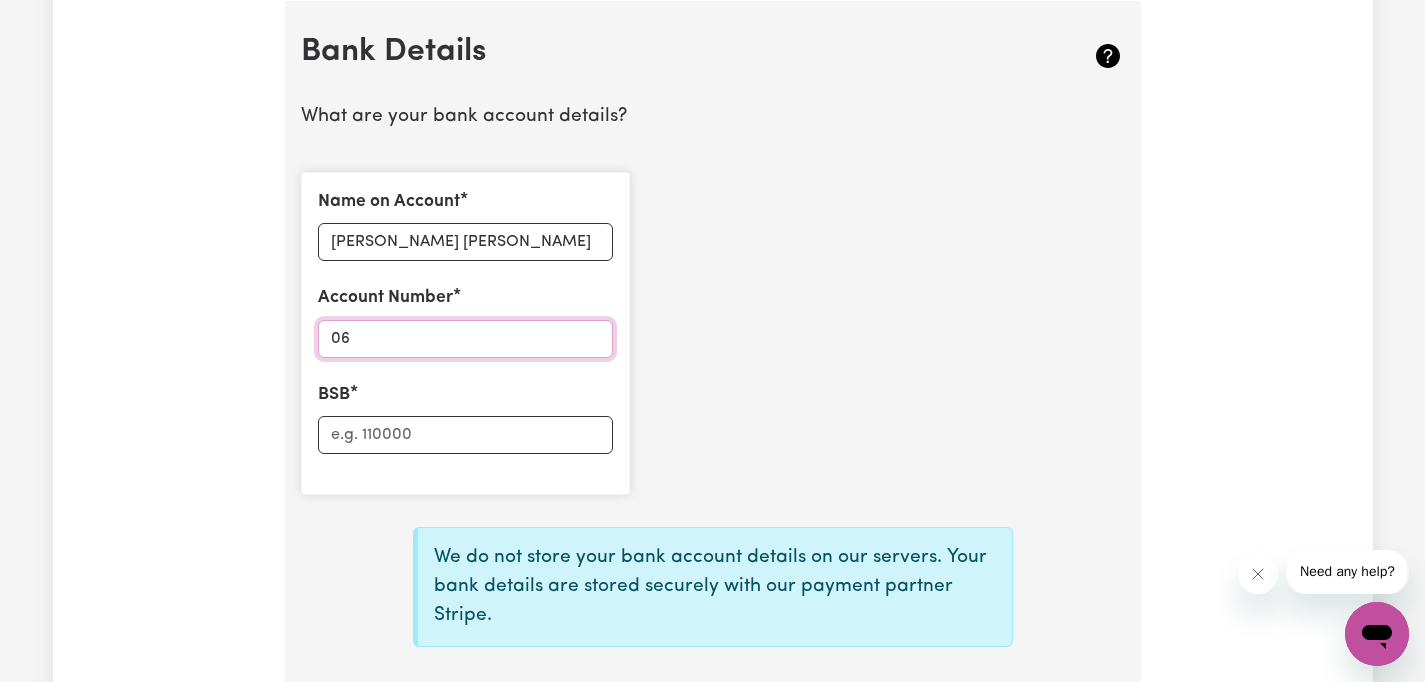 type on "0" 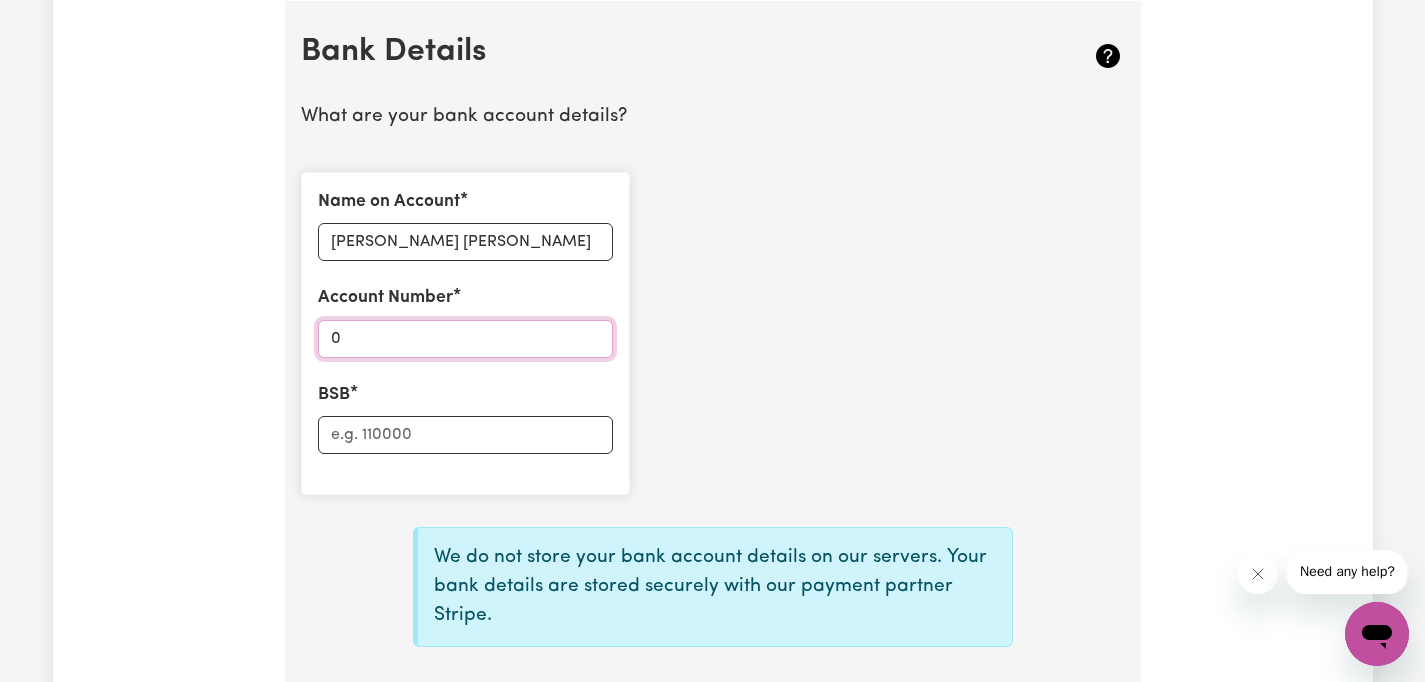 type 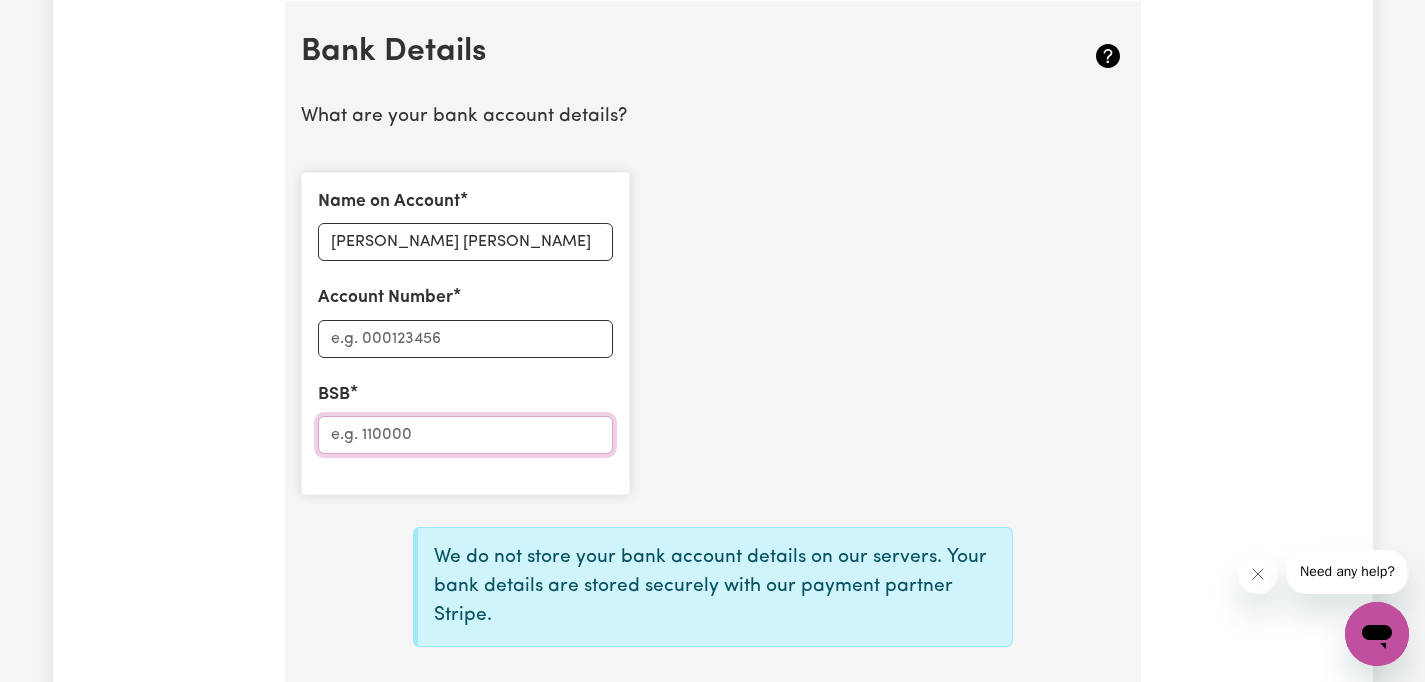 click on "BSB" at bounding box center [465, 435] 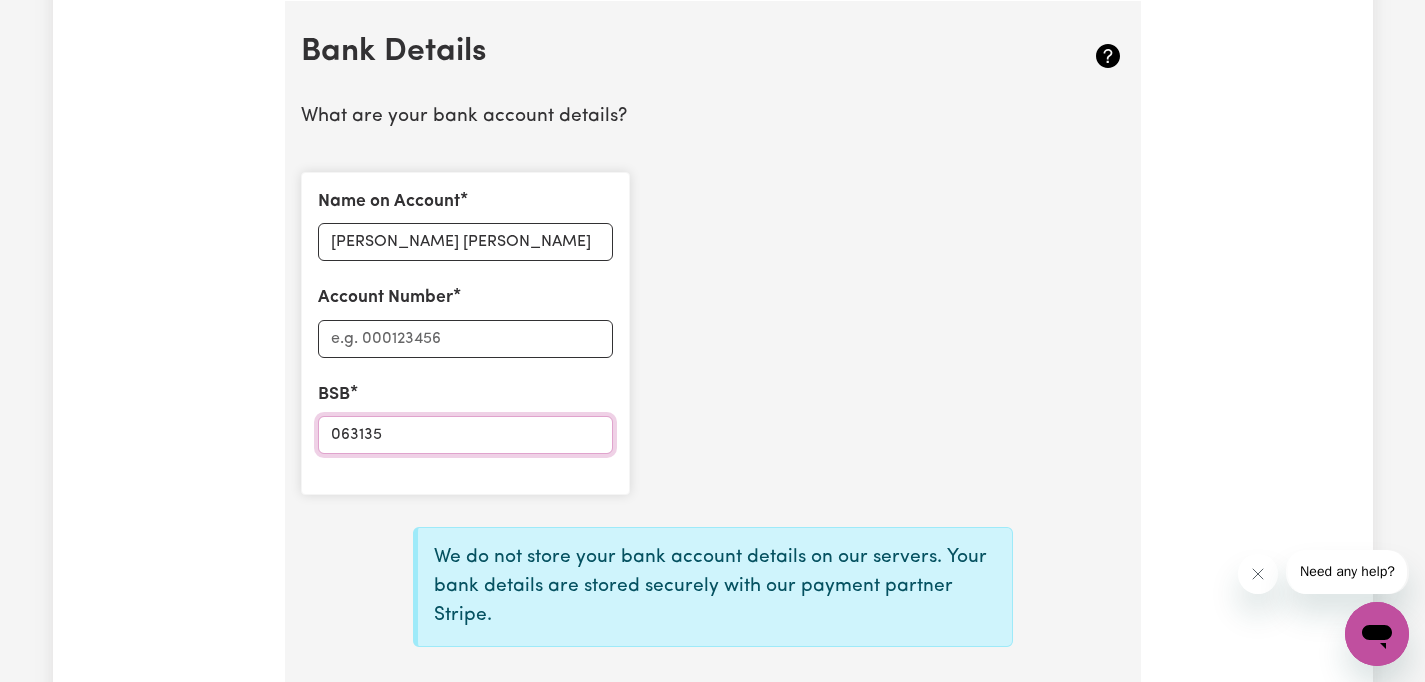 type on "063135" 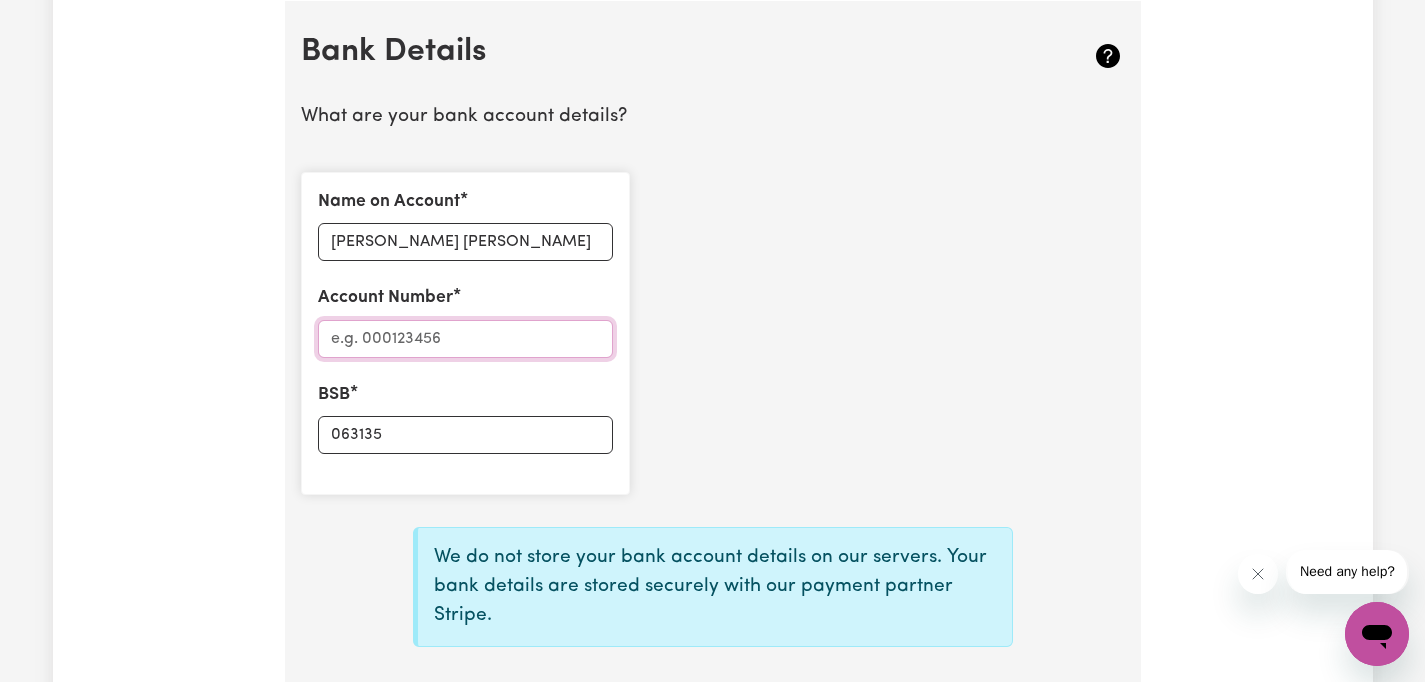 click on "Account Number" at bounding box center [465, 339] 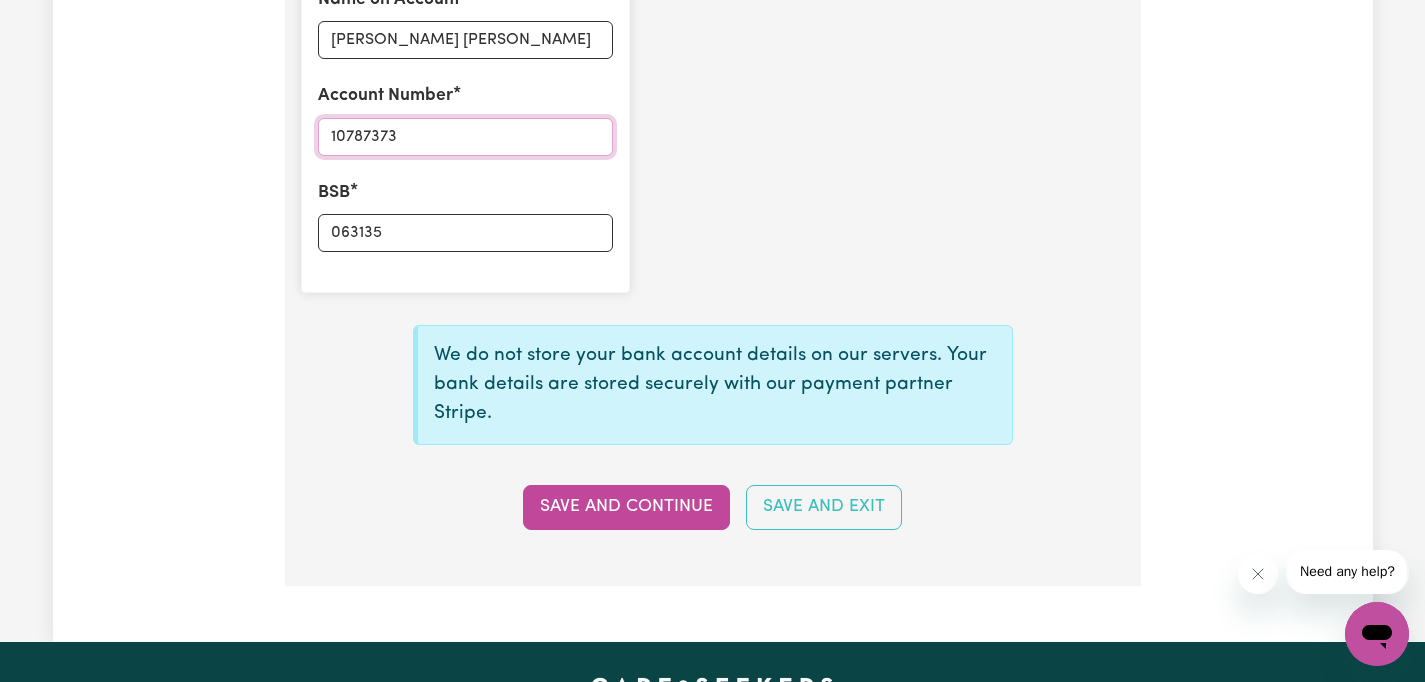 scroll, scrollTop: 1584, scrollLeft: 0, axis: vertical 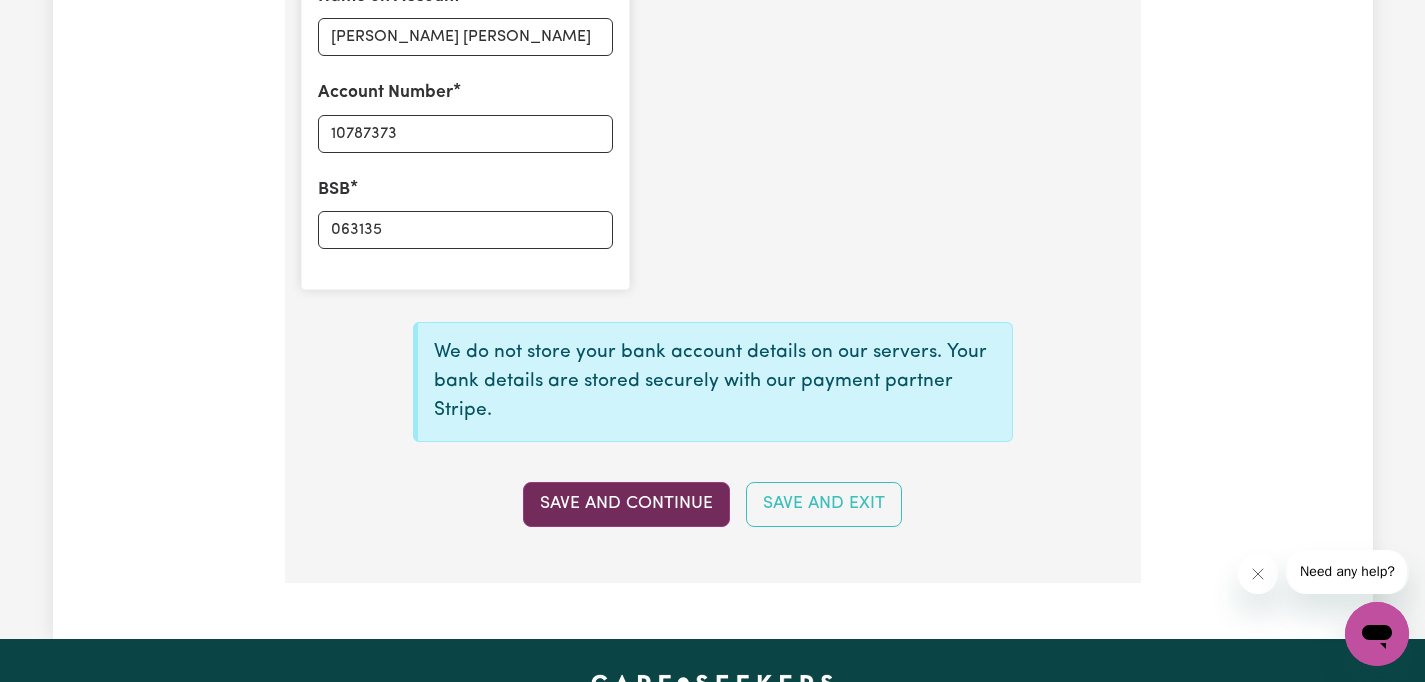 click on "Save and Continue" at bounding box center [626, 504] 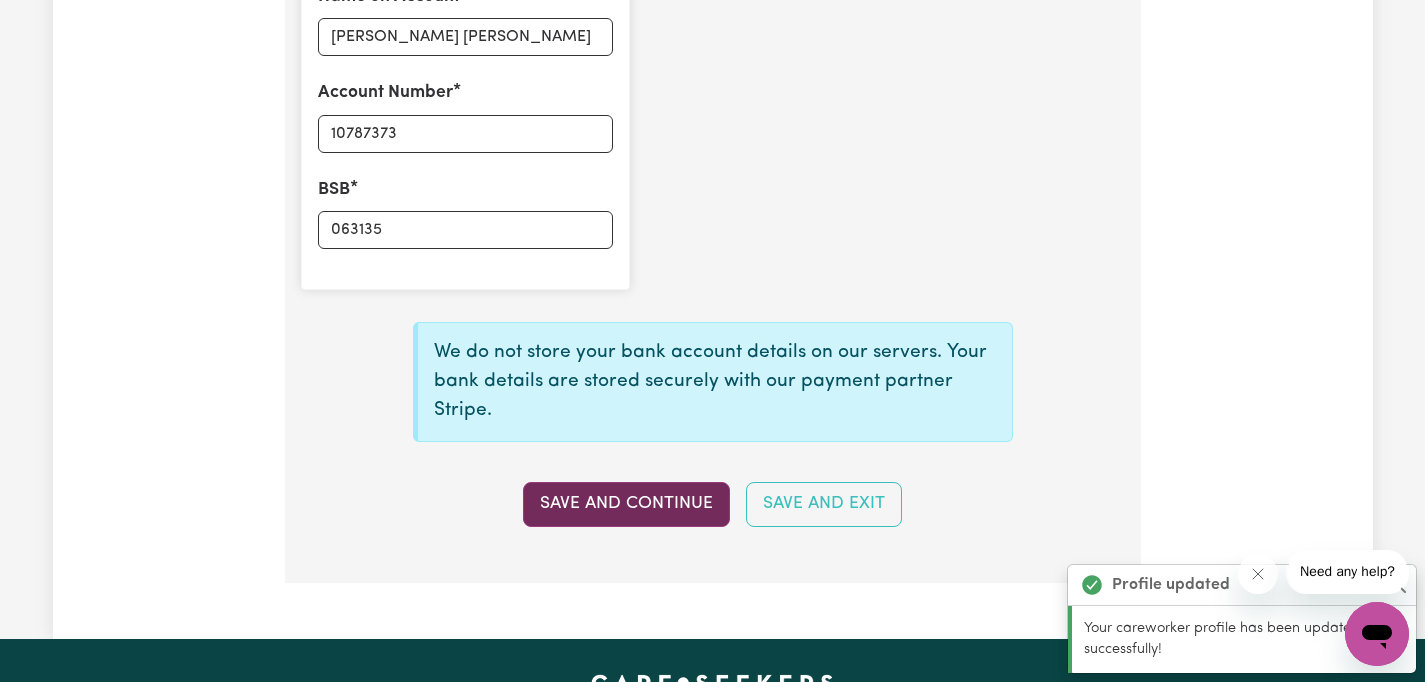 type on "****7373" 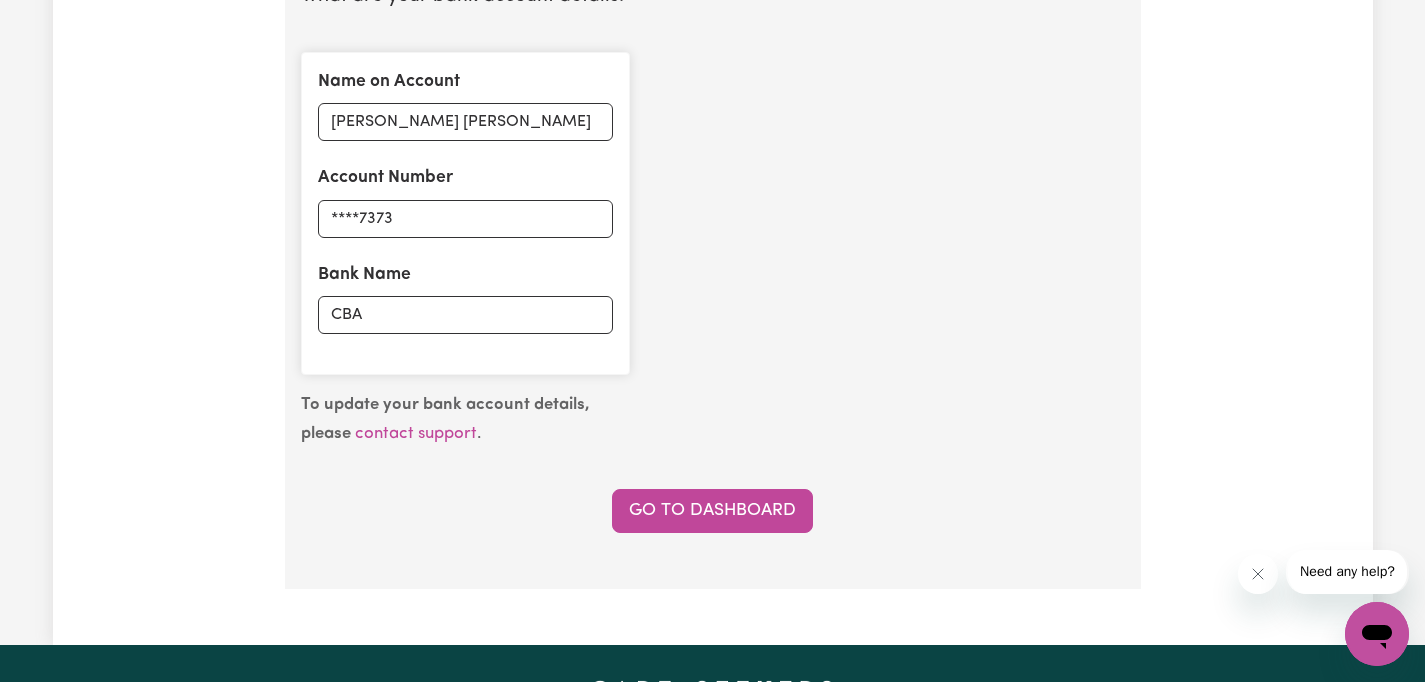 scroll, scrollTop: 1501, scrollLeft: 0, axis: vertical 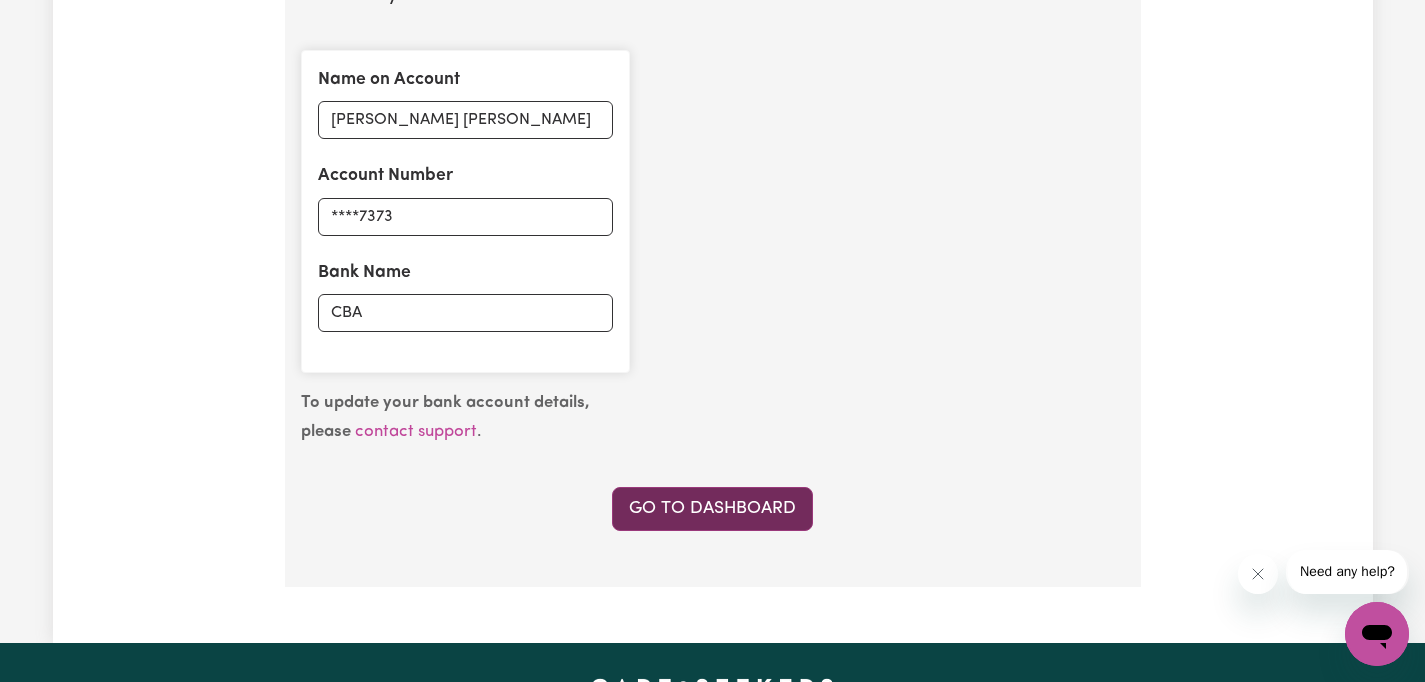 click on "Go to Dashboard" at bounding box center (712, 509) 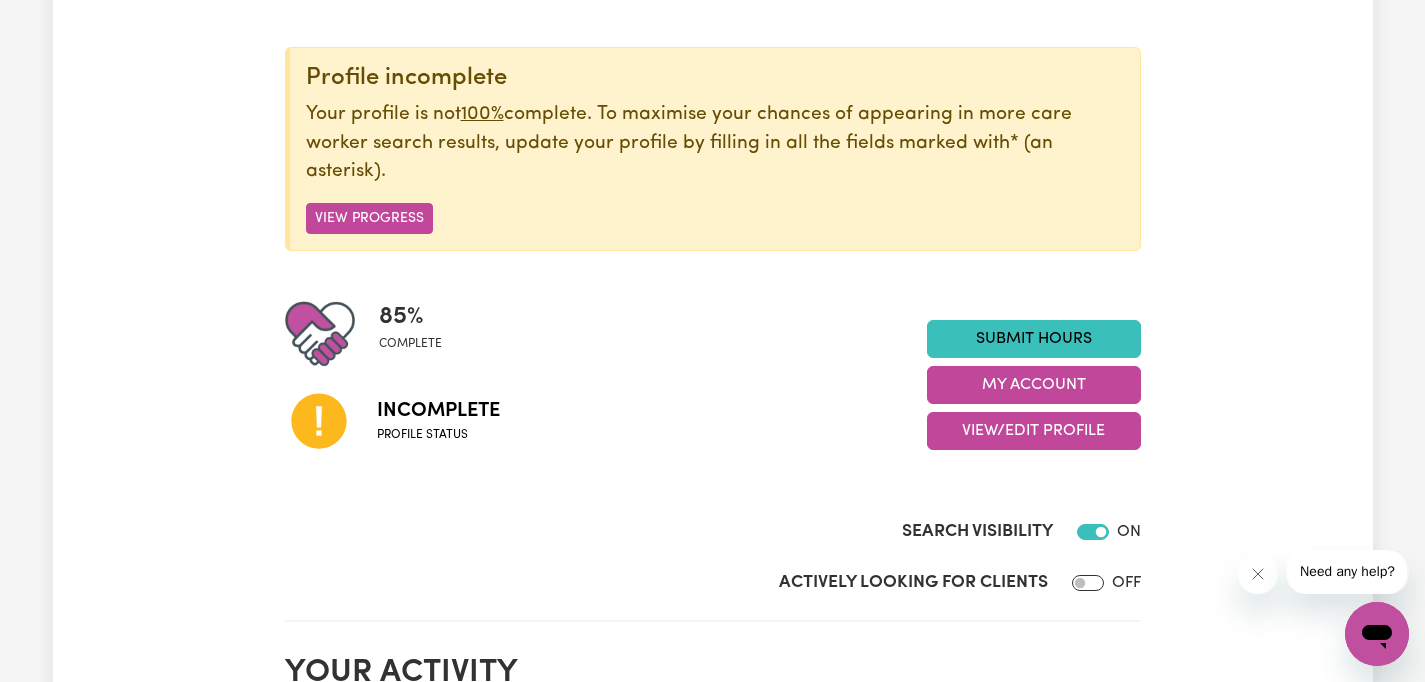 scroll, scrollTop: 219, scrollLeft: 0, axis: vertical 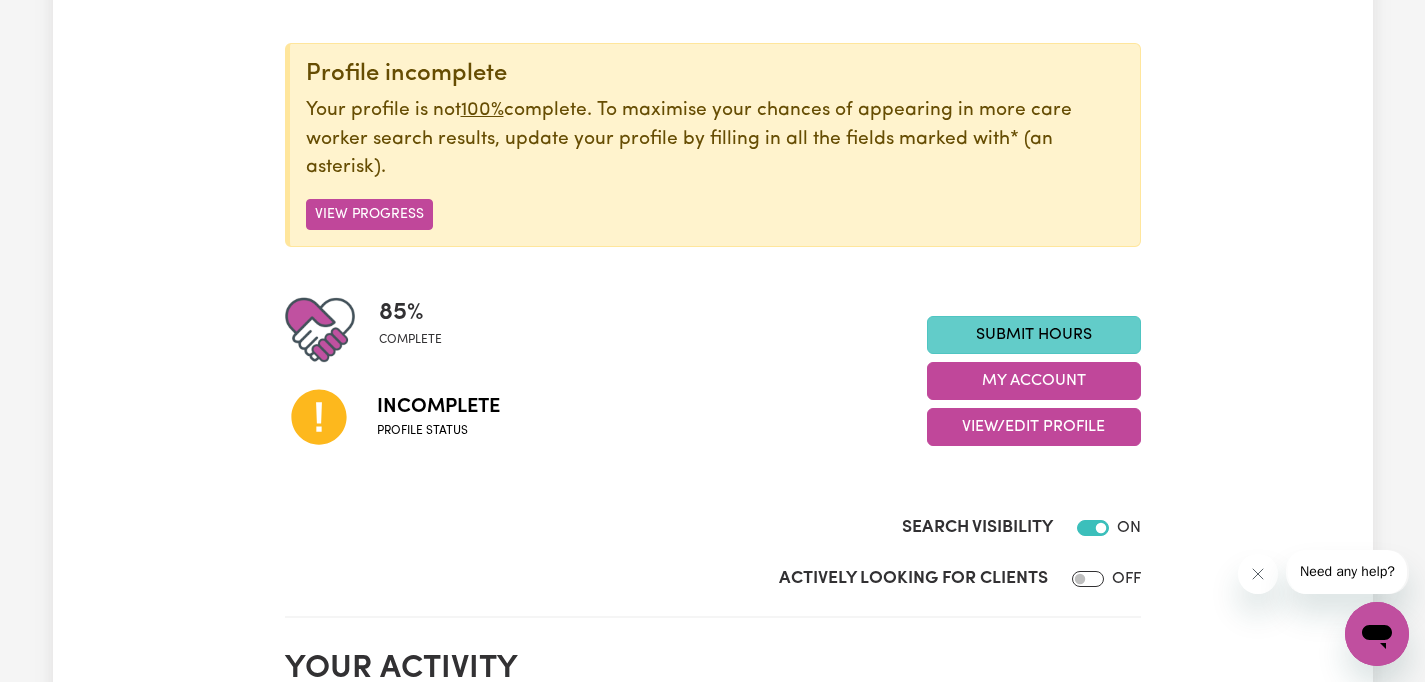 click on "Submit Hours" at bounding box center [1034, 335] 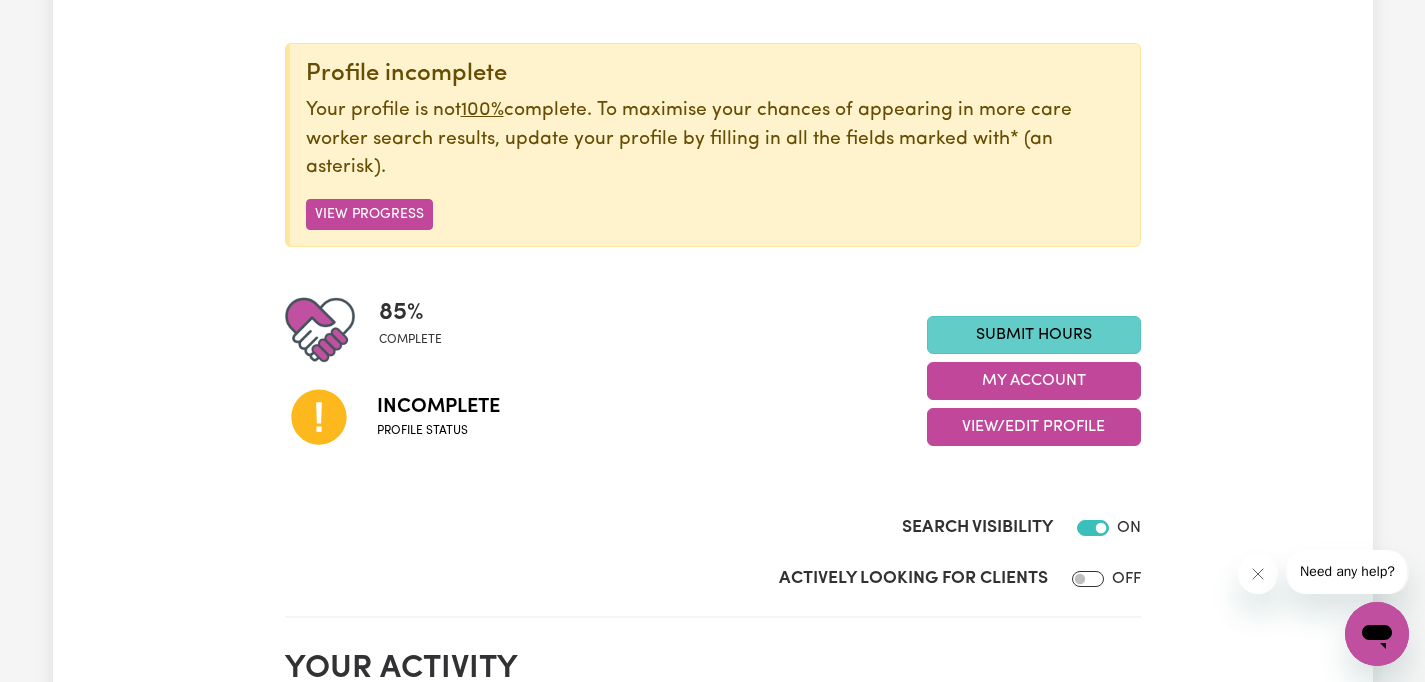 scroll, scrollTop: 0, scrollLeft: 0, axis: both 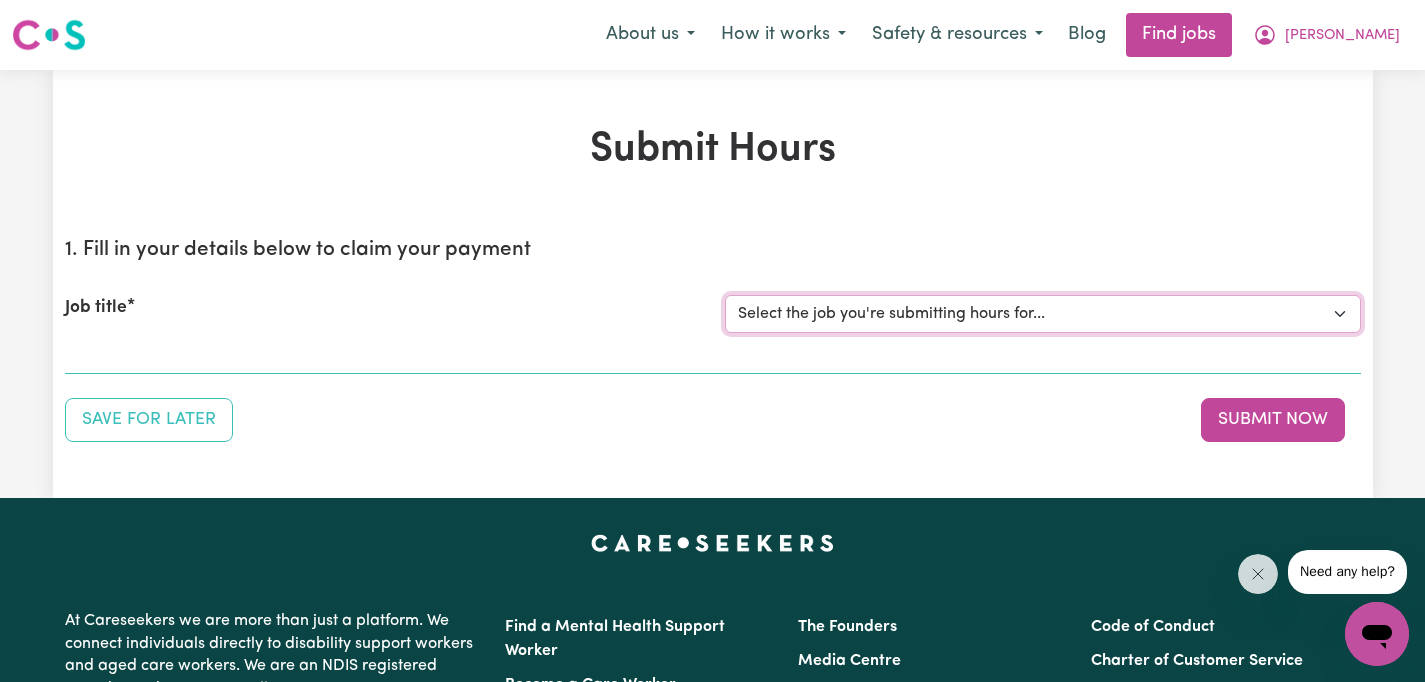 click on "Select the job you're submitting hours for..." at bounding box center [1043, 314] 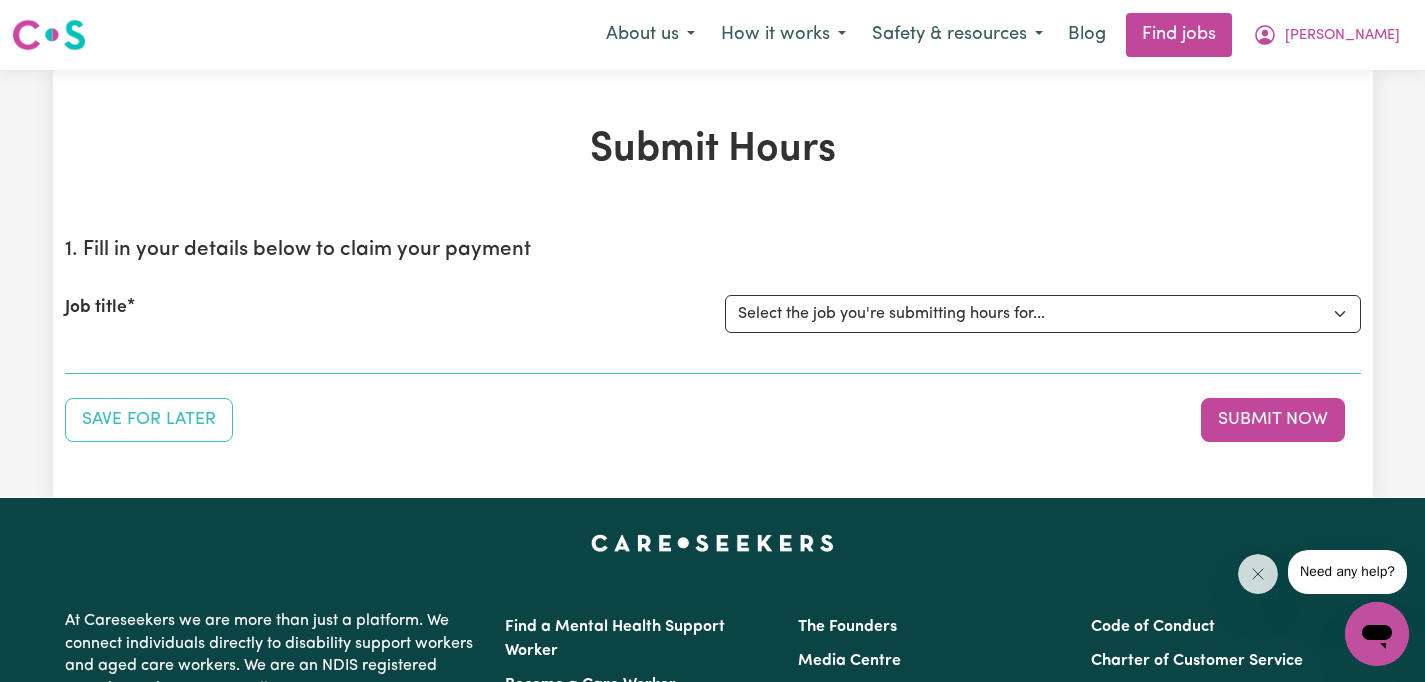 click on "1. Fill in your details below to claim your payment Job title Select the job you're submitting hours for..." at bounding box center (713, 298) 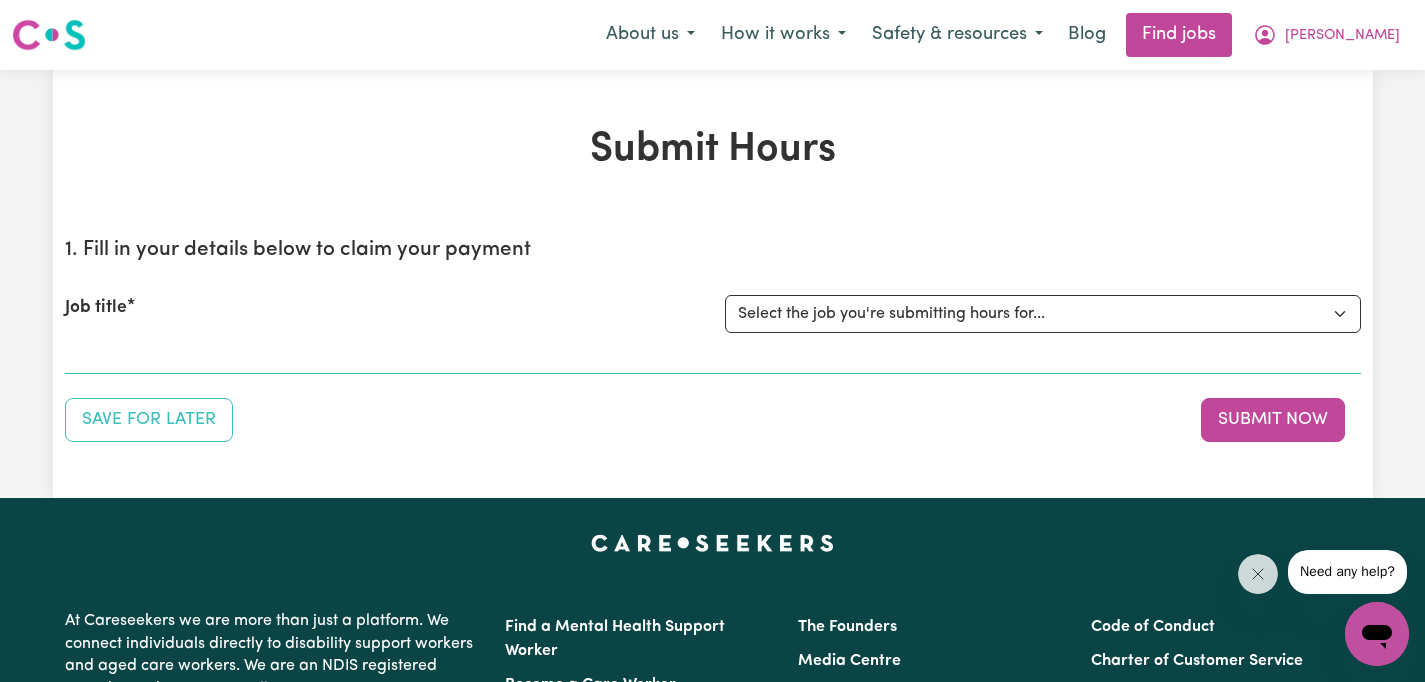 click on "Job title Select the job you're submitting hours for..." at bounding box center (713, 314) 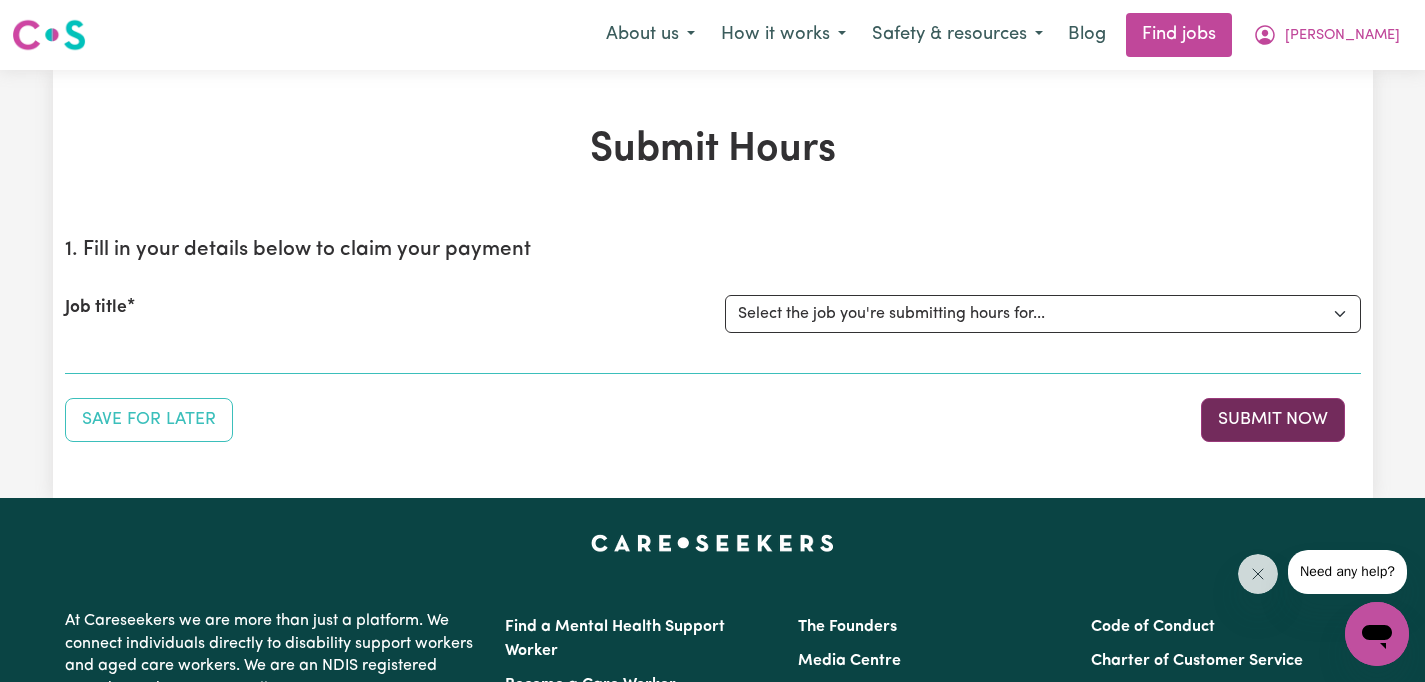 click on "Submit Now" at bounding box center [1273, 420] 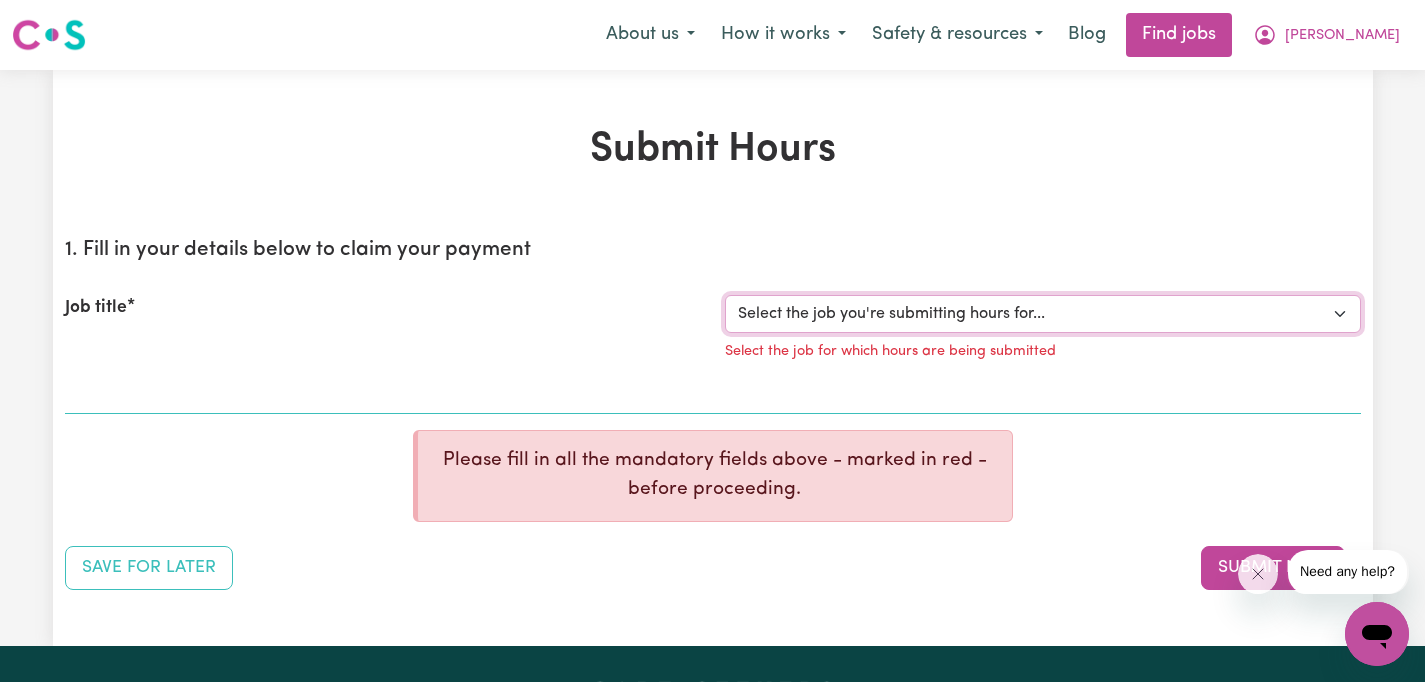 click on "Select the job you're submitting hours for..." at bounding box center (1043, 314) 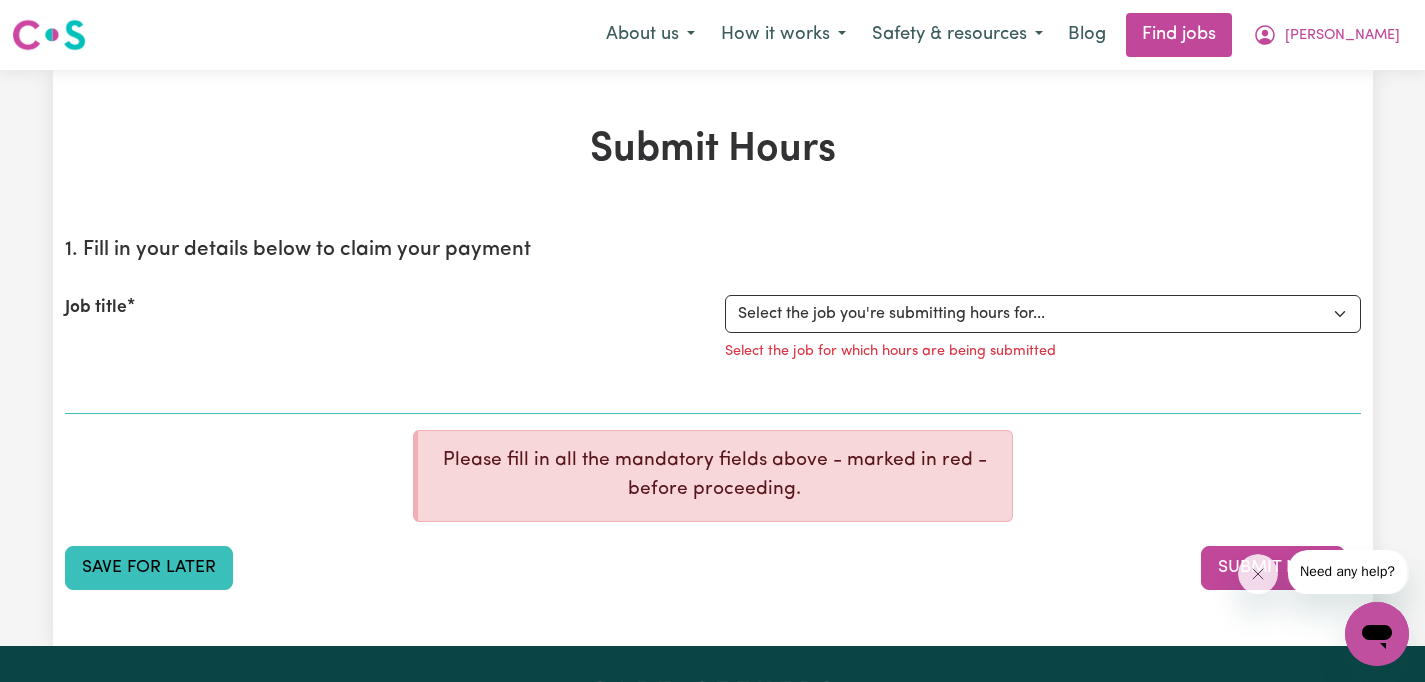 click on "Save for Later" at bounding box center (149, 568) 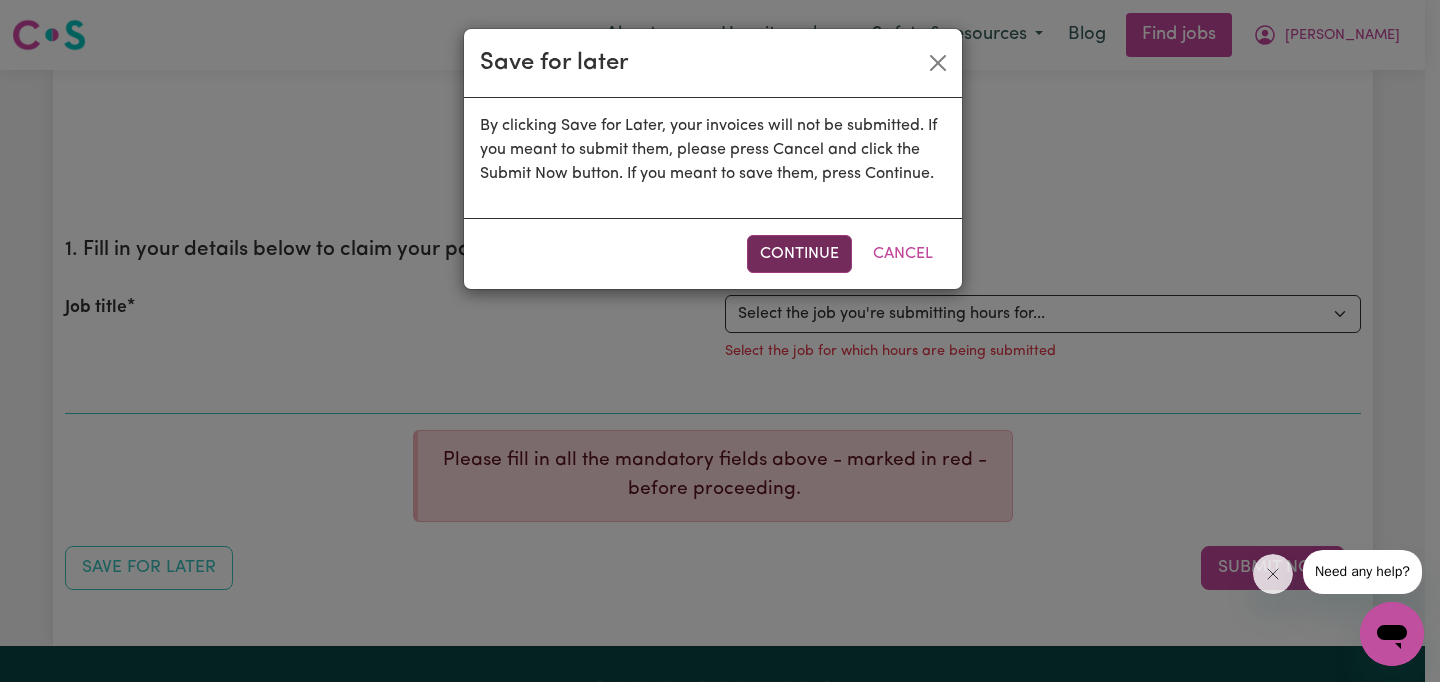 click on "Continue" at bounding box center [799, 254] 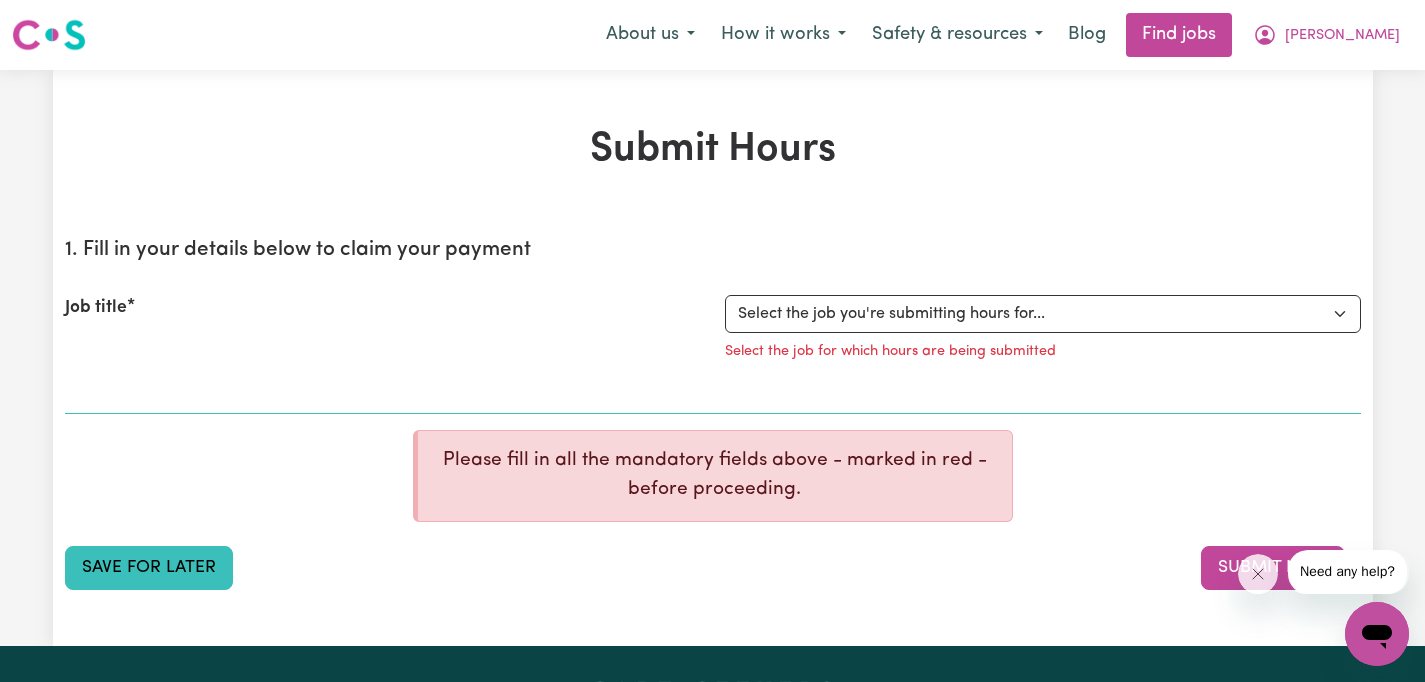 click on "Save for Later" at bounding box center (149, 568) 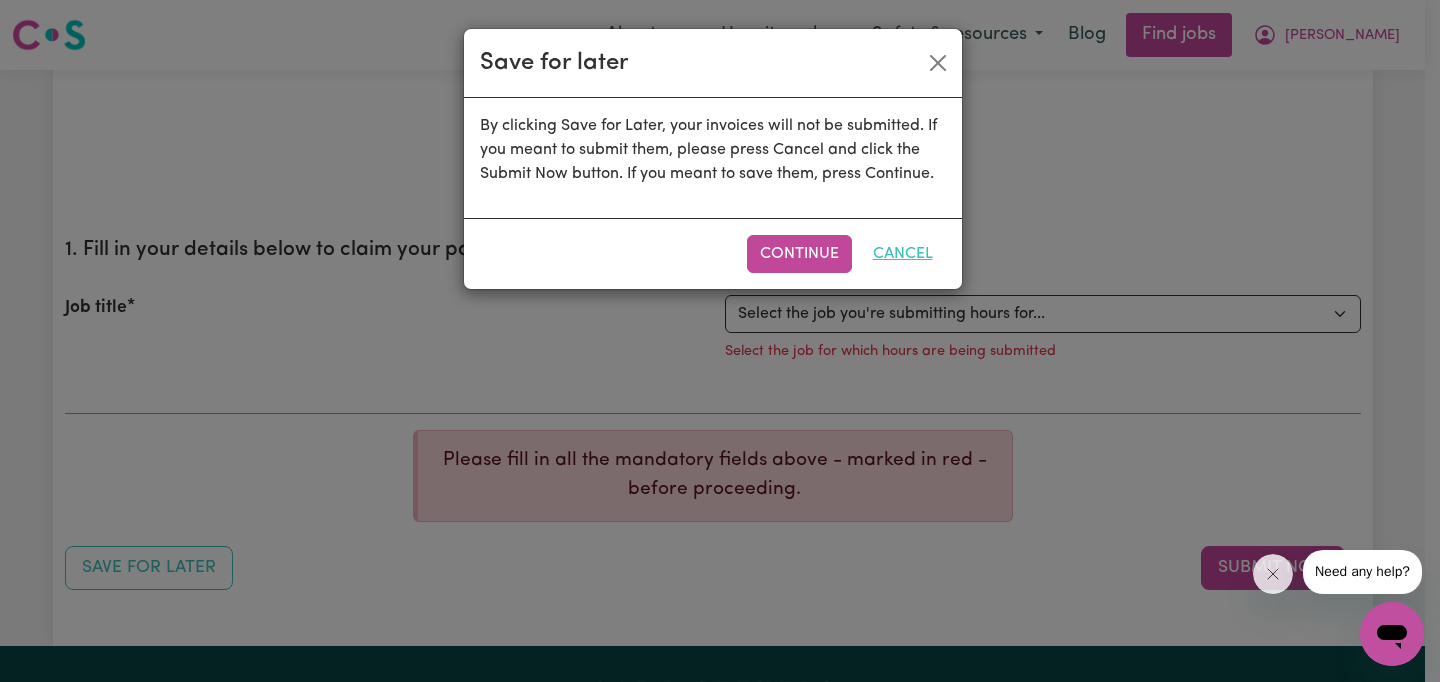 click on "Cancel" at bounding box center (903, 254) 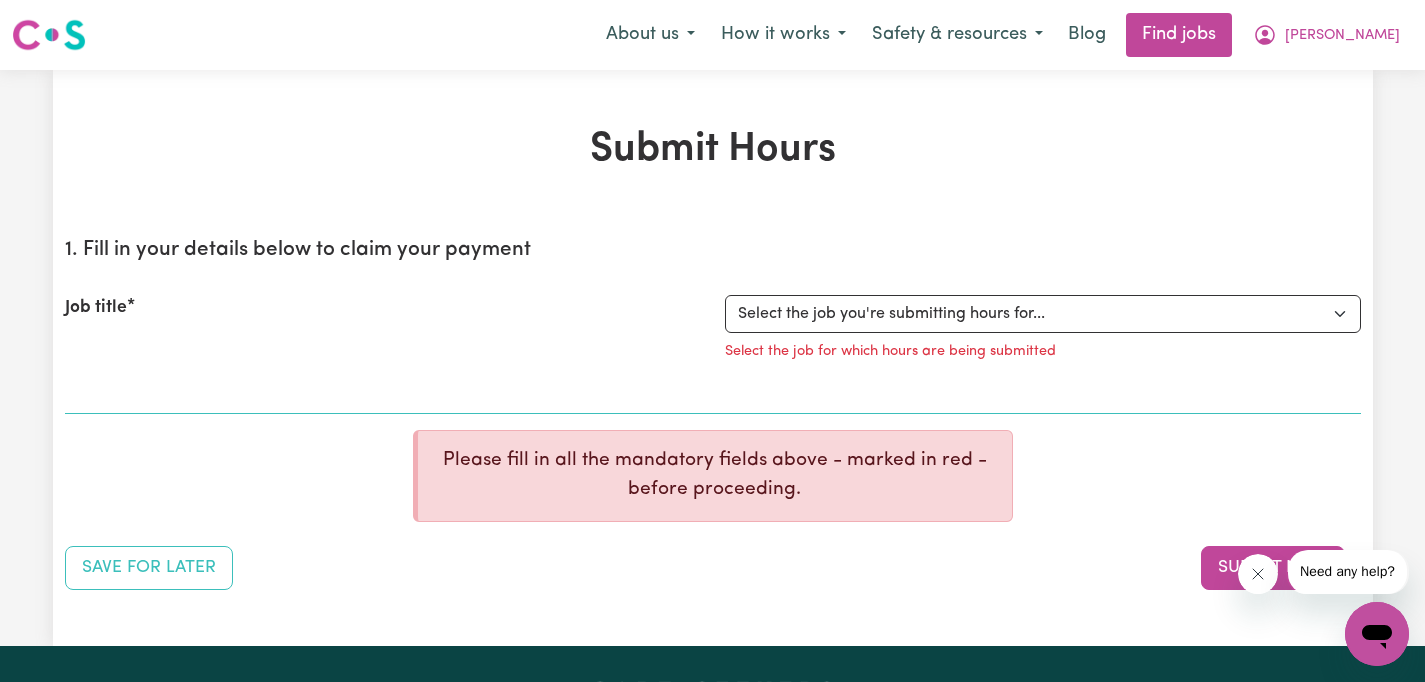 click 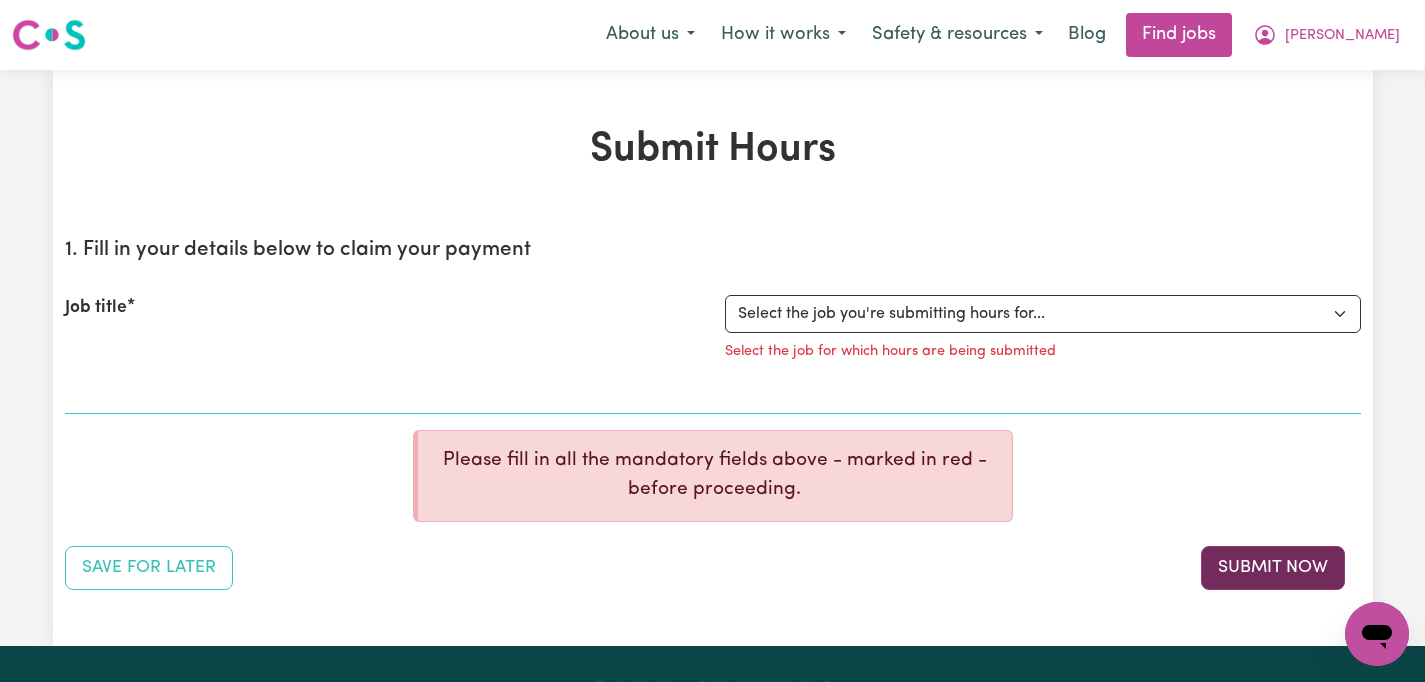 click on "Submit Now" at bounding box center (1273, 568) 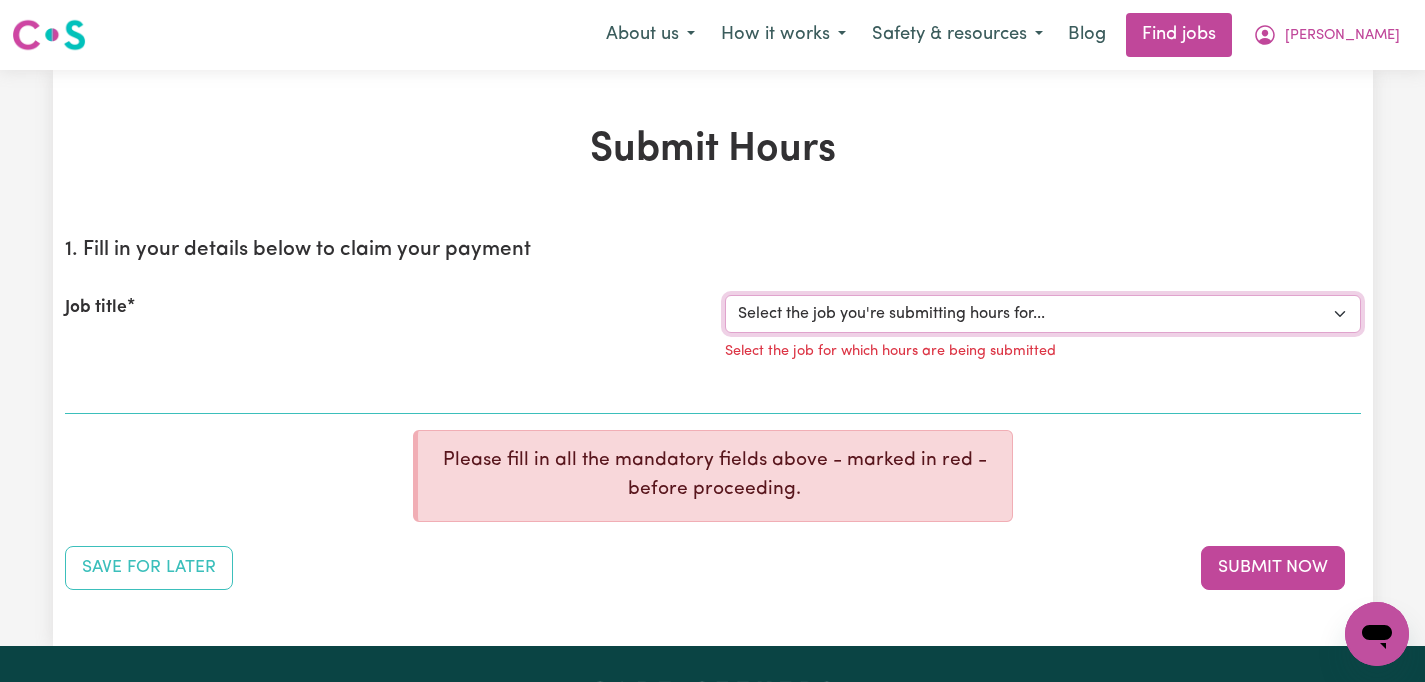 click on "Select the job you're submitting hours for..." at bounding box center [1043, 314] 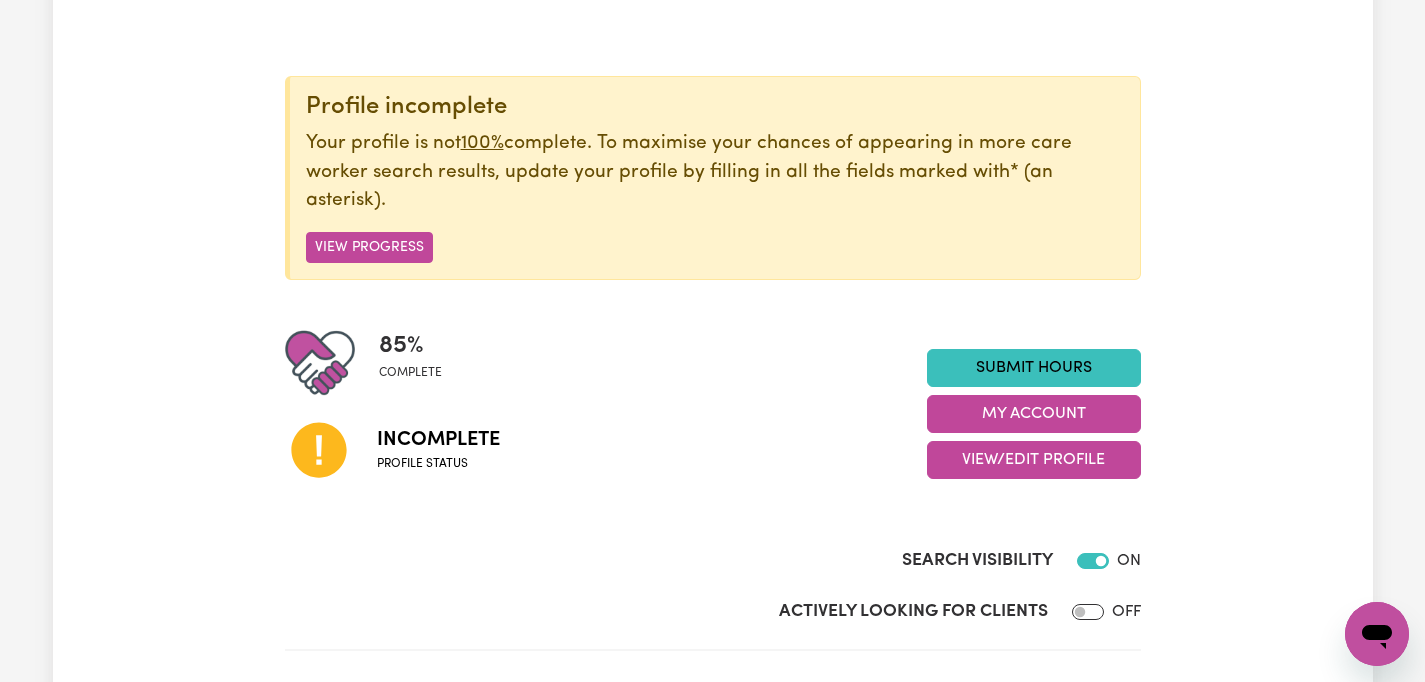scroll, scrollTop: 191, scrollLeft: 0, axis: vertical 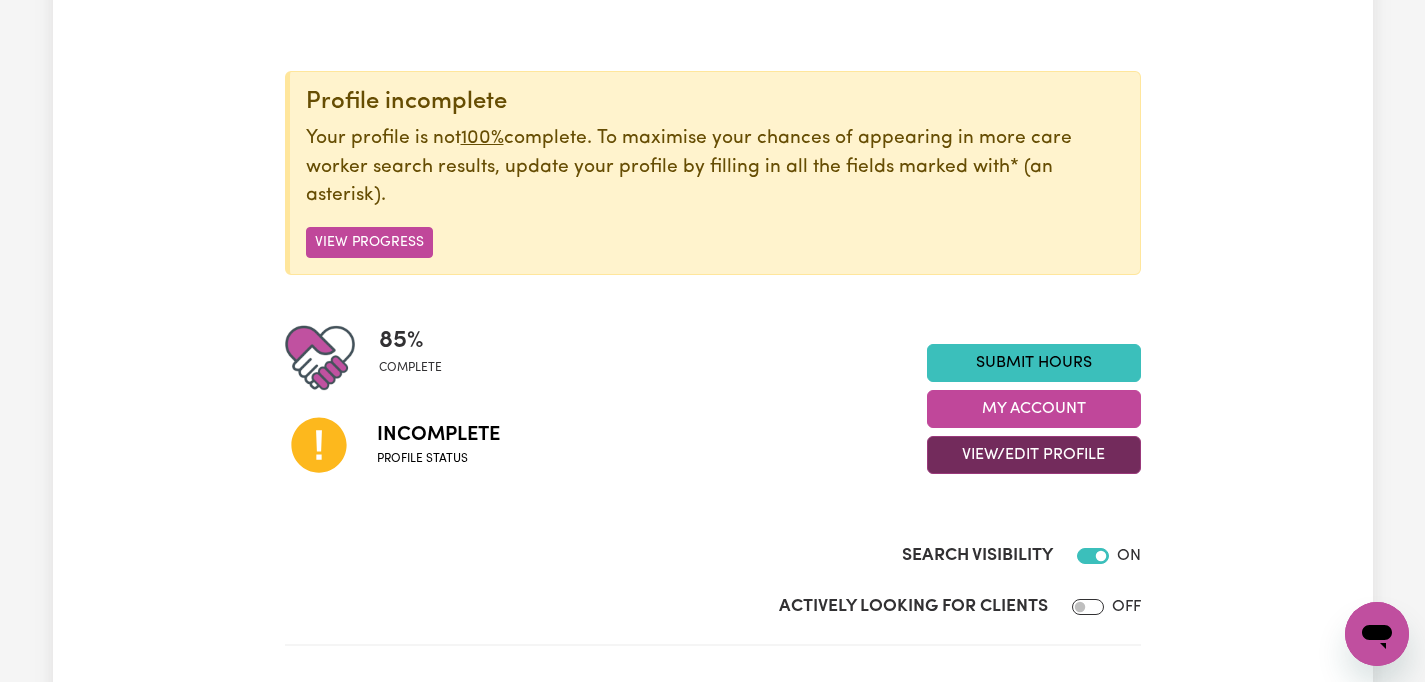 click on "View/Edit Profile" at bounding box center [1034, 455] 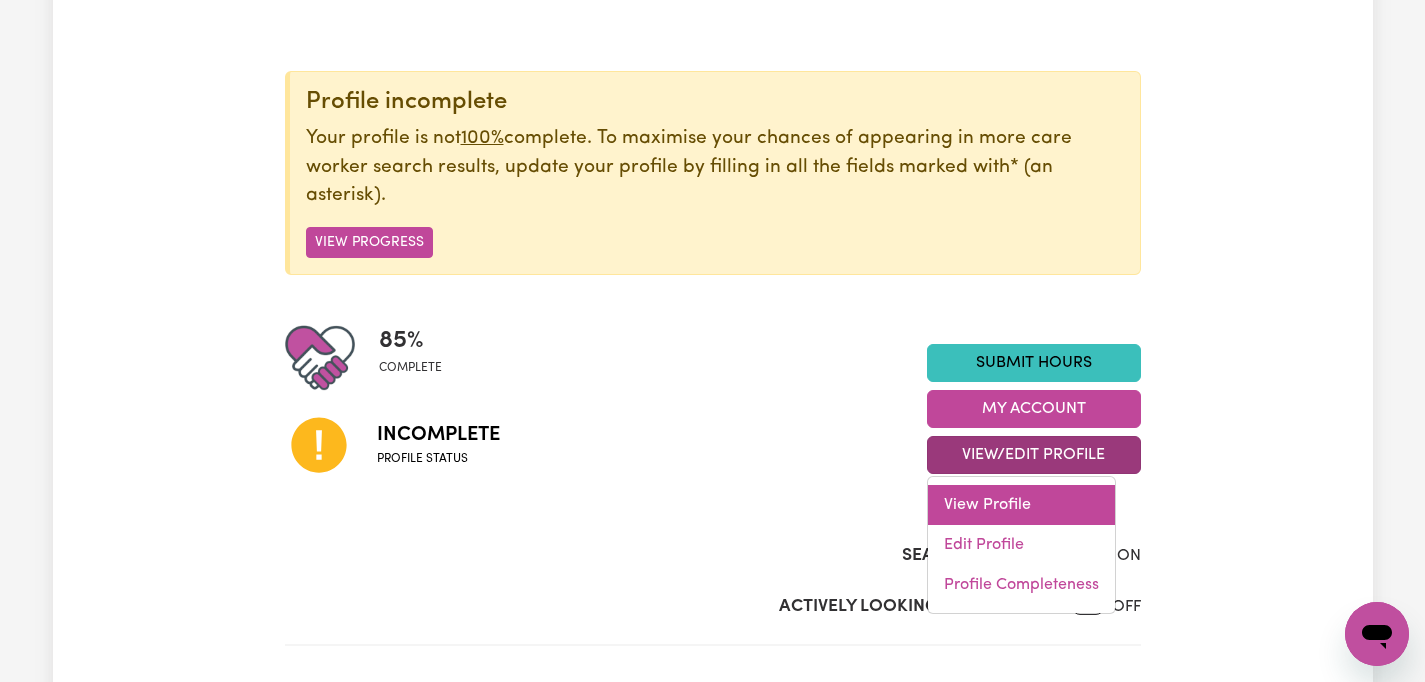 click on "View Profile" at bounding box center [1021, 505] 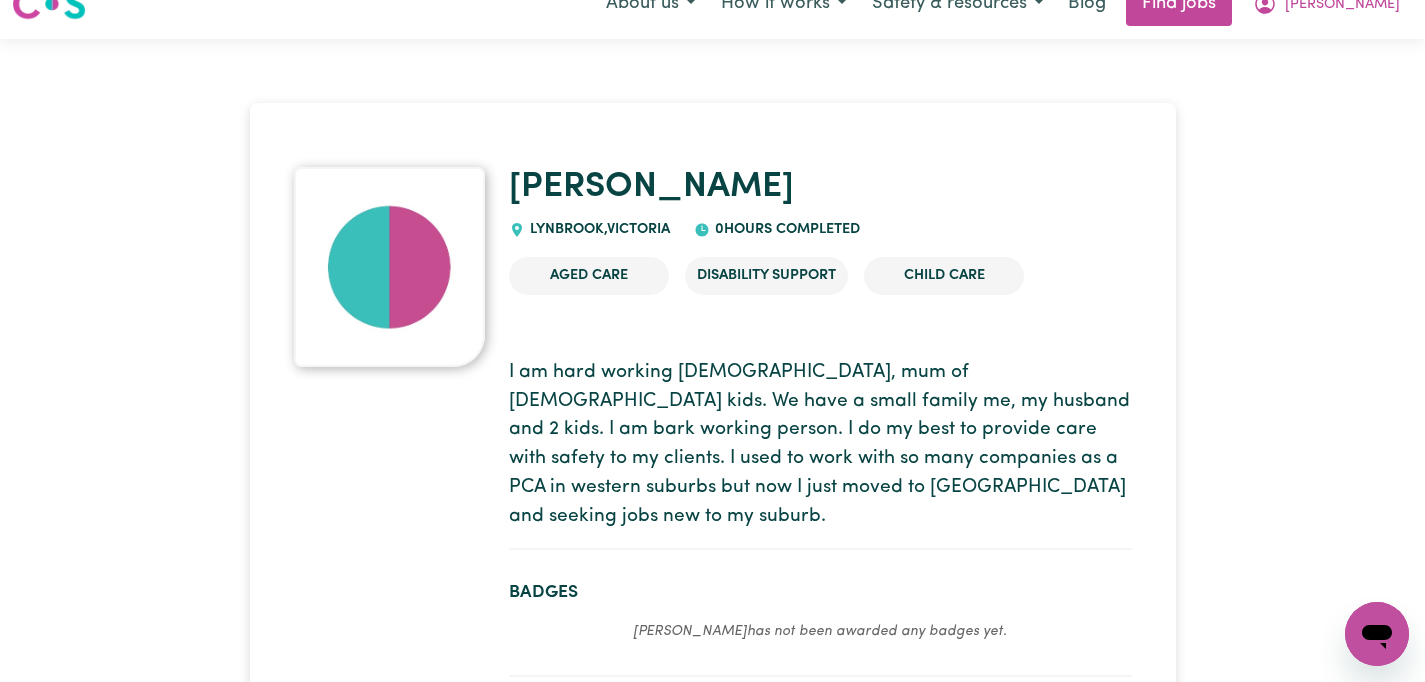 scroll, scrollTop: 0, scrollLeft: 0, axis: both 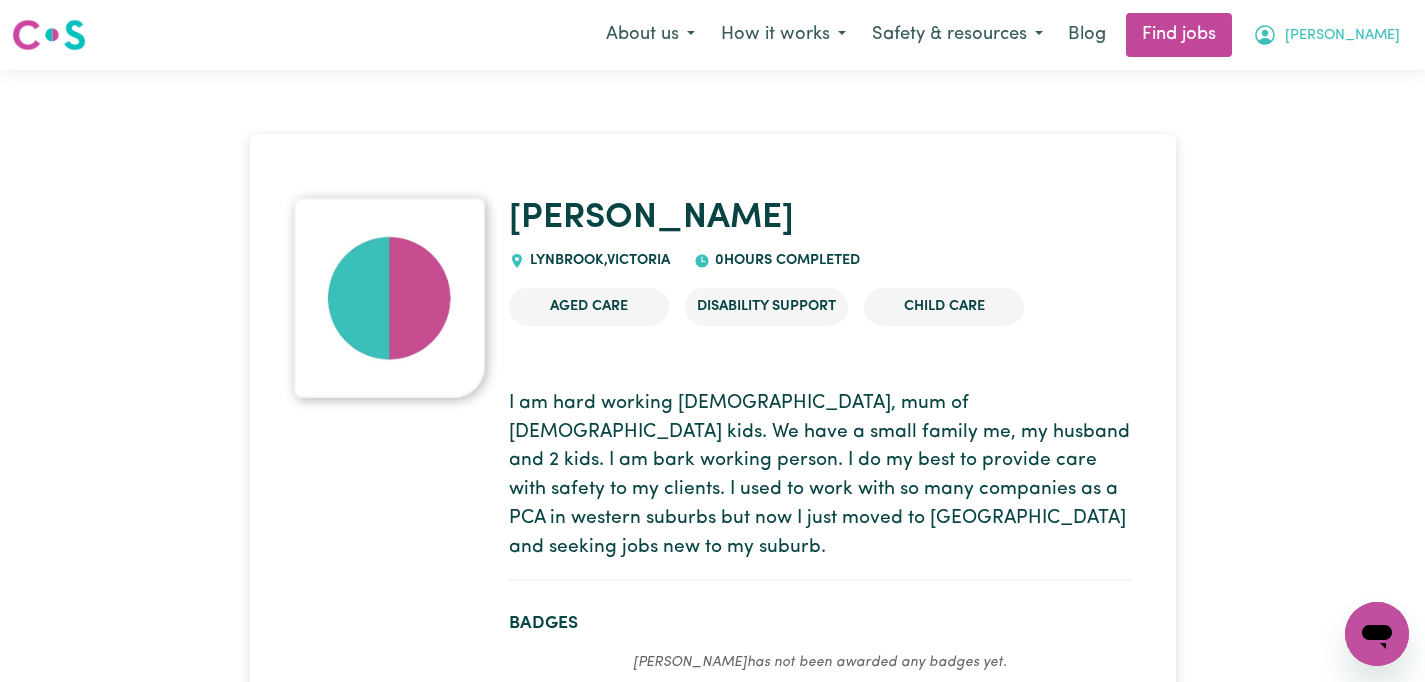 click on "[PERSON_NAME]" at bounding box center (1342, 36) 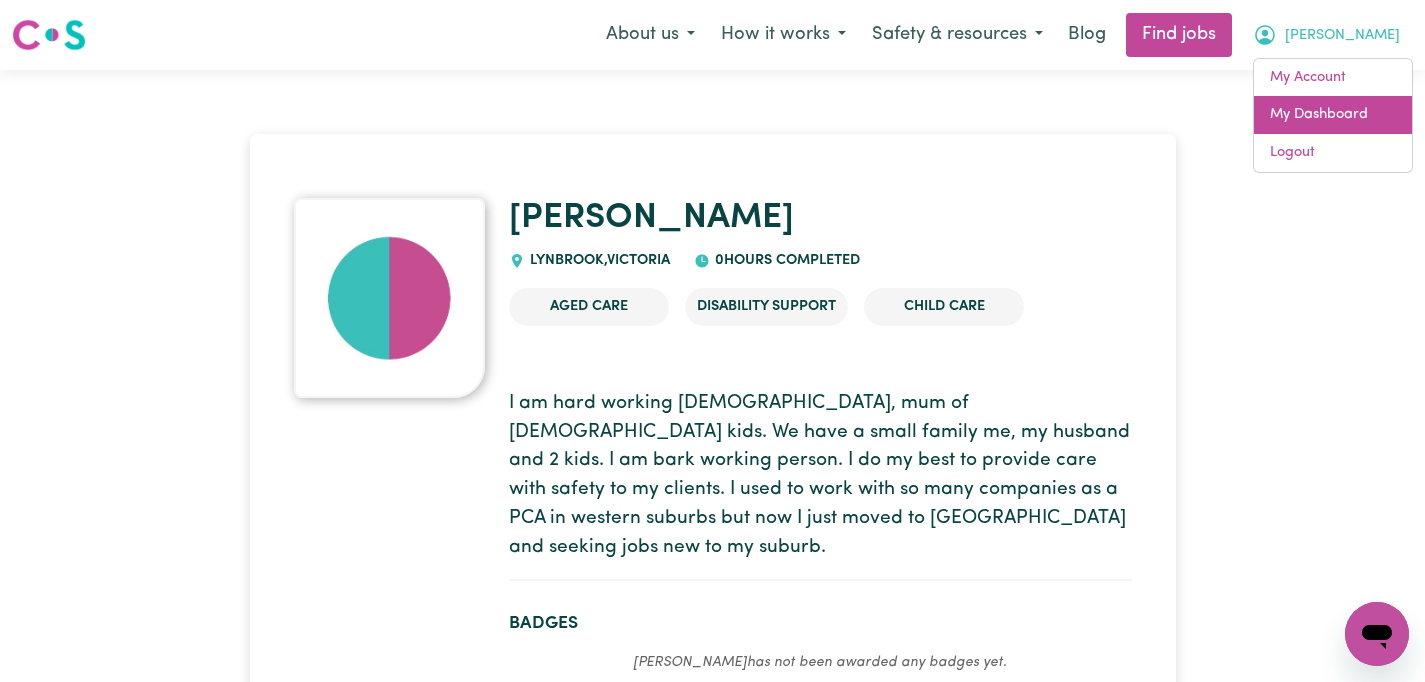 click on "My Dashboard" at bounding box center (1333, 115) 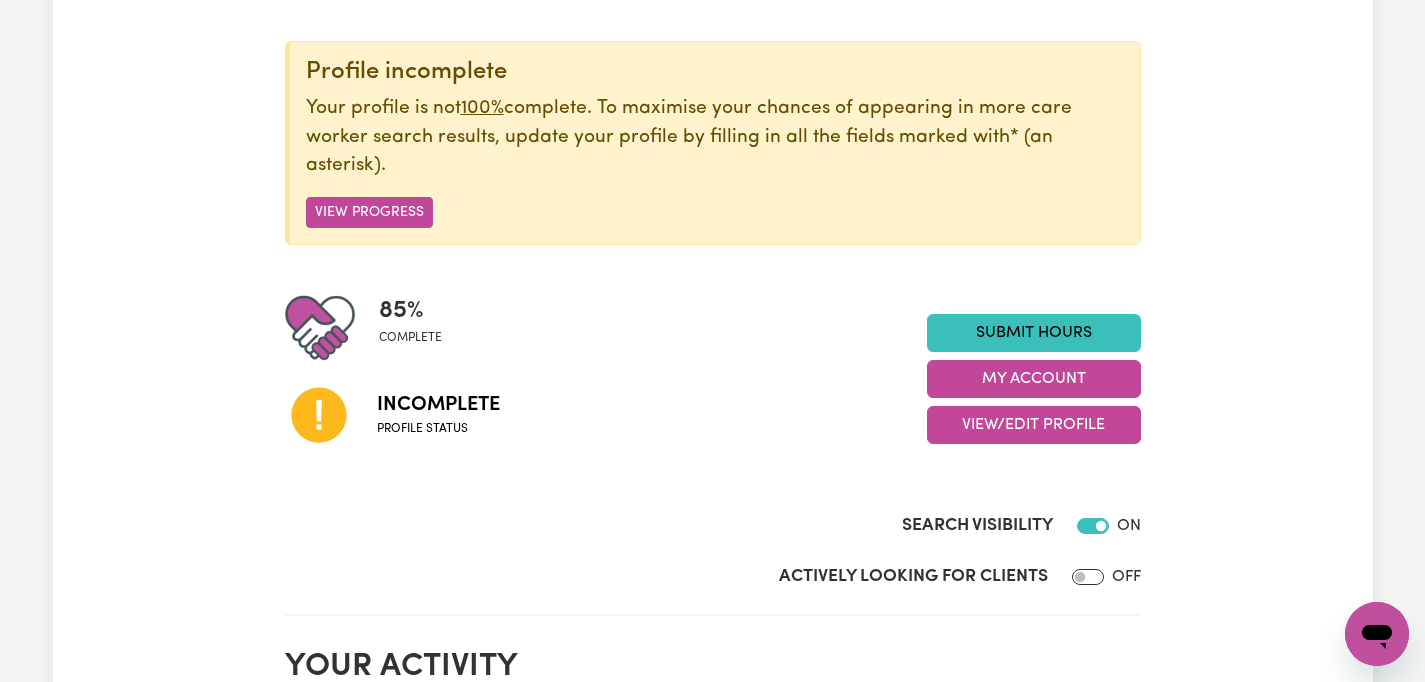 scroll, scrollTop: 222, scrollLeft: 0, axis: vertical 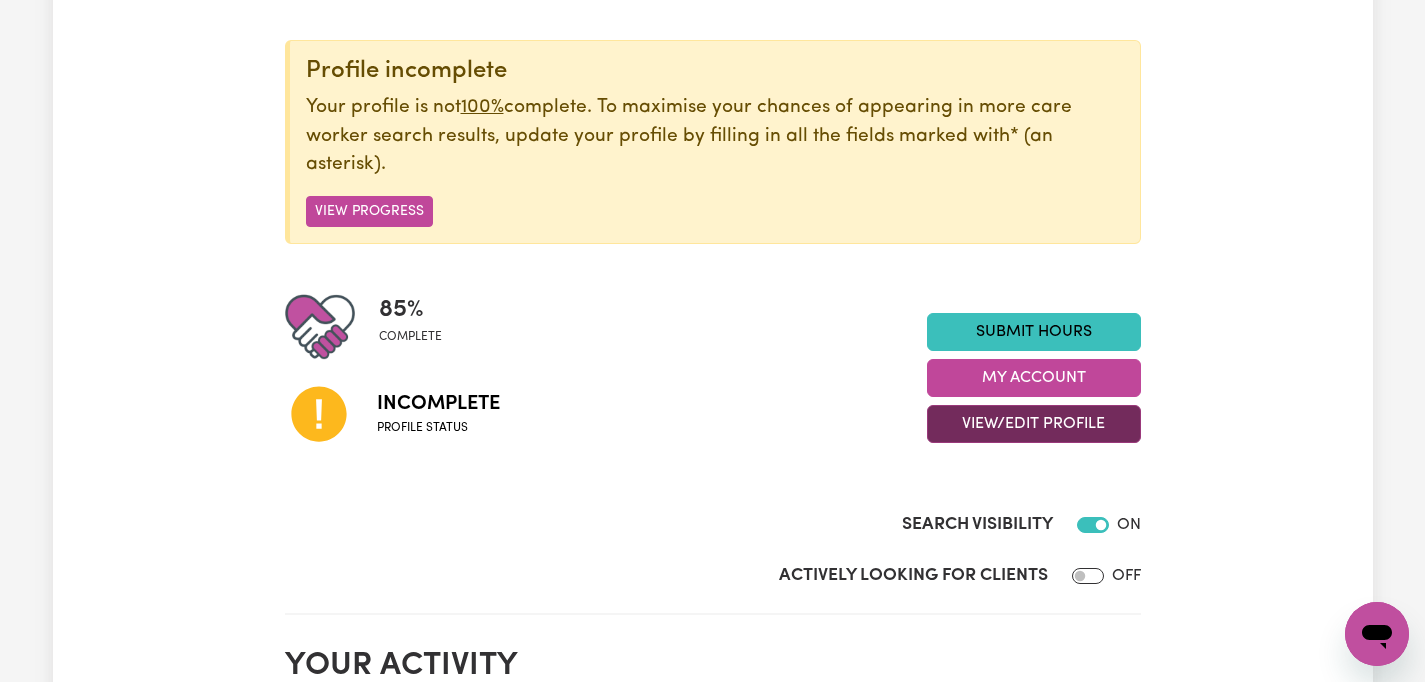 click on "View/Edit Profile" at bounding box center [1034, 424] 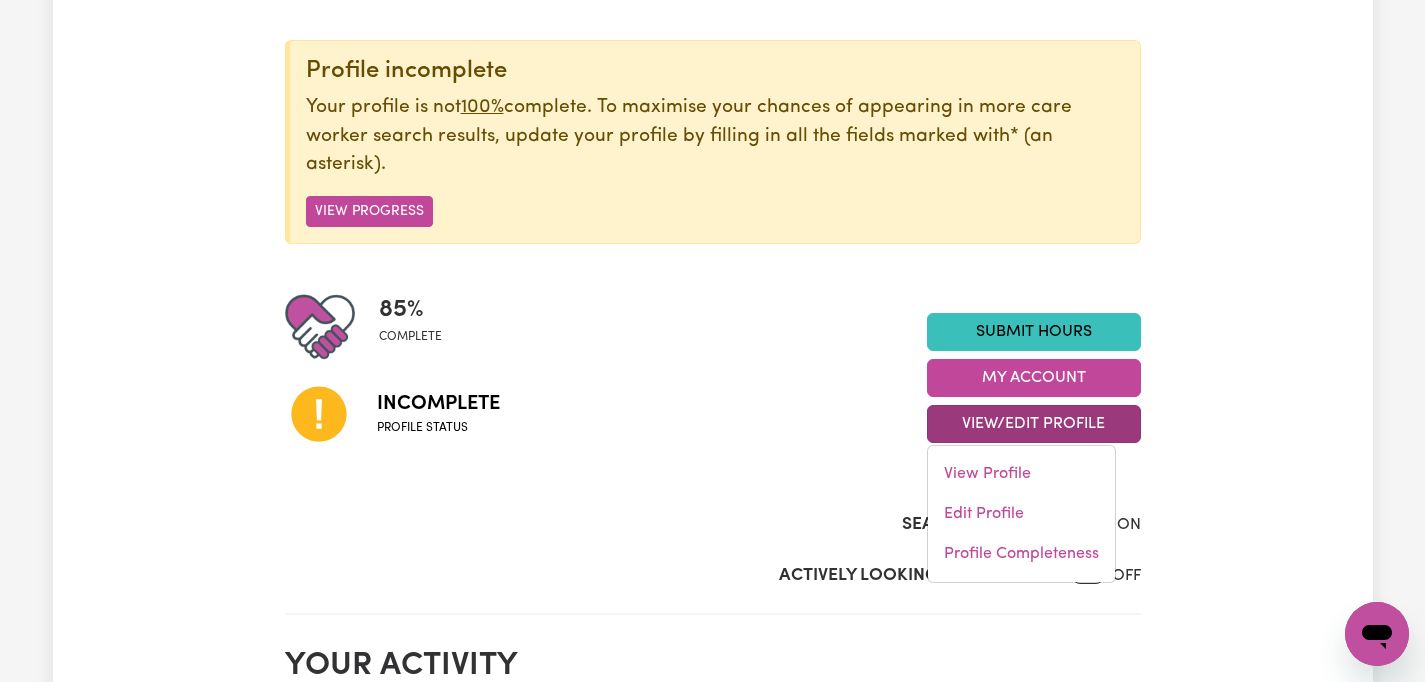 click on "My Dashboard Profile incomplete Your profile is not  100%  complete. To maximise your chances of appearing in more care worker search results, update your profile by filling in all the fields marked with  * (an asterisk) . View Progress 85 % complete Incomplete Profile status Submit Hours My Account View/Edit Profile View Profile Edit Profile Profile Completeness Search Visibility ON Actively Looking for Clients OFF Your activity Statistics Hours worked: 0 Response rate: 100 % Profile last updated: [DATE] Your badges Completed badges Recommended badges Vaccination scheduled First Aid Certified CPR Certified CS Recommends Regulated Restrictive Practices Course Aged Care Quality Standards & Code of Conduct Serious Incident Reporting Scheme Course CS Reliable Worker Medical Exemption Partially vaccinated Fully vaccinated Boosted Careseekers onboarding completed Boundaries training completed [MEDICAL_DATA] infection control training NDIS worker training completed NDIS worker screening verified Reviews ." at bounding box center [713, 869] 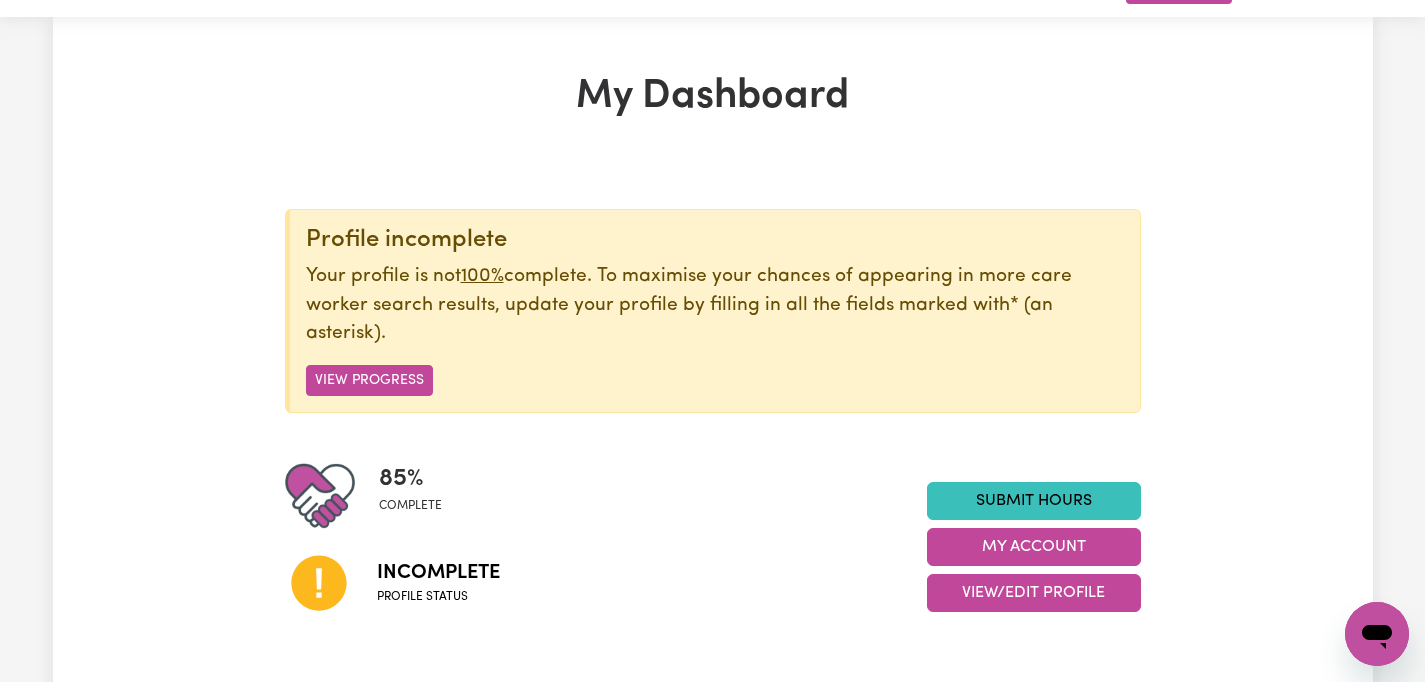 scroll, scrollTop: 76, scrollLeft: 0, axis: vertical 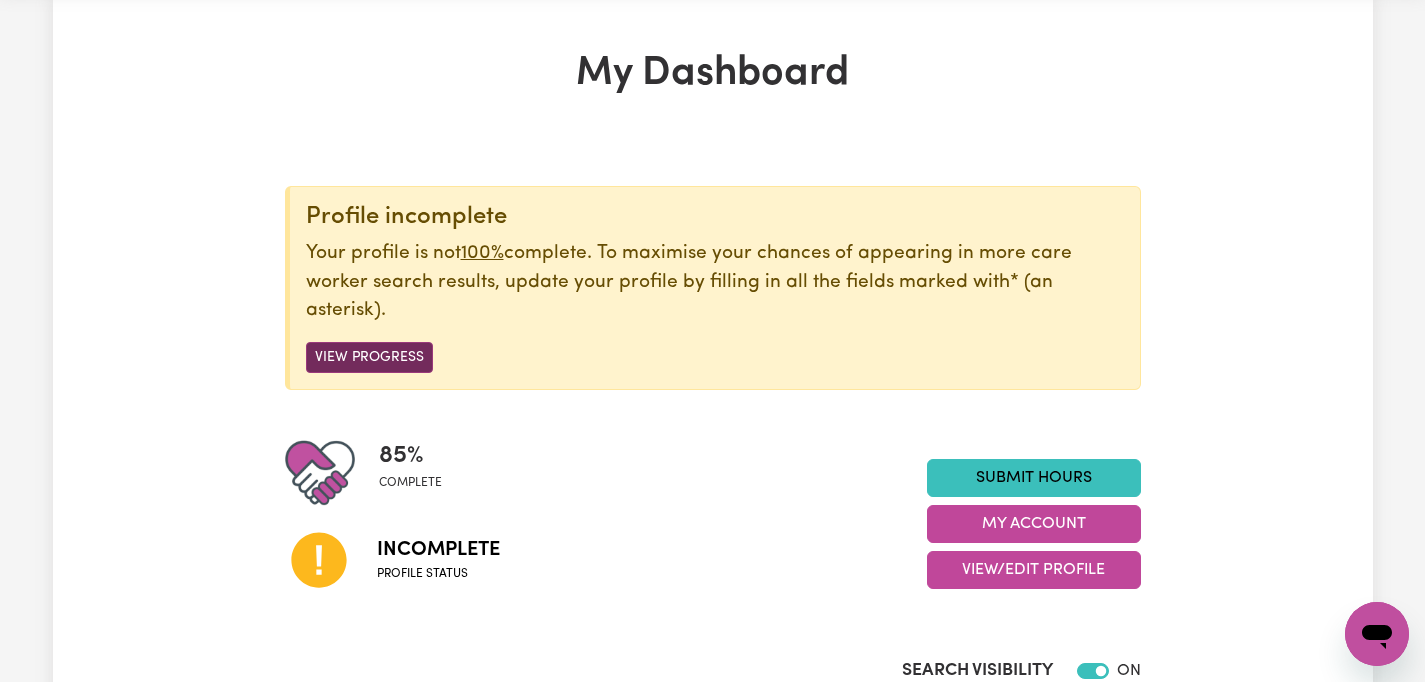 click on "View Progress" at bounding box center [369, 357] 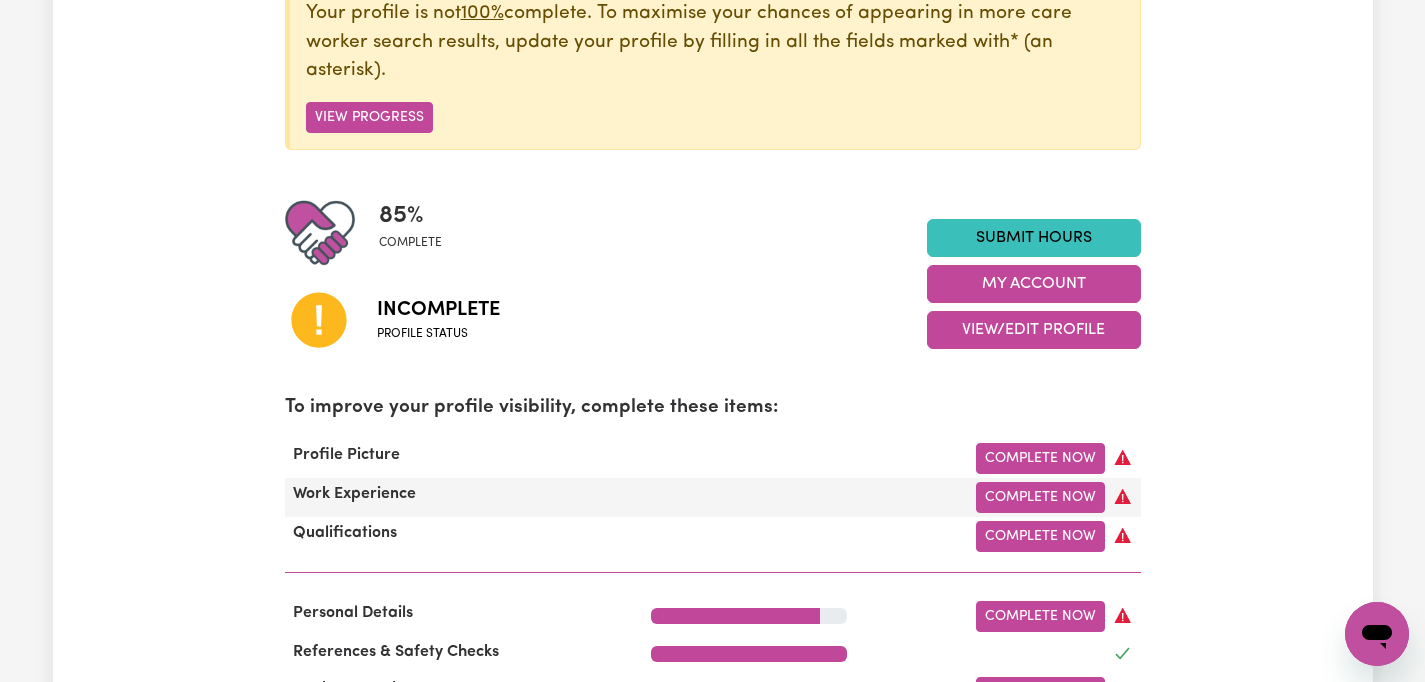 scroll, scrollTop: 379, scrollLeft: 0, axis: vertical 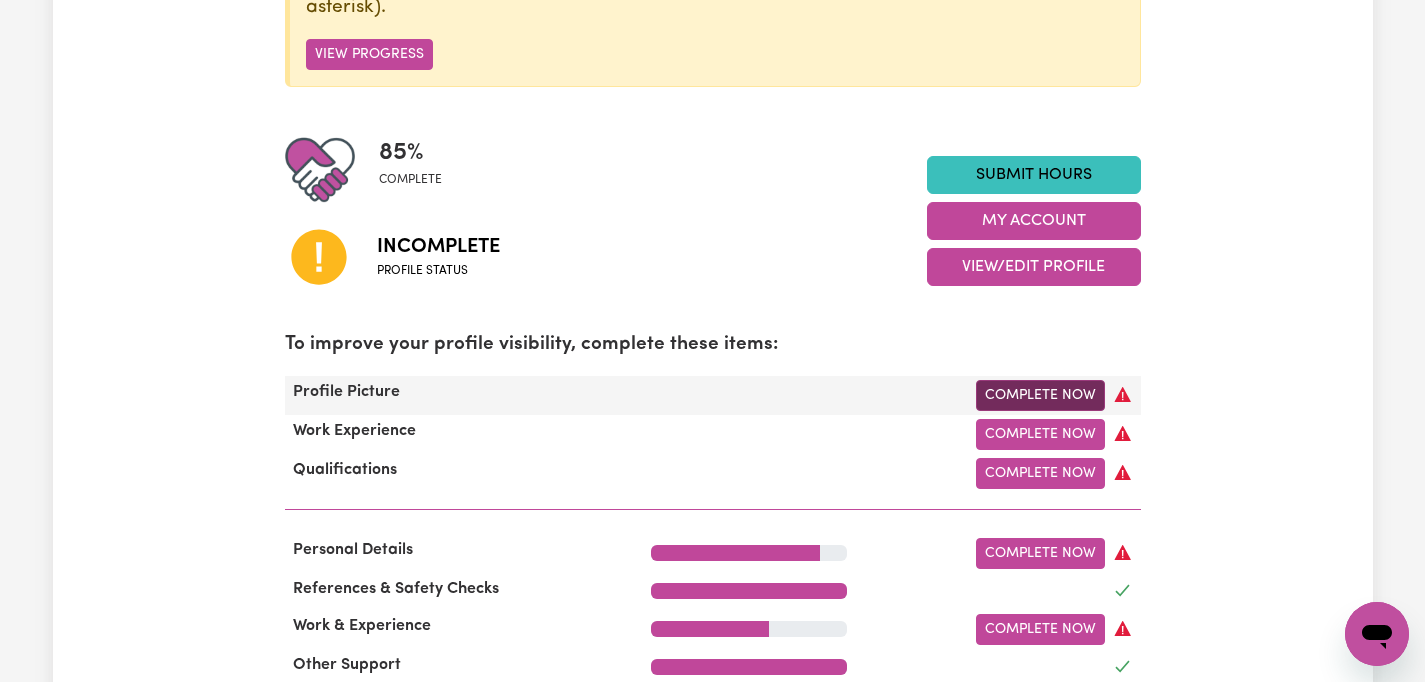 click on "Complete Now" at bounding box center [1040, 395] 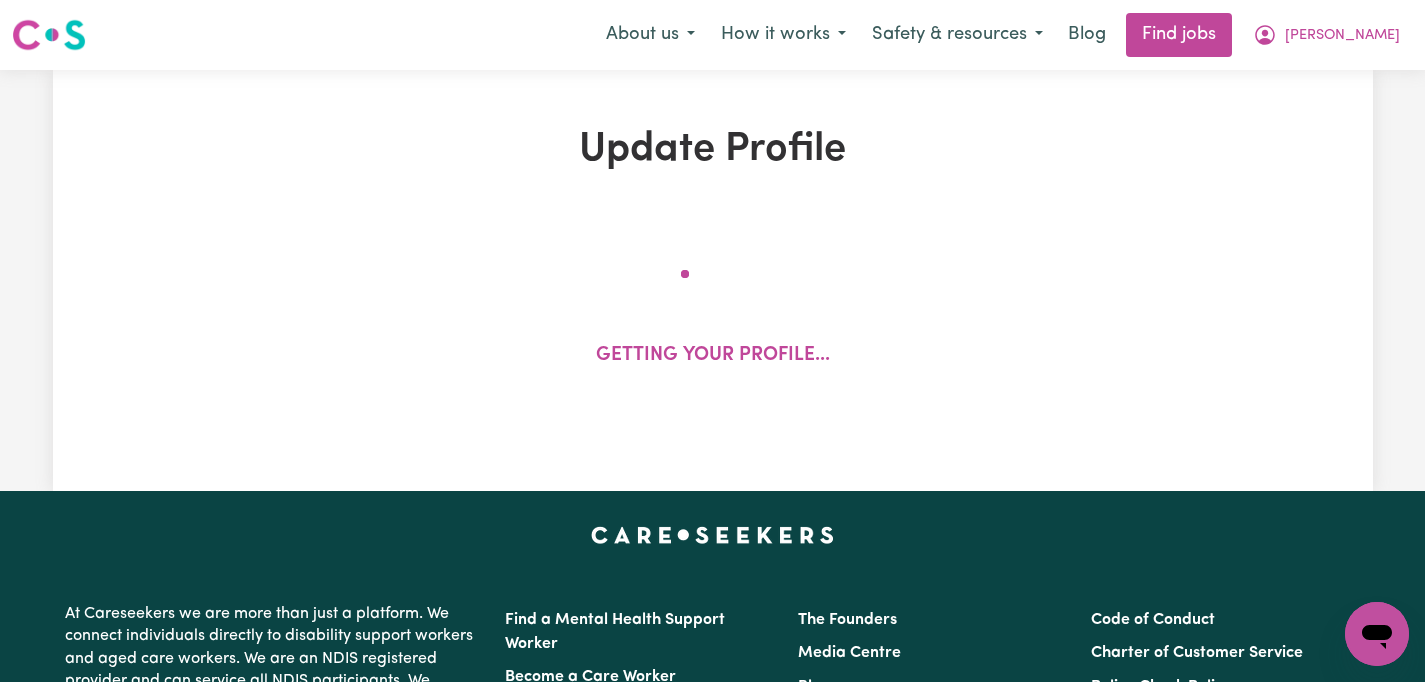 scroll, scrollTop: 0, scrollLeft: 0, axis: both 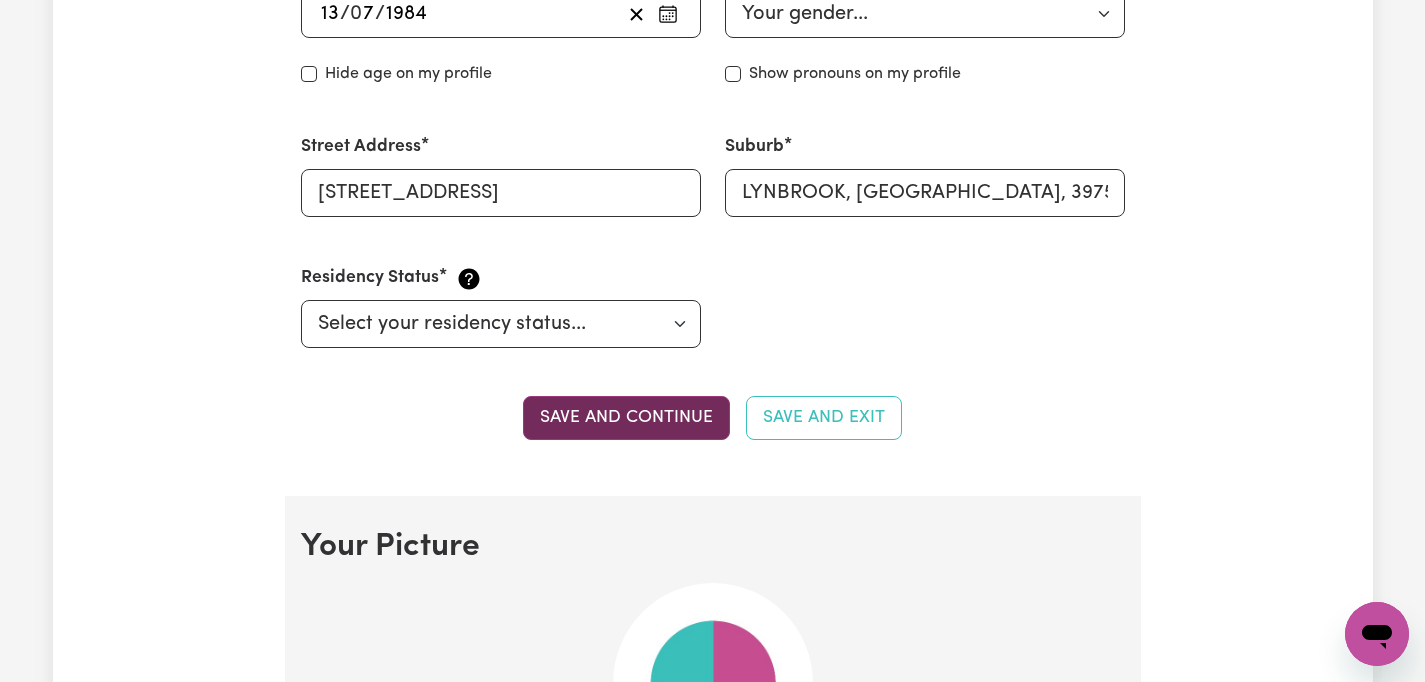 click on "Save and continue" at bounding box center [626, 418] 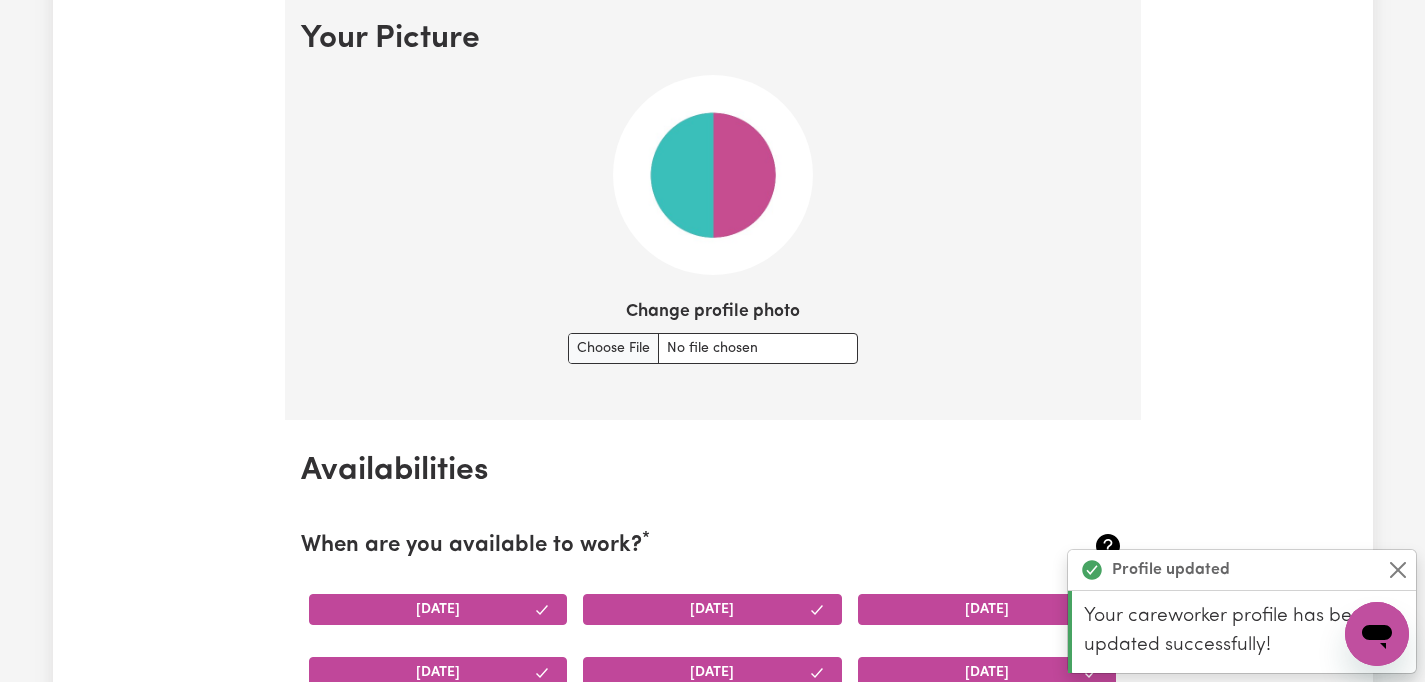 scroll, scrollTop: 1457, scrollLeft: 0, axis: vertical 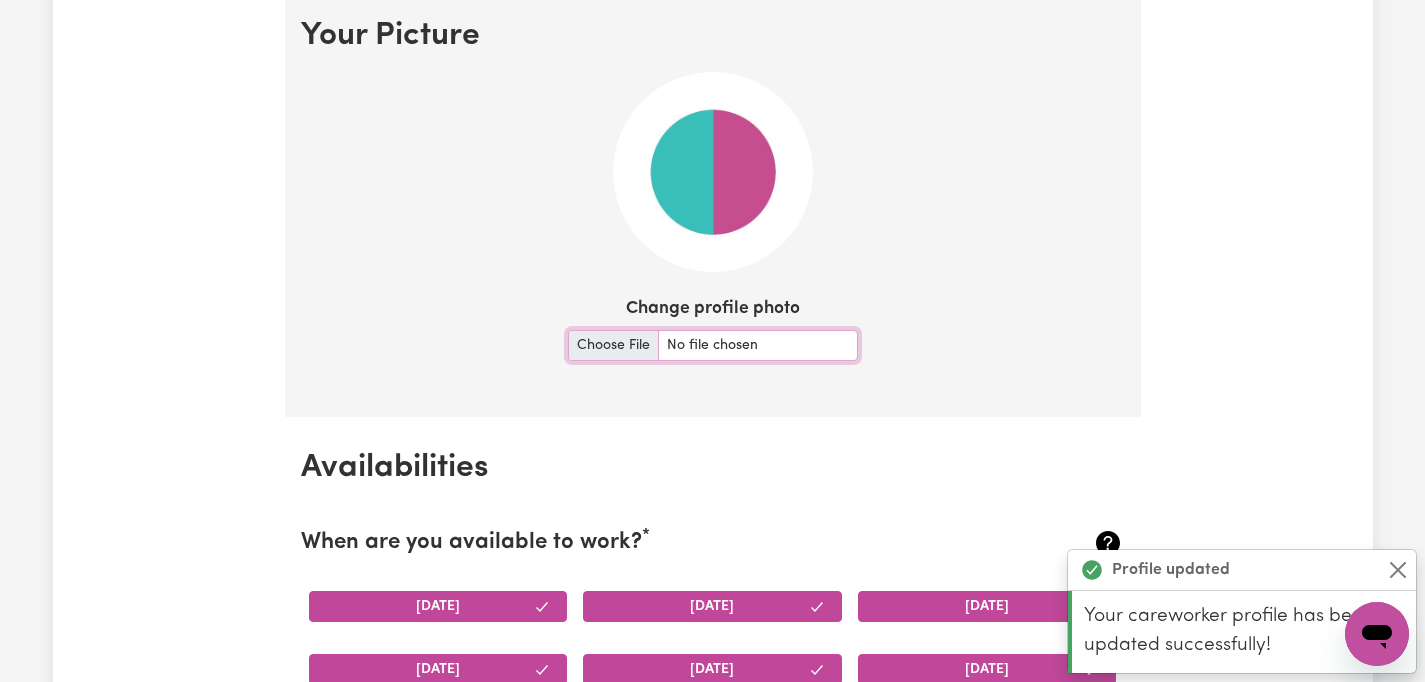 click on "Change profile photo" at bounding box center (713, 345) 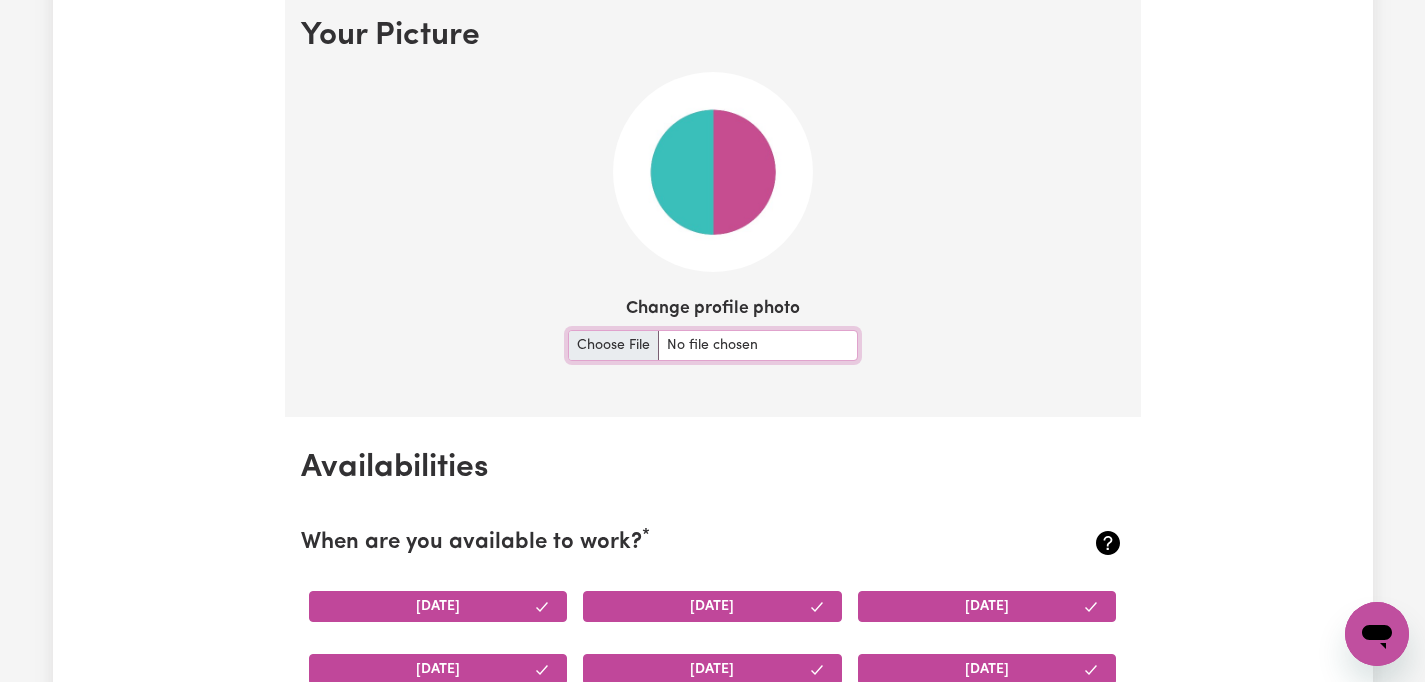 type on "C:\fakepath\IMG_4433.jpg" 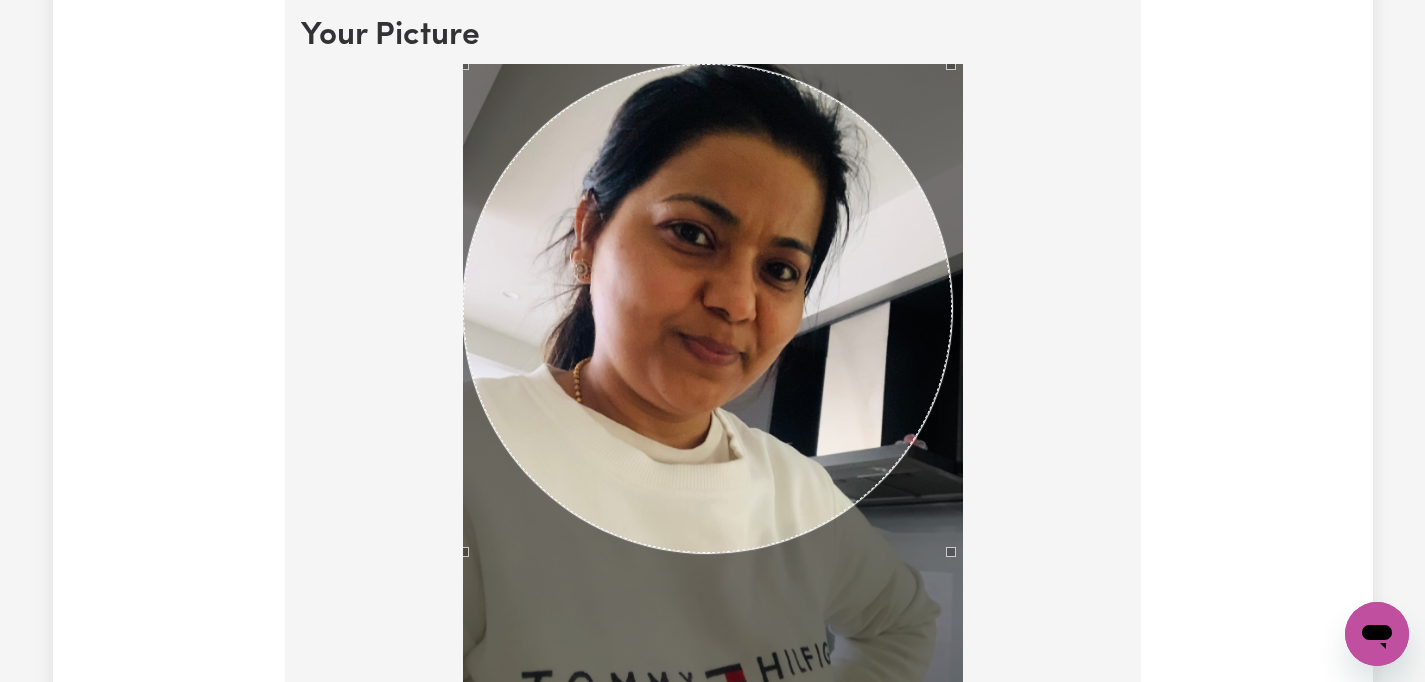 click at bounding box center [713, 397] 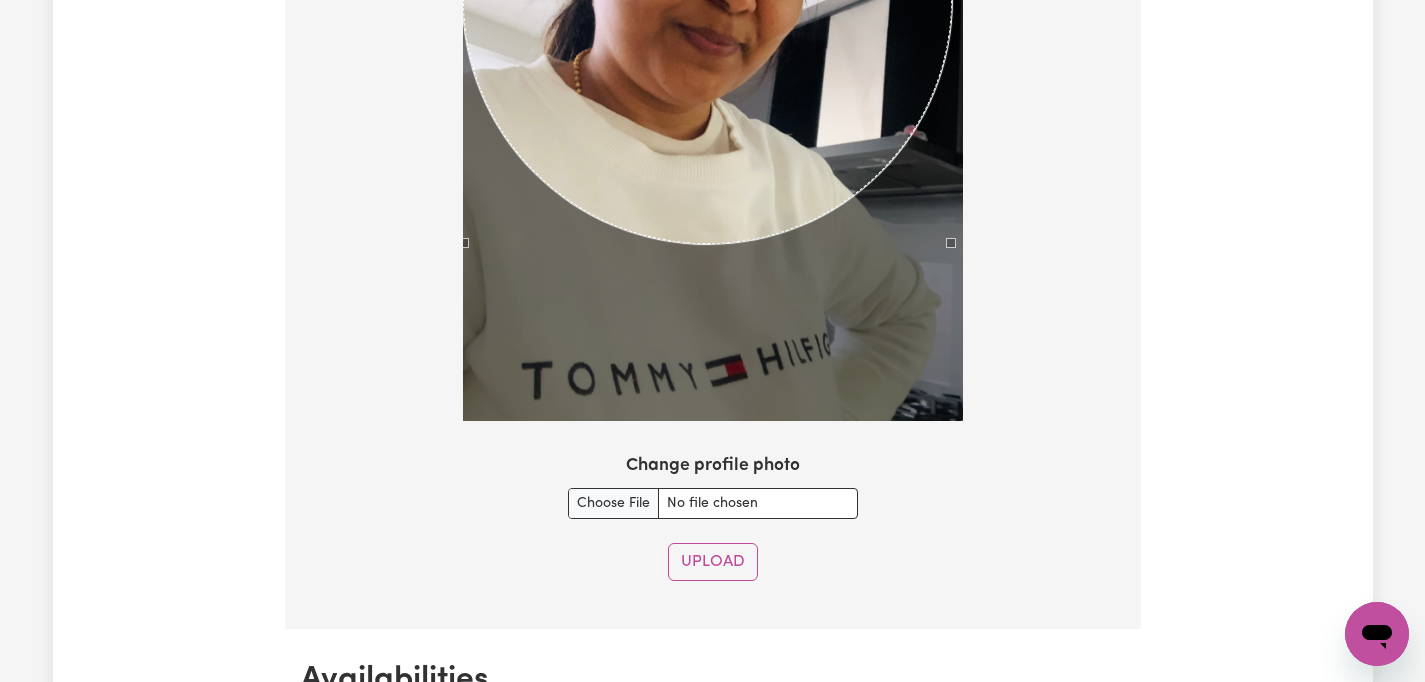 scroll, scrollTop: 1768, scrollLeft: 0, axis: vertical 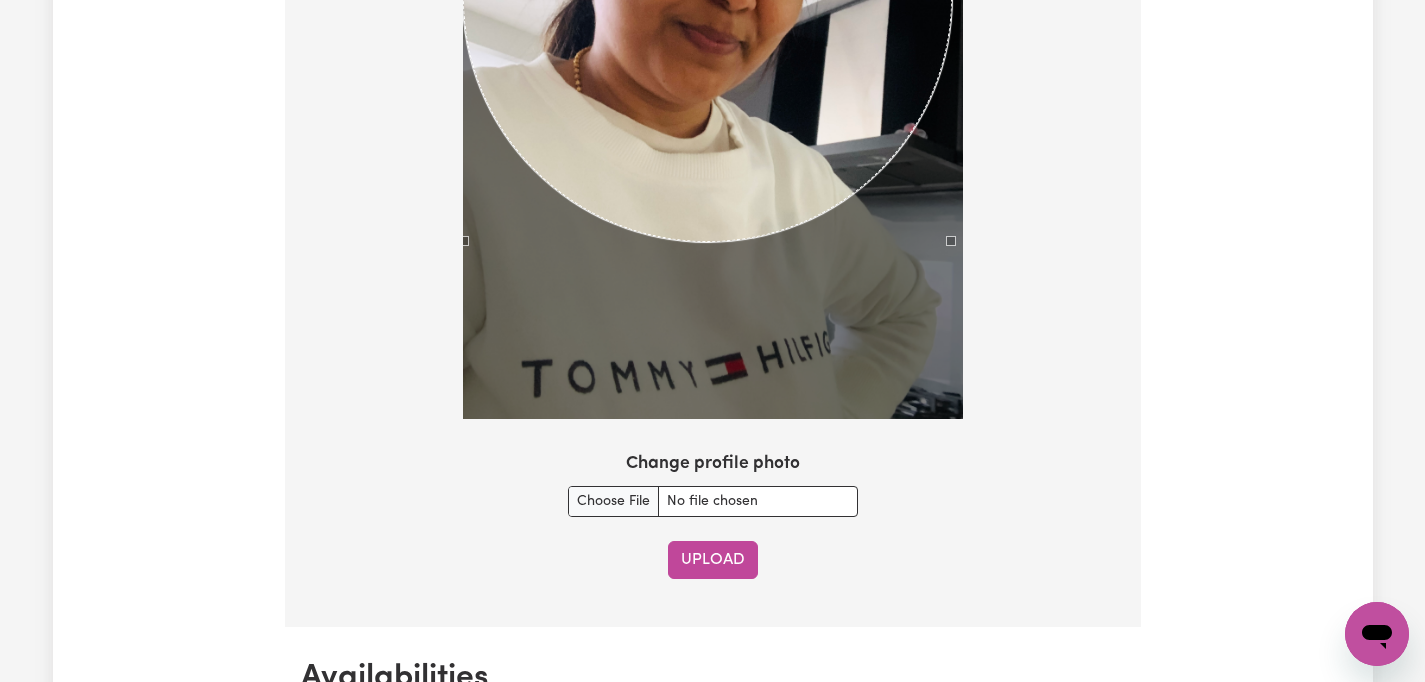 click on "Upload" at bounding box center (713, 560) 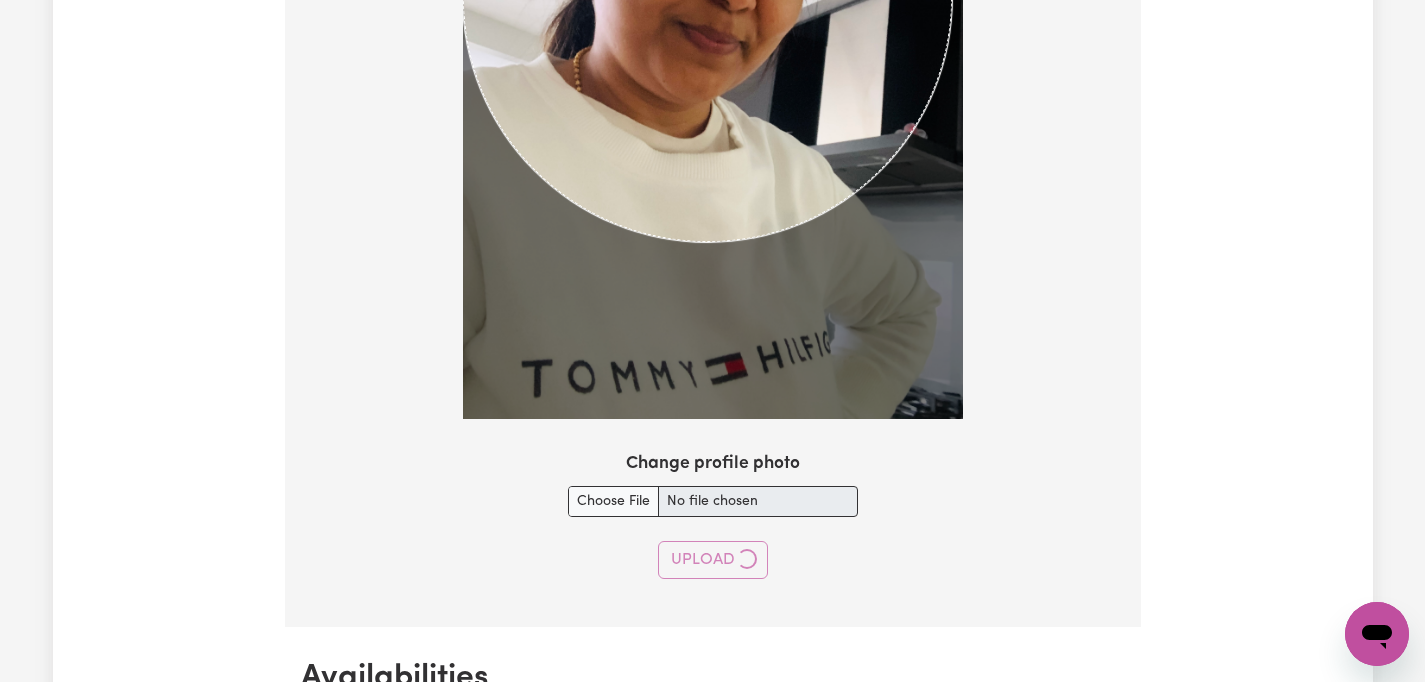 type 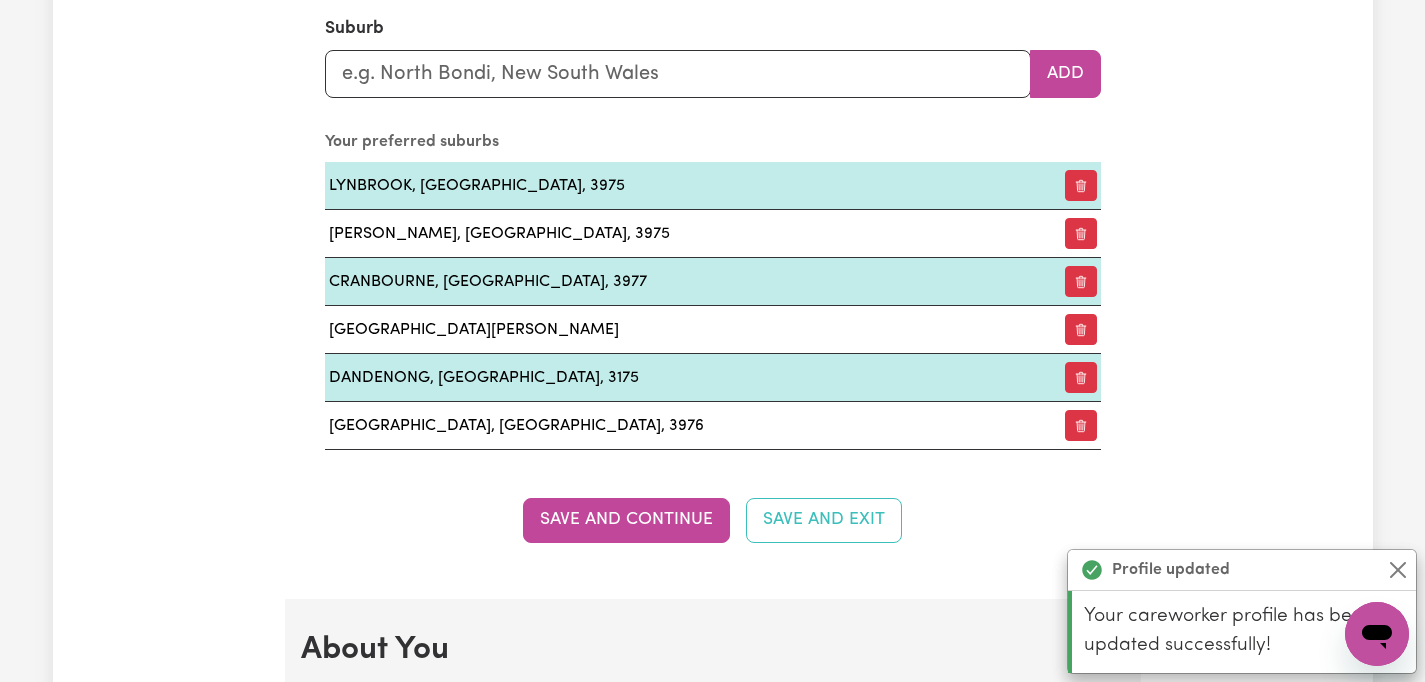 scroll, scrollTop: 2395, scrollLeft: 0, axis: vertical 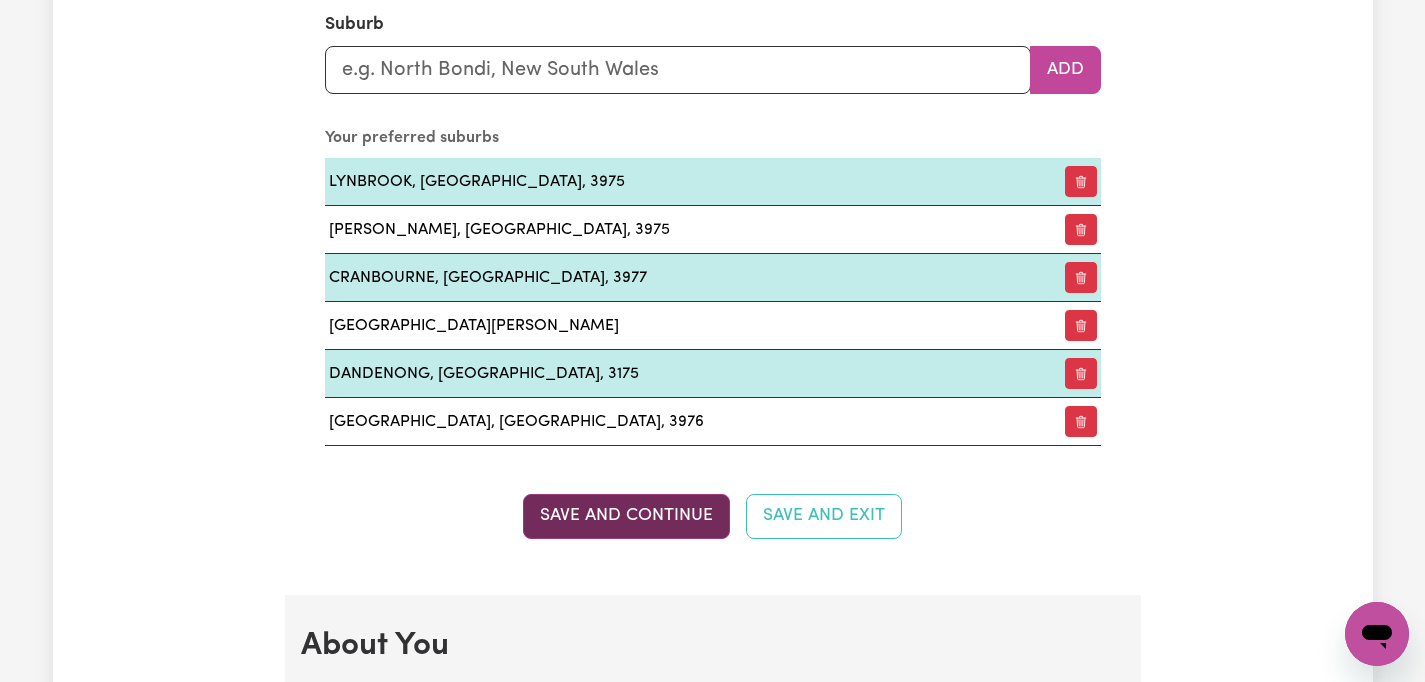 click on "Save and Continue" at bounding box center (626, 516) 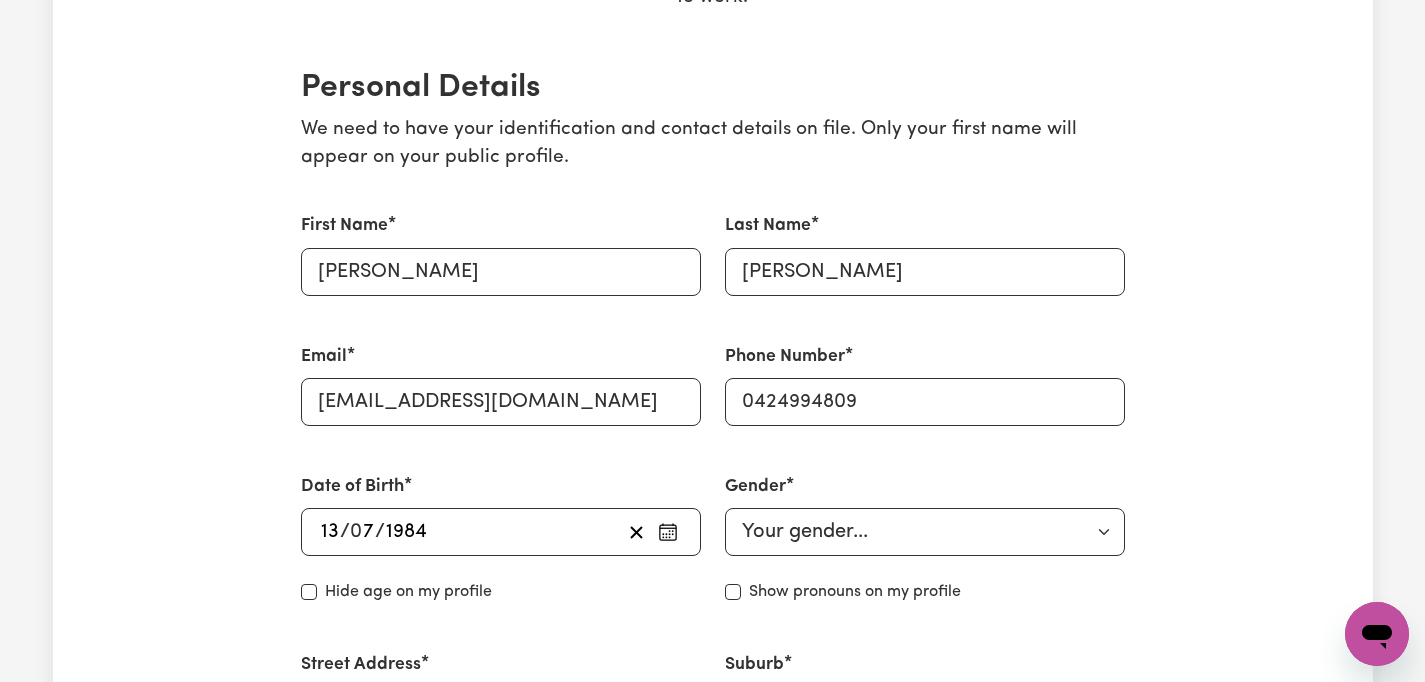 scroll, scrollTop: 0, scrollLeft: 0, axis: both 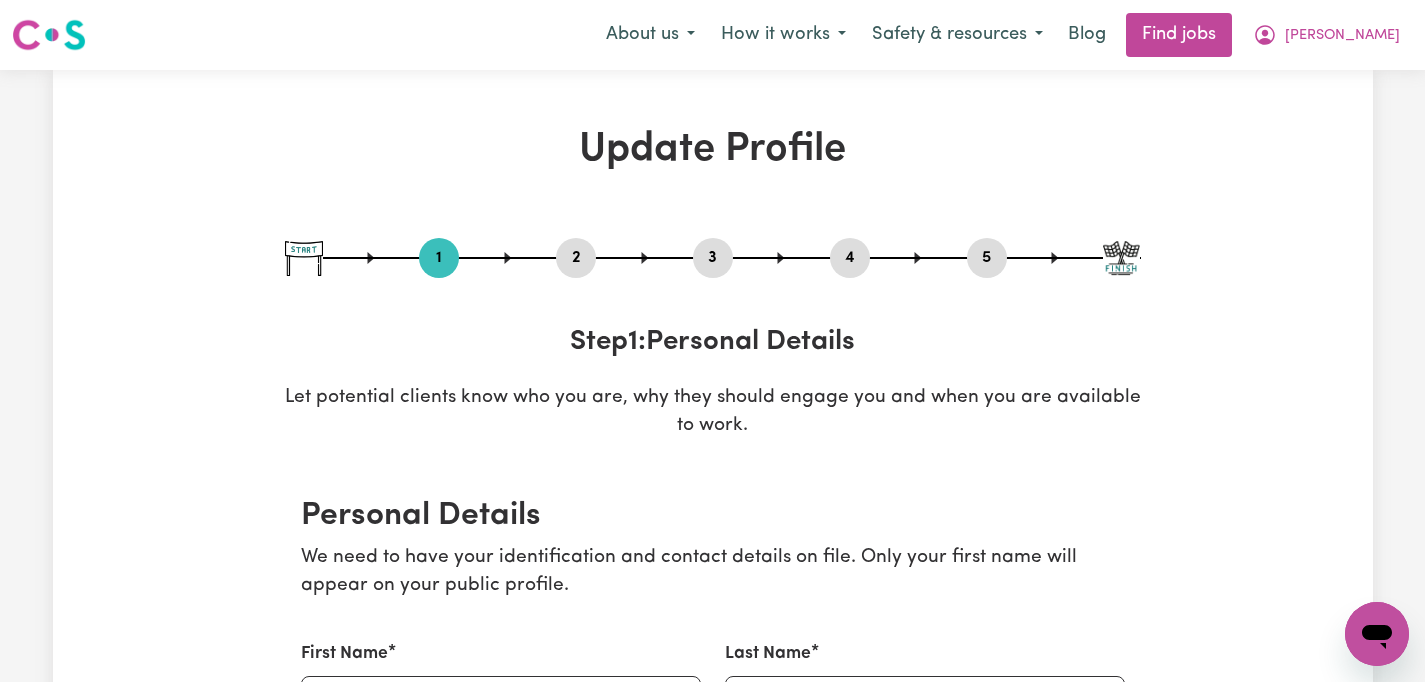 click at bounding box center [1121, 258] 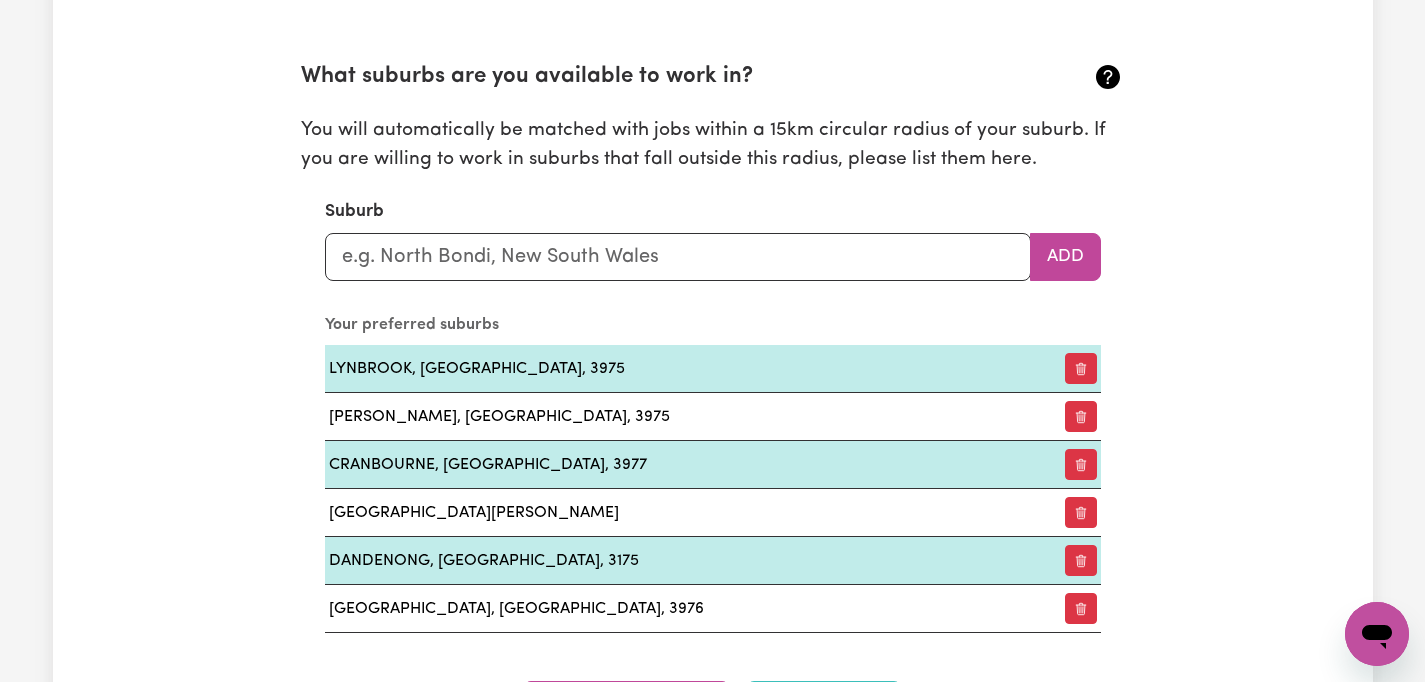 scroll, scrollTop: 2225, scrollLeft: 0, axis: vertical 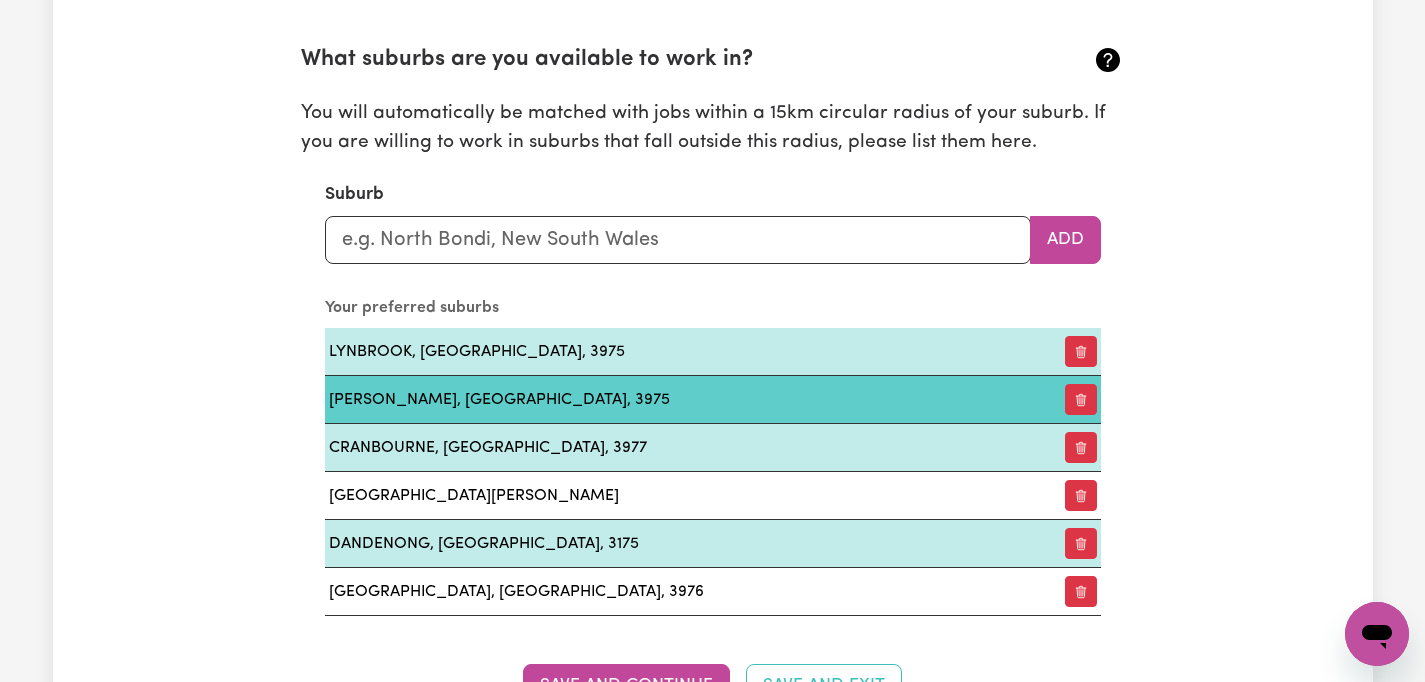 click on "[PERSON_NAME], [GEOGRAPHIC_DATA], 3975" at bounding box center (676, 400) 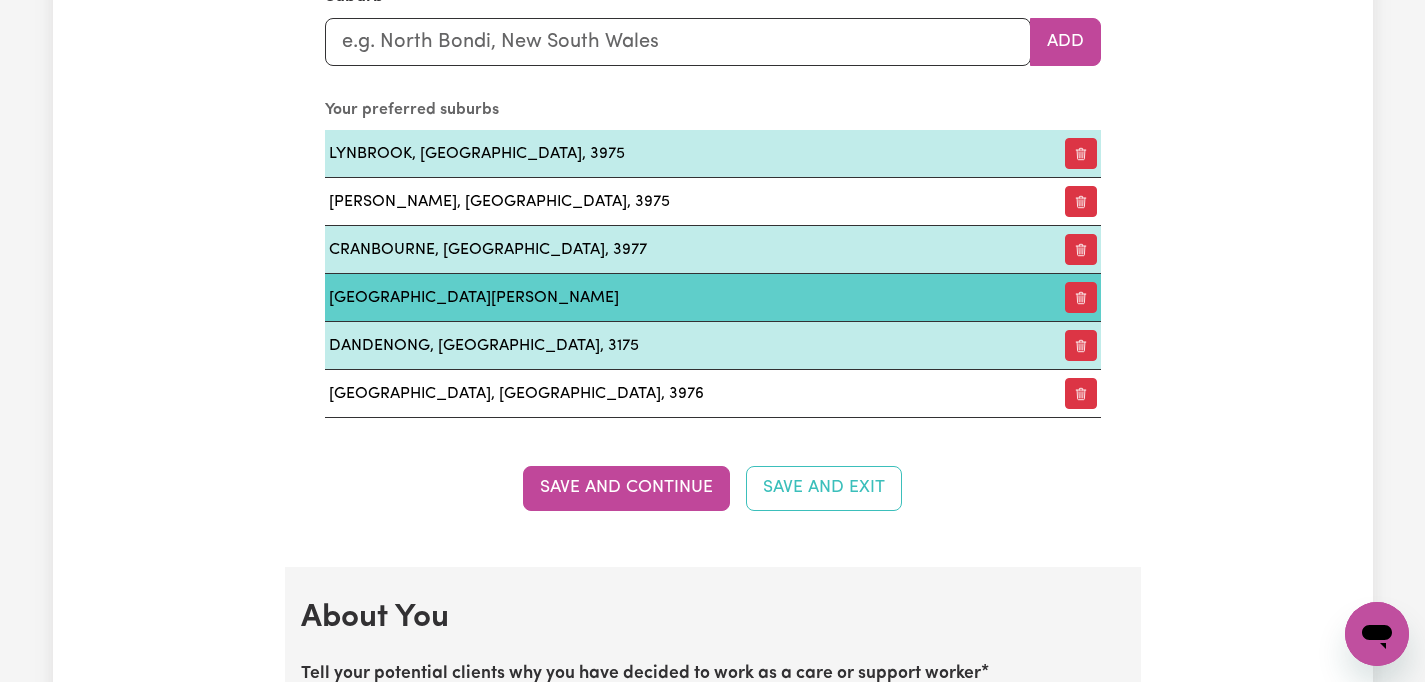 scroll, scrollTop: 2428, scrollLeft: 0, axis: vertical 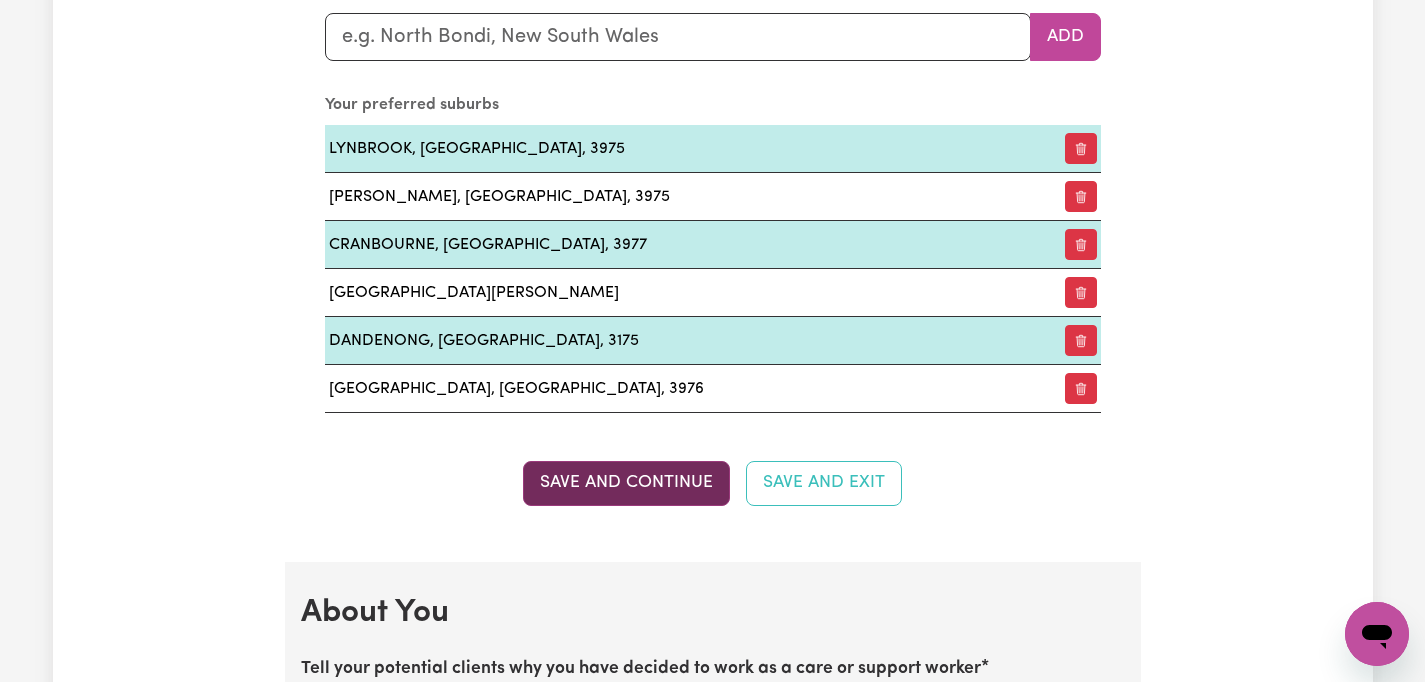 click on "Save and Continue" at bounding box center (626, 483) 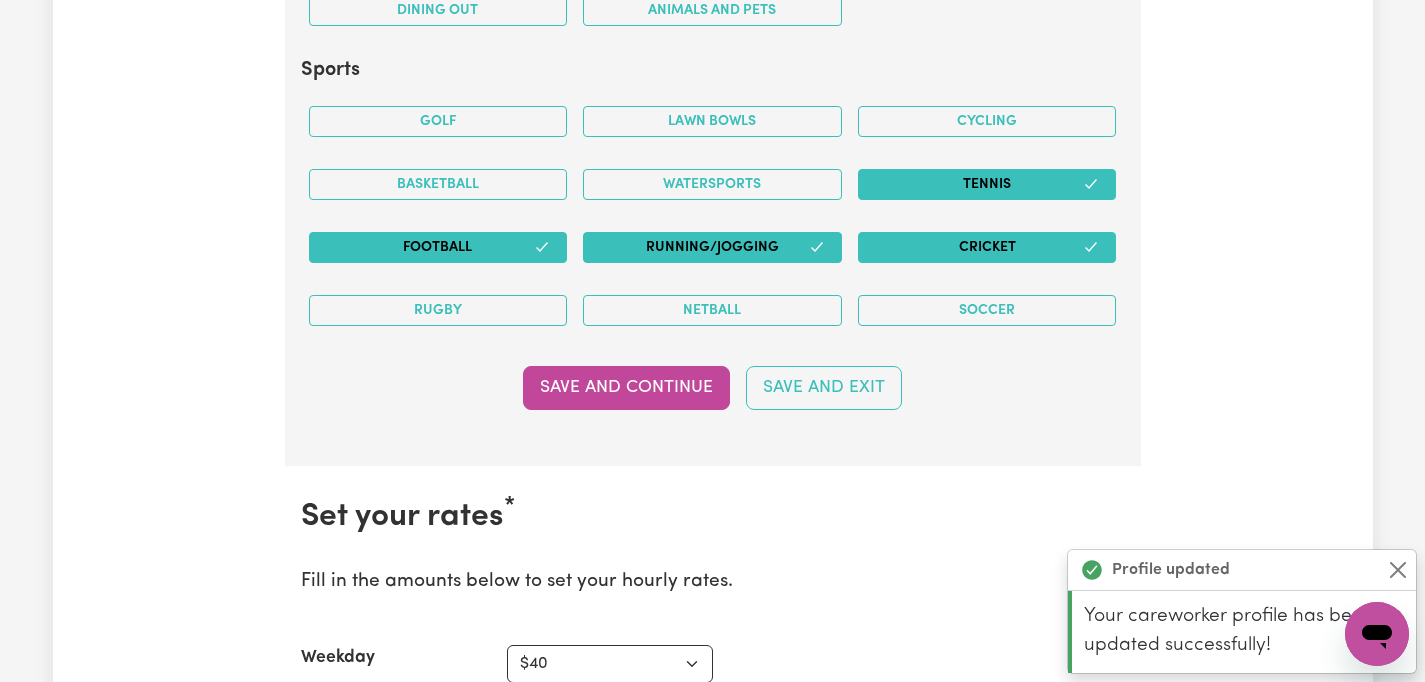 scroll, scrollTop: 4440, scrollLeft: 0, axis: vertical 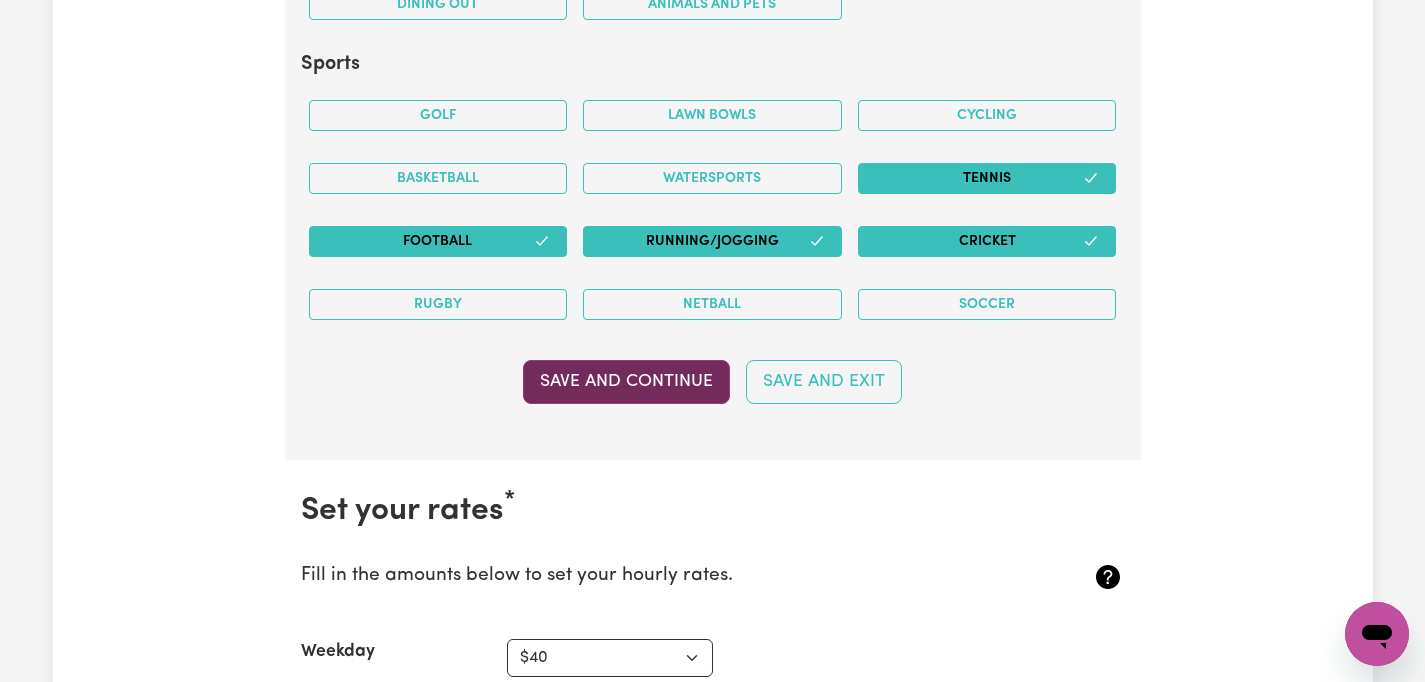 click on "Save and Continue" at bounding box center [626, 382] 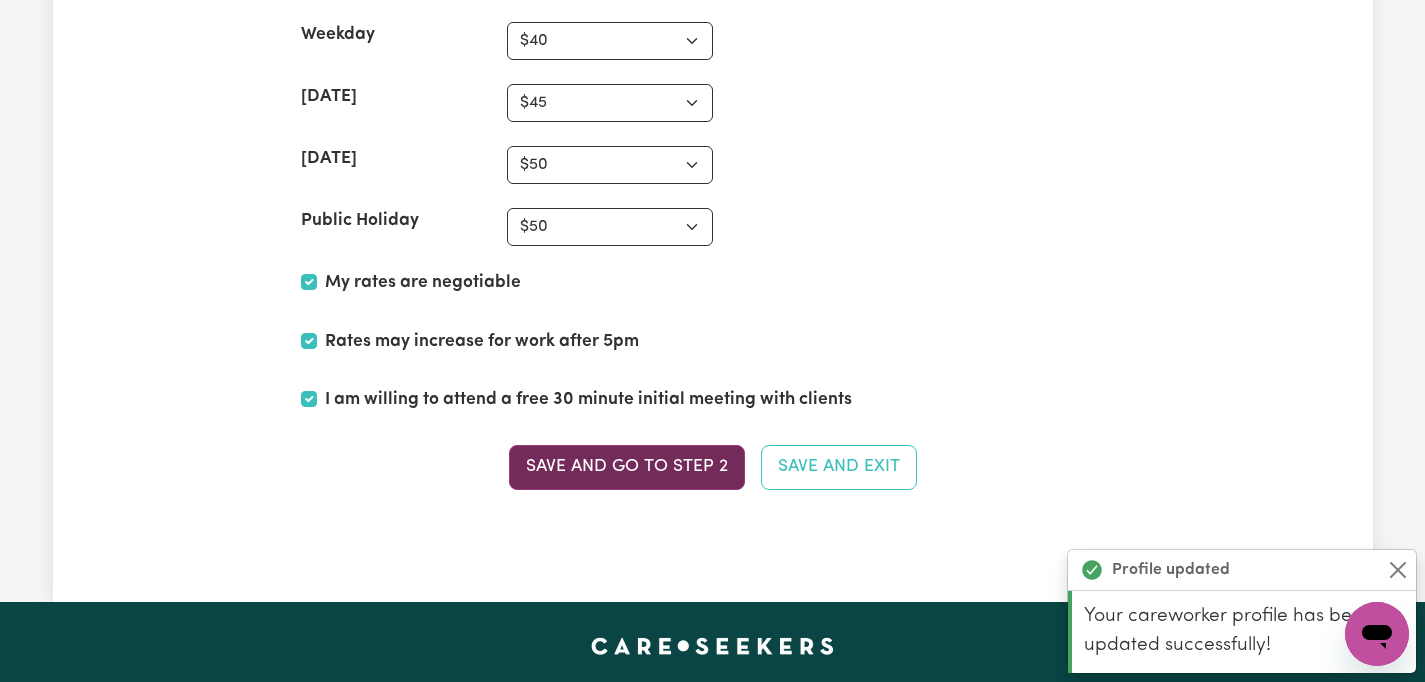 click on "Save and go to Step 2" at bounding box center (627, 467) 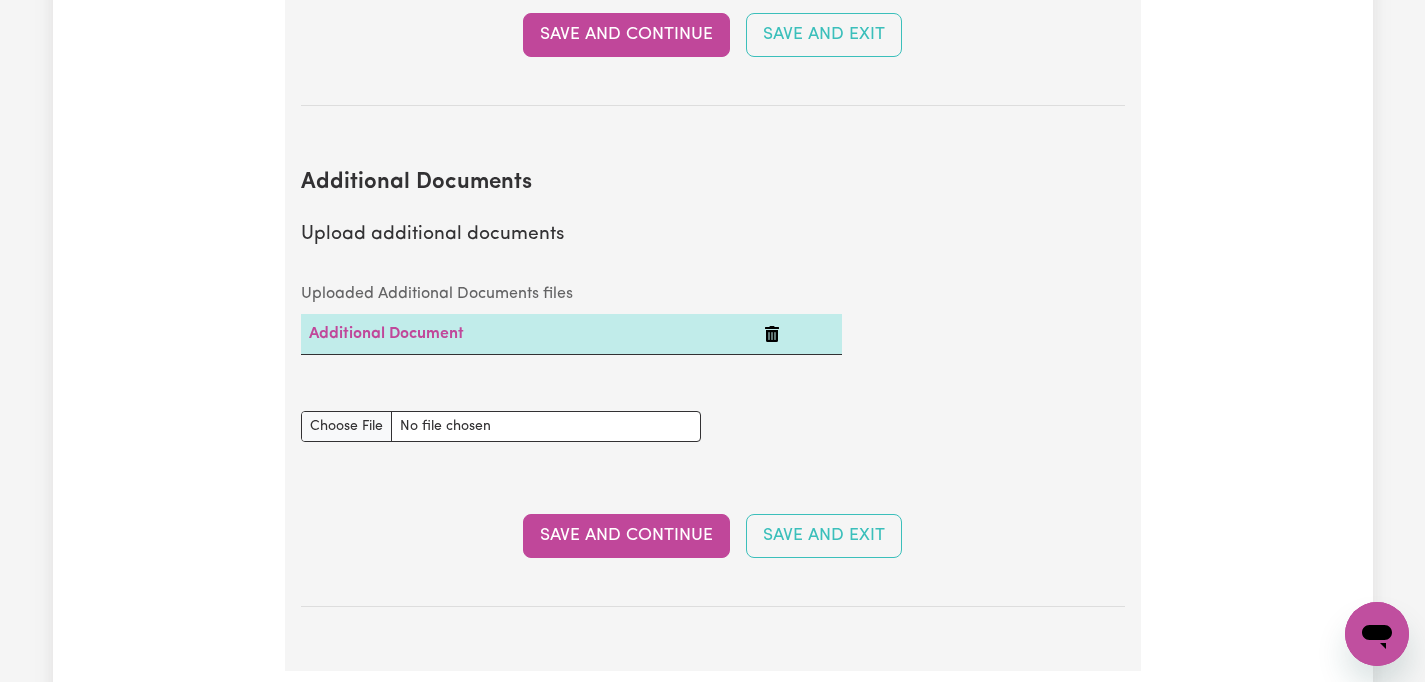 scroll, scrollTop: 3737, scrollLeft: 0, axis: vertical 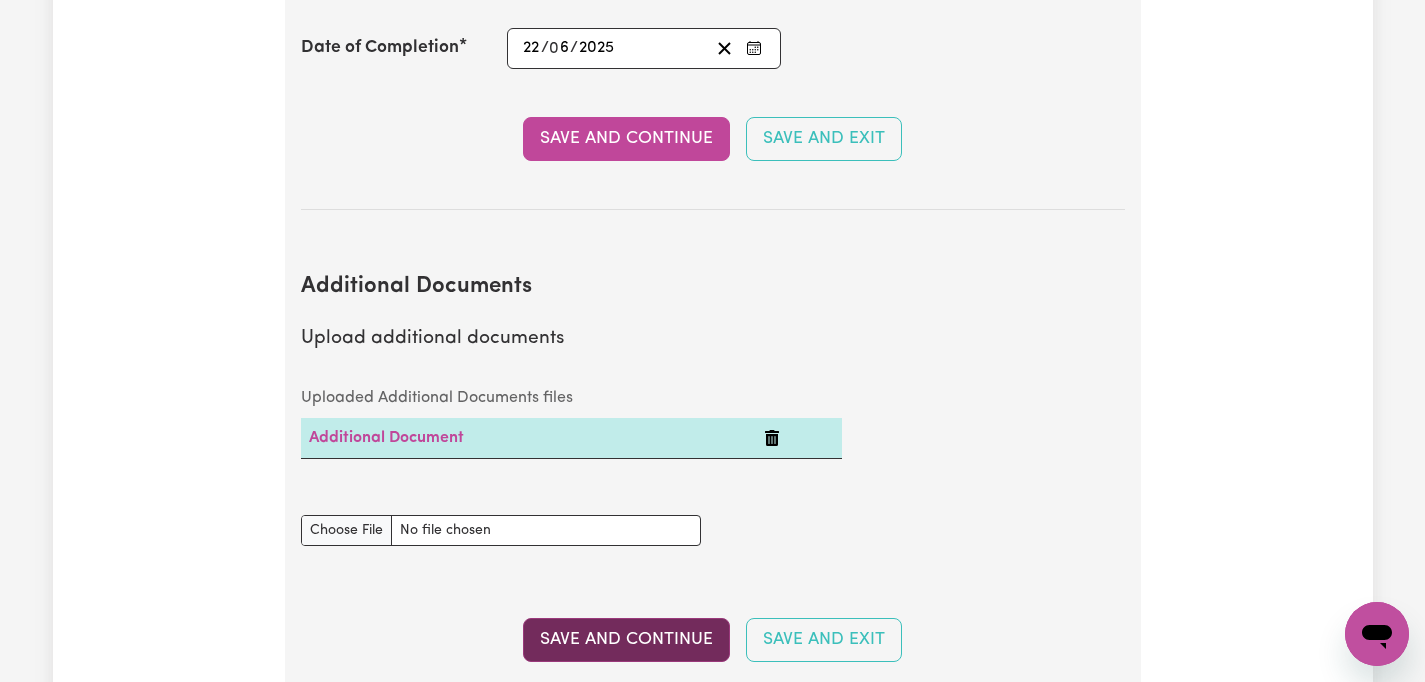 click on "Save and Continue" at bounding box center [626, 640] 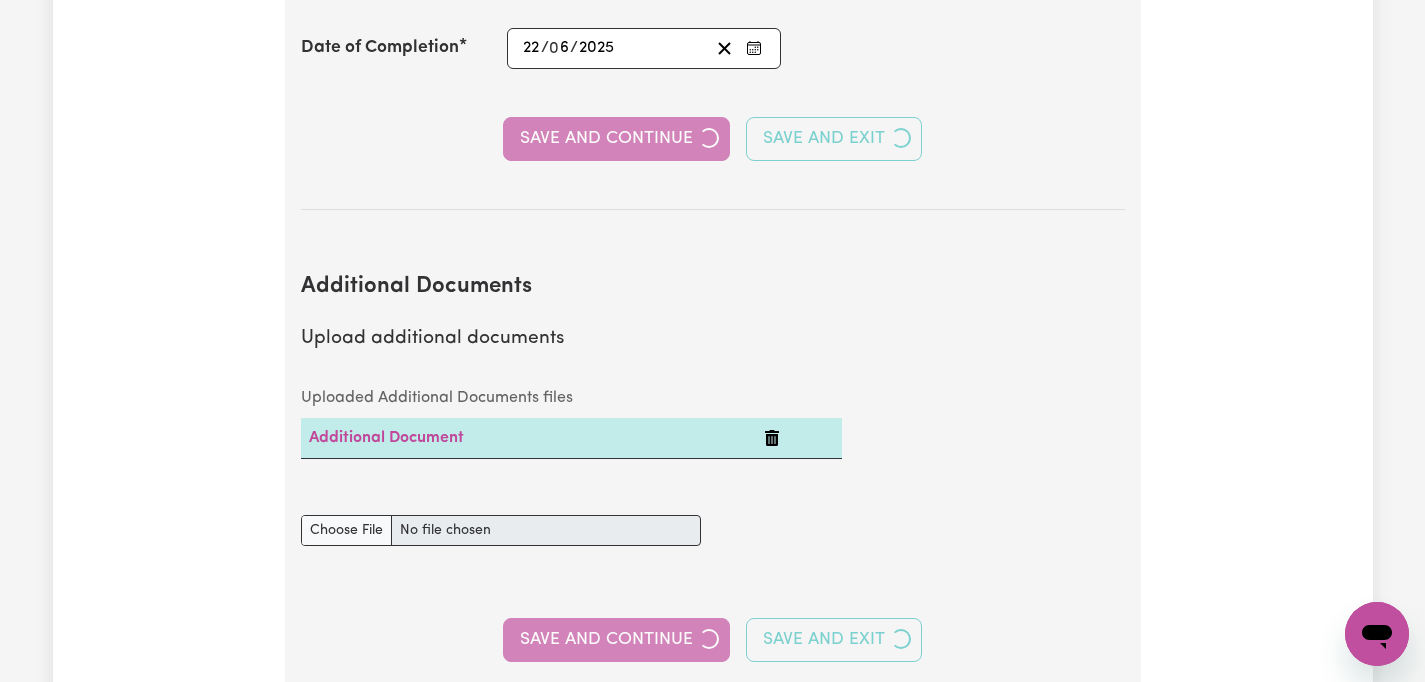 select on "Certificate III (Individual Support)" 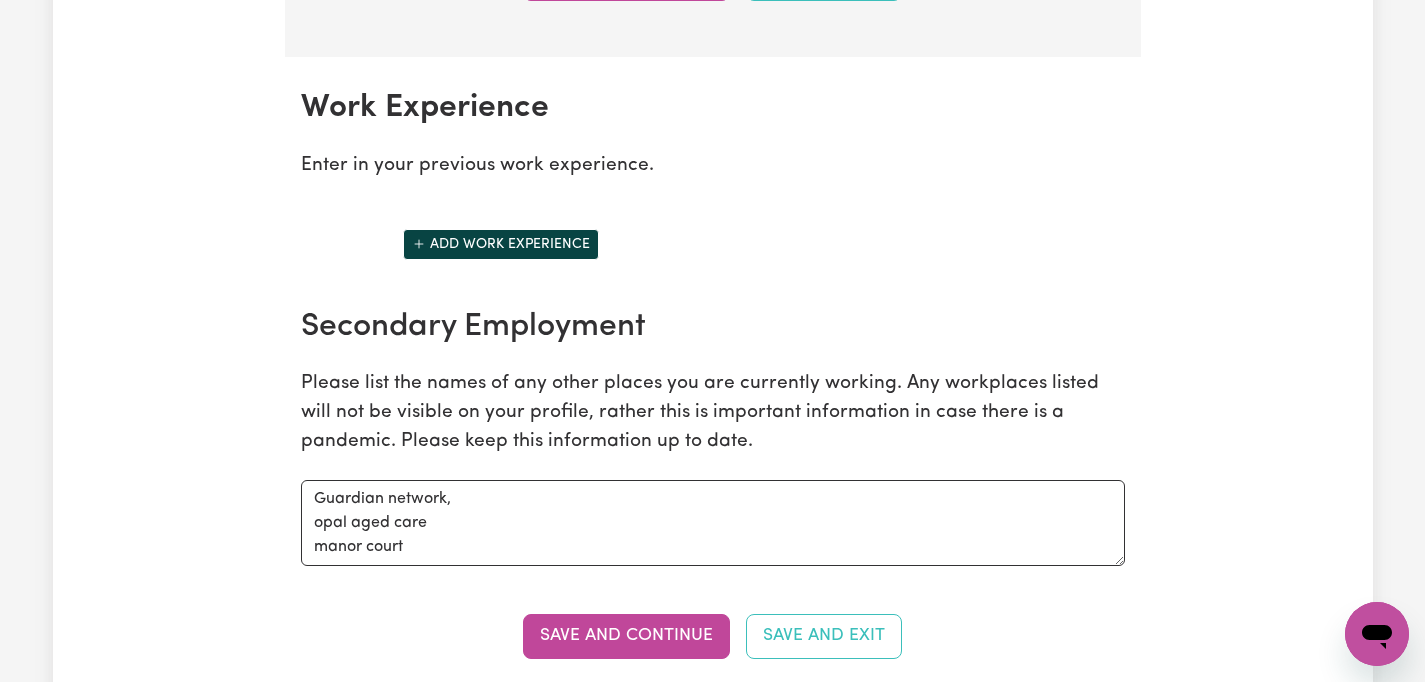 scroll, scrollTop: 2764, scrollLeft: 0, axis: vertical 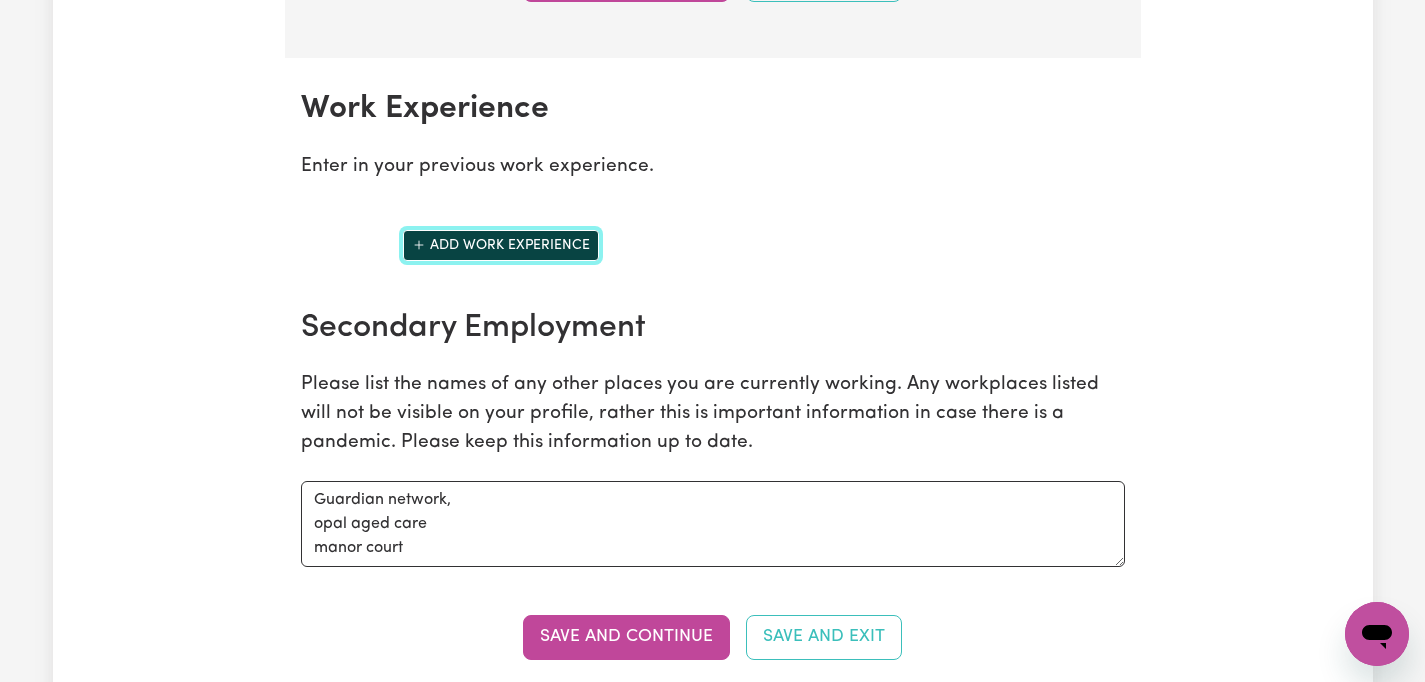click on "Add work experience" at bounding box center [501, 245] 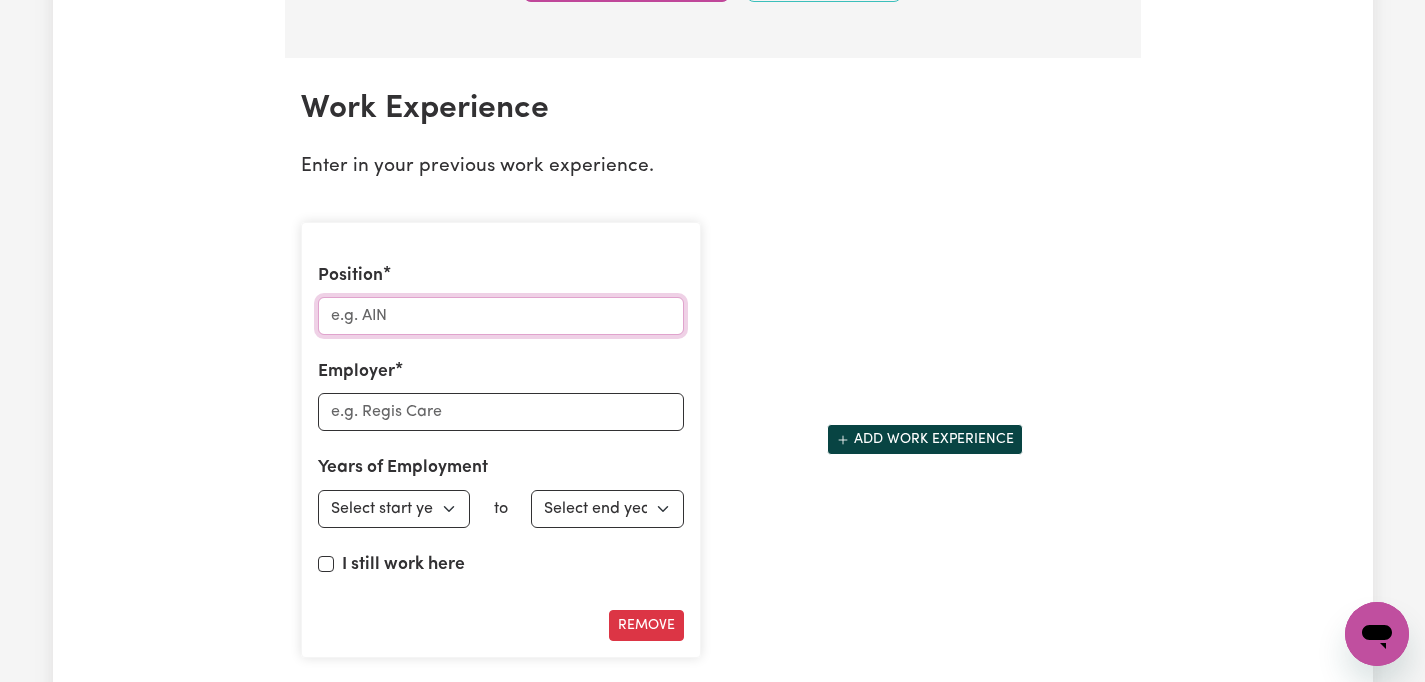 click on "Position" at bounding box center [501, 316] 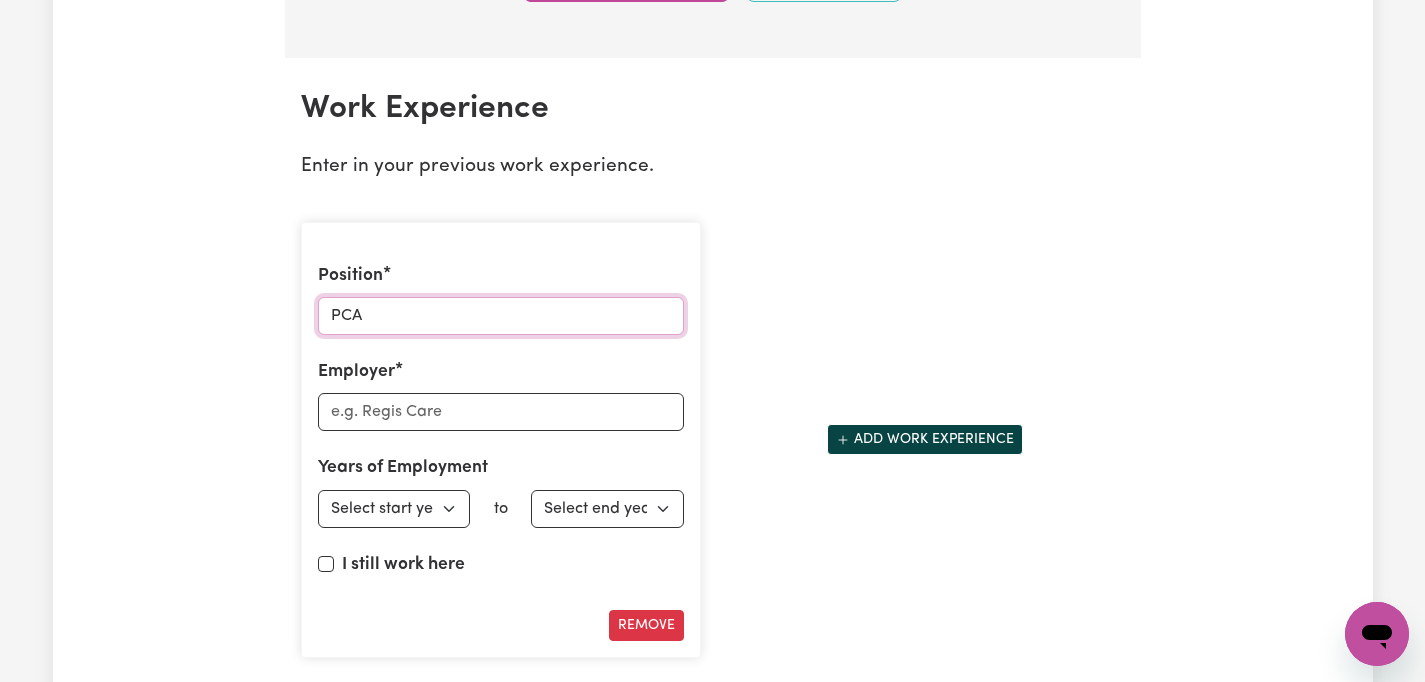type on "PCA" 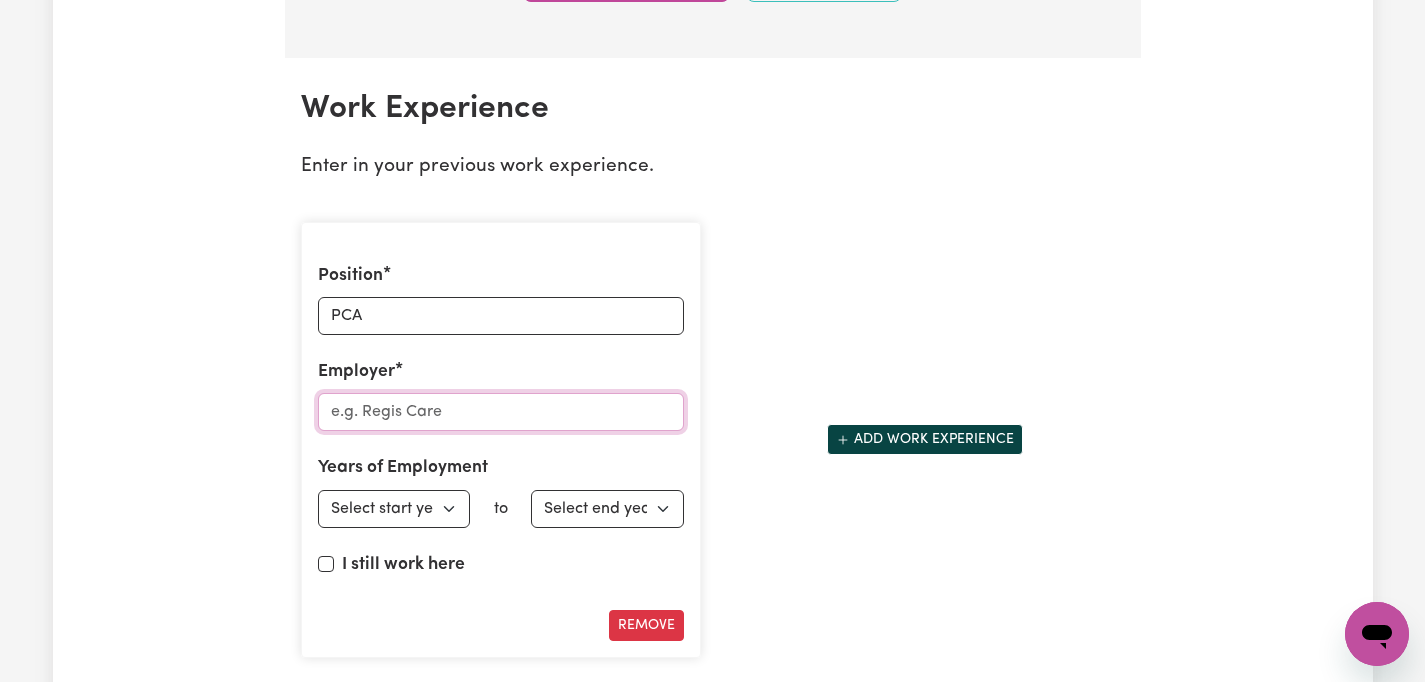 click on "Employer" at bounding box center (501, 412) 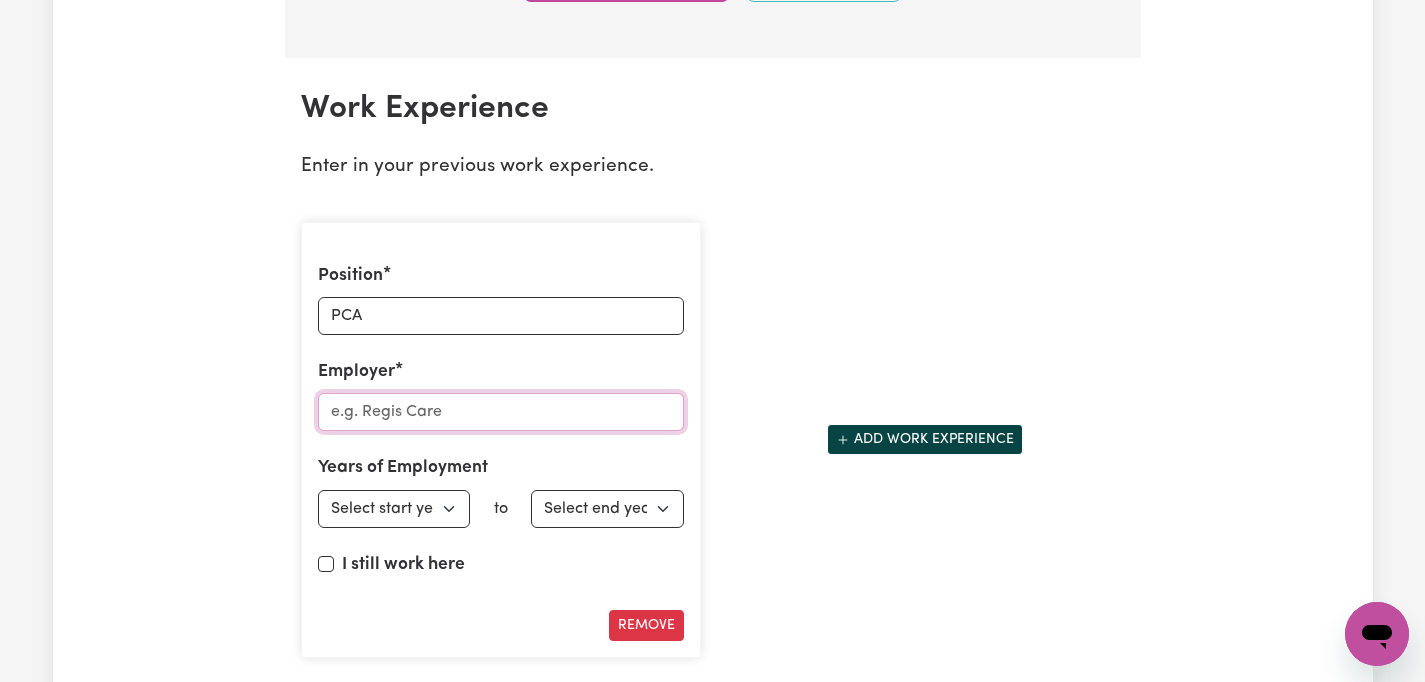 type on "R" 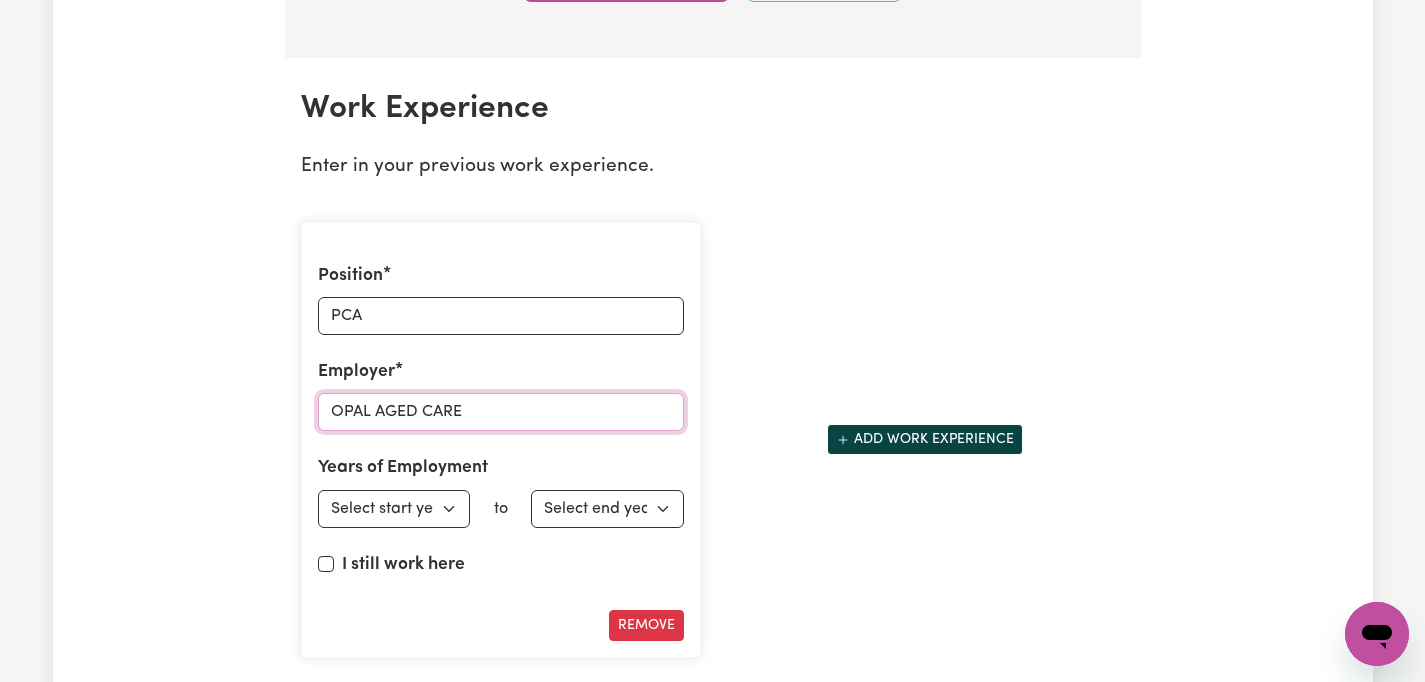 type on "OPAL AGED CARE" 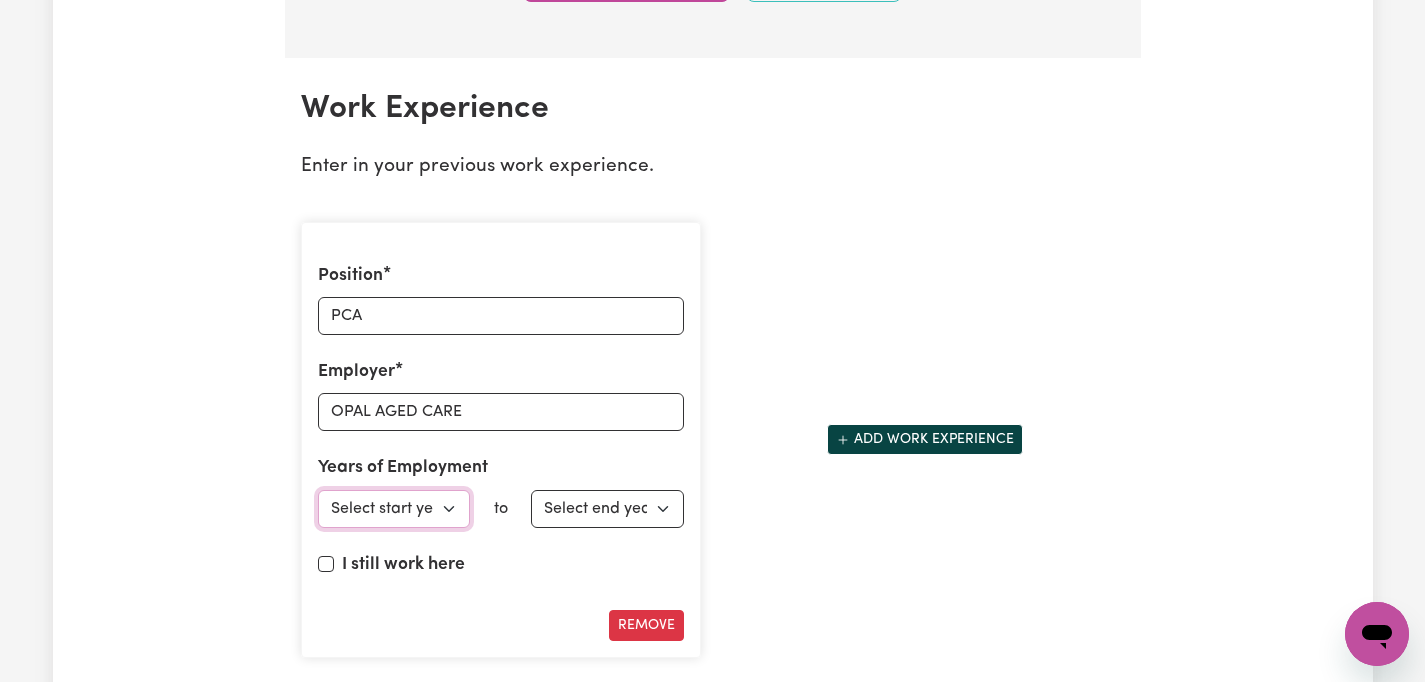 click on "Select start year [DATE] 1952 1953 1954 1955 1956 1957 1958 1959 1960 1961 1962 1963 1964 1965 1966 1967 1968 1969 1970 1971 1972 1973 1974 1975 1976 1977 1978 1979 1980 1981 1982 1983 1984 1985 1986 1987 1988 1989 1990 1991 1992 1993 1994 1995 1996 1997 1998 1999 2000 2001 2002 2003 2004 2005 2006 2007 2008 2009 2010 2011 2012 2013 2014 2015 2016 2017 2018 2019 2020 2021 2022 2023 2024 2025" at bounding box center (394, 509) 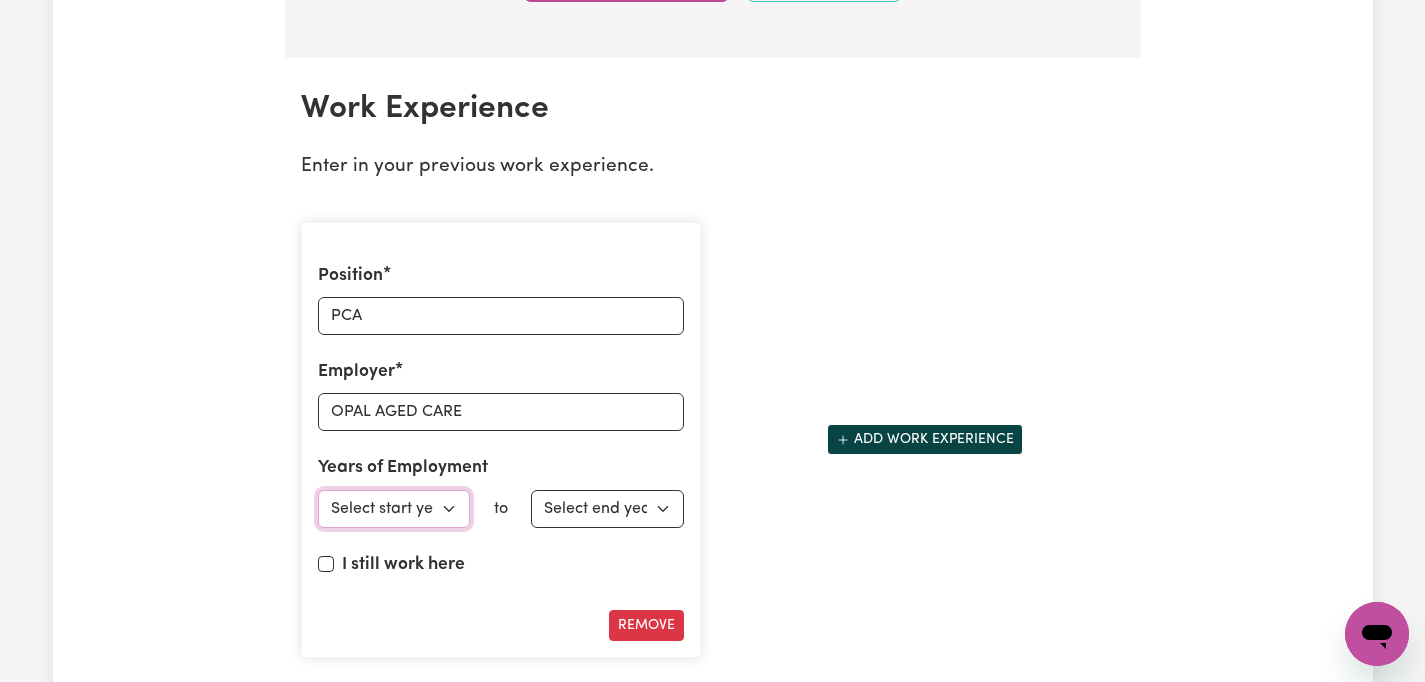 select on "2023" 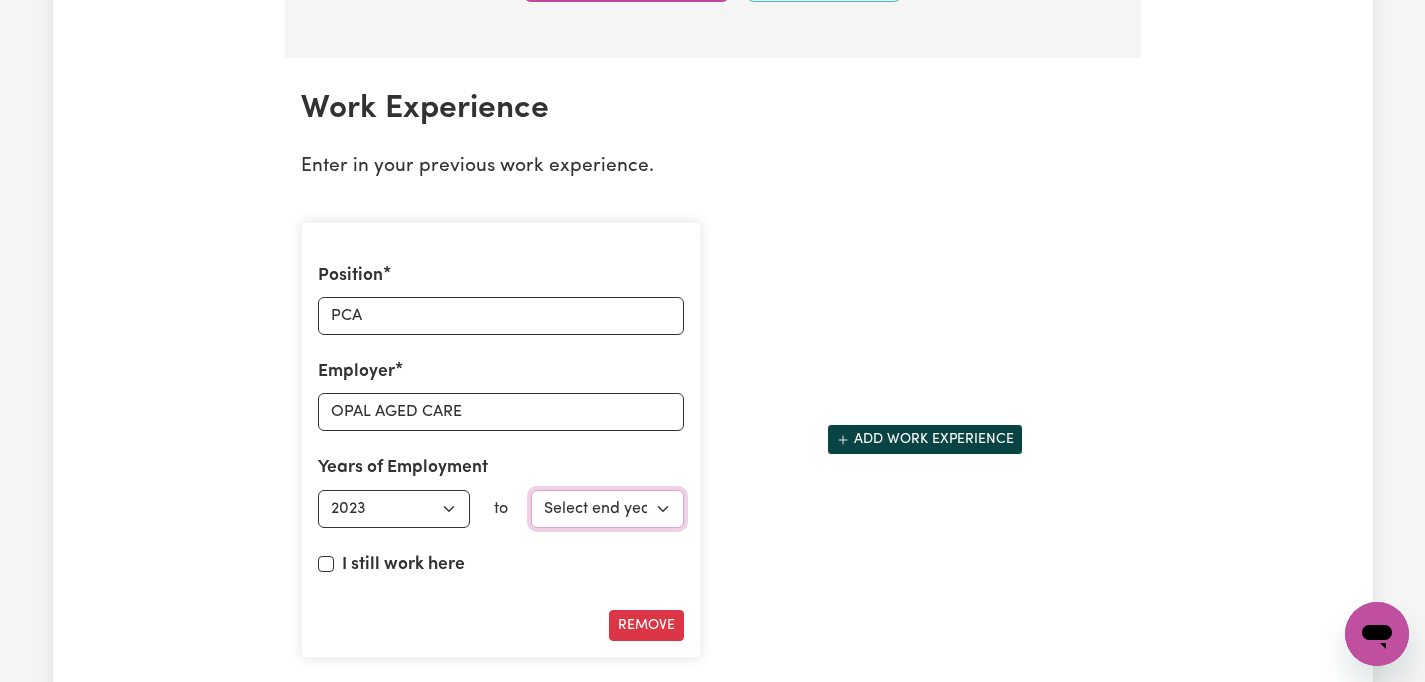 click on "Select end year [DATE] 1952 1953 1954 1955 1956 1957 1958 1959 1960 1961 1962 1963 1964 1965 1966 1967 1968 1969 1970 1971 1972 1973 1974 1975 1976 1977 1978 1979 1980 1981 1982 1983 1984 1985 1986 1987 1988 1989 1990 1991 1992 1993 1994 1995 1996 1997 1998 1999 2000 2001 2002 2003 2004 2005 2006 2007 2008 2009 2010 2011 2012 2013 2014 2015 2016 2017 2018 2019 2020 2021 2022 2023 2024 2025" at bounding box center [607, 509] 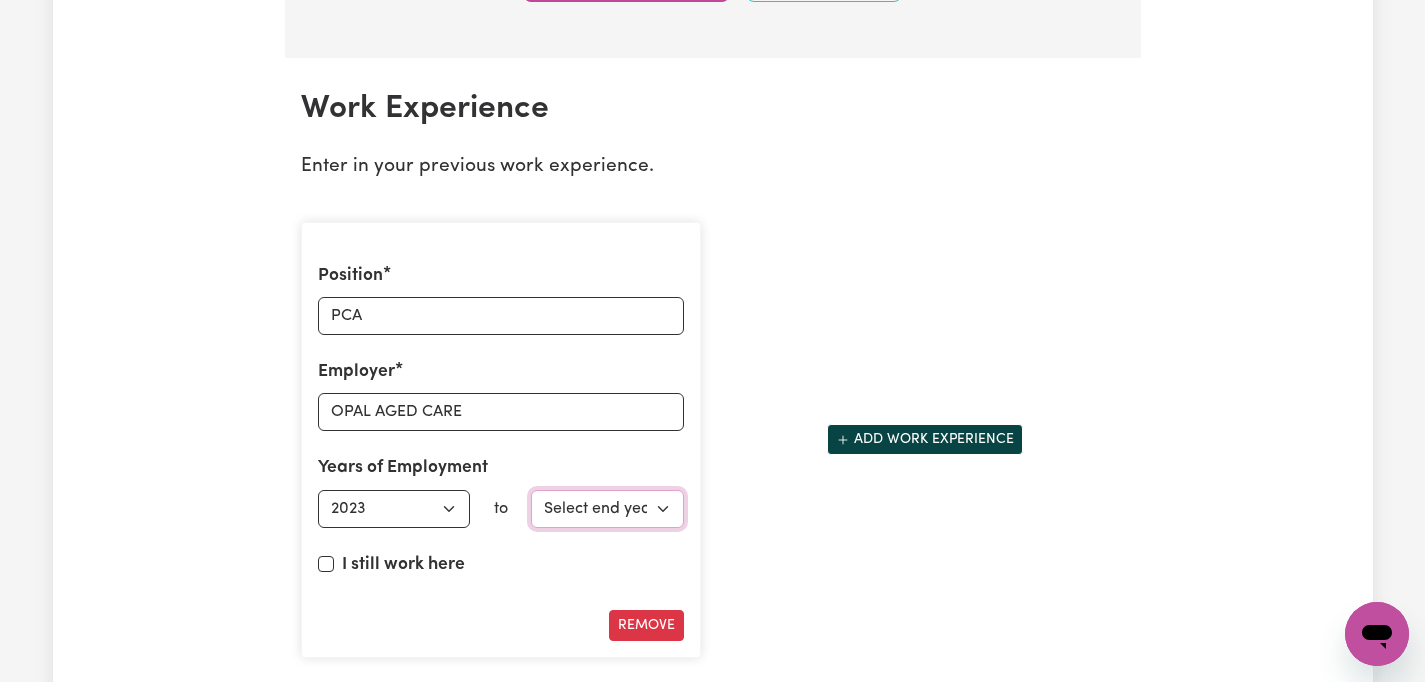 select on "2024" 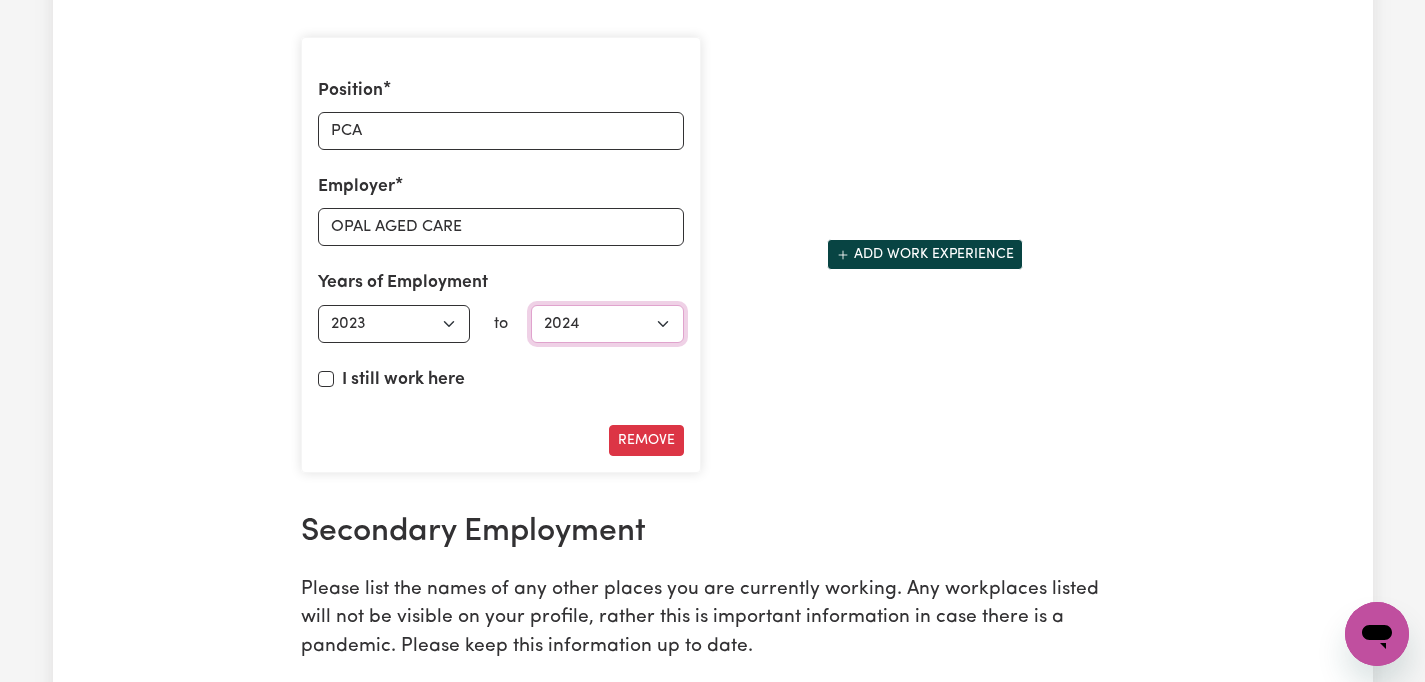 scroll, scrollTop: 2954, scrollLeft: 0, axis: vertical 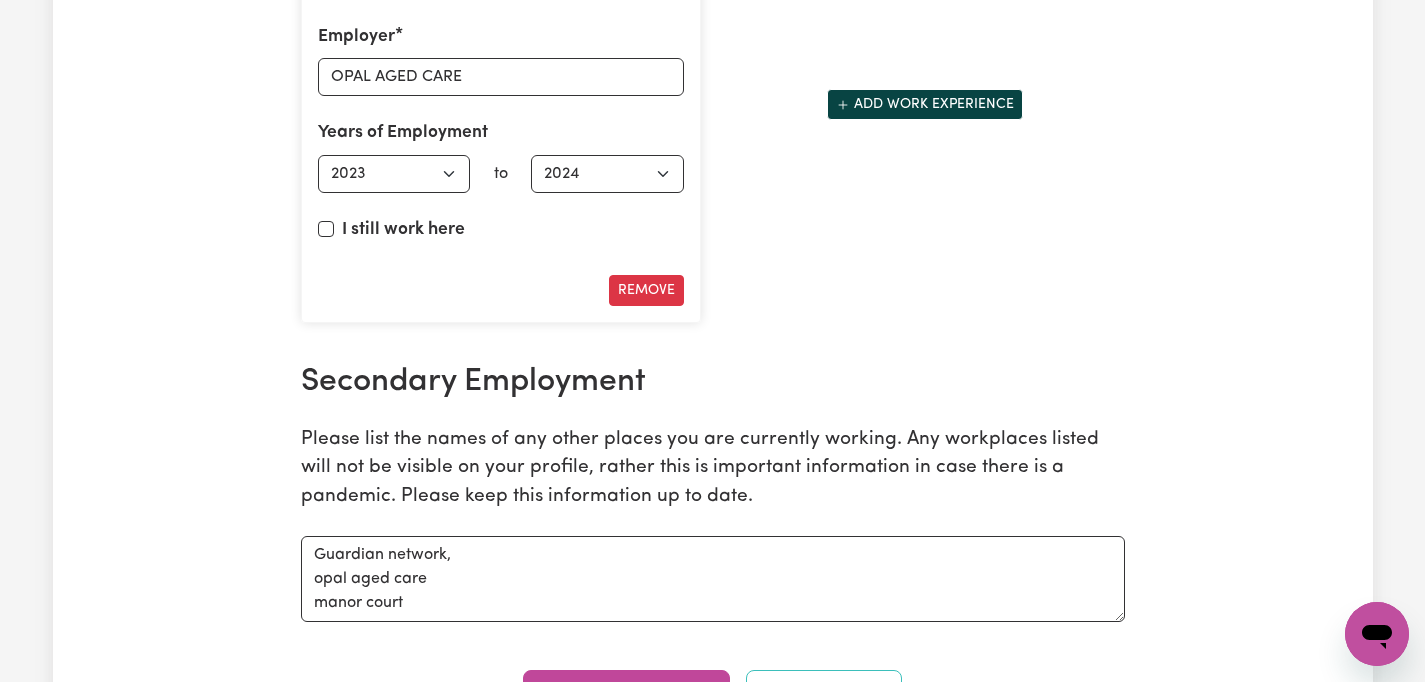 click on "Secondary Employment" at bounding box center [713, 382] 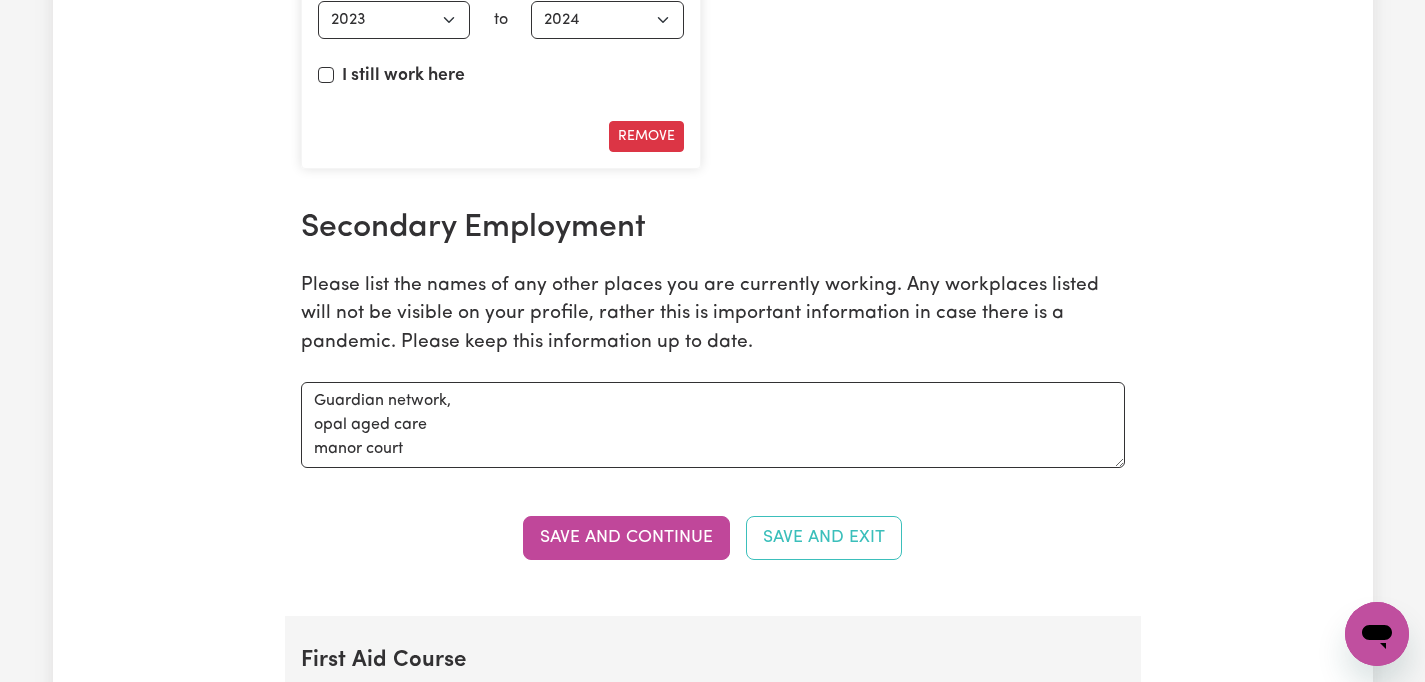 scroll, scrollTop: 3255, scrollLeft: 0, axis: vertical 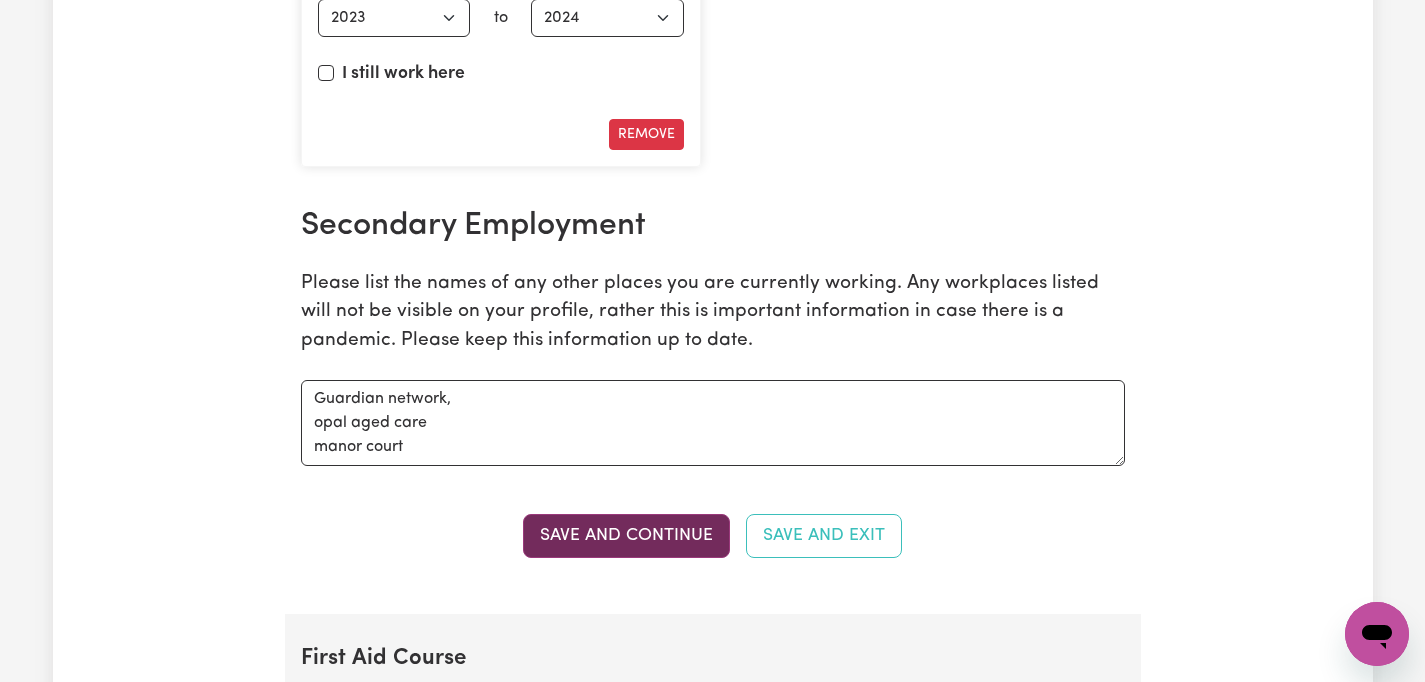 click on "Save and Continue" at bounding box center [626, 536] 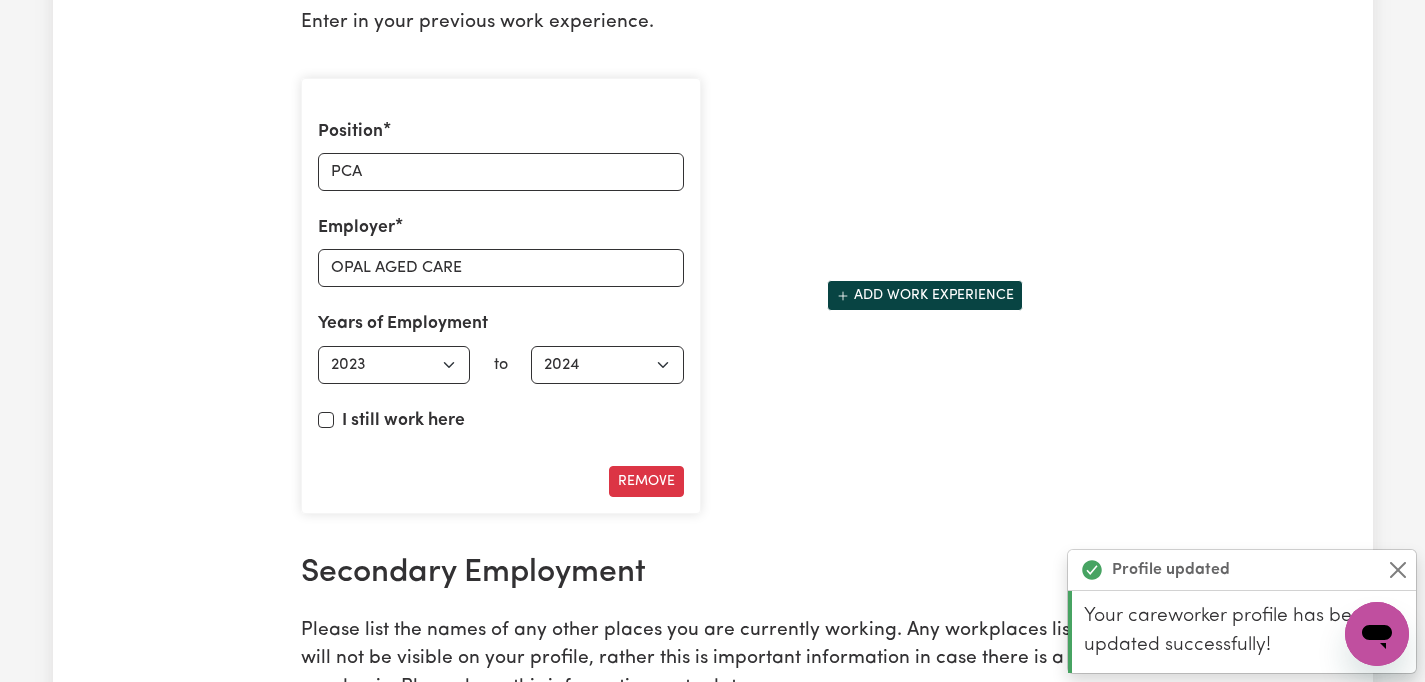 scroll, scrollTop: 2894, scrollLeft: 0, axis: vertical 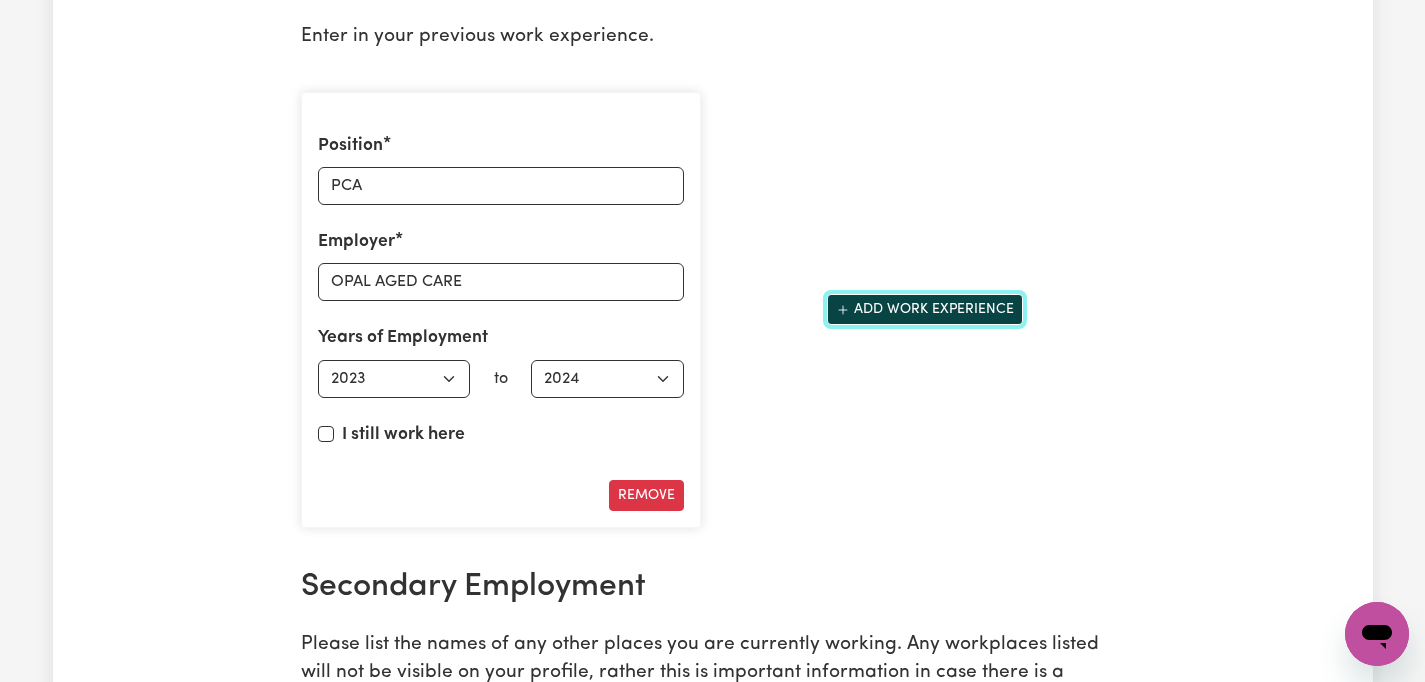 click on "Add work experience" at bounding box center (925, 309) 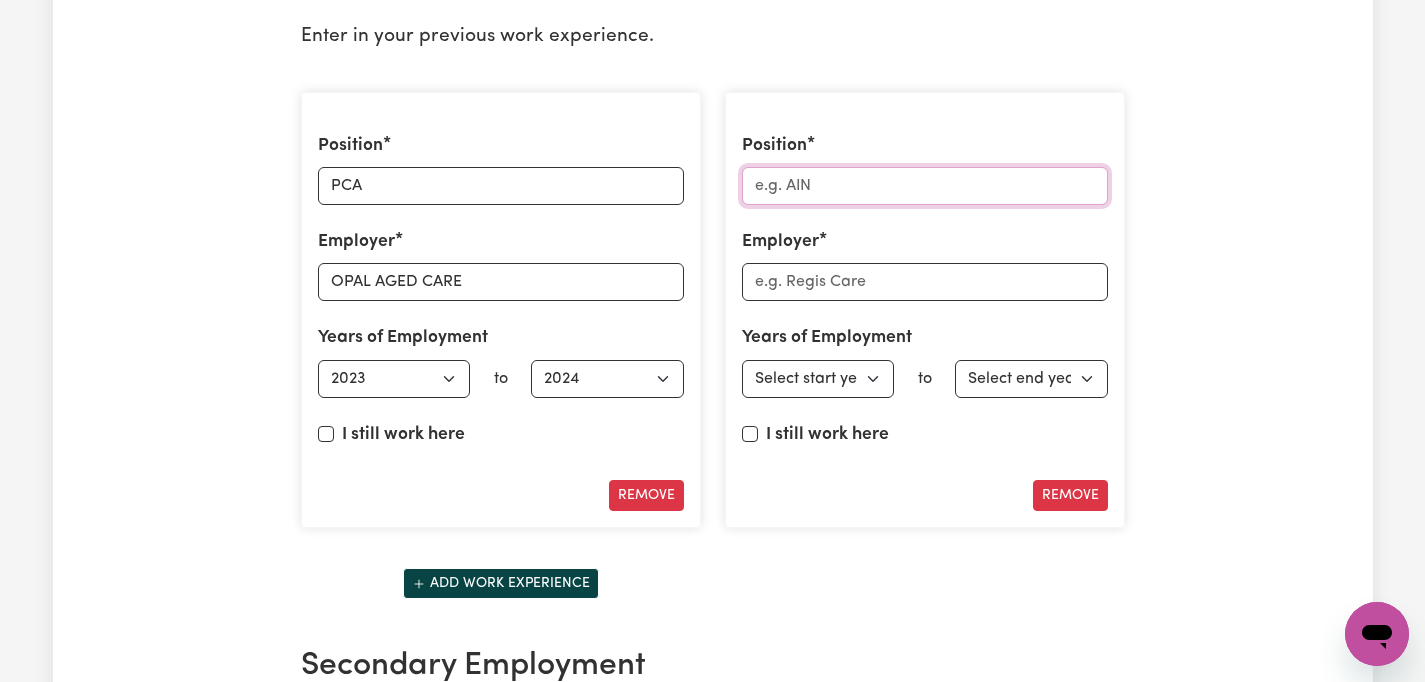 click on "Position" at bounding box center (925, 186) 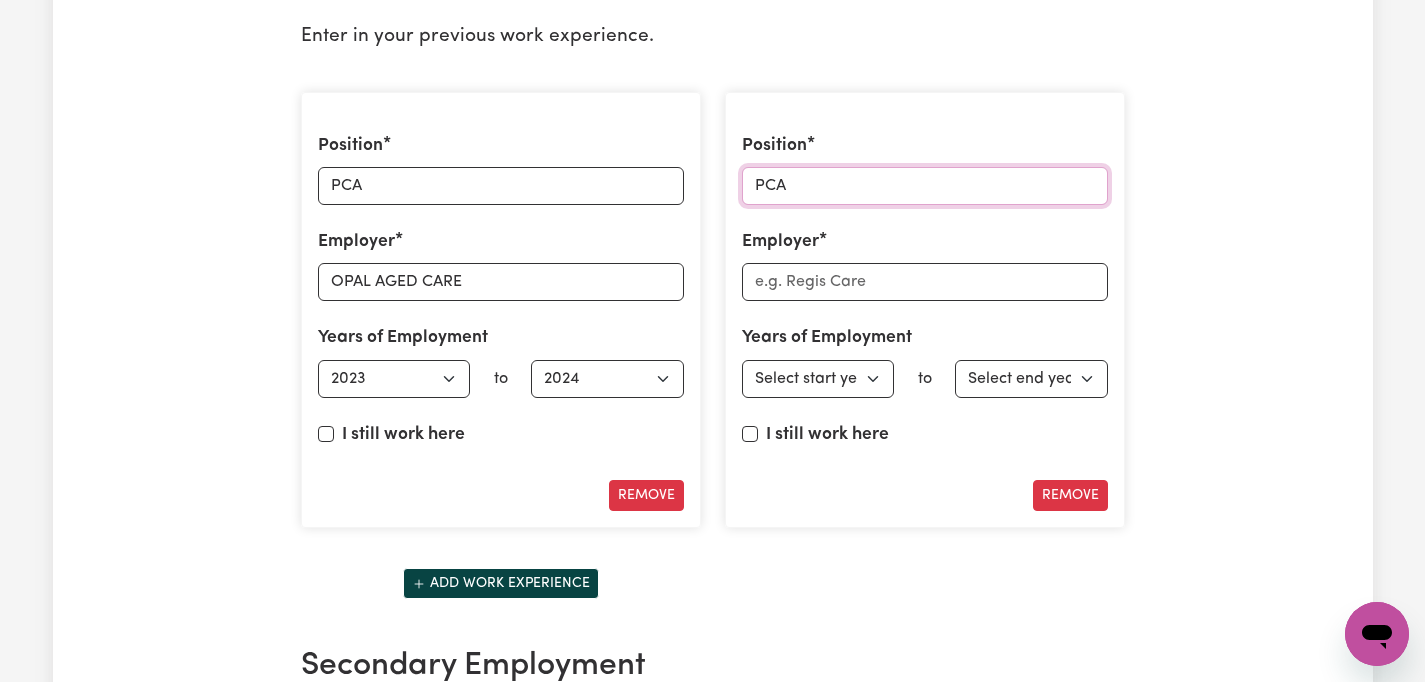 type on "PCA" 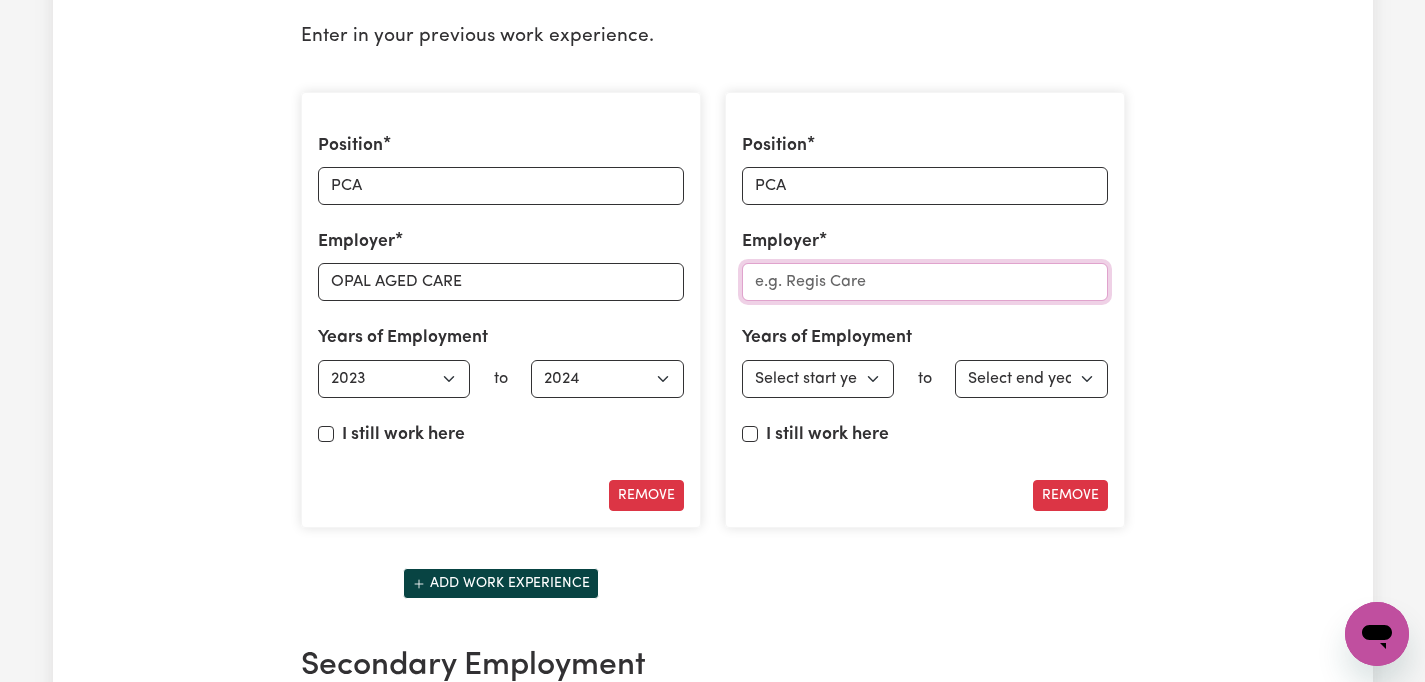 click on "Employer" at bounding box center (925, 282) 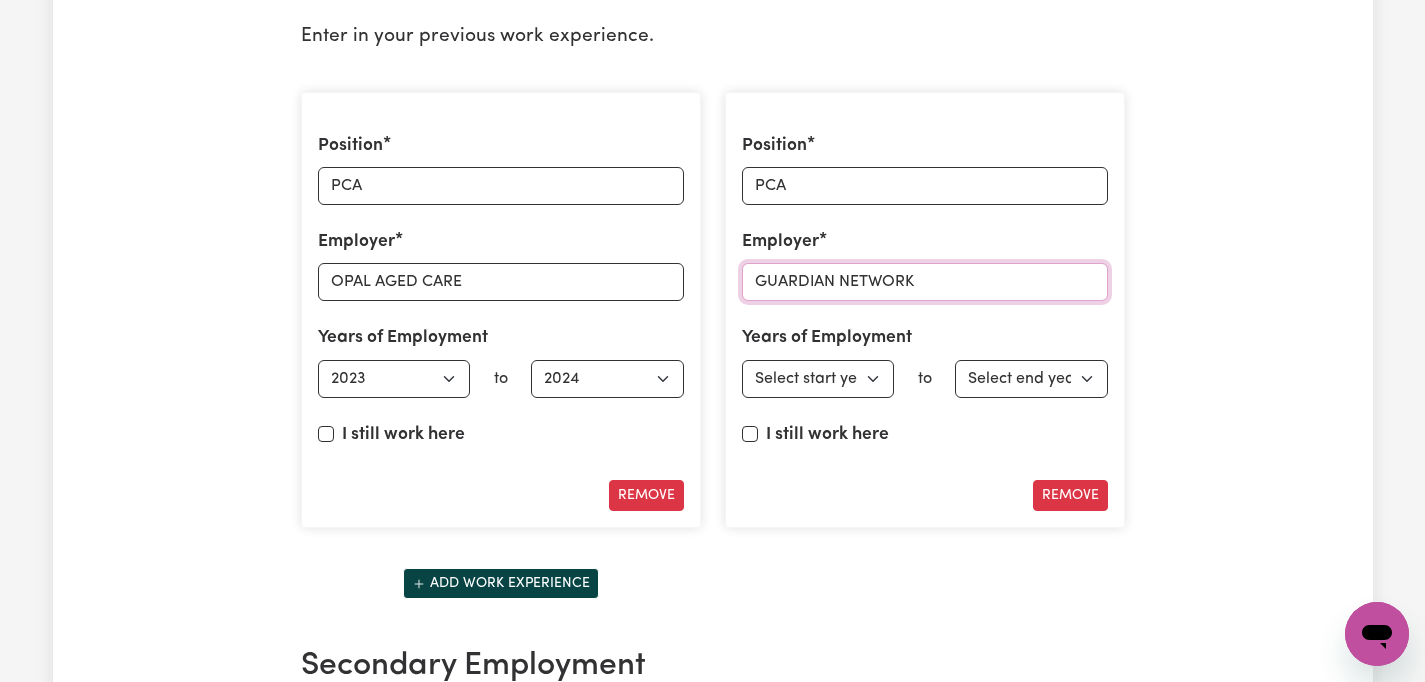 type on "GUARDIAN NETWORK" 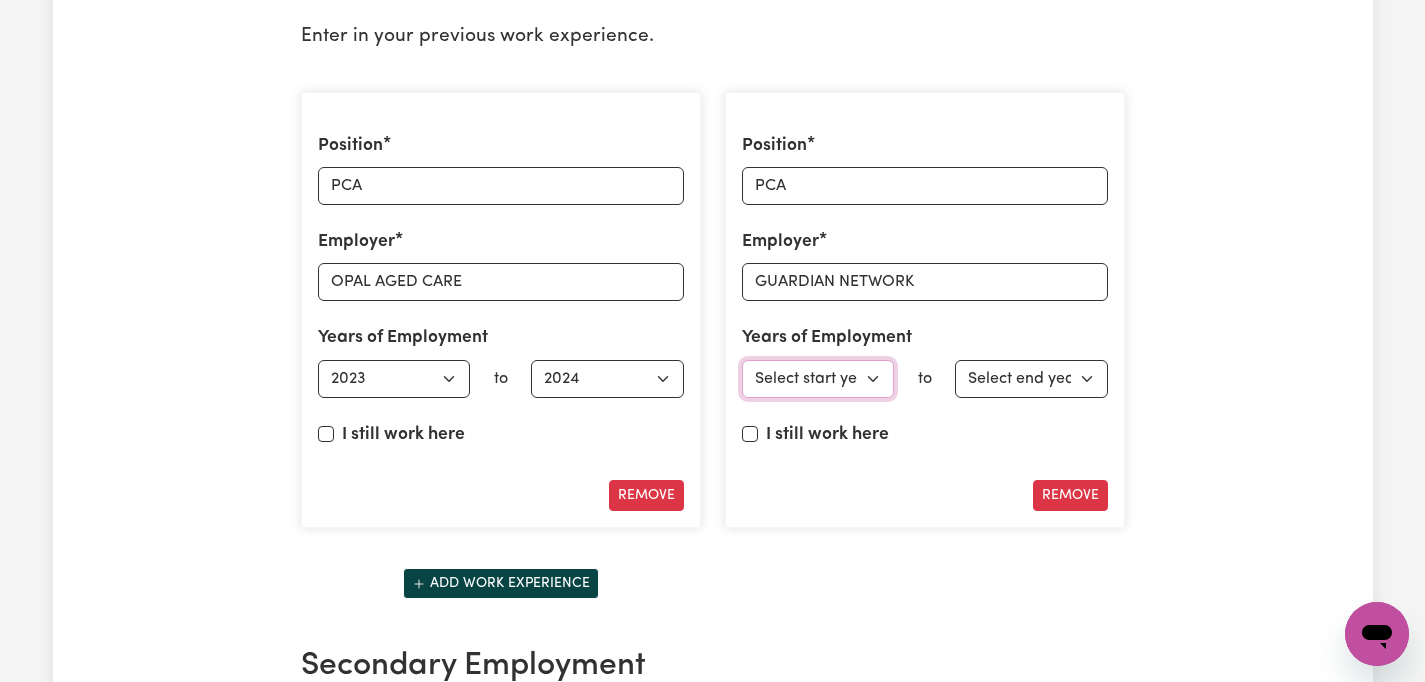 click on "Select start year [DATE] 1952 1953 1954 1955 1956 1957 1958 1959 1960 1961 1962 1963 1964 1965 1966 1967 1968 1969 1970 1971 1972 1973 1974 1975 1976 1977 1978 1979 1980 1981 1982 1983 1984 1985 1986 1987 1988 1989 1990 1991 1992 1993 1994 1995 1996 1997 1998 1999 2000 2001 2002 2003 2004 2005 2006 2007 2008 2009 2010 2011 2012 2013 2014 2015 2016 2017 2018 2019 2020 2021 2022 2023 2024 2025" at bounding box center [818, 379] 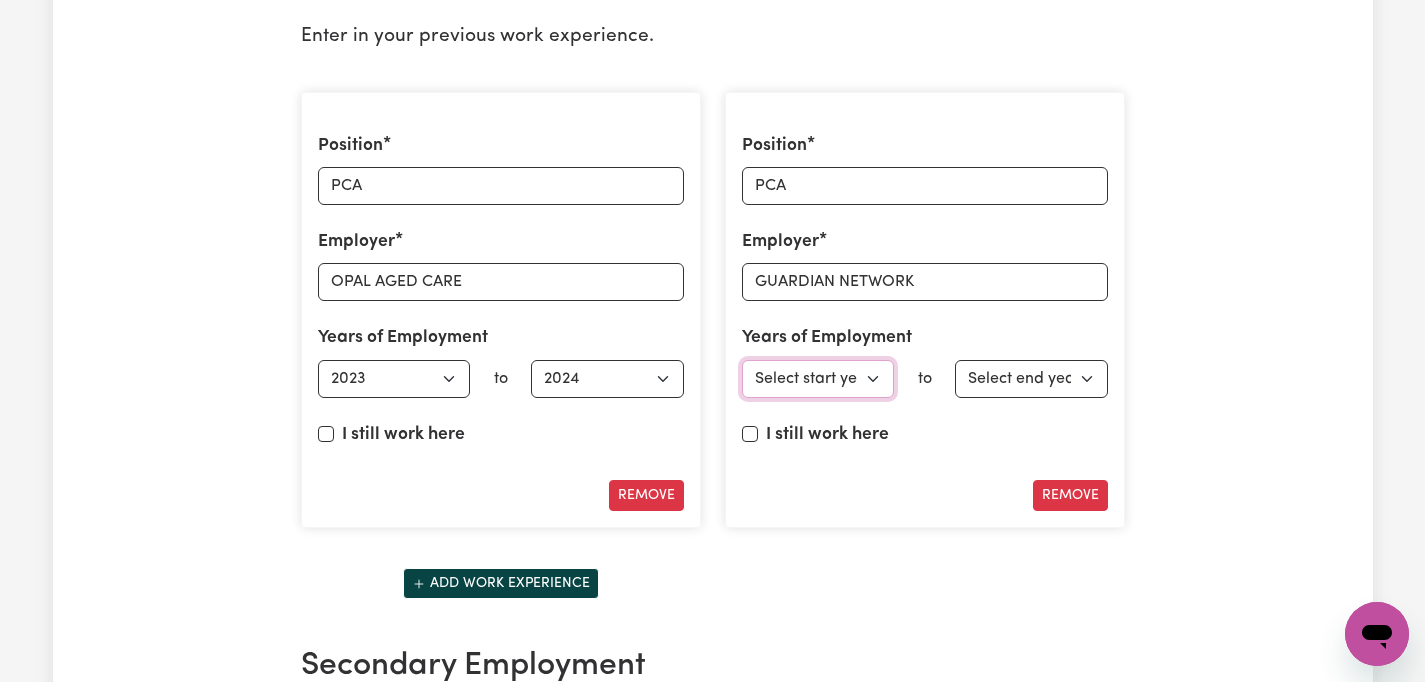 select on "2020" 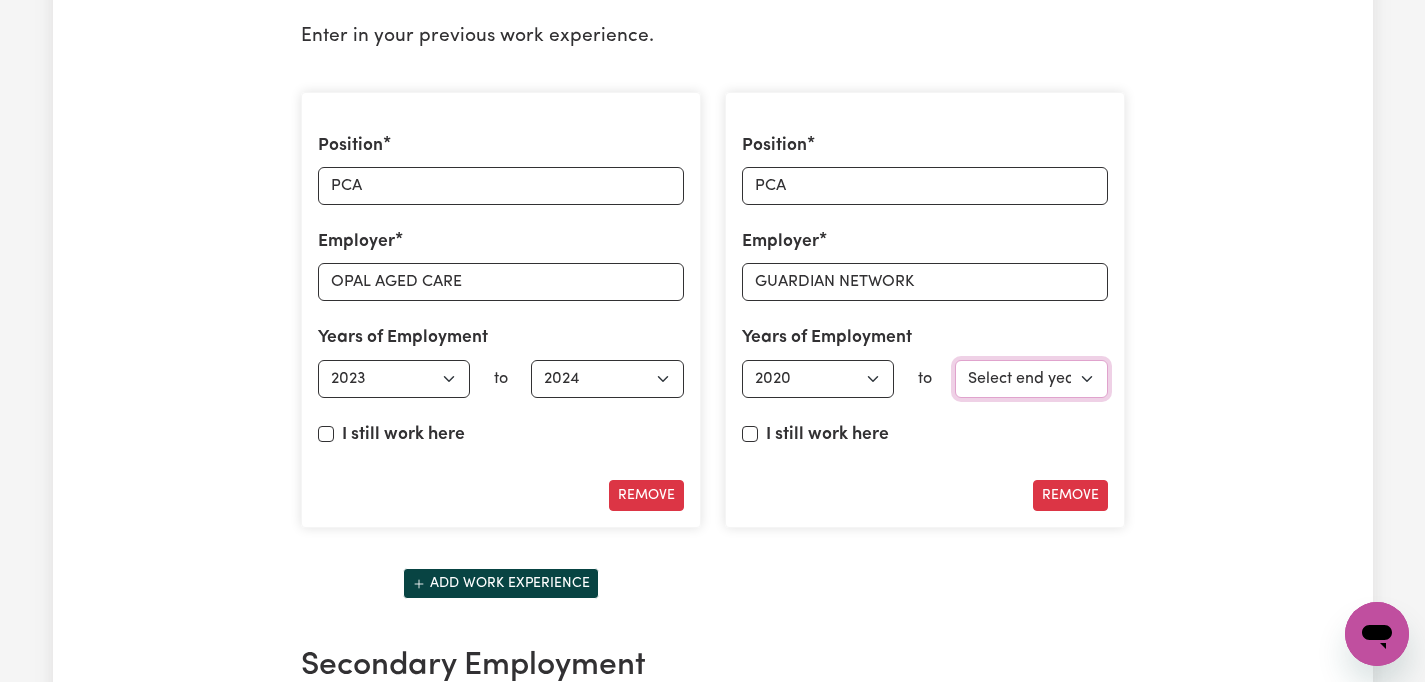 click on "Select end year [DATE] 1952 1953 1954 1955 1956 1957 1958 1959 1960 1961 1962 1963 1964 1965 1966 1967 1968 1969 1970 1971 1972 1973 1974 1975 1976 1977 1978 1979 1980 1981 1982 1983 1984 1985 1986 1987 1988 1989 1990 1991 1992 1993 1994 1995 1996 1997 1998 1999 2000 2001 2002 2003 2004 2005 2006 2007 2008 2009 2010 2011 2012 2013 2014 2015 2016 2017 2018 2019 2020 2021 2022 2023 2024 2025" at bounding box center (1031, 379) 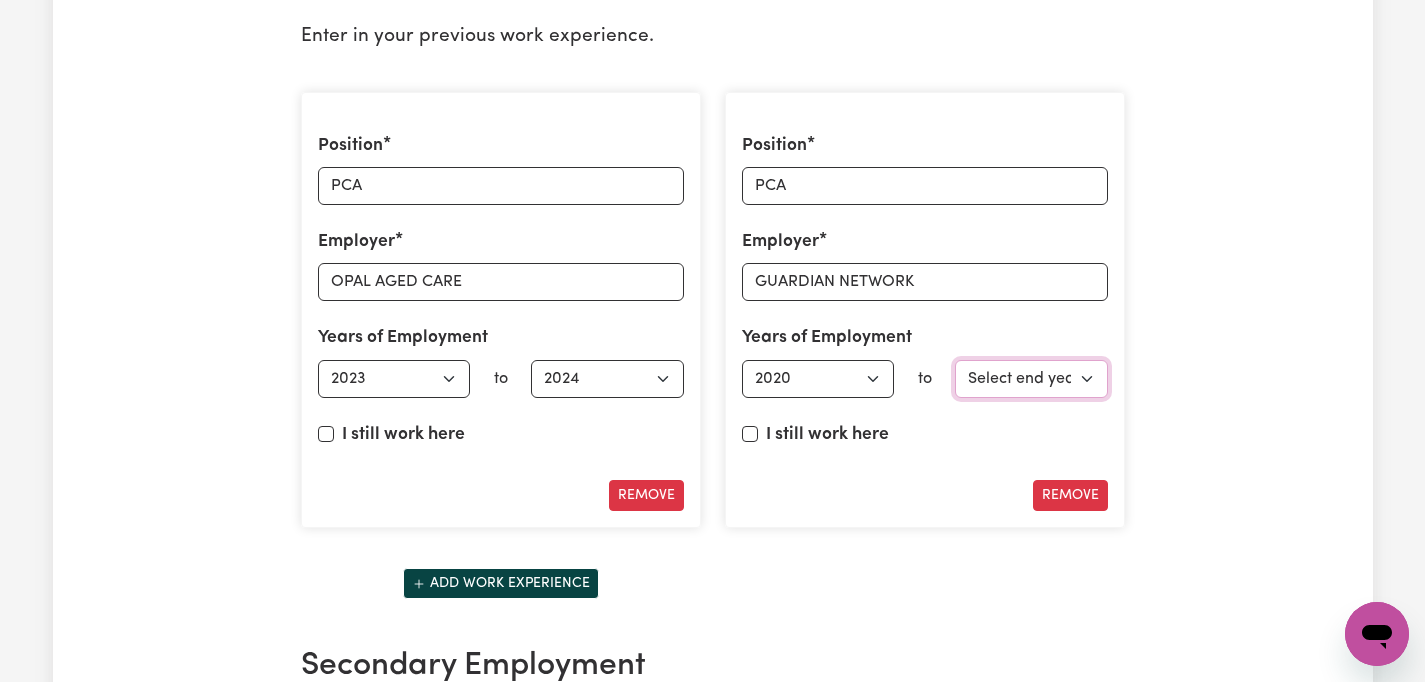 select on "2022" 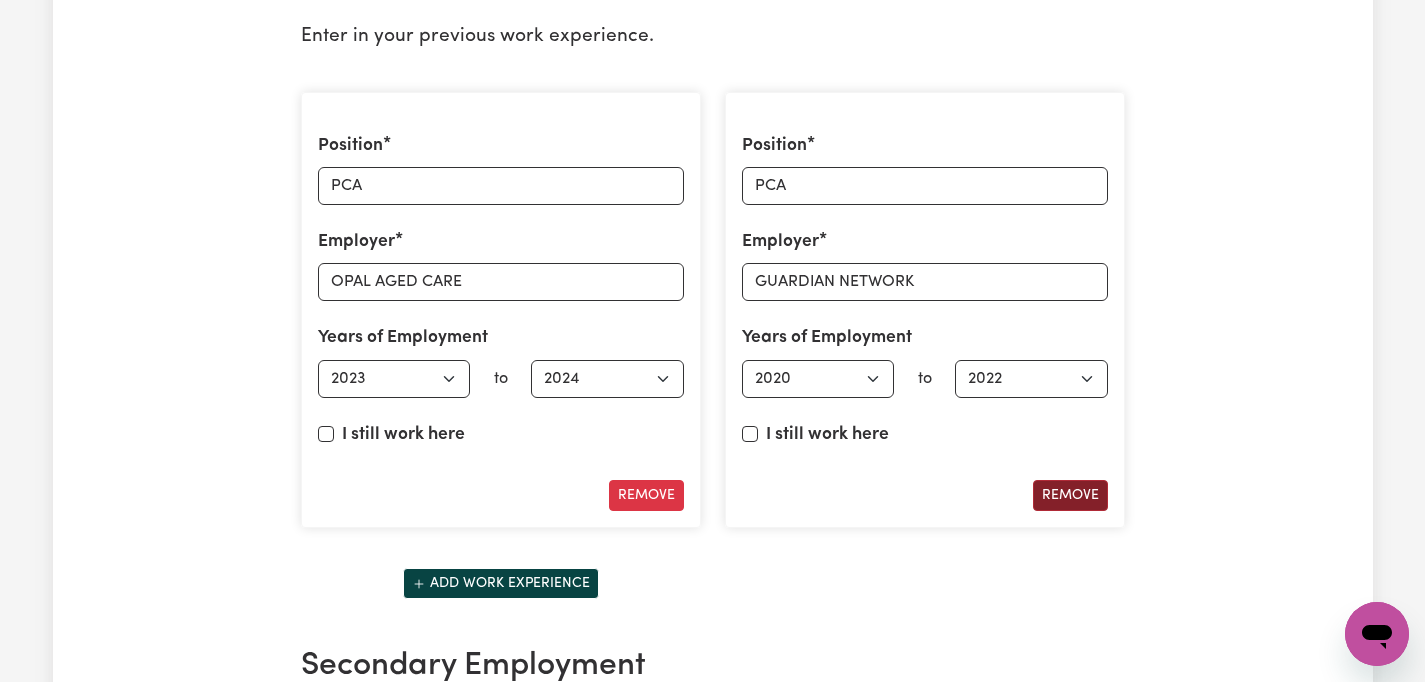 click on "Remove" at bounding box center (1070, 495) 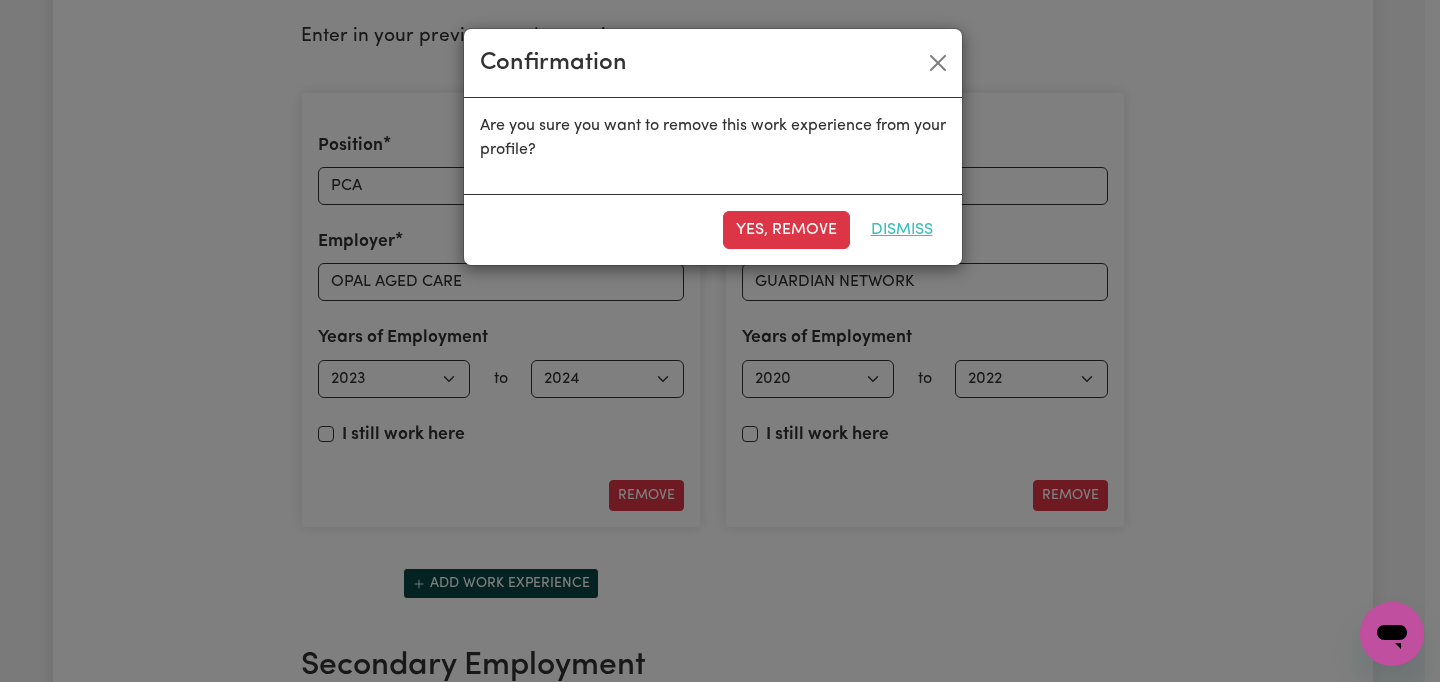 click on "Dismiss" at bounding box center [902, 230] 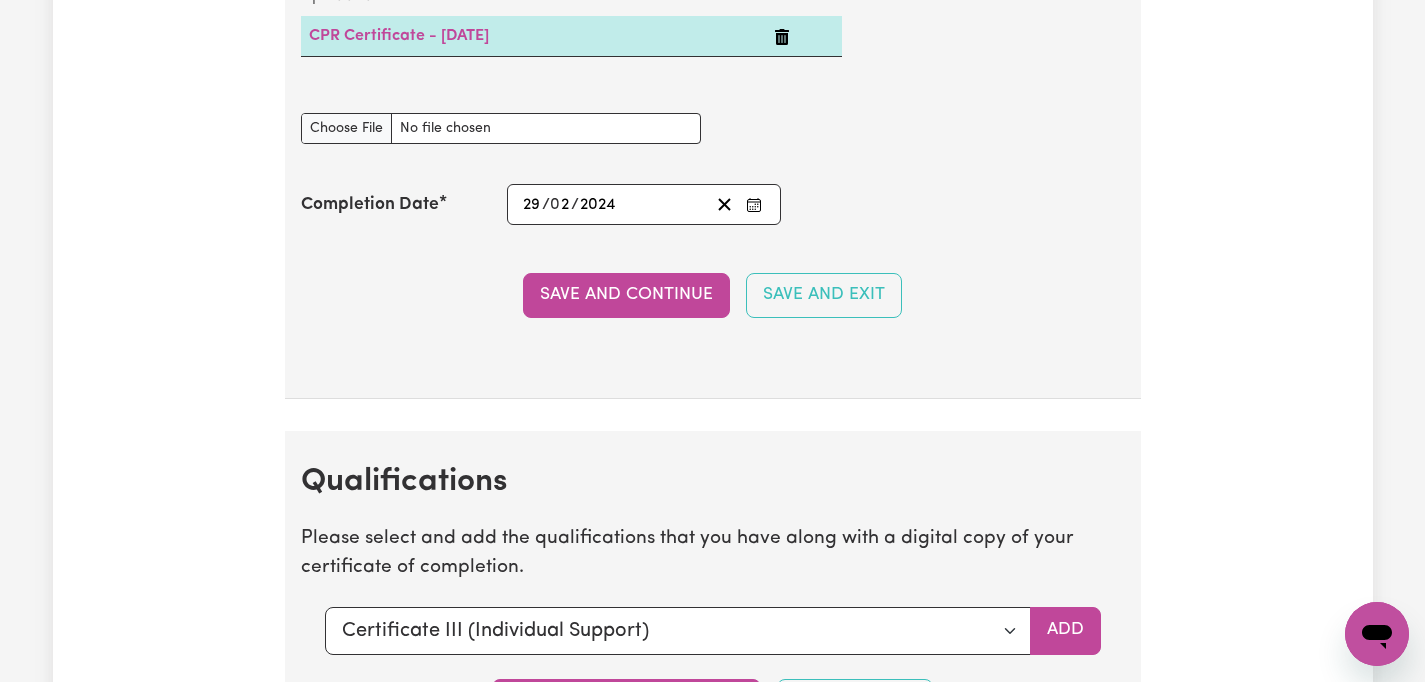 scroll, scrollTop: 4964, scrollLeft: 0, axis: vertical 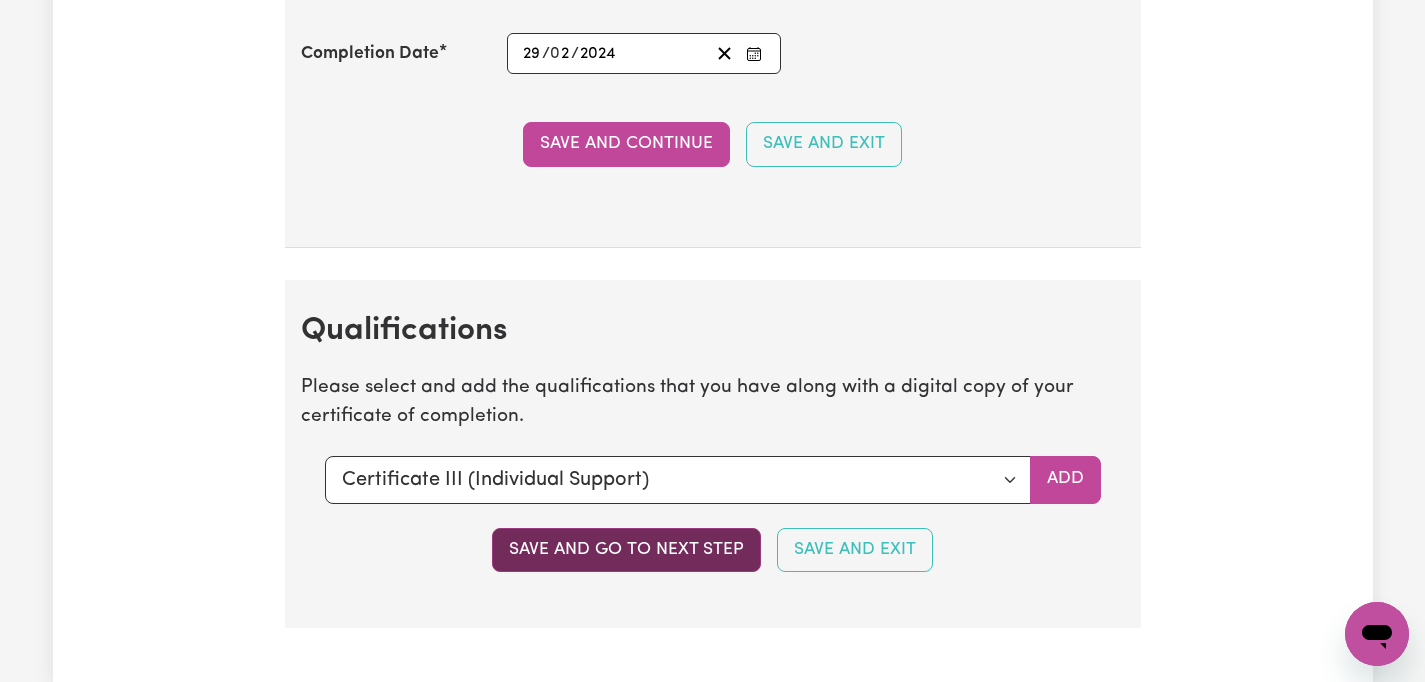 click on "Save and go to next step" at bounding box center (626, 550) 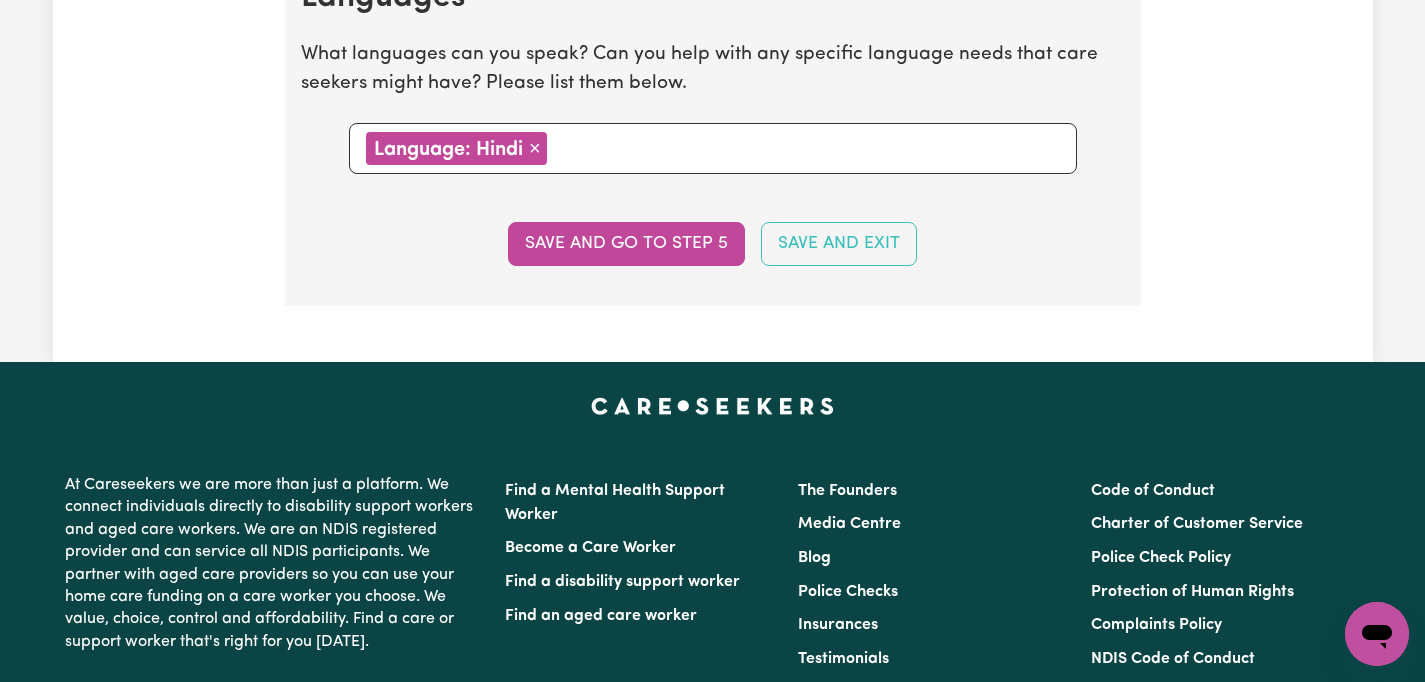 scroll, scrollTop: 2342, scrollLeft: 0, axis: vertical 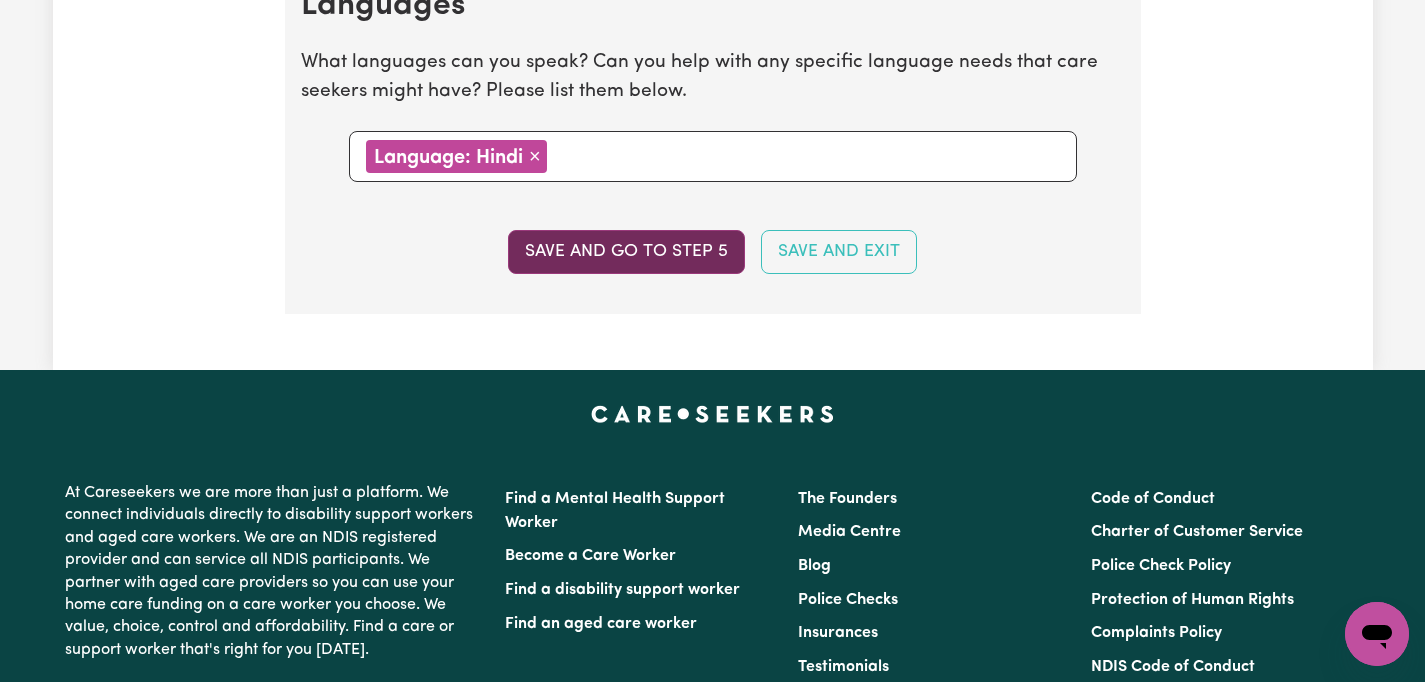 click on "Save and go to step 5" at bounding box center (626, 252) 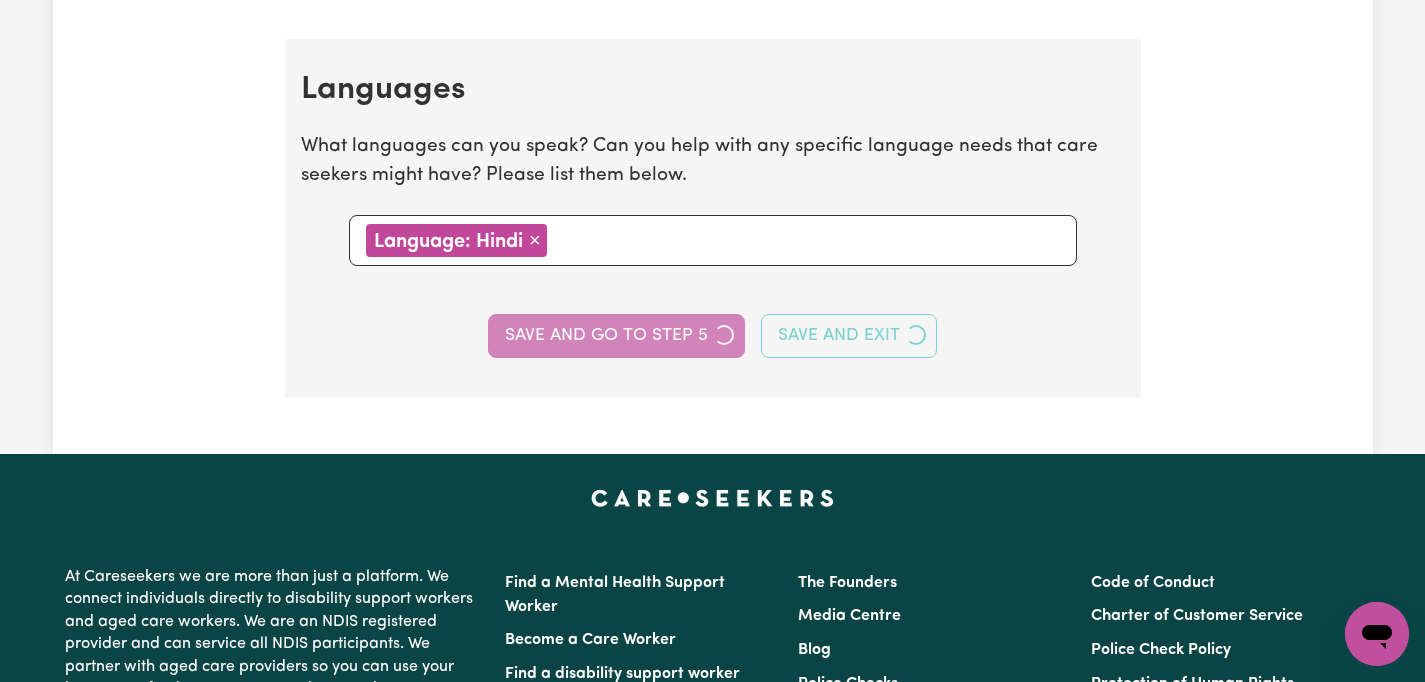 select on "I am providing services privately on my own" 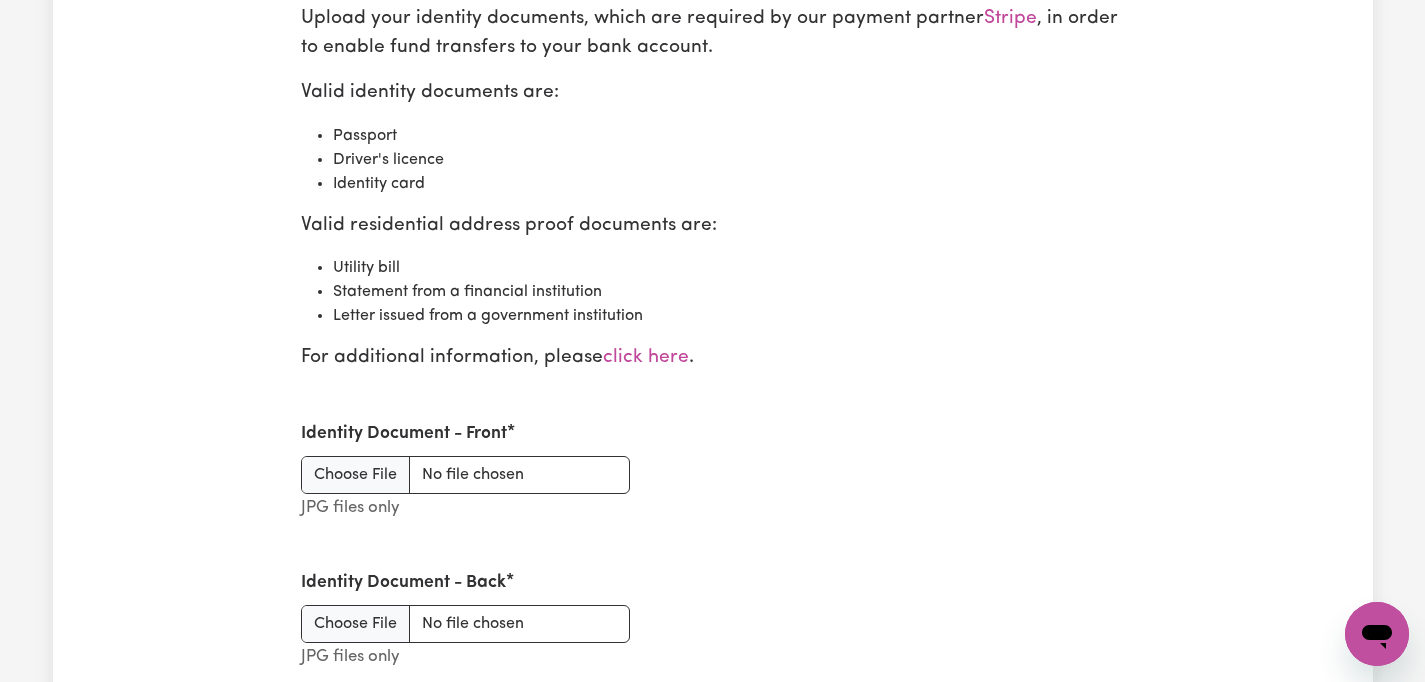 scroll, scrollTop: 2323, scrollLeft: 0, axis: vertical 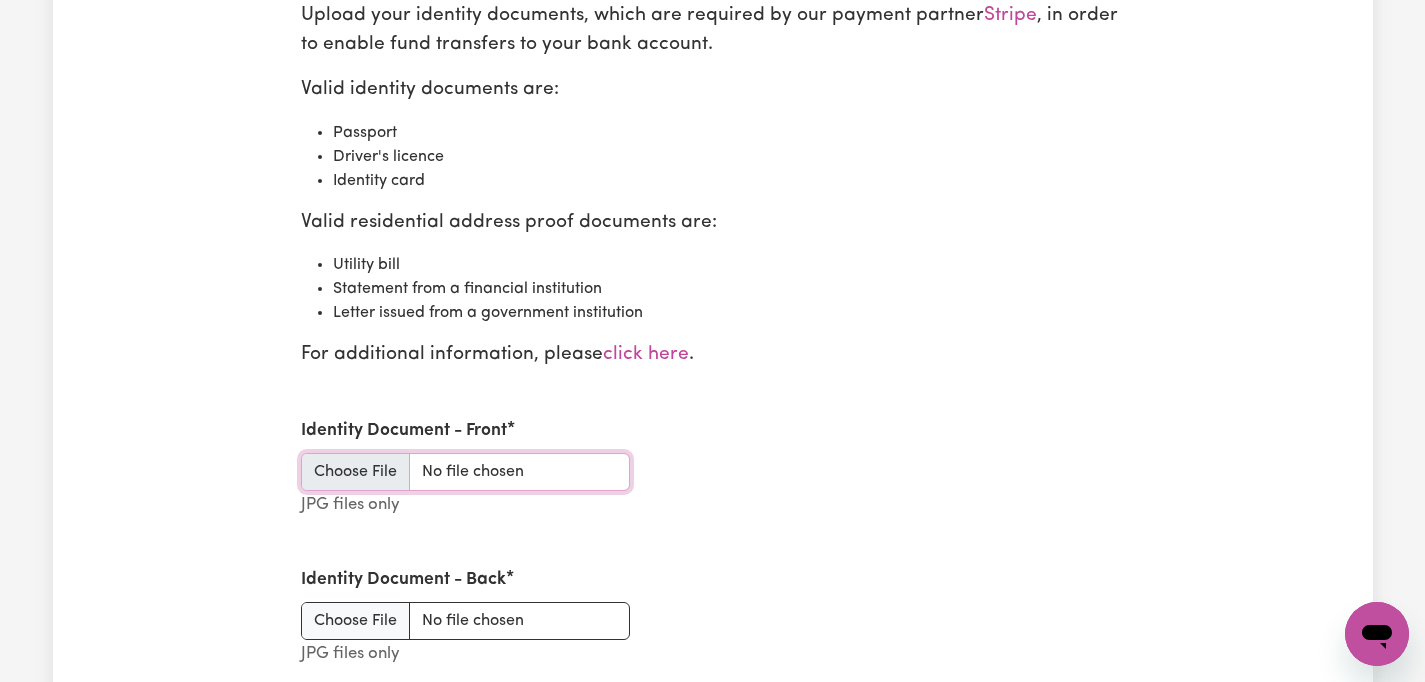 click on "Identity Document - Front" at bounding box center (465, 472) 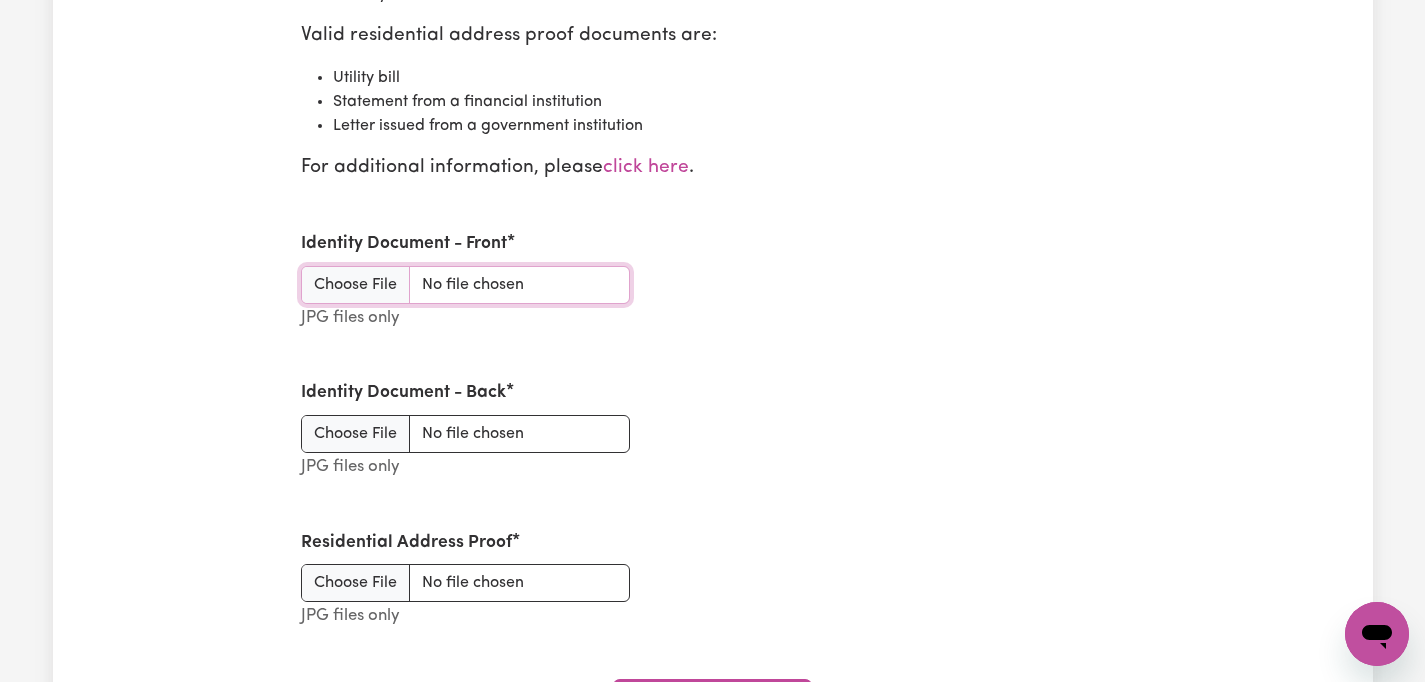 scroll, scrollTop: 2511, scrollLeft: 0, axis: vertical 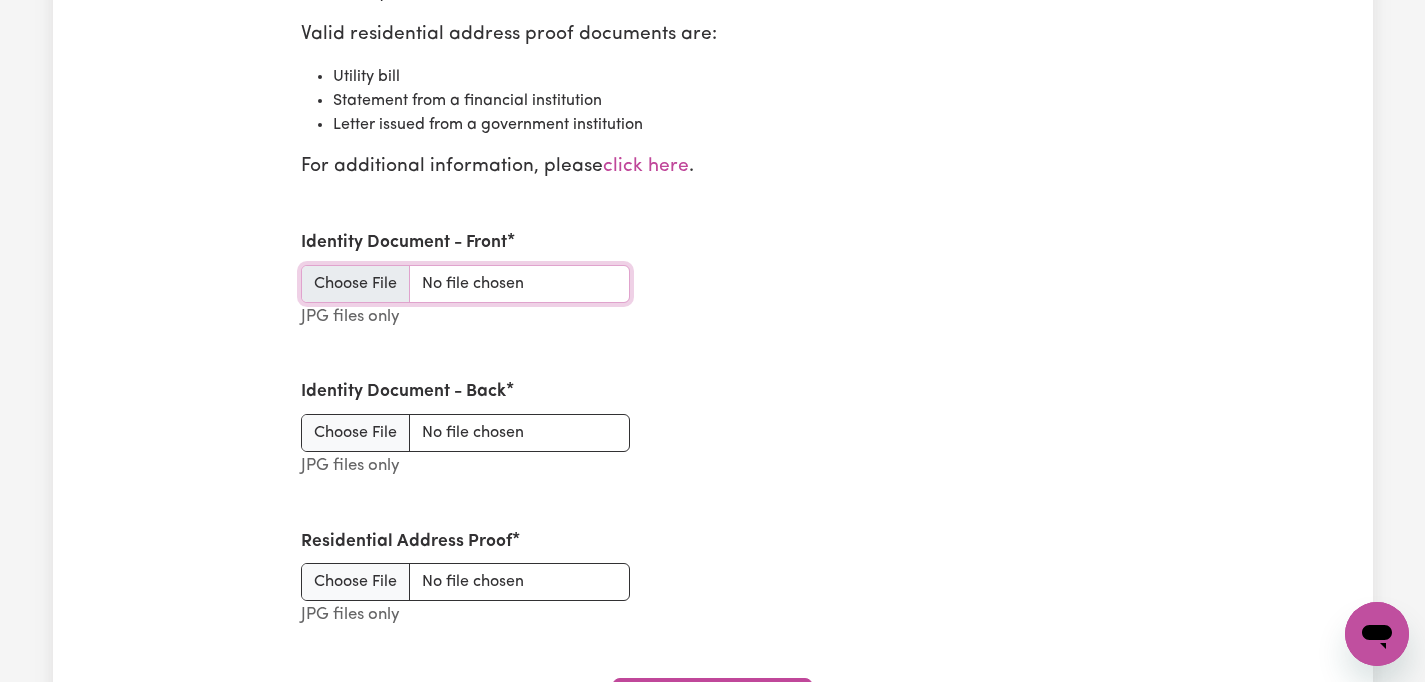 click on "Identity Document - Front" at bounding box center (465, 284) 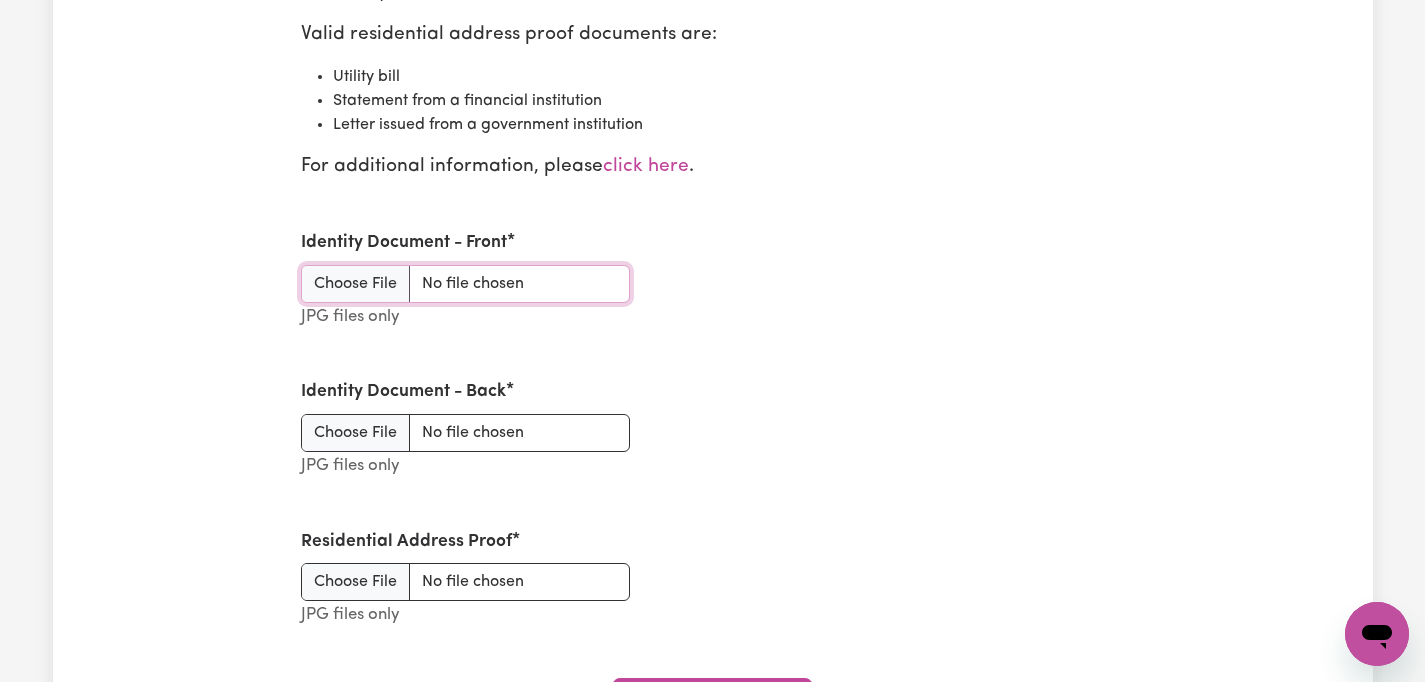 type on "C:\fakepath\IMG_4576.jpg" 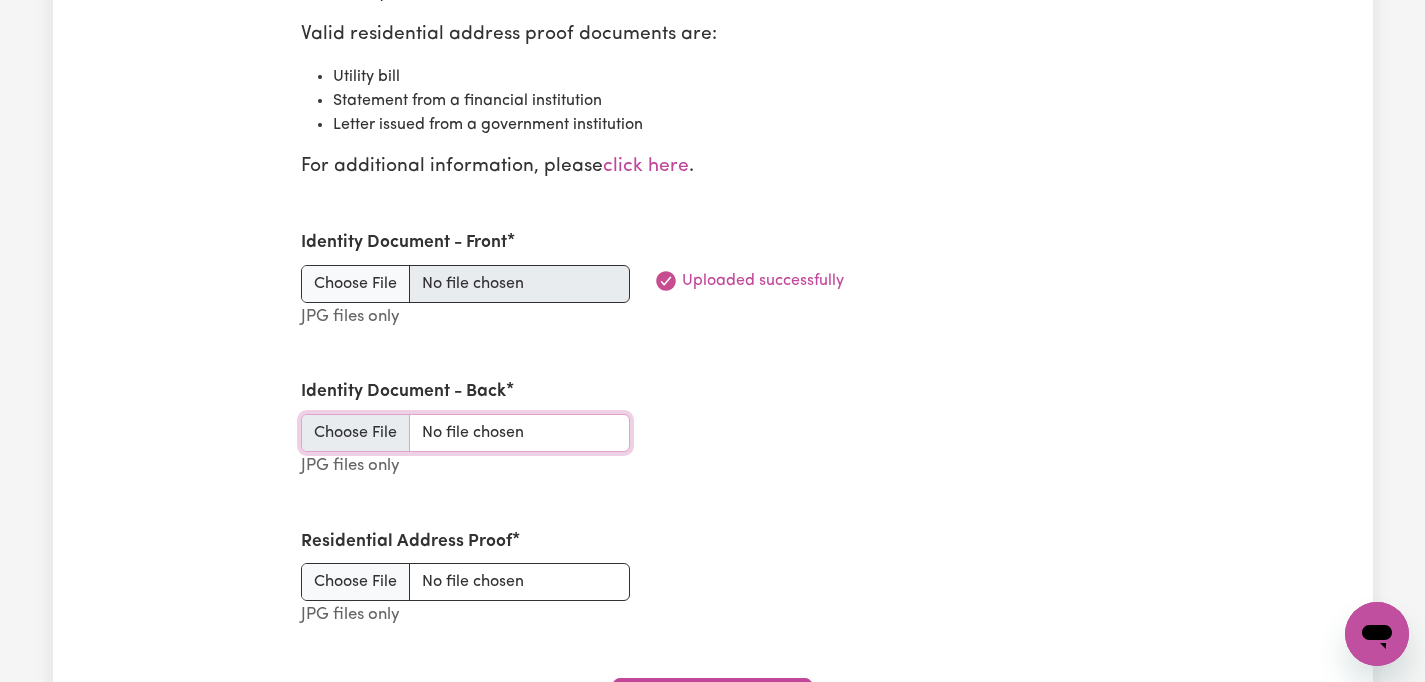 click on "Identity Document - Back" at bounding box center [465, 433] 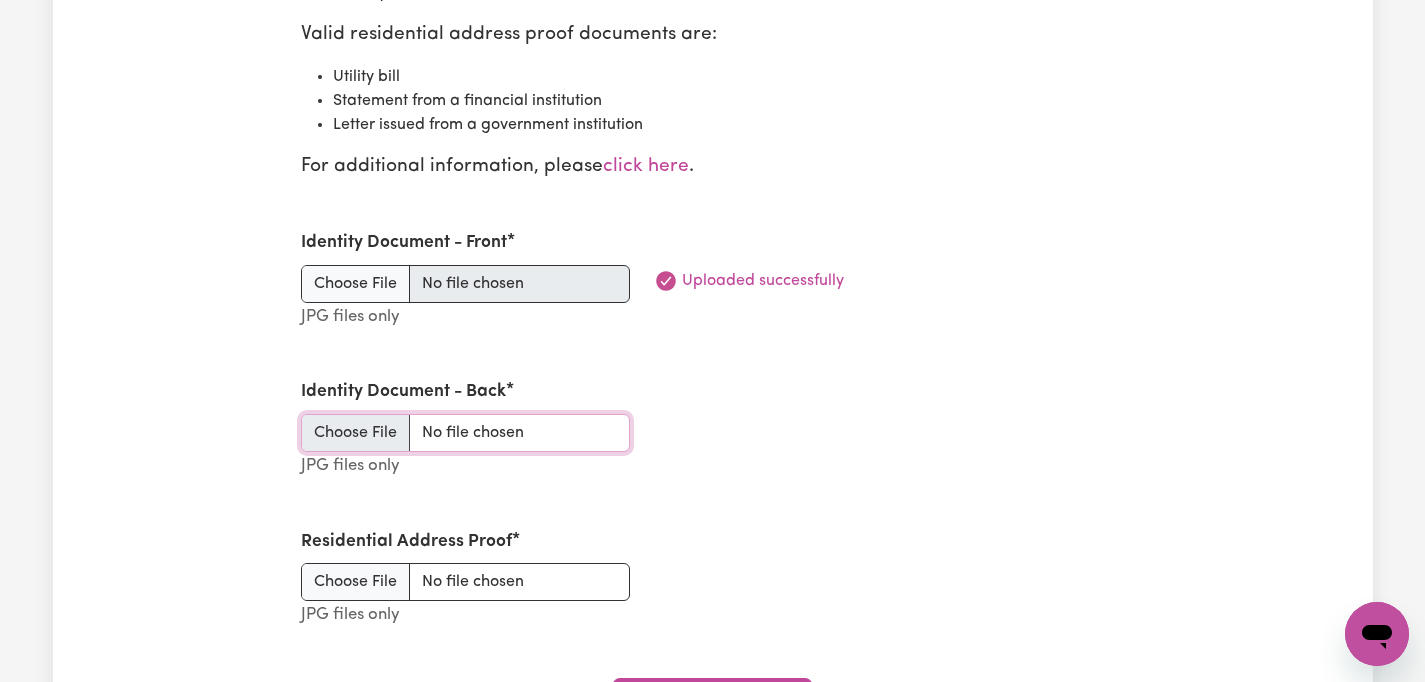 type on "C:\fakepath\IMG_4577.jpg" 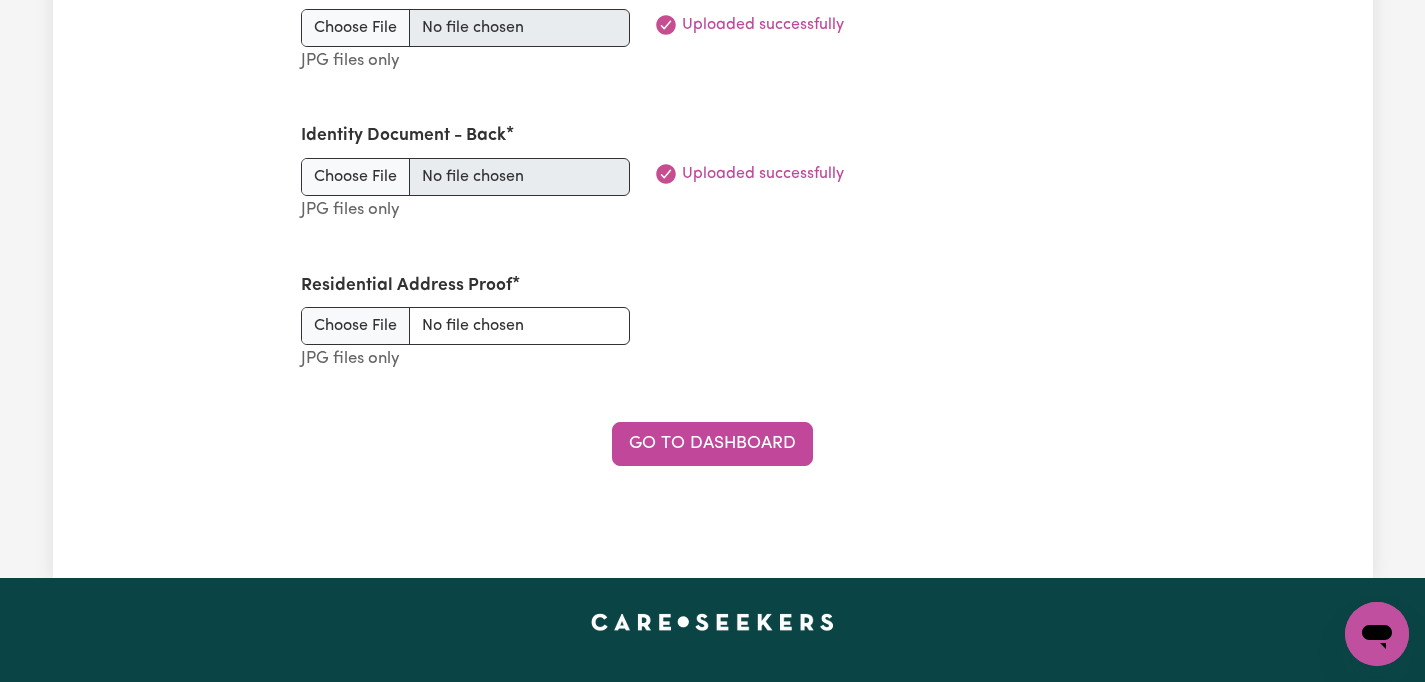 scroll, scrollTop: 2774, scrollLeft: 0, axis: vertical 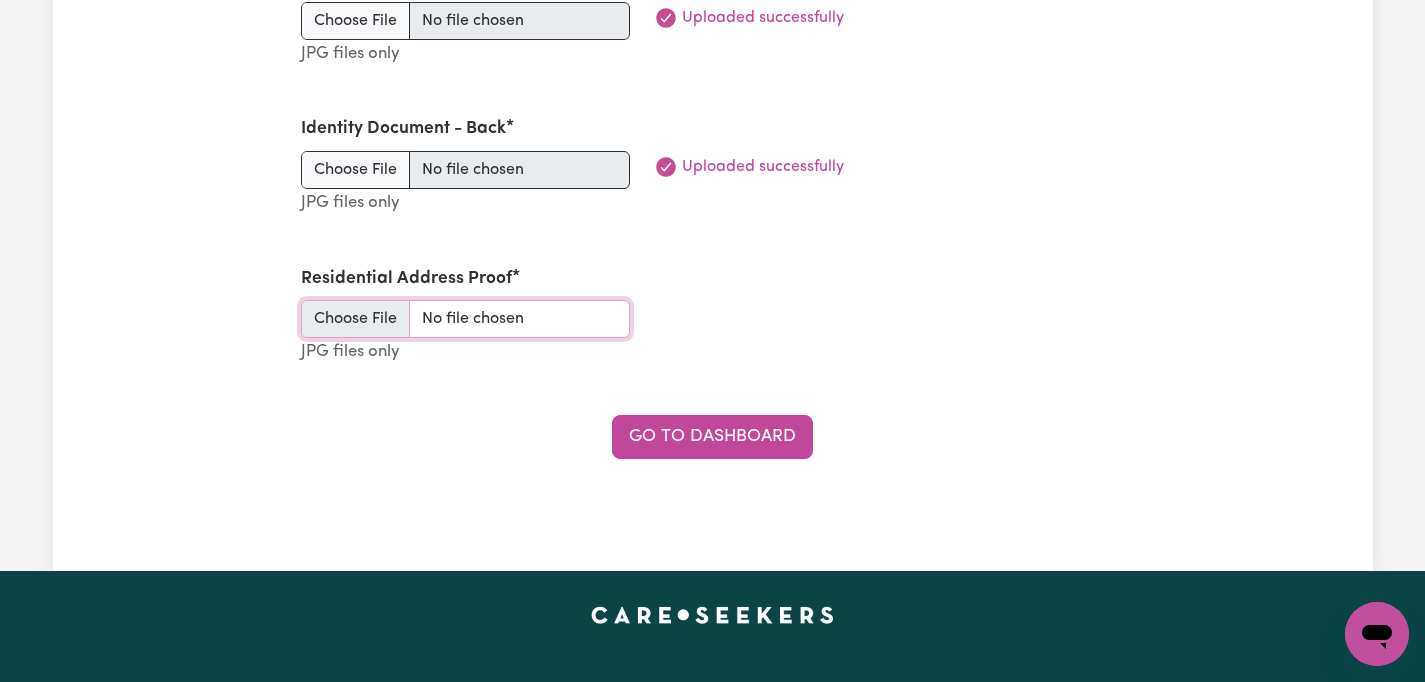 click on "Residential Address Proof" at bounding box center (465, 319) 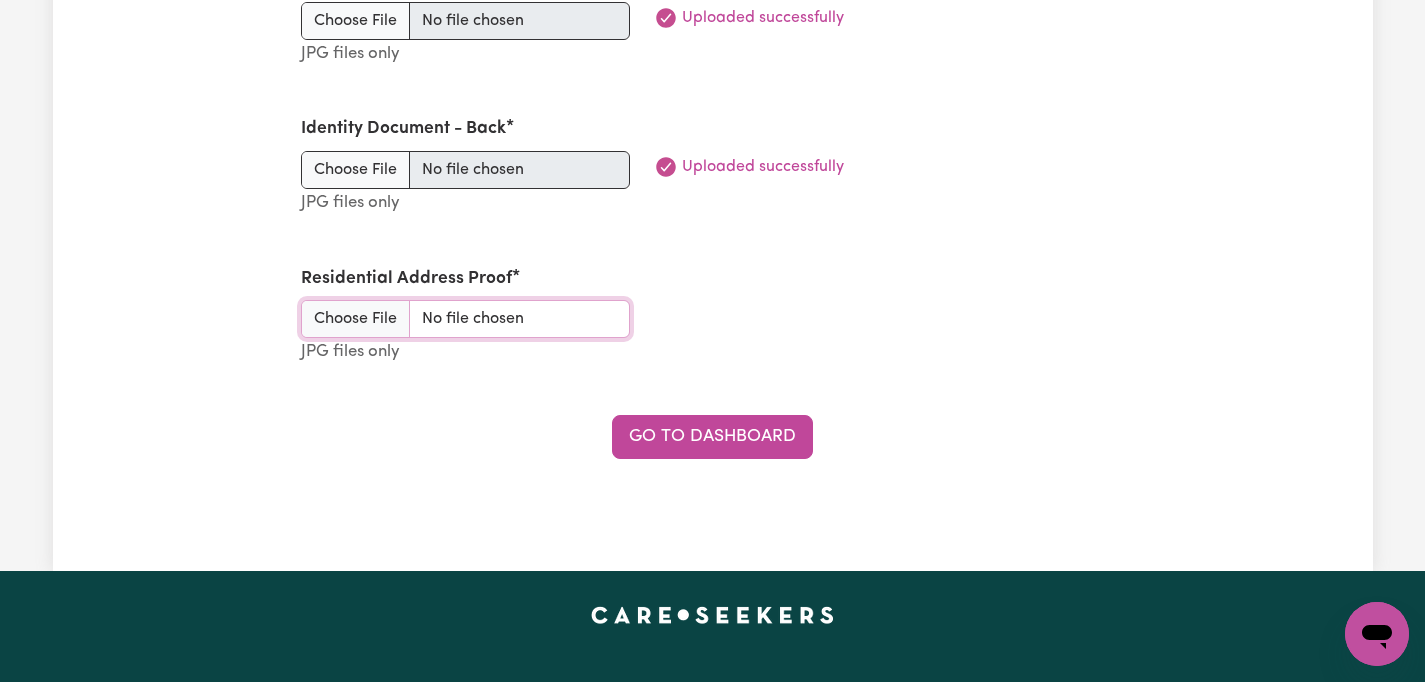 type on "C:\fakepath\IMG_4580.jpg" 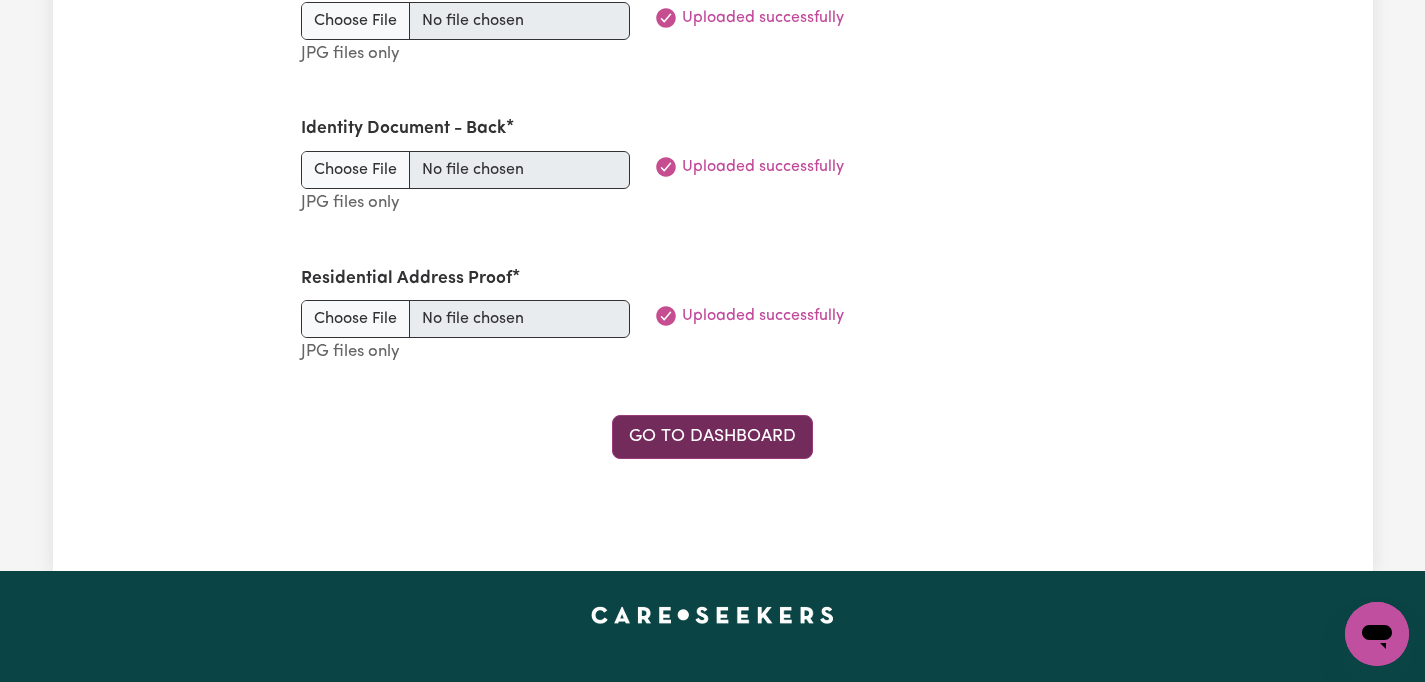 click on "Go to Dashboard" at bounding box center [712, 437] 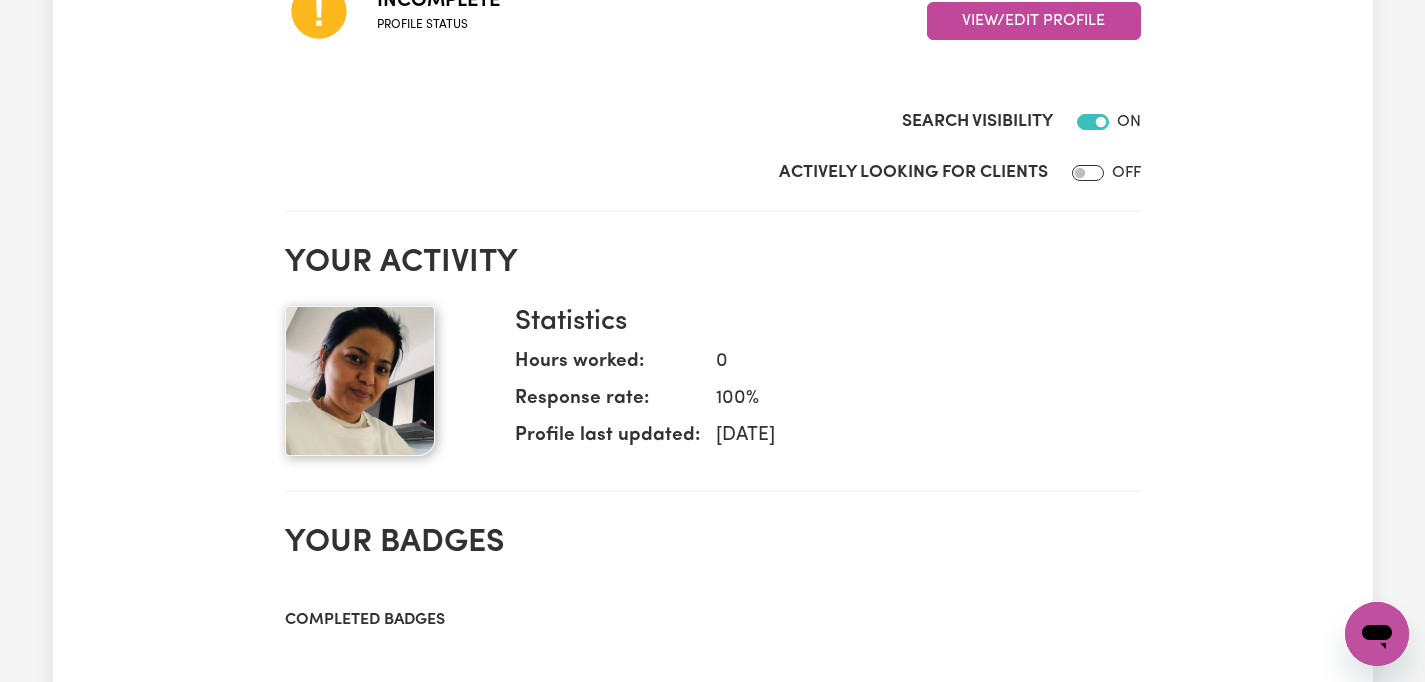scroll, scrollTop: 646, scrollLeft: 0, axis: vertical 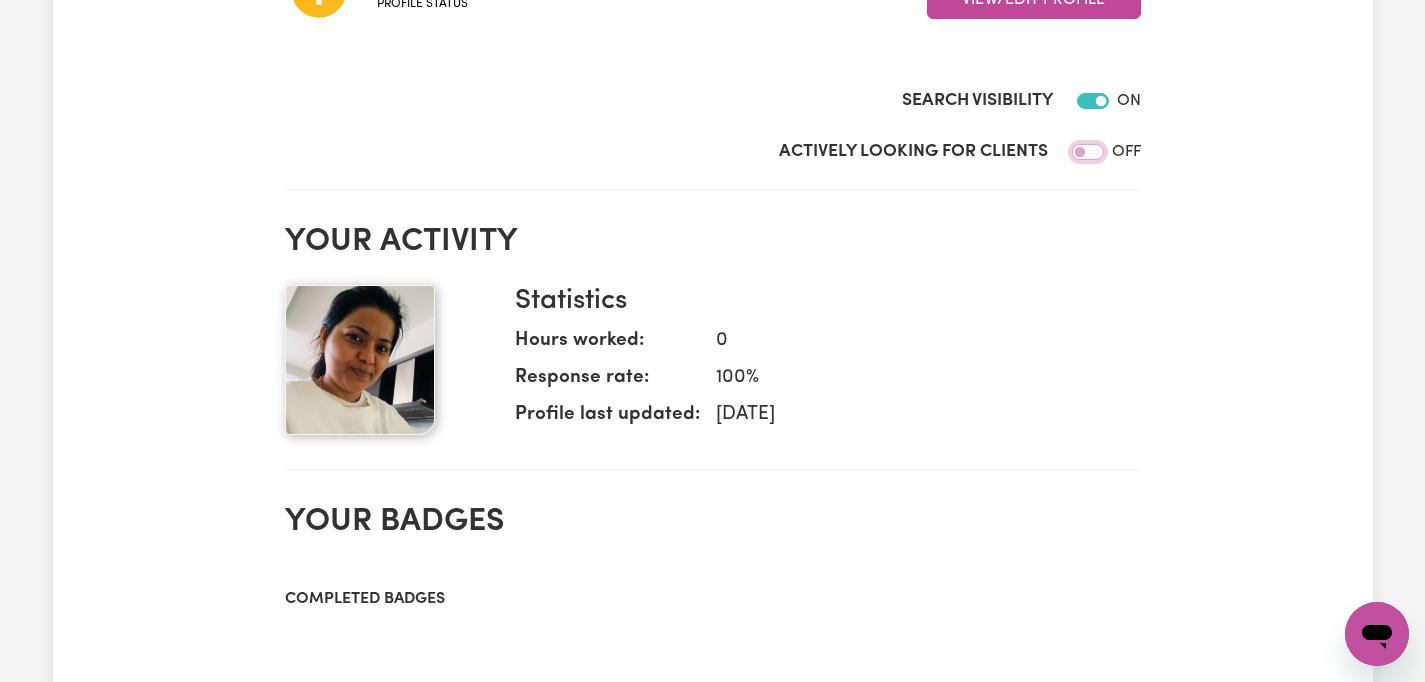 click on "Actively Looking for Clients" at bounding box center (1088, 152) 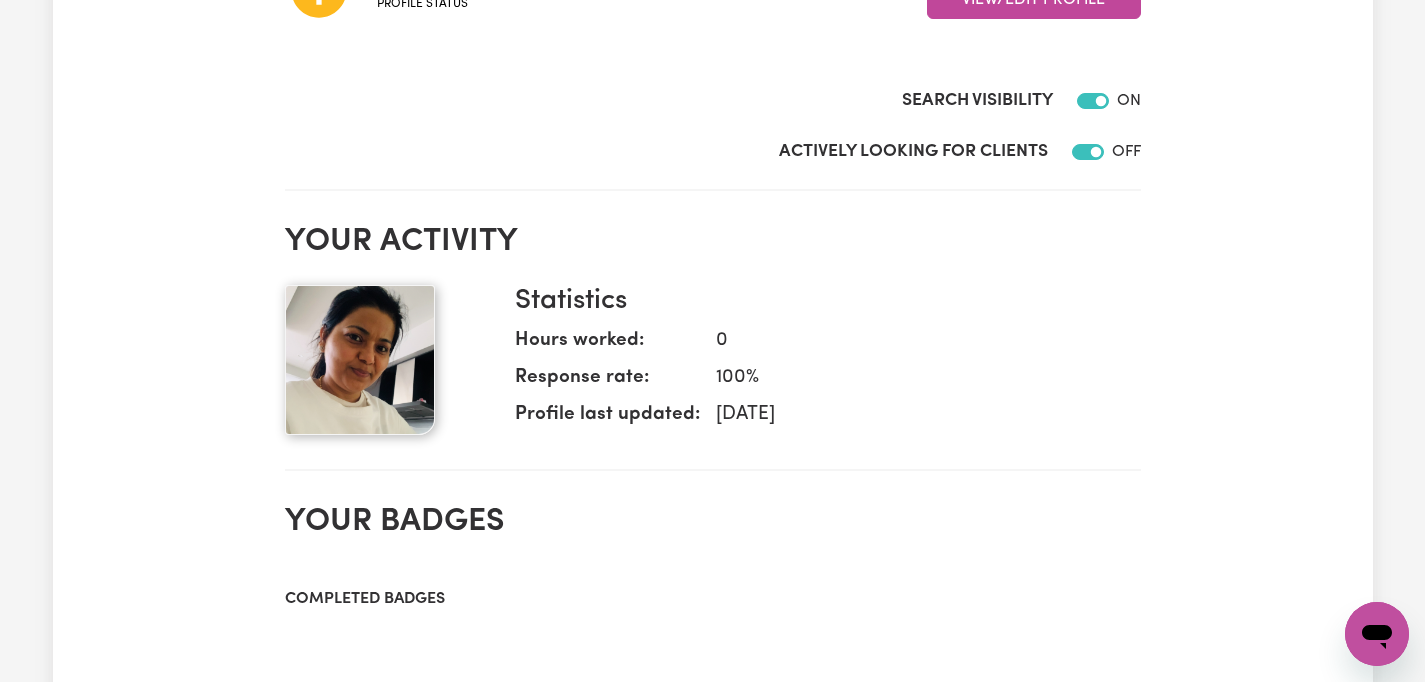 checkbox on "true" 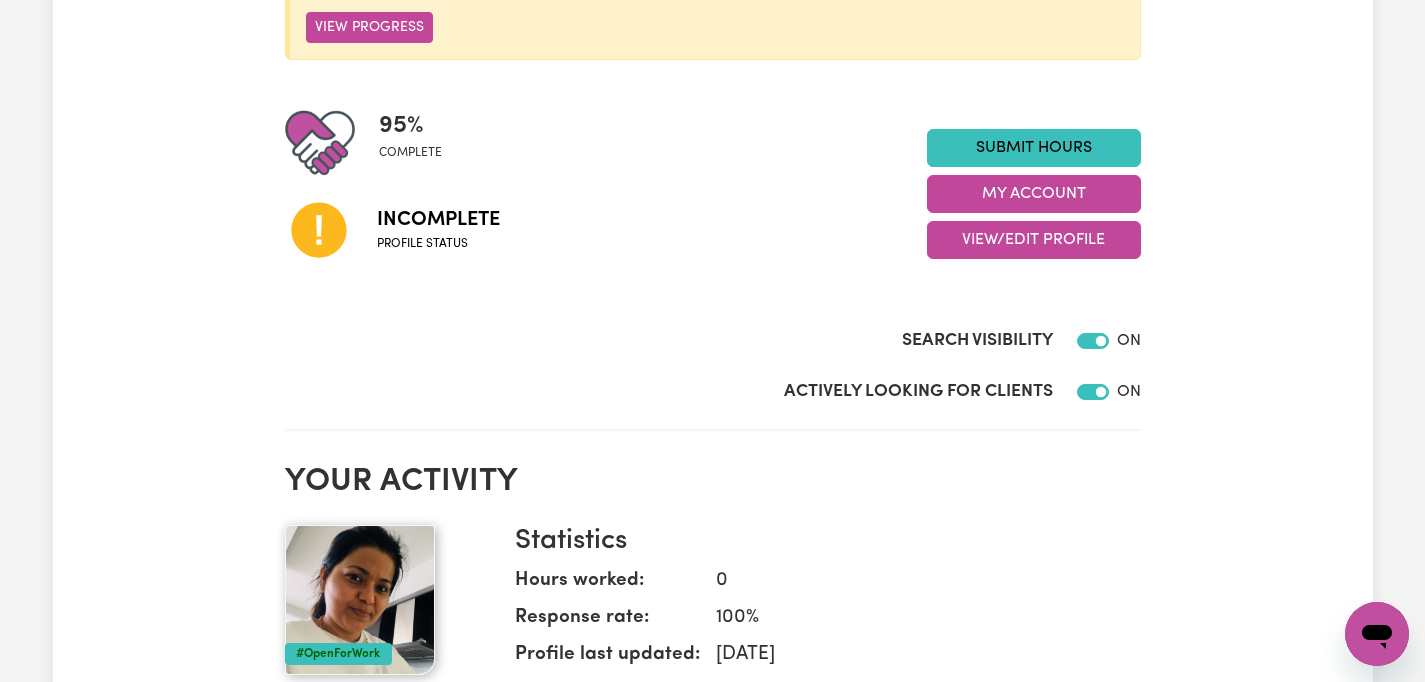 scroll, scrollTop: 399, scrollLeft: 0, axis: vertical 